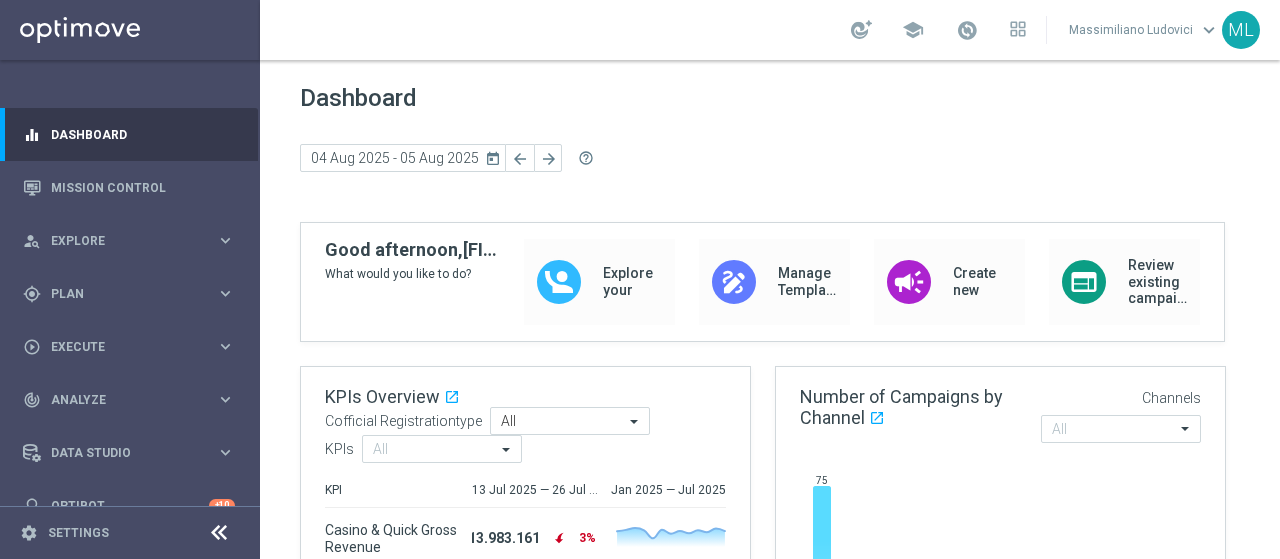 scroll, scrollTop: 0, scrollLeft: 0, axis: both 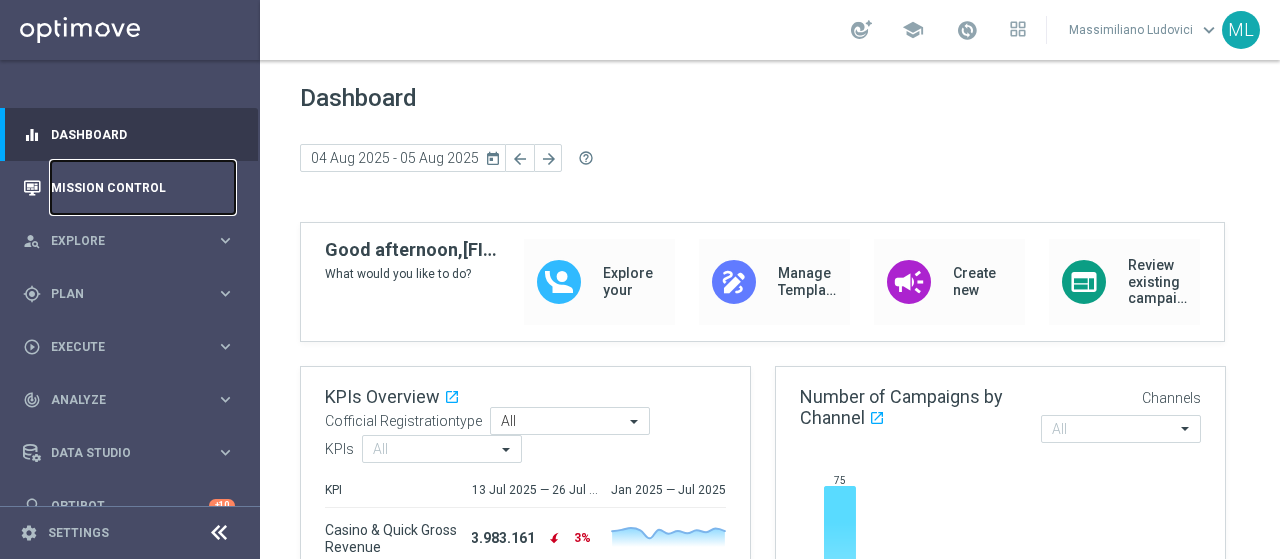 click on "Mission Control" at bounding box center (143, 187) 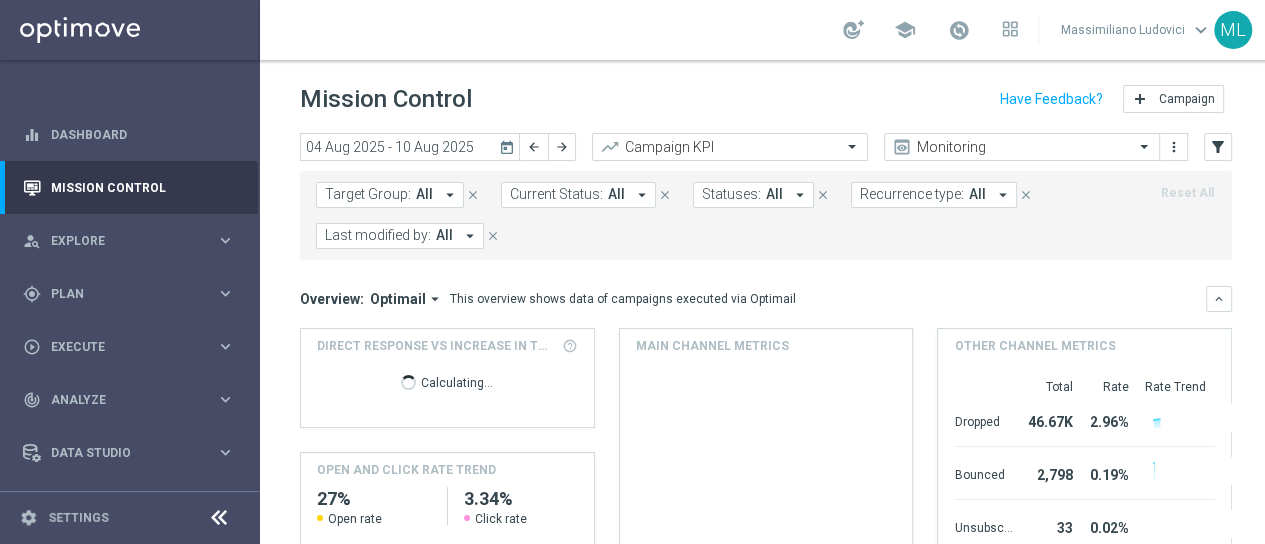 click on "today" 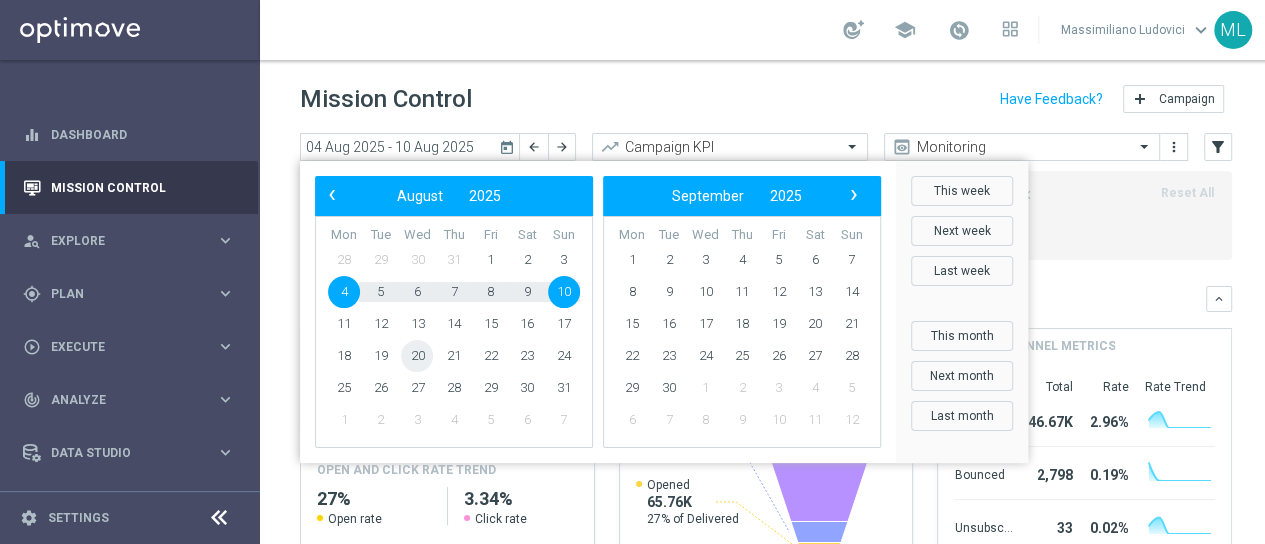 click on "20" 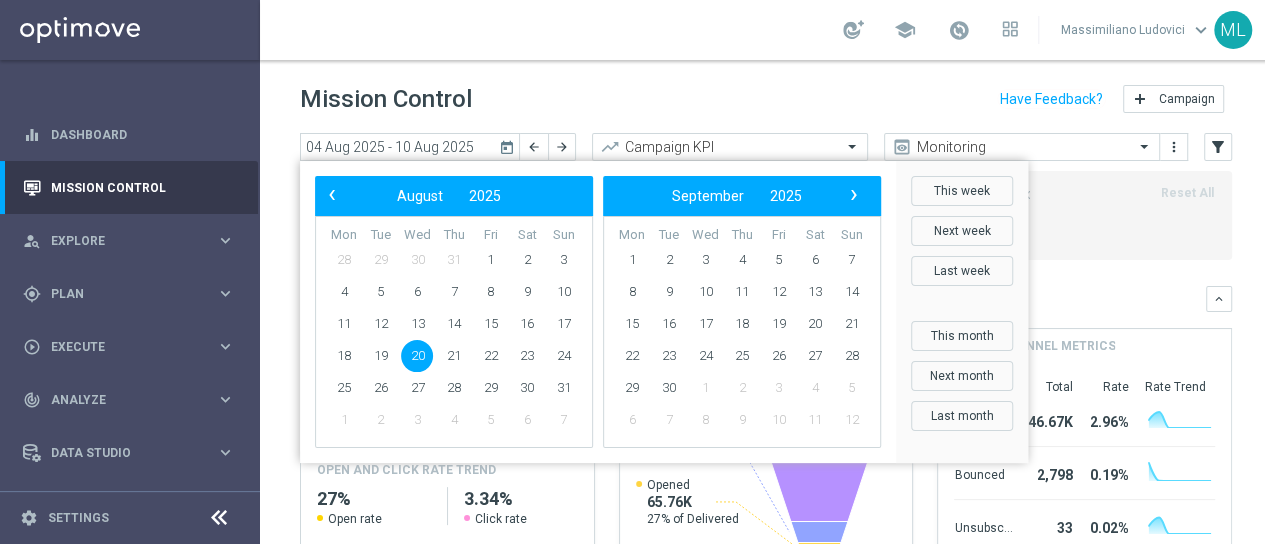 click on "20" 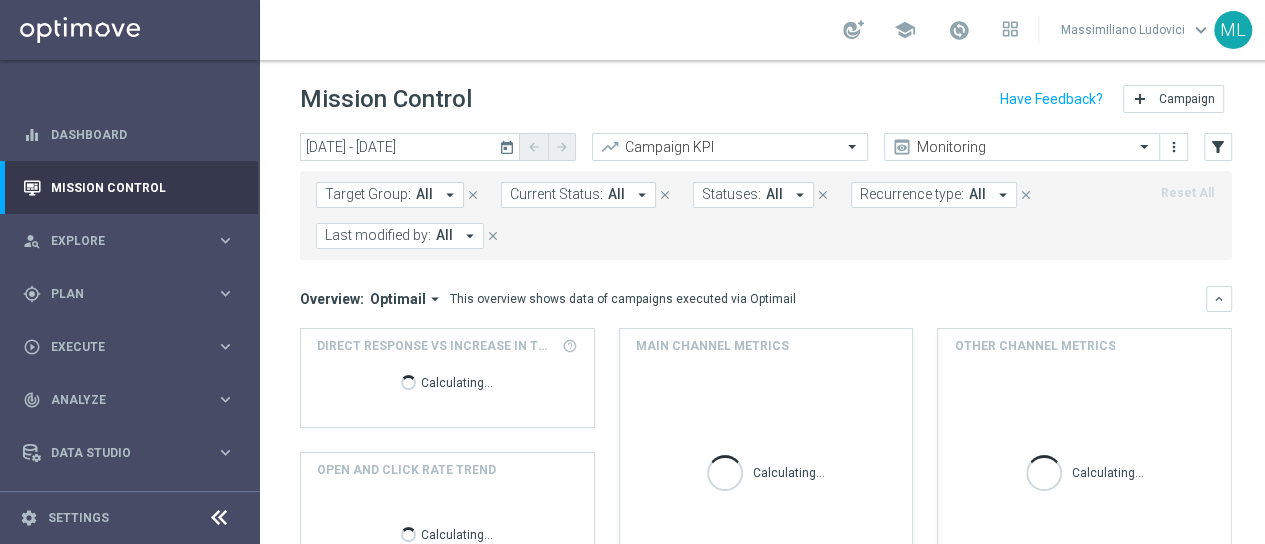 click on "today" 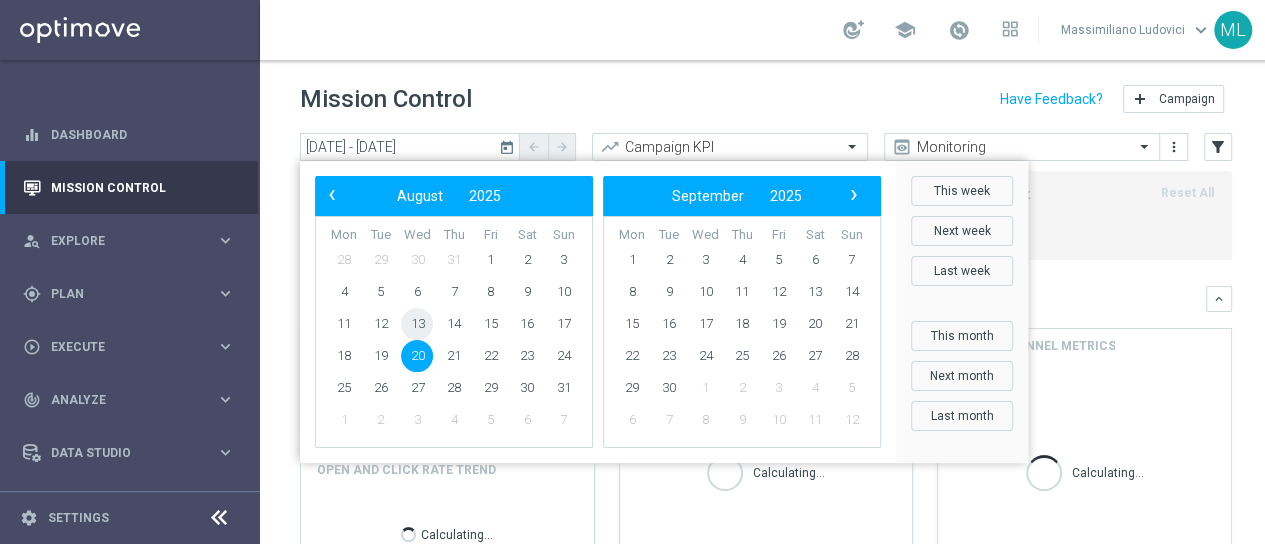 click on "13" 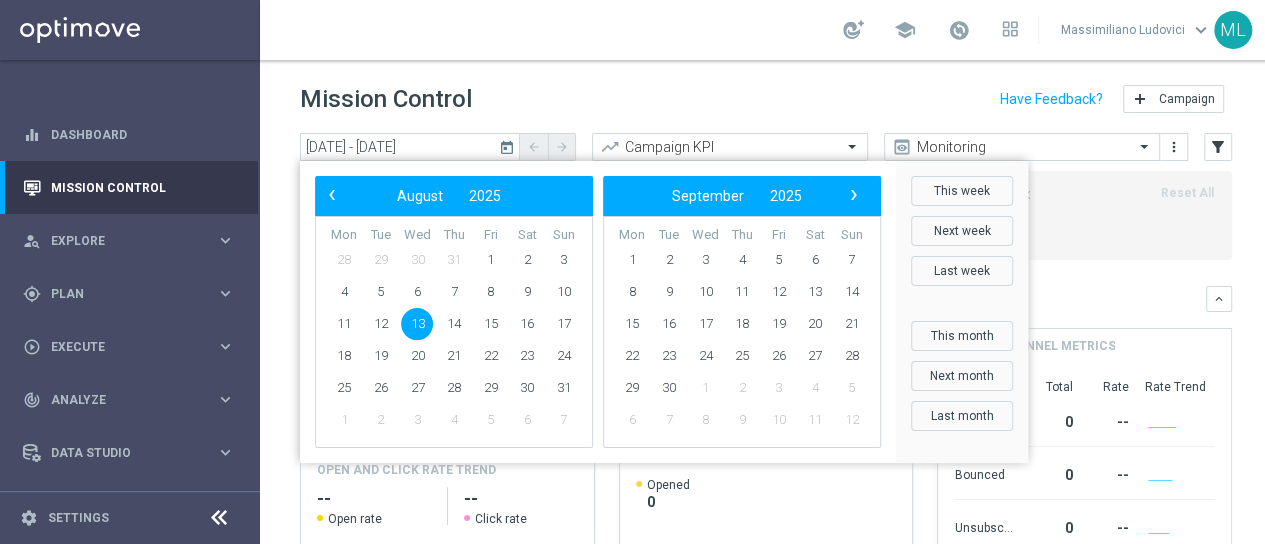 click on "13" 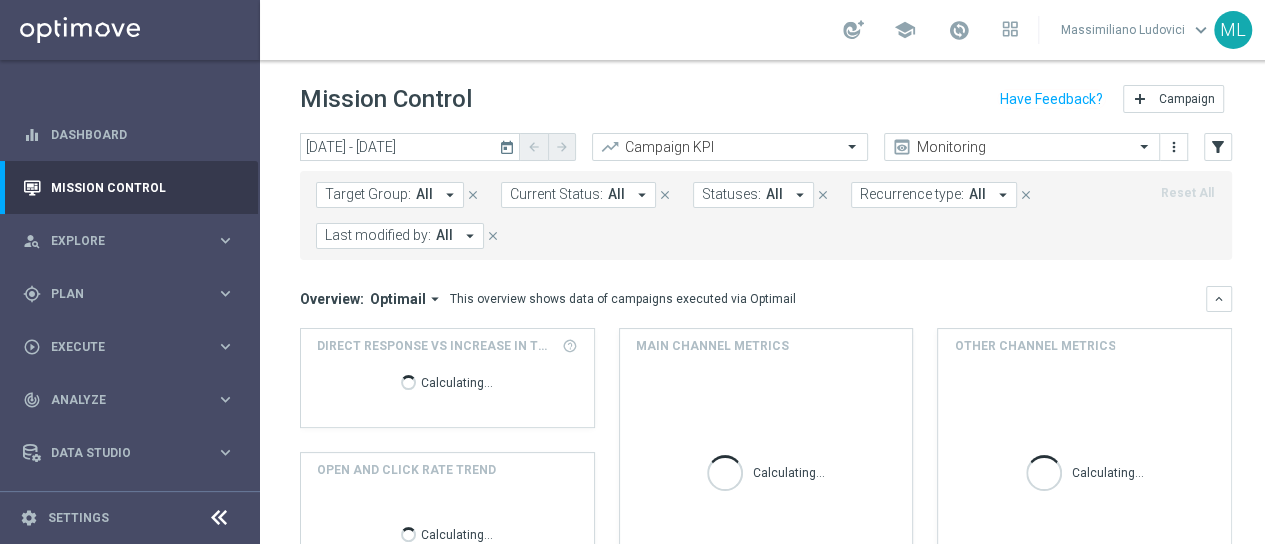 click on "arrow_drop_down" at bounding box center (470, 236) 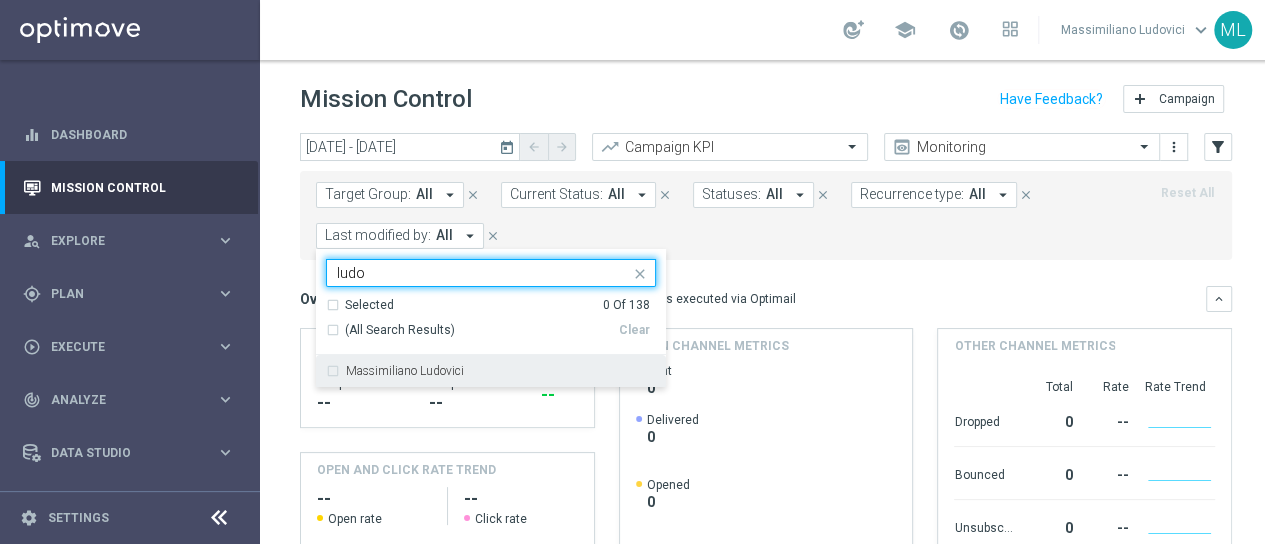 click on "Massimiliano Ludovici" at bounding box center (491, 371) 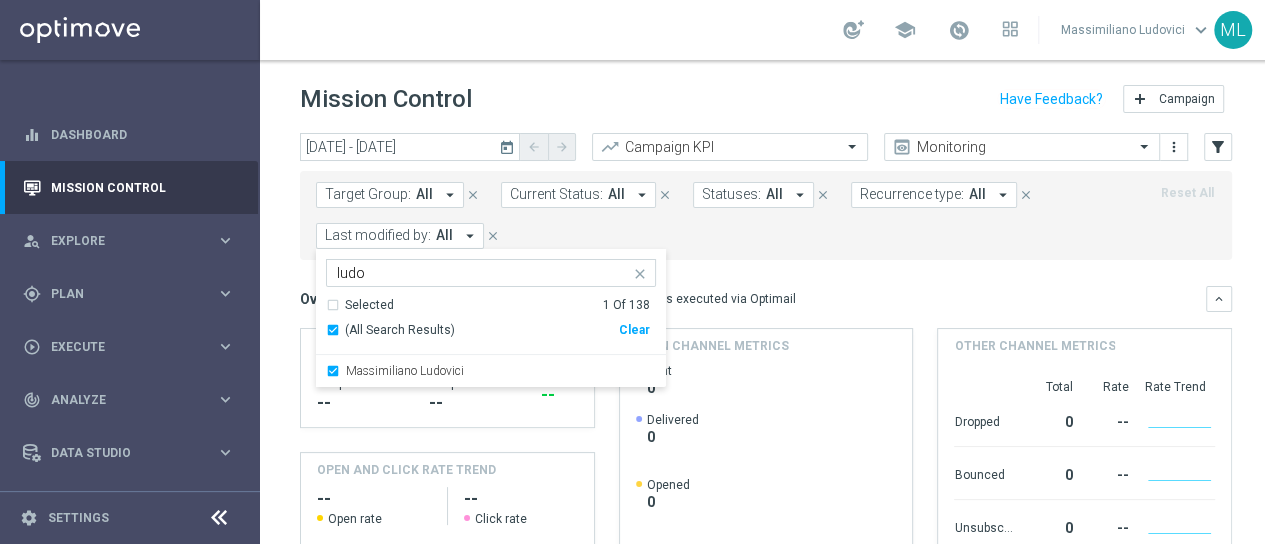 click on "Target Group:
All
arrow_drop_down
close
Current Status:
All
arrow_drop_down
close
Statuses:
All
arrow_drop_down
close
Recurrence type:
All
arrow_drop_down
close
Last modified by:
All
arrow_drop_down
Massimiliano Ludovici  ludo  Selected   1 Of 138  (All Search Results)   Clear  Massimiliano Ludovici
close" 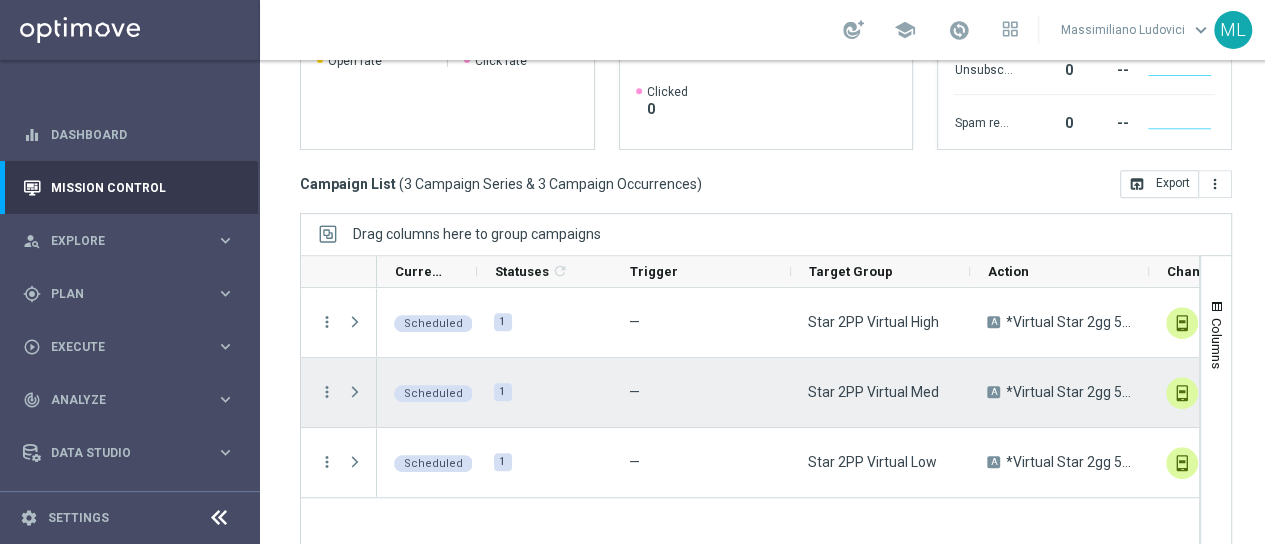scroll, scrollTop: 479, scrollLeft: 0, axis: vertical 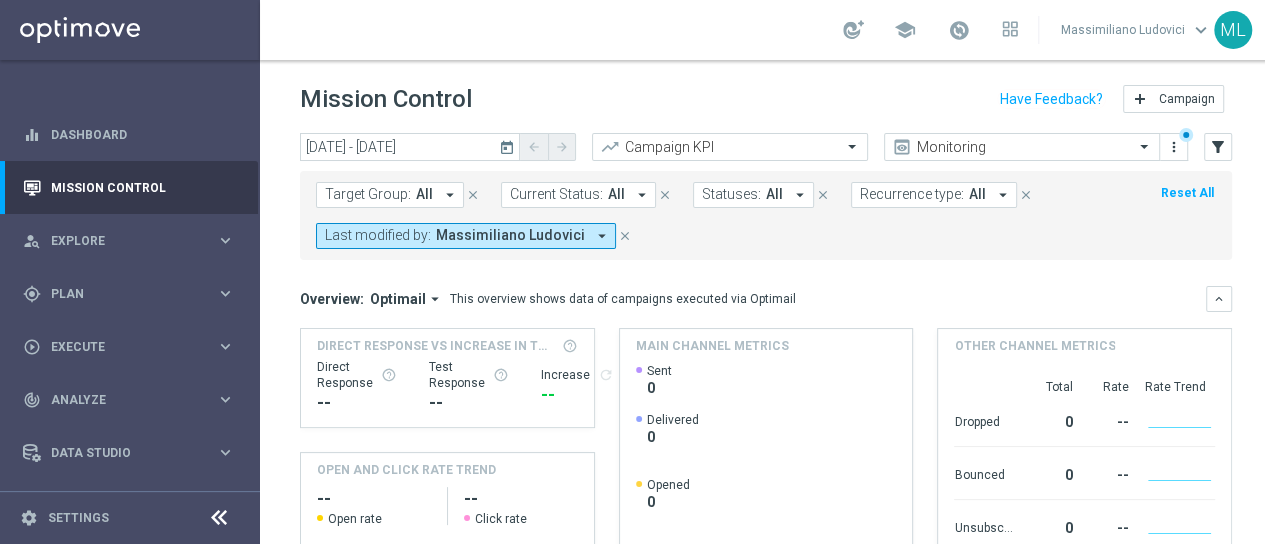 click on "today" 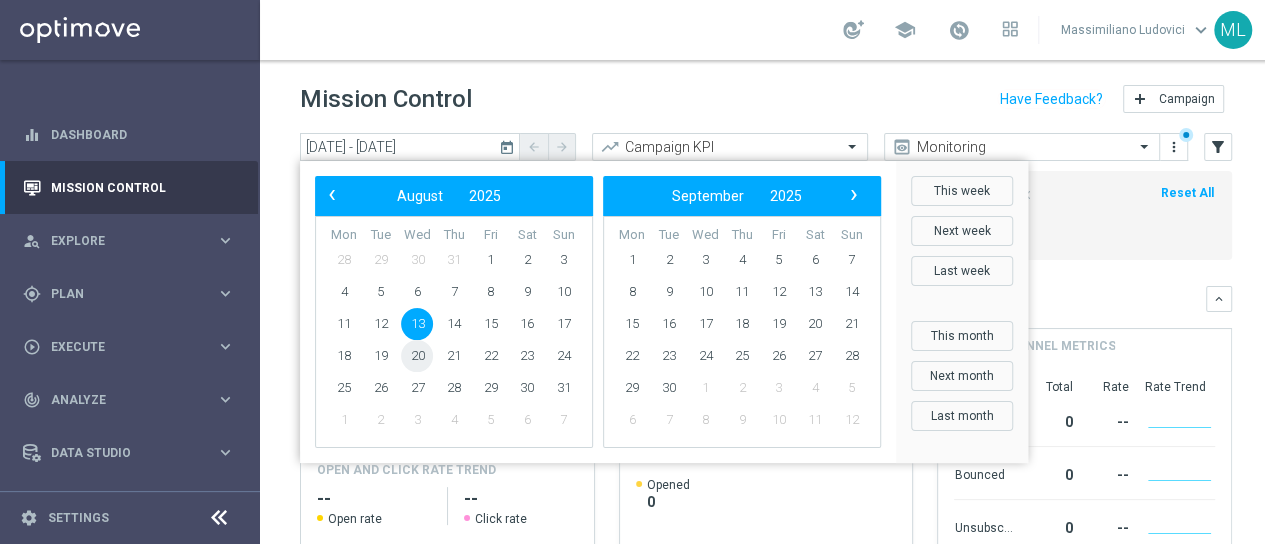click on "20" 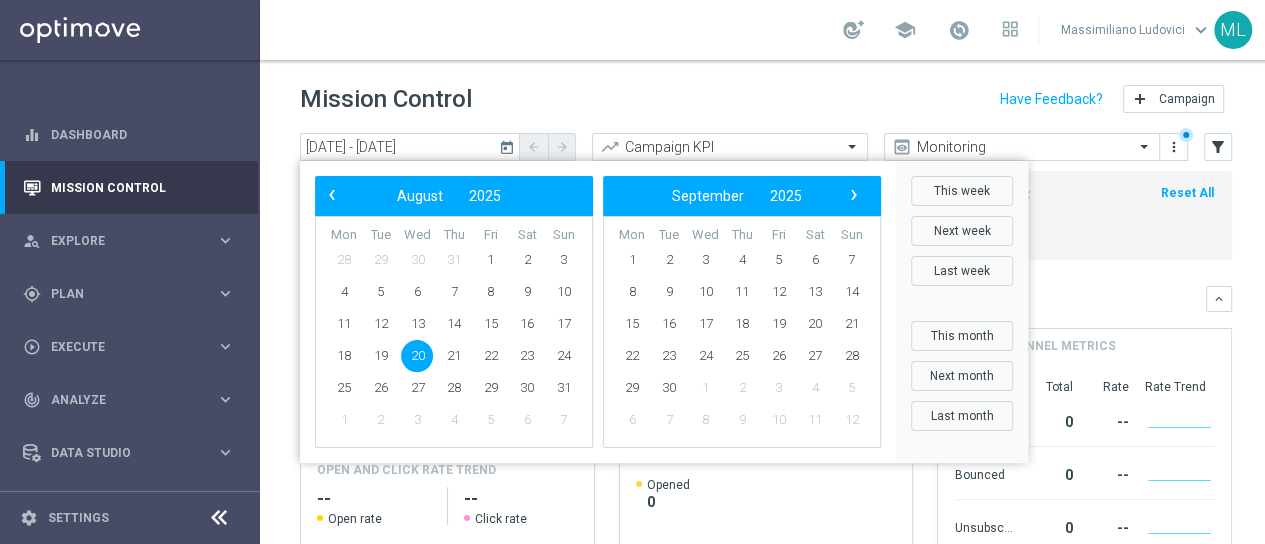 click on "20" 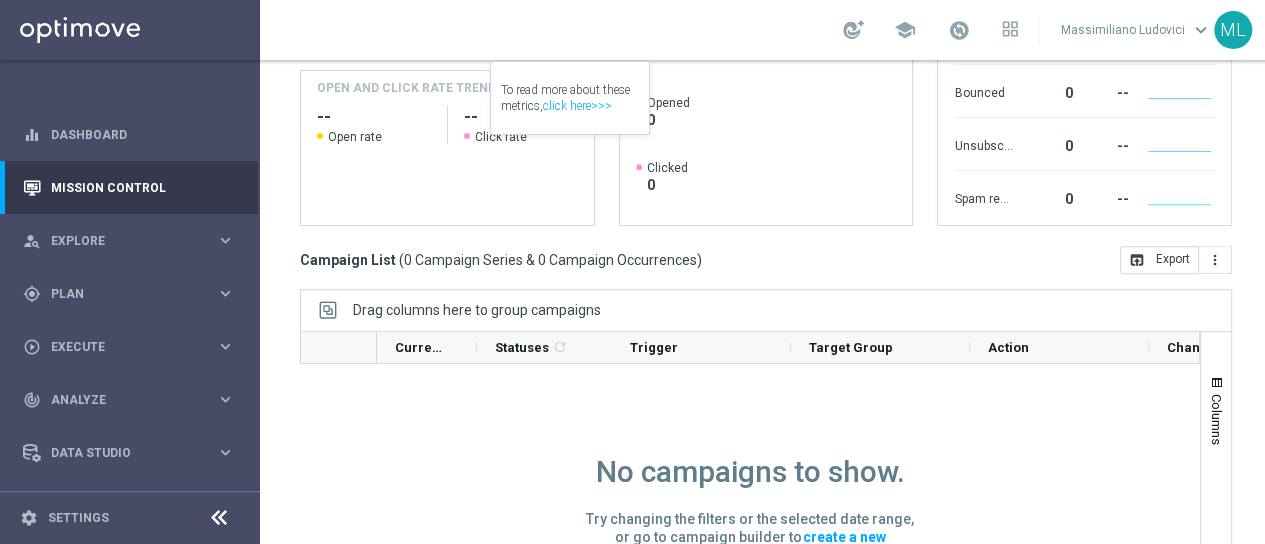 scroll, scrollTop: 479, scrollLeft: 0, axis: vertical 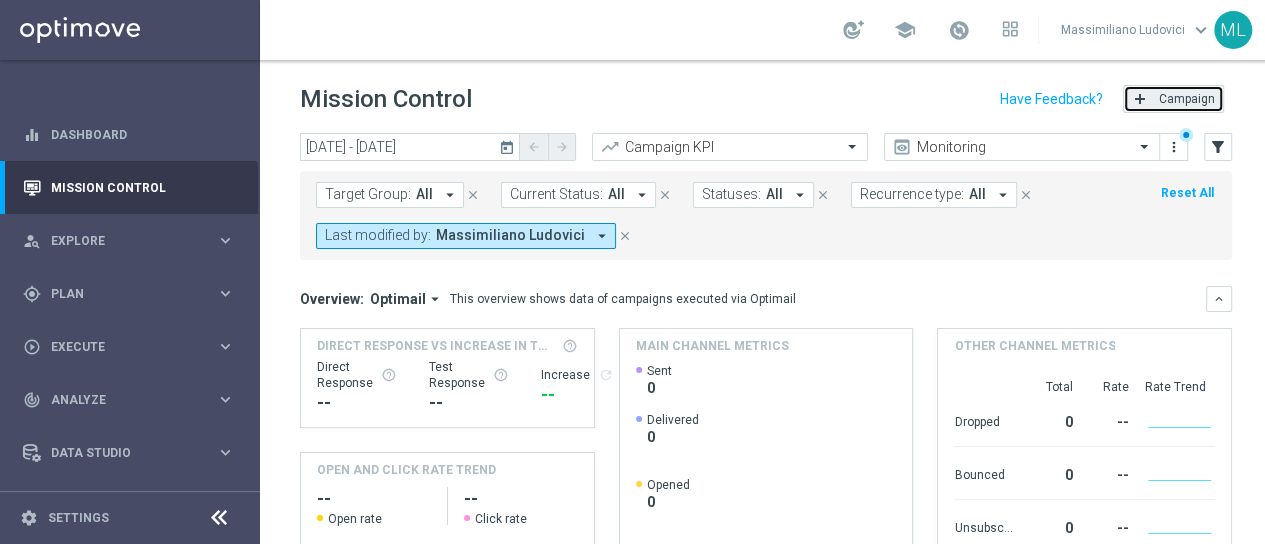 click on "Campaign" 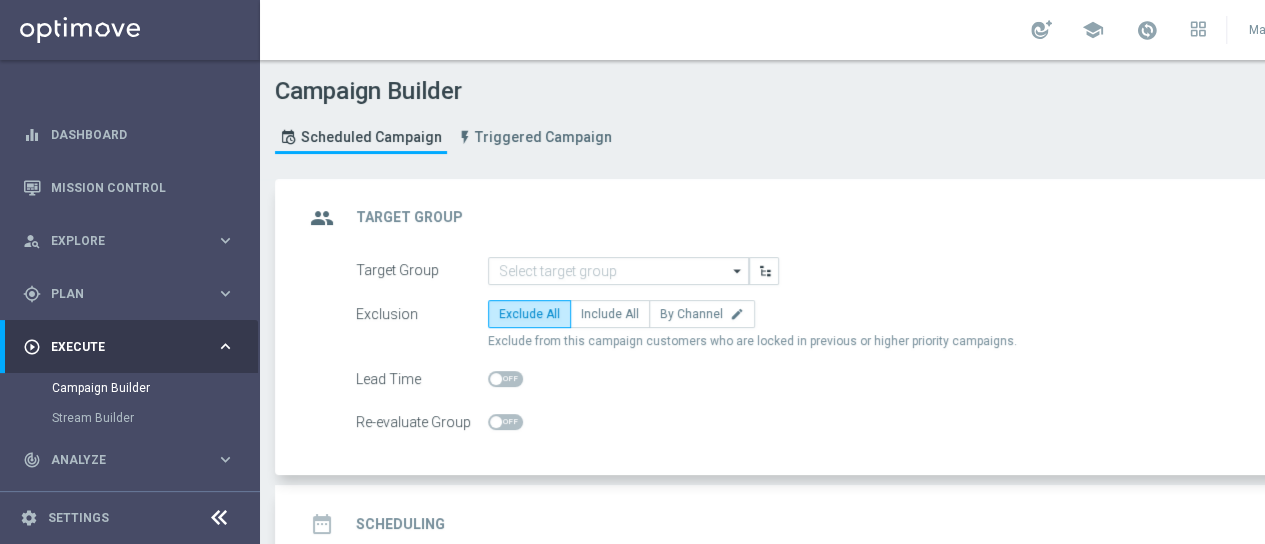 click on "arrow_drop_down" 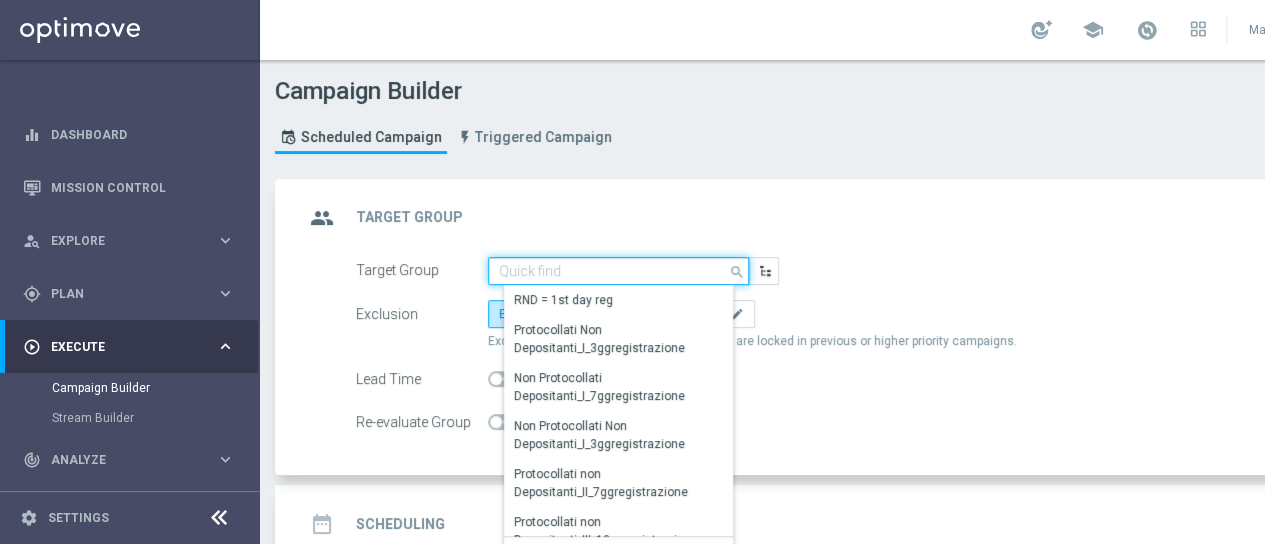 click 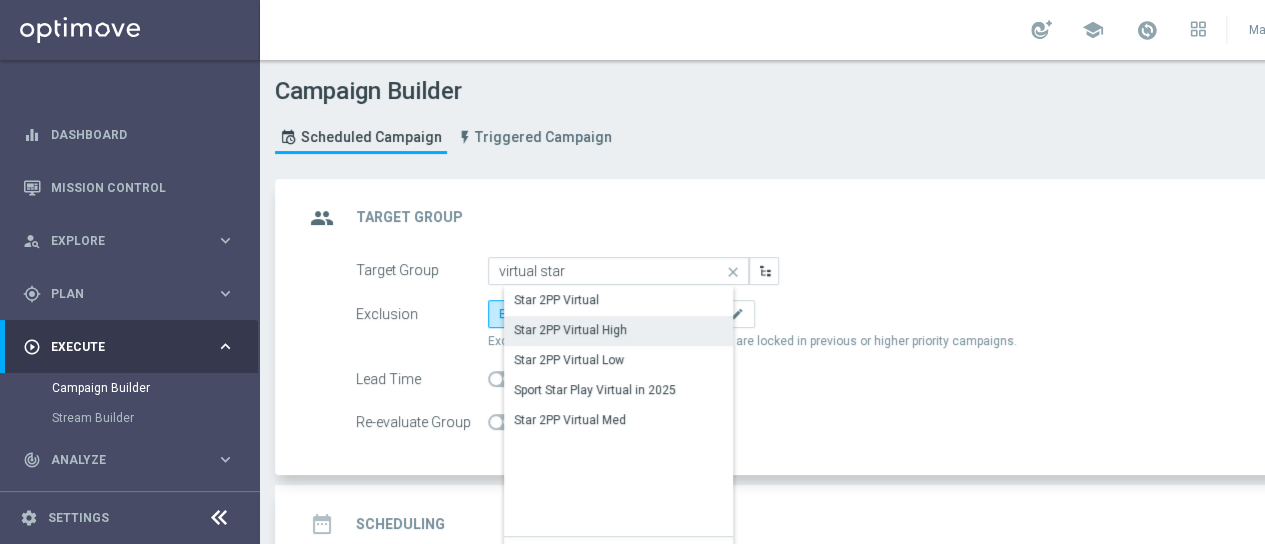 click on "Star 2PP Virtual High" 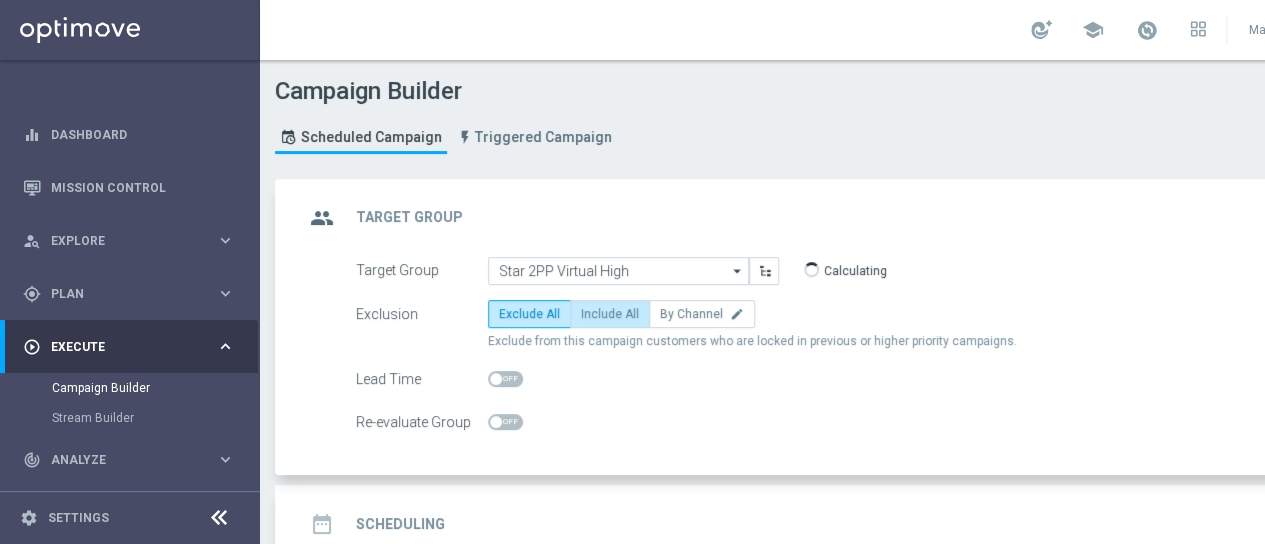 click on "Include All" 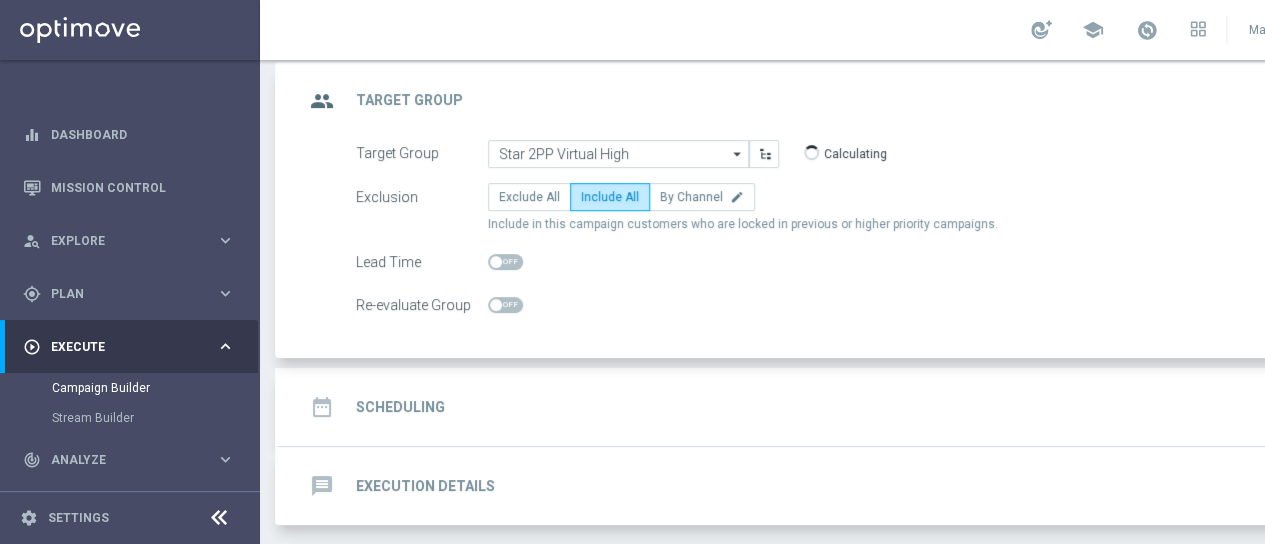 scroll, scrollTop: 187, scrollLeft: 0, axis: vertical 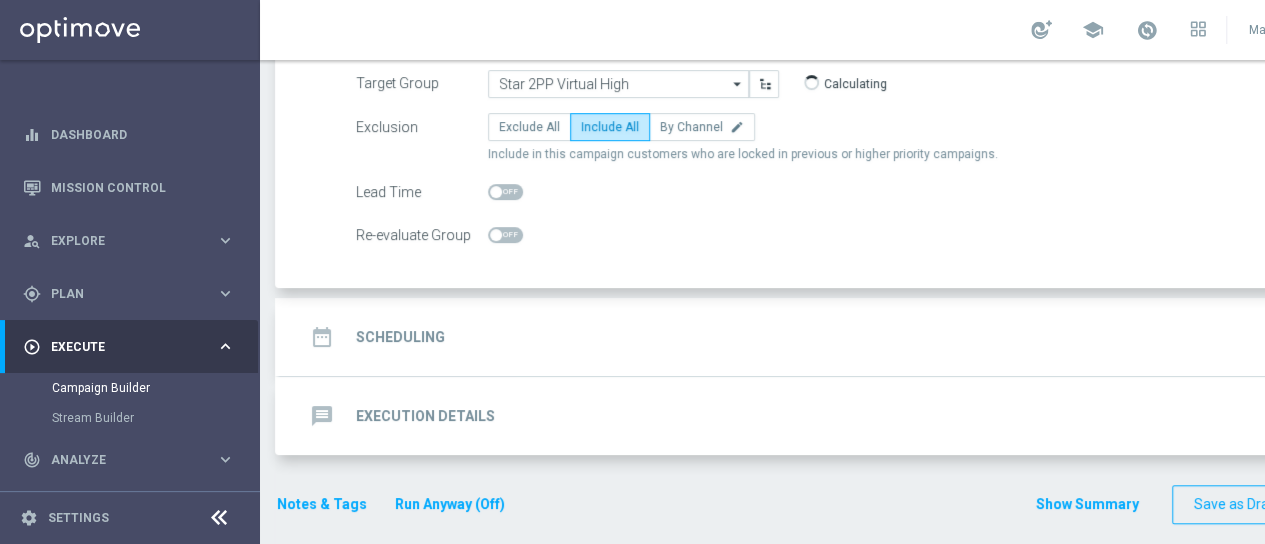 click on "Scheduling" 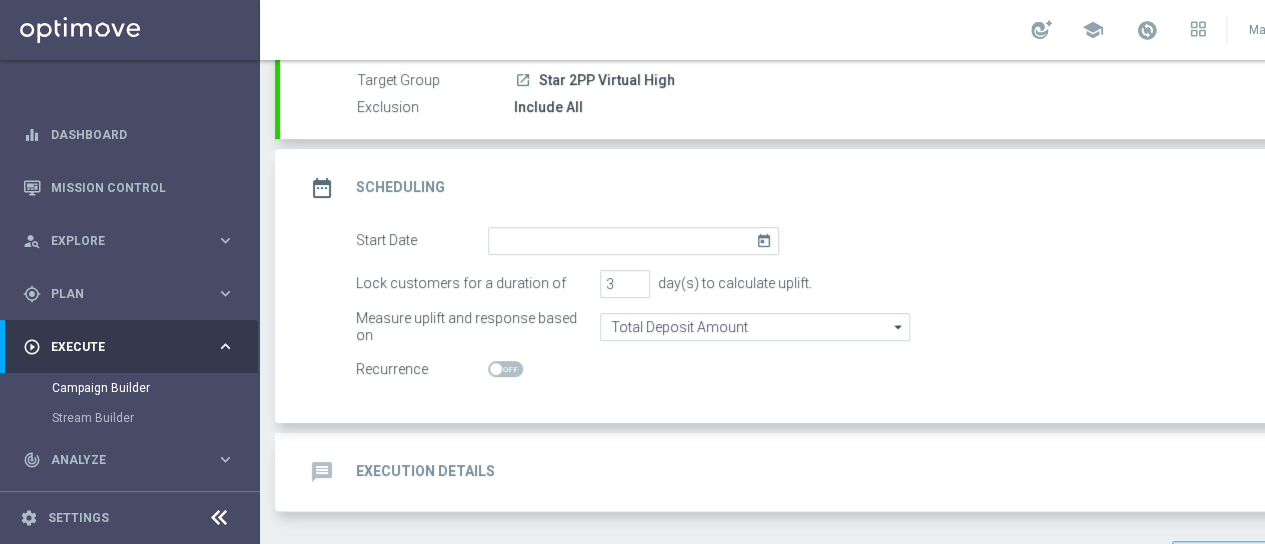 click on "today" 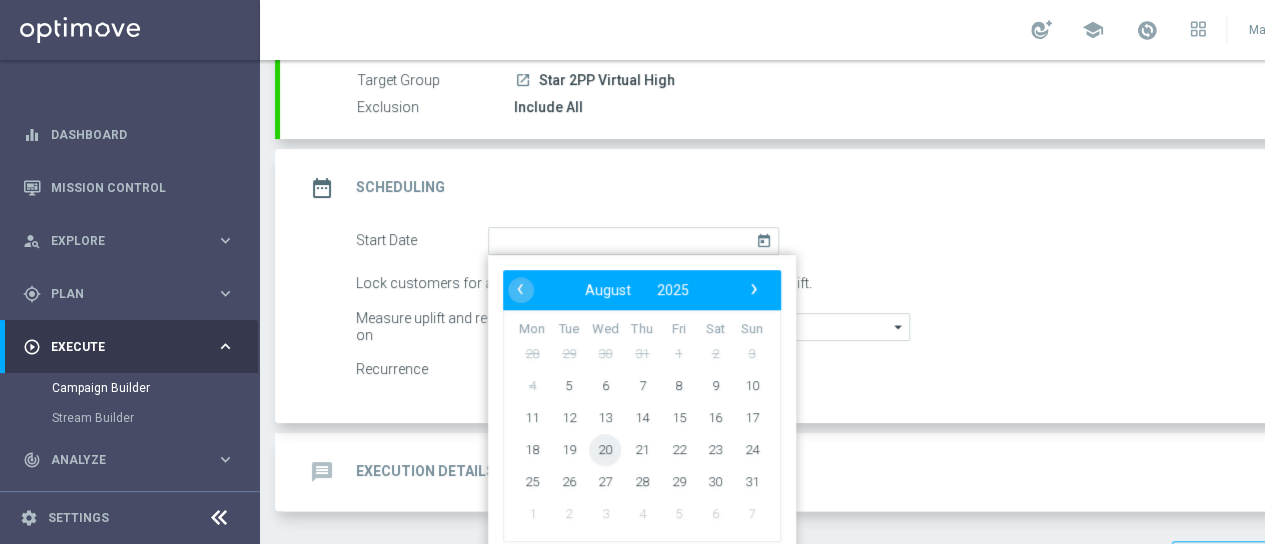 click on "20" 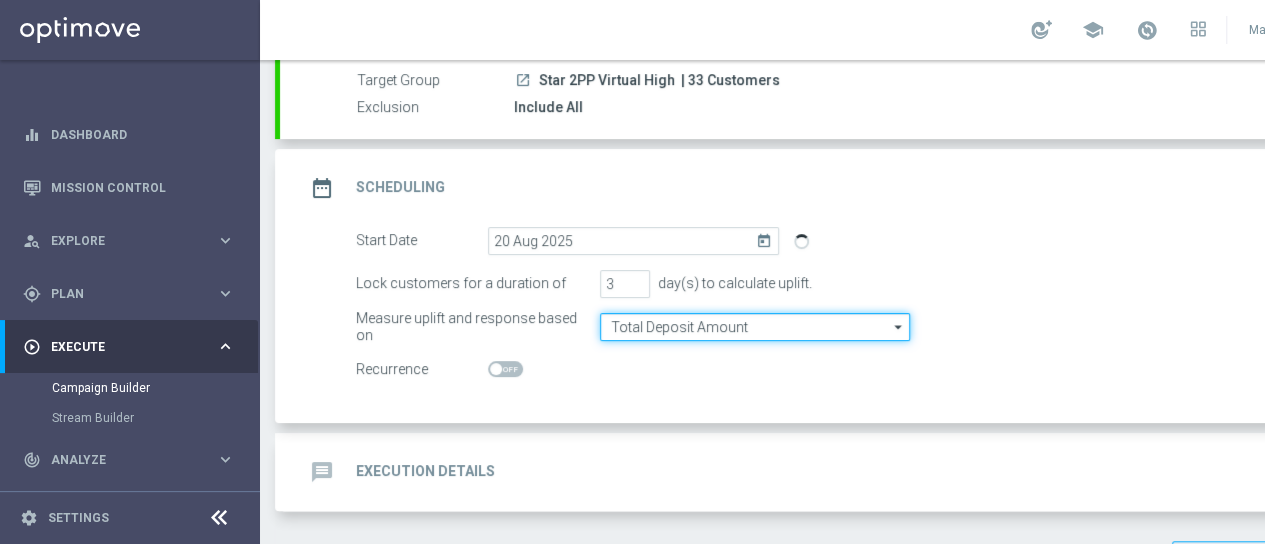 click on "Total Deposit Amount" 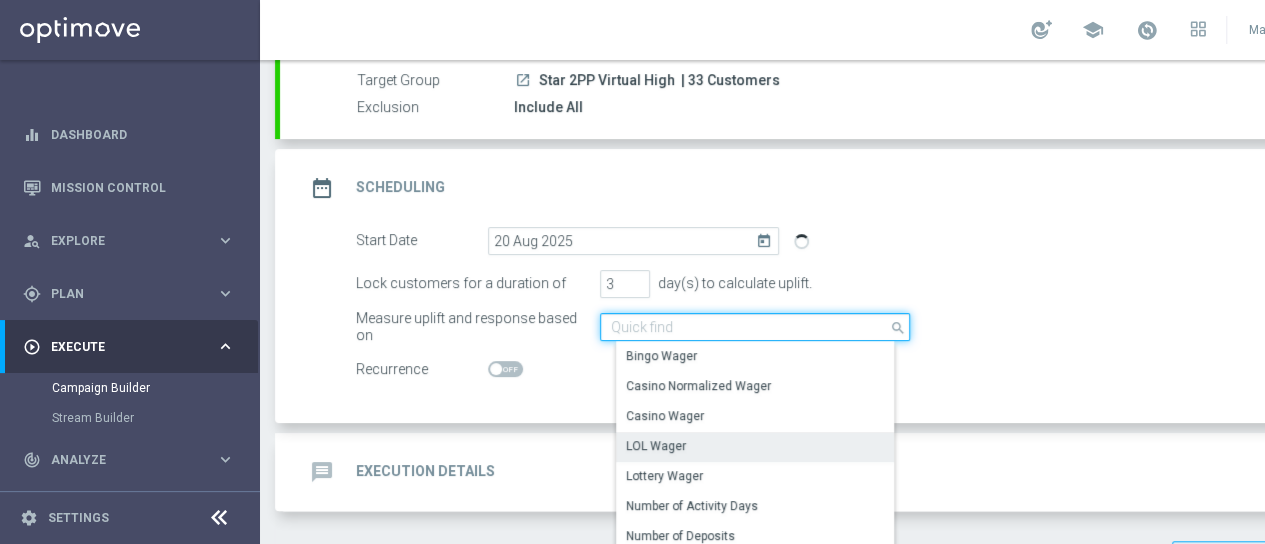 scroll, scrollTop: 458, scrollLeft: 0, axis: vertical 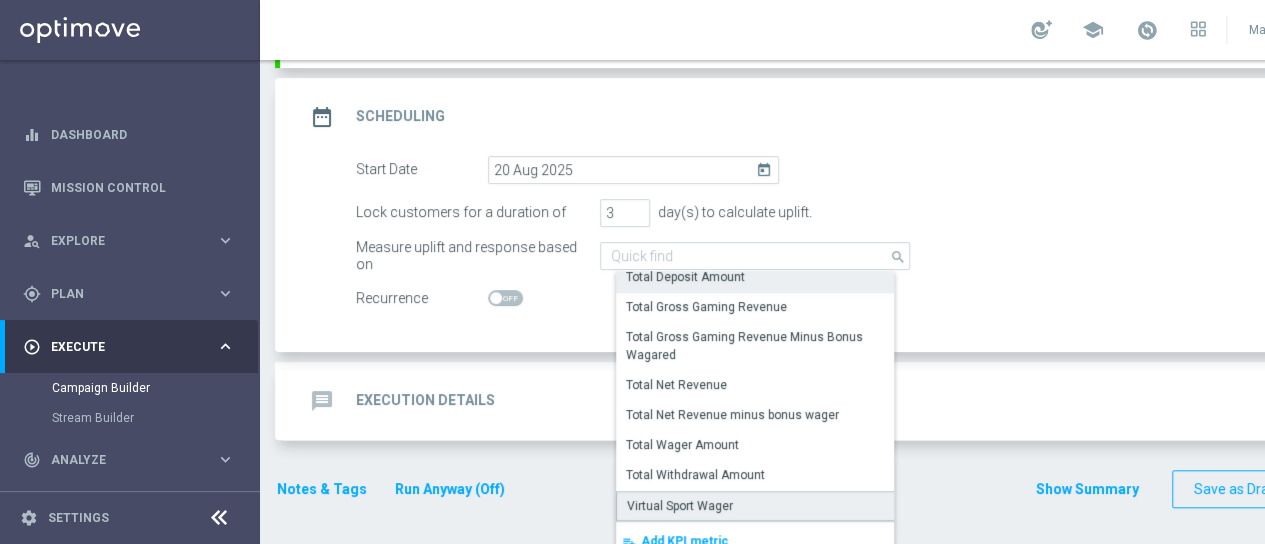 click on "Virtual Sport Wager" 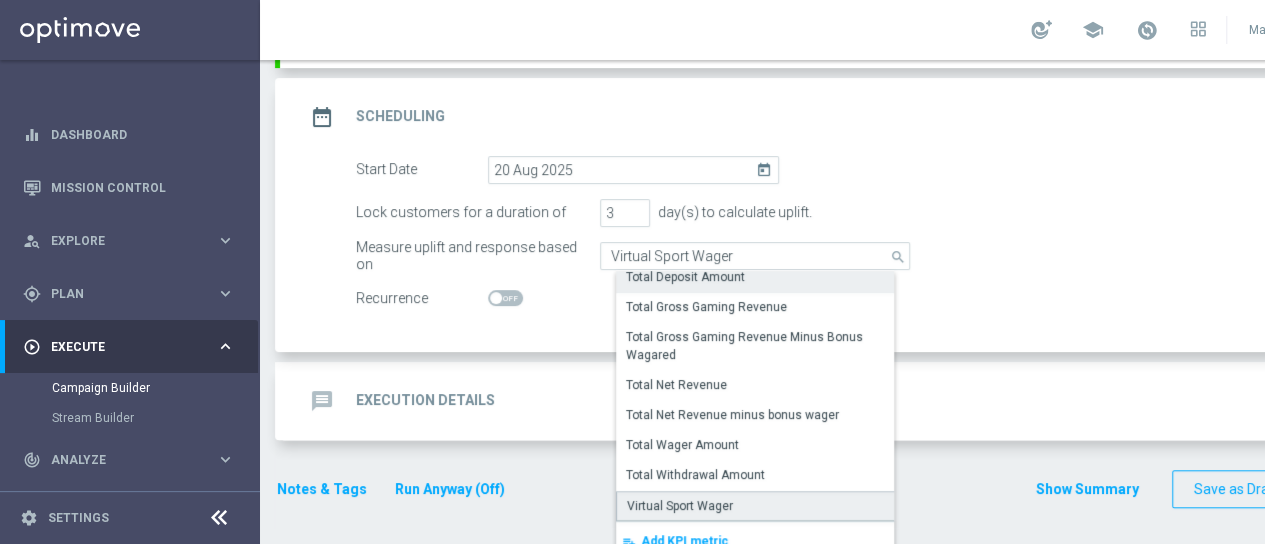 scroll, scrollTop: 244, scrollLeft: 0, axis: vertical 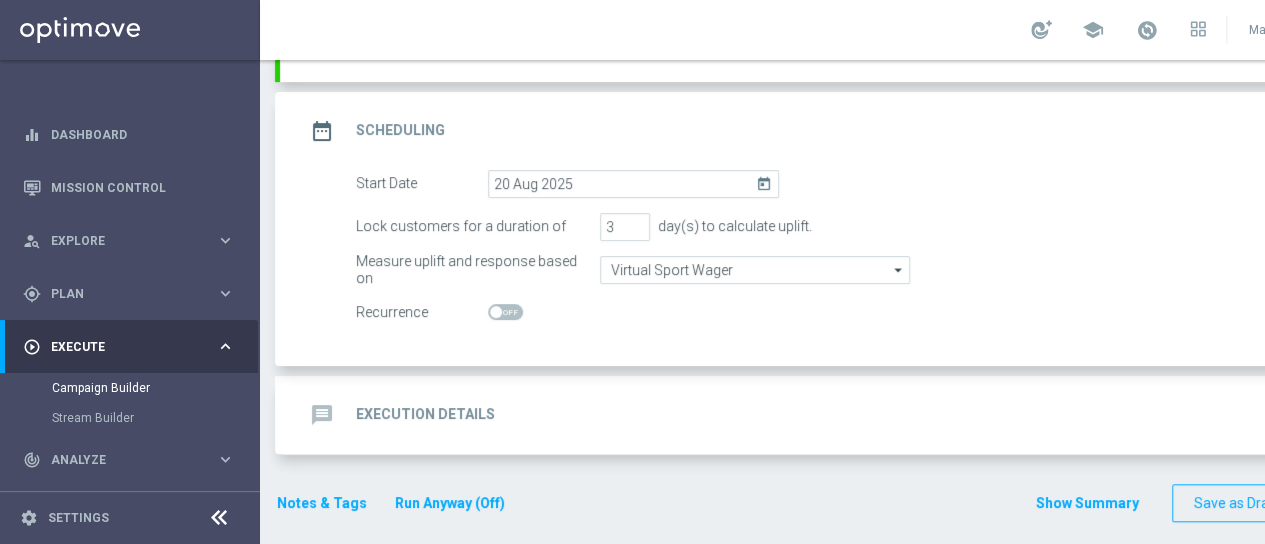 click 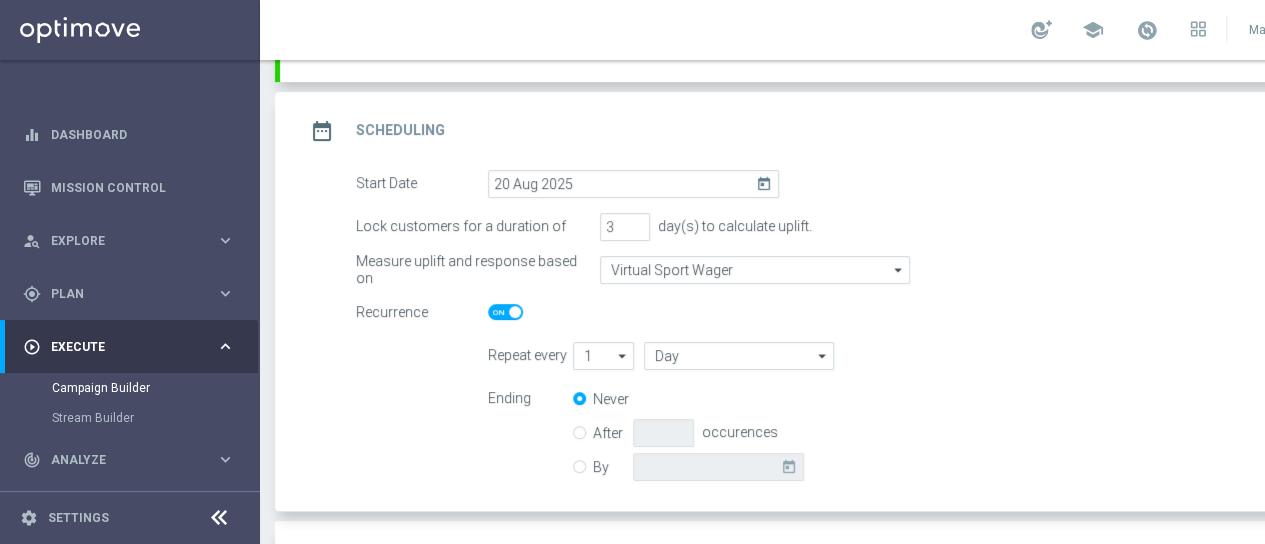 click on "arrow_drop_down" 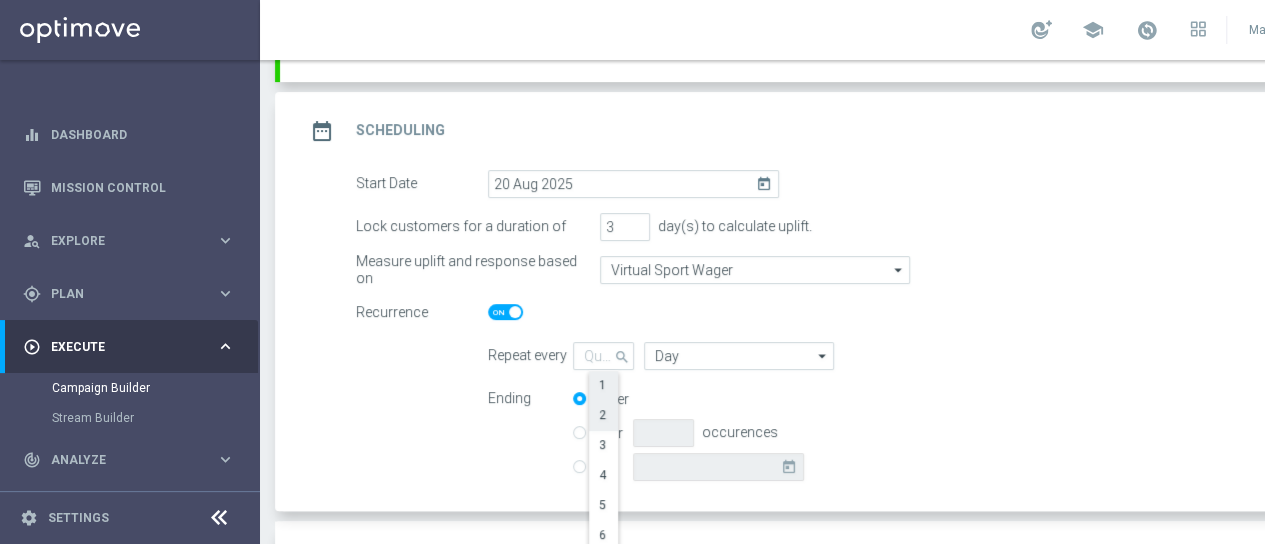 click on "2" 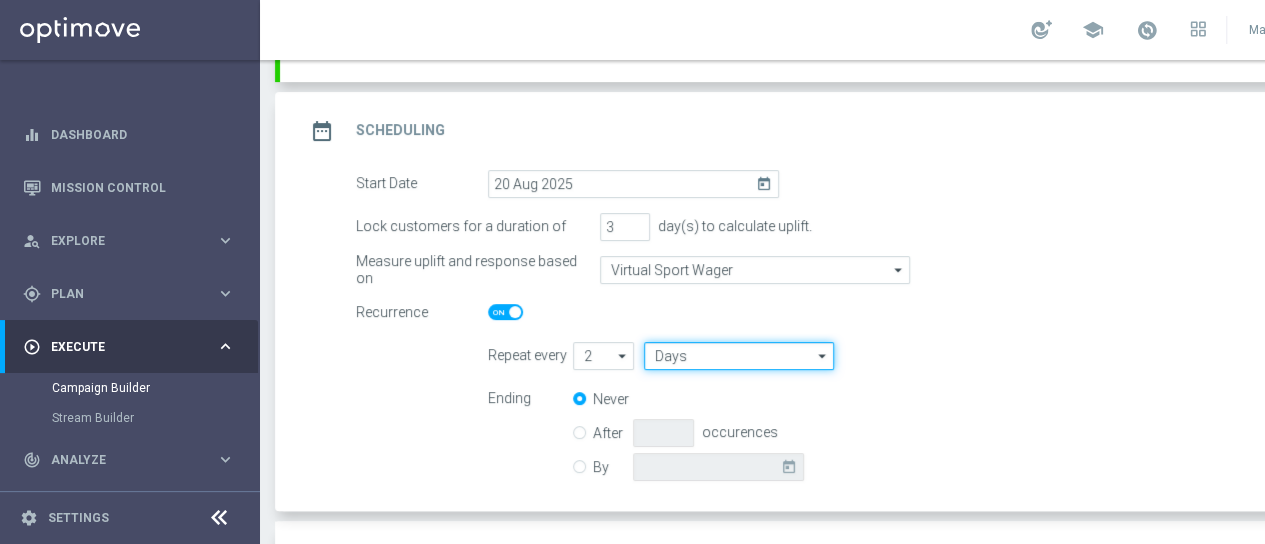 click on "Days" 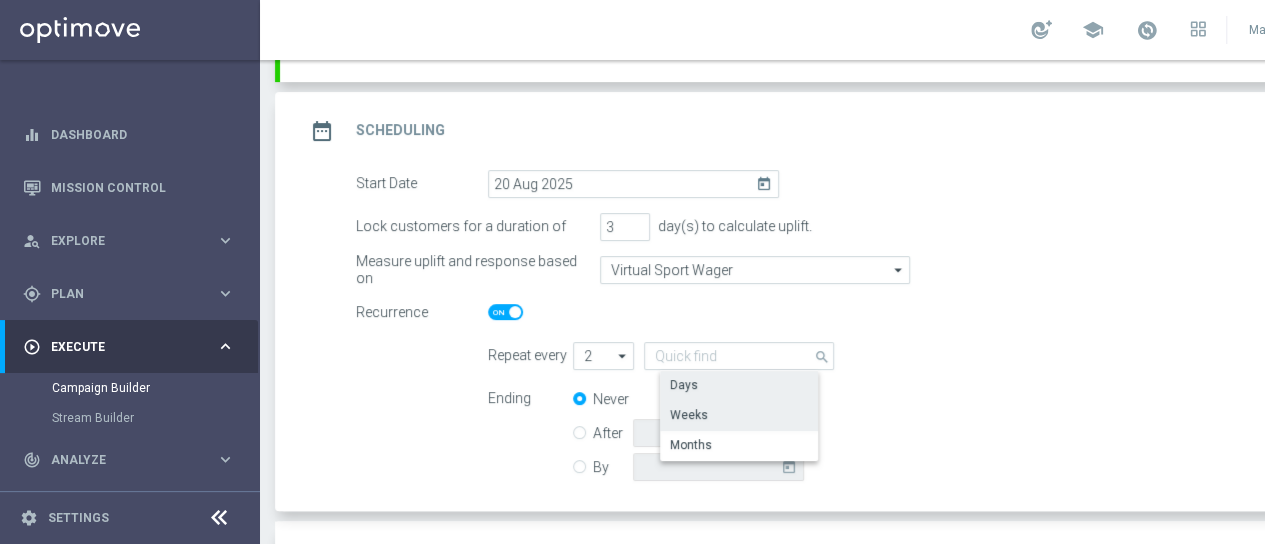 click on "Weeks" 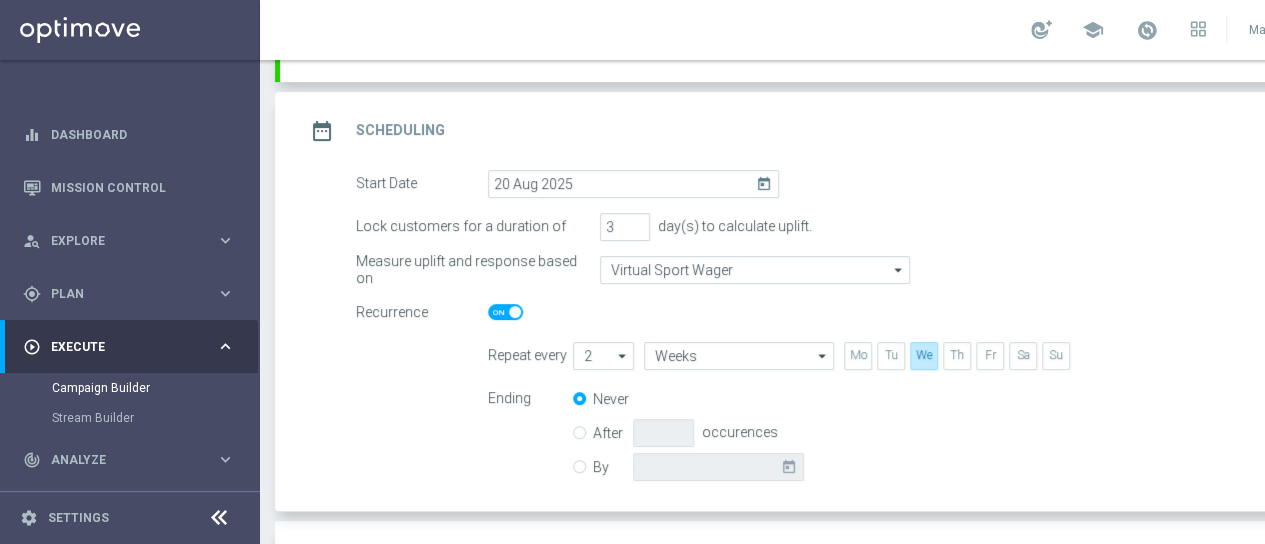 click on "arrow_drop_down" 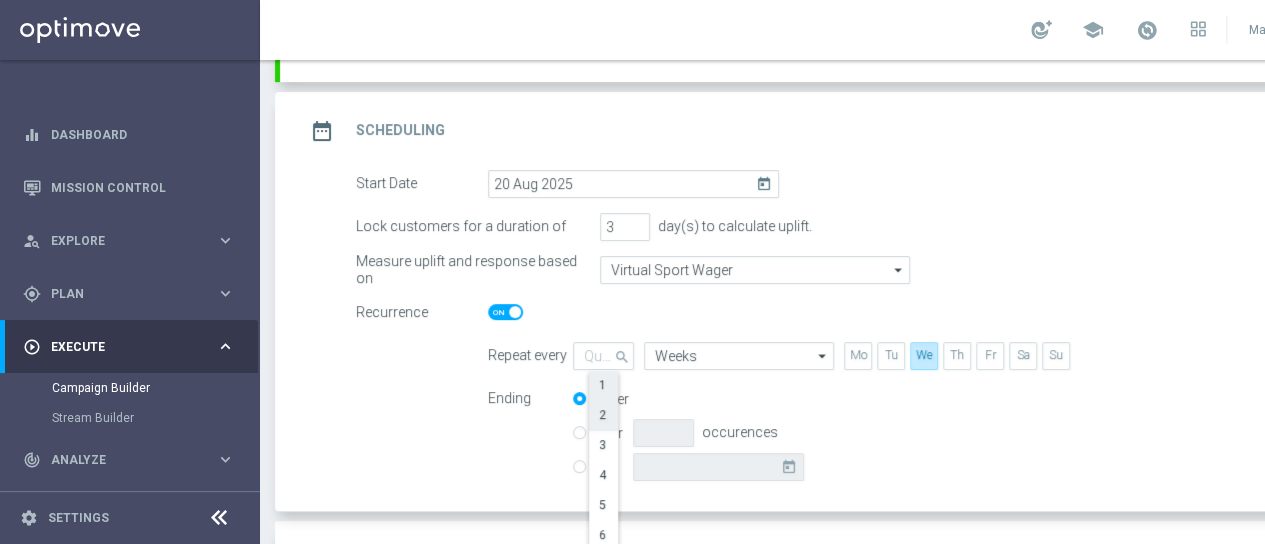 click on "1" 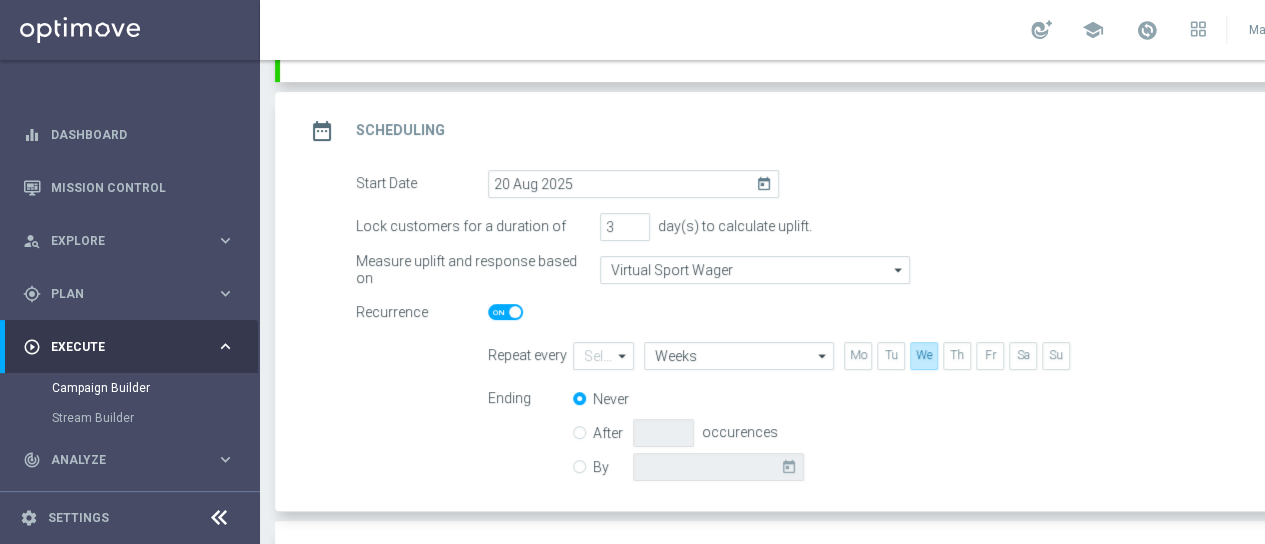 type on "1" 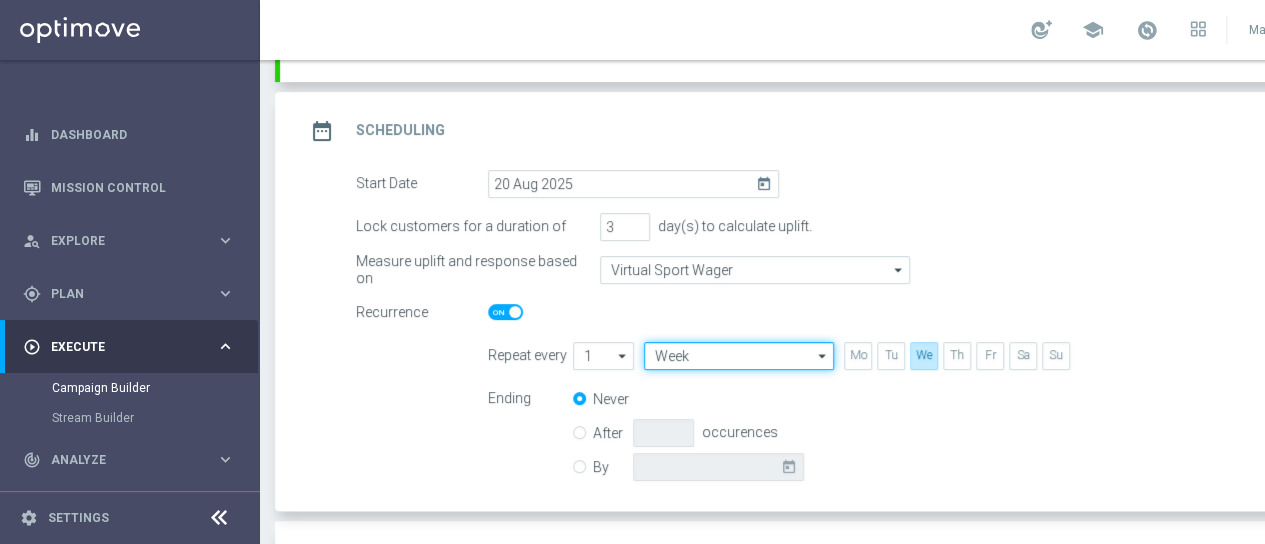 click on "Week" 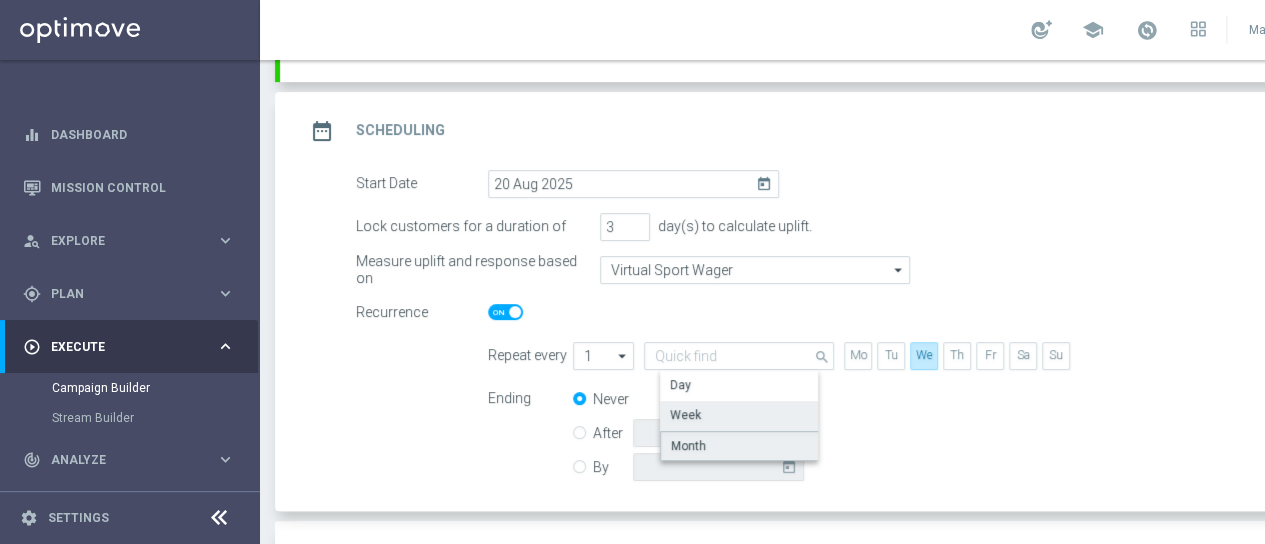 click on "Month" 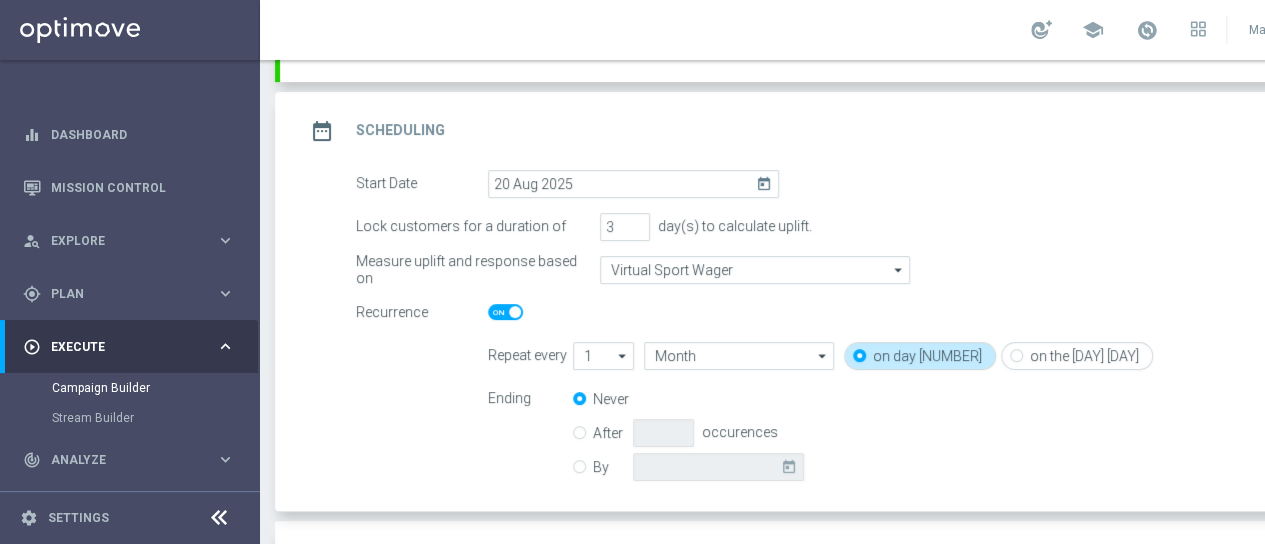 click on "arrow_drop_down" 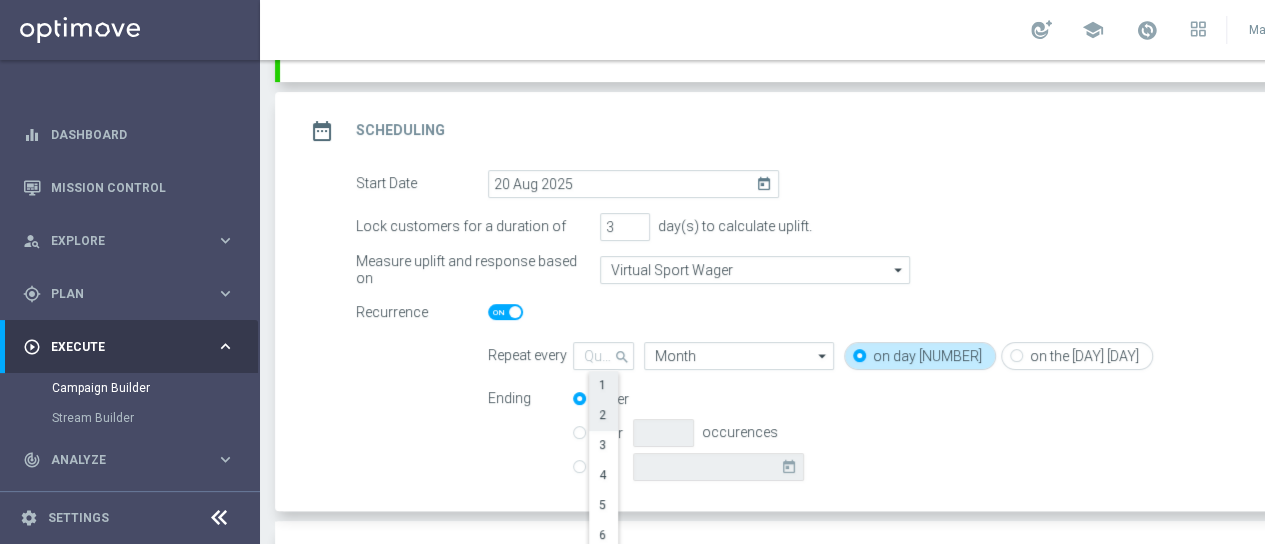 click on "2" 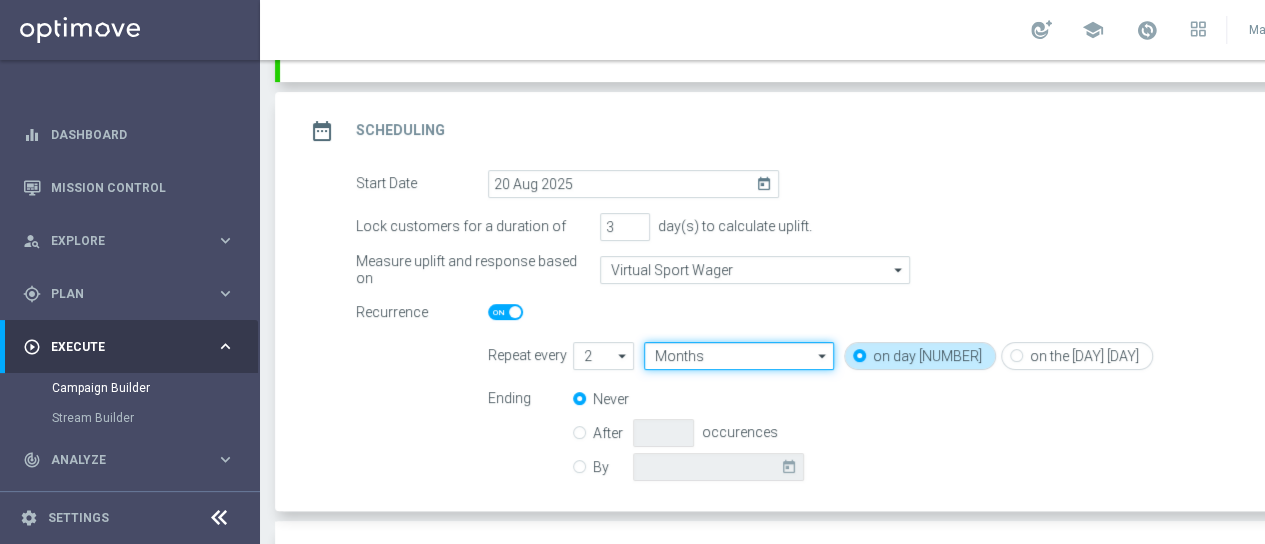 click on "Months" 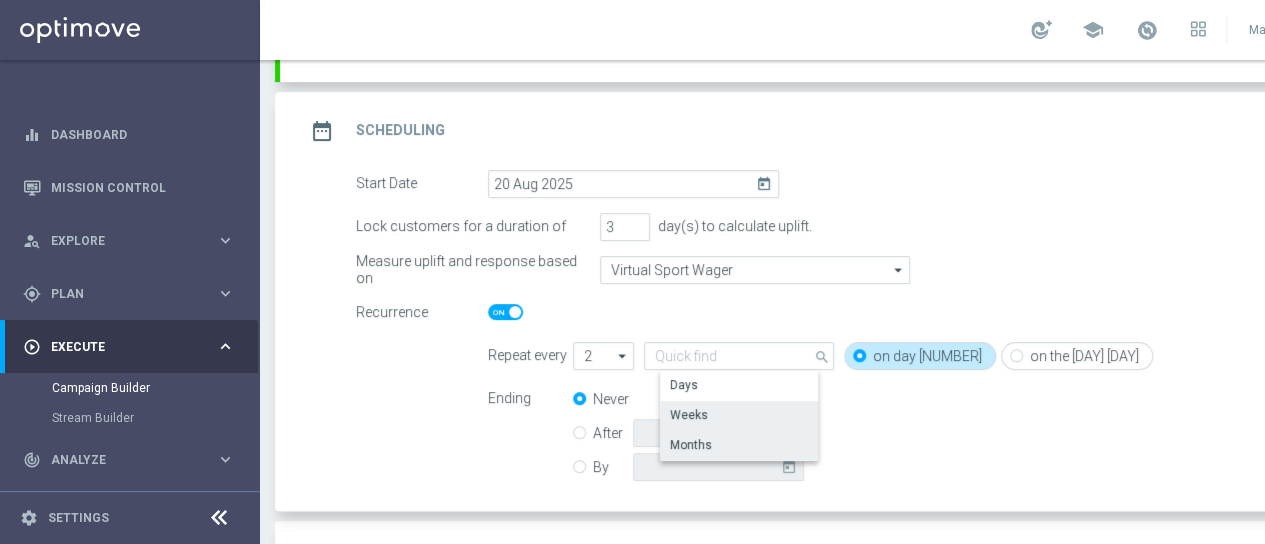 click on "Weeks" 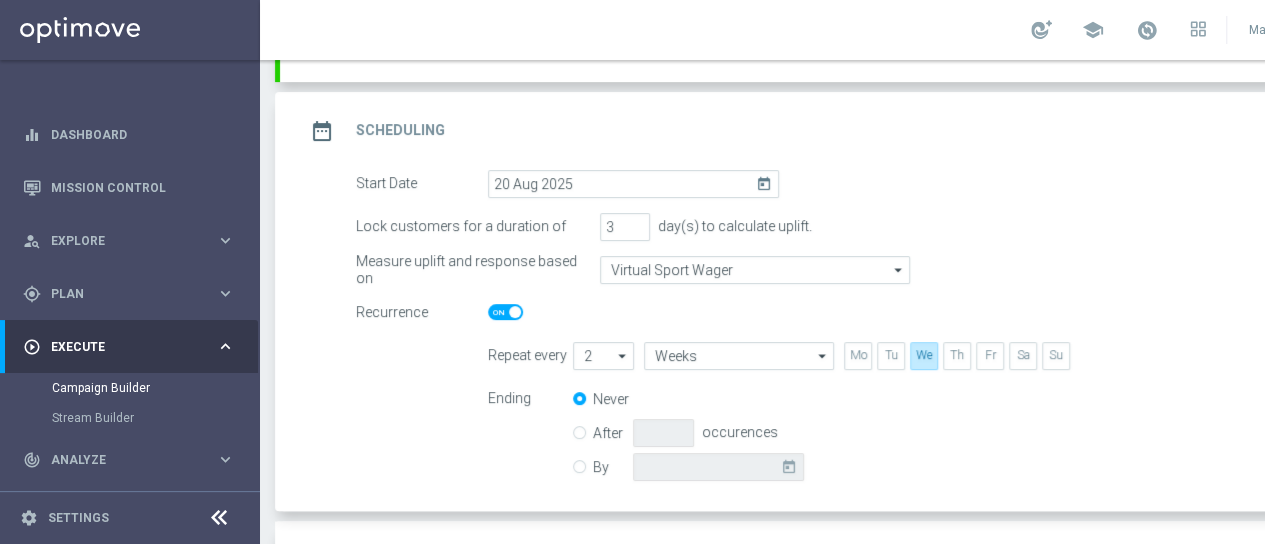 click on "After" at bounding box center (579, 429) 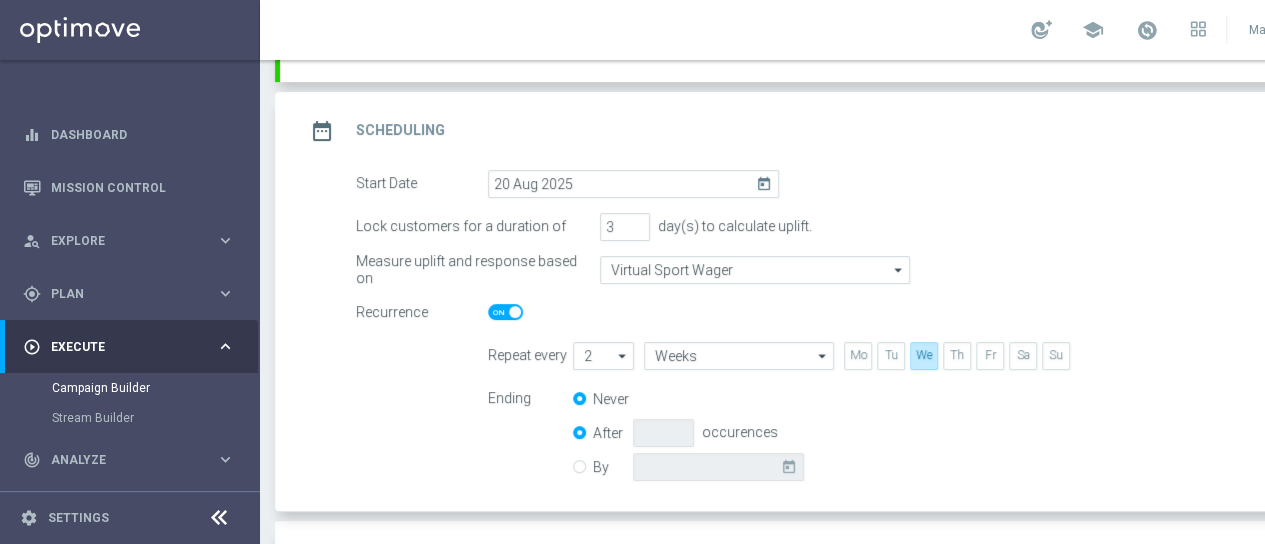 radio on "false" 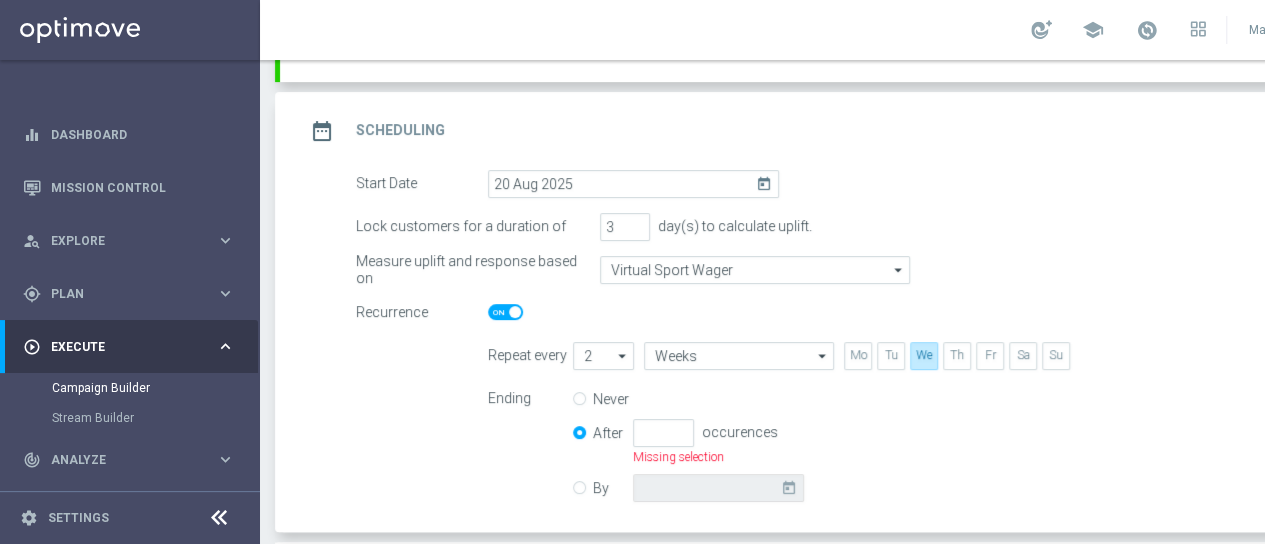 click on "By" at bounding box center (579, 484) 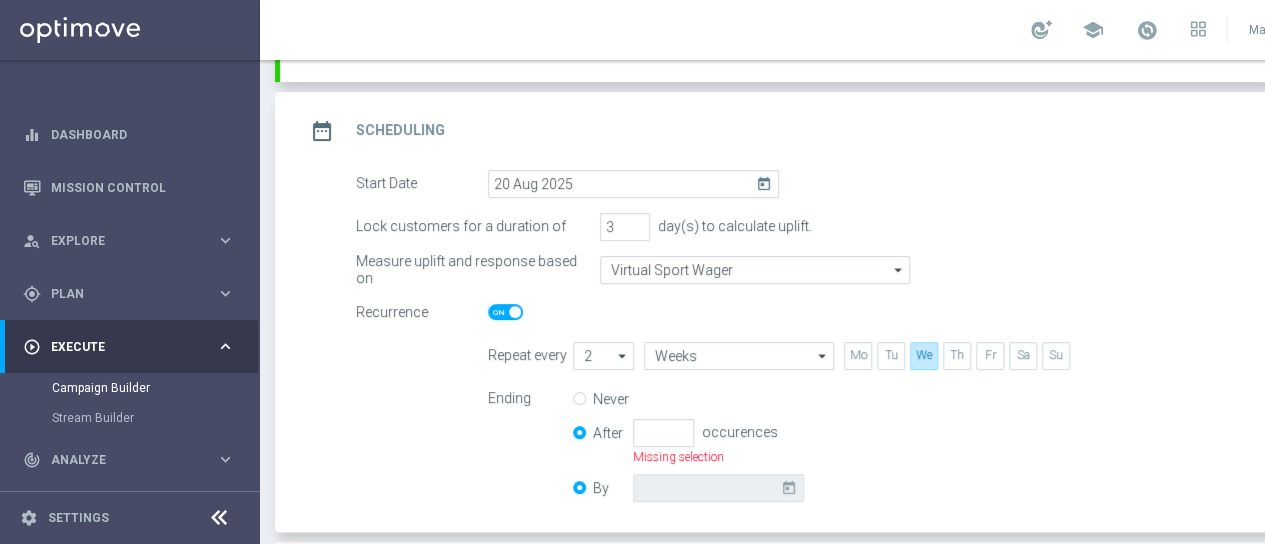 radio on "false" 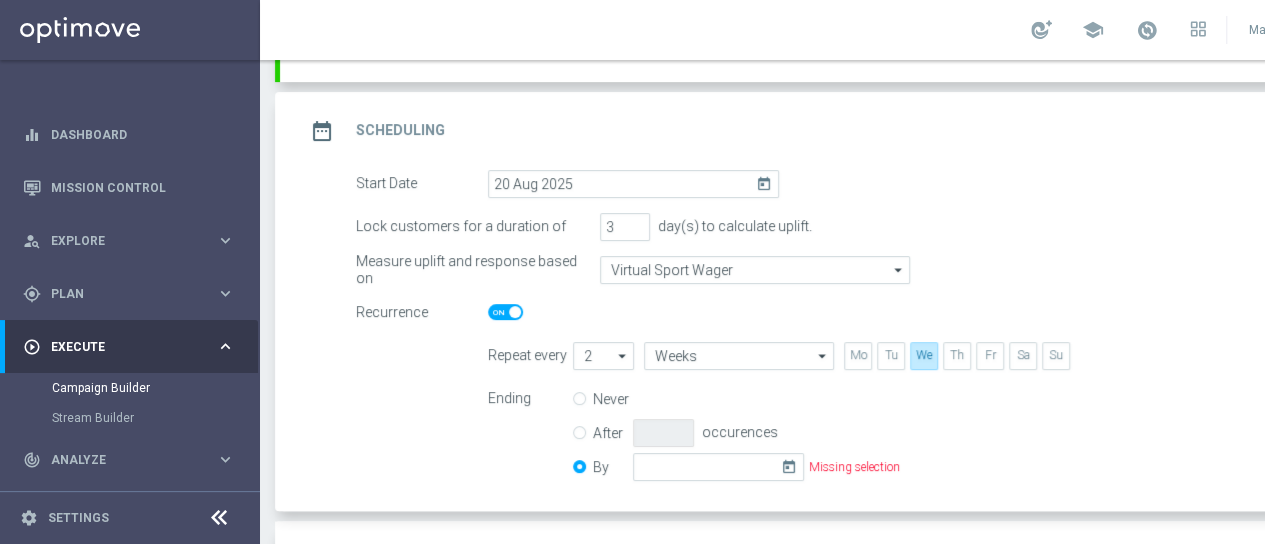 click on "today" 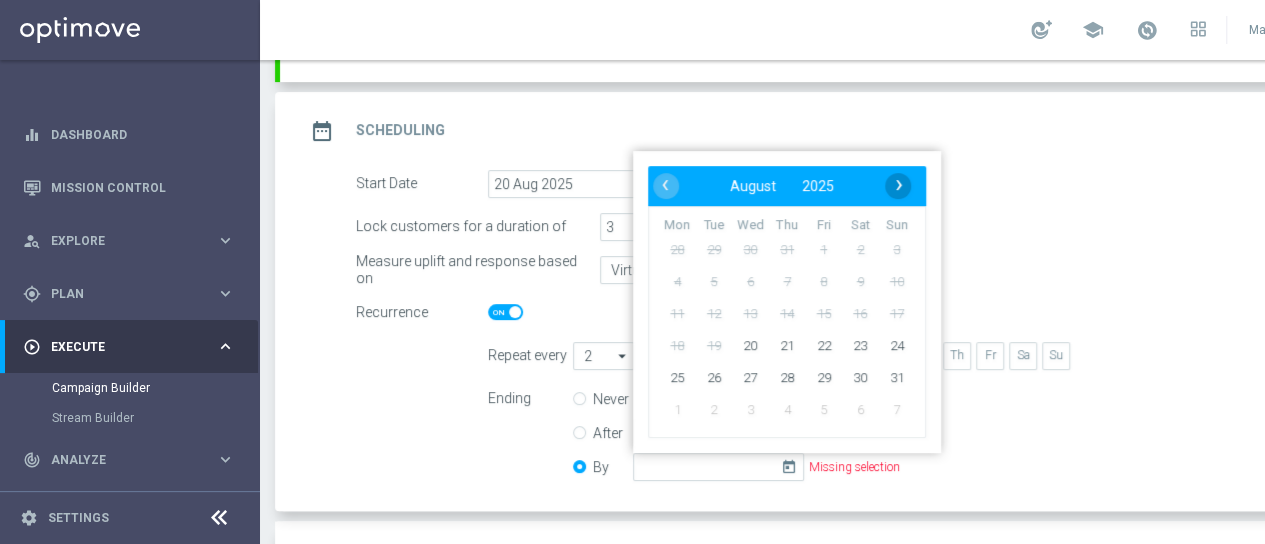 click on "›" 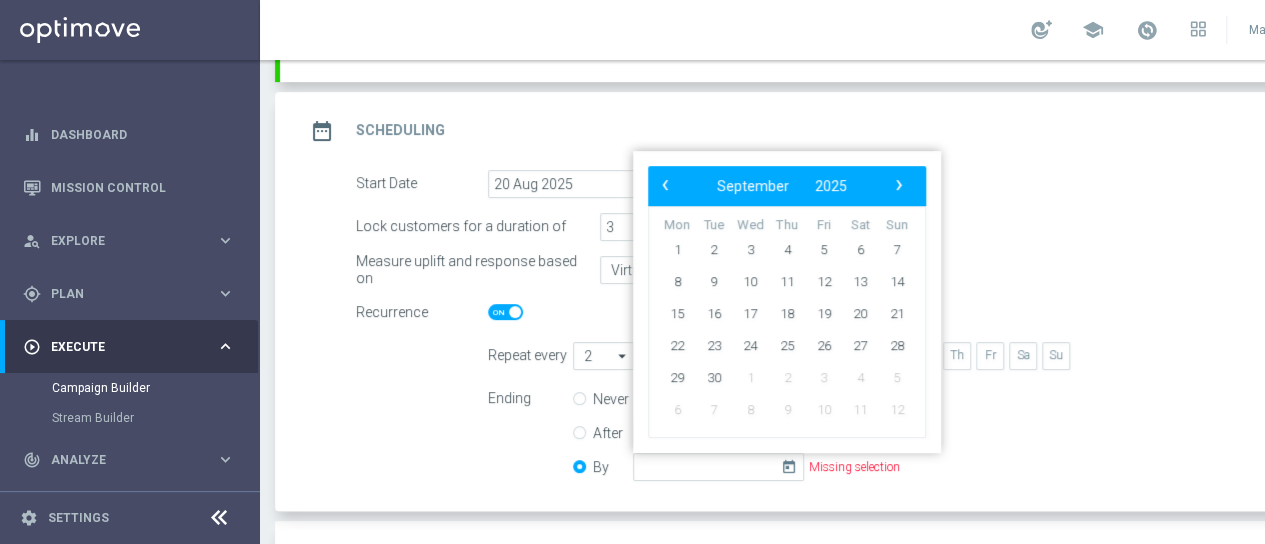 click on "›" 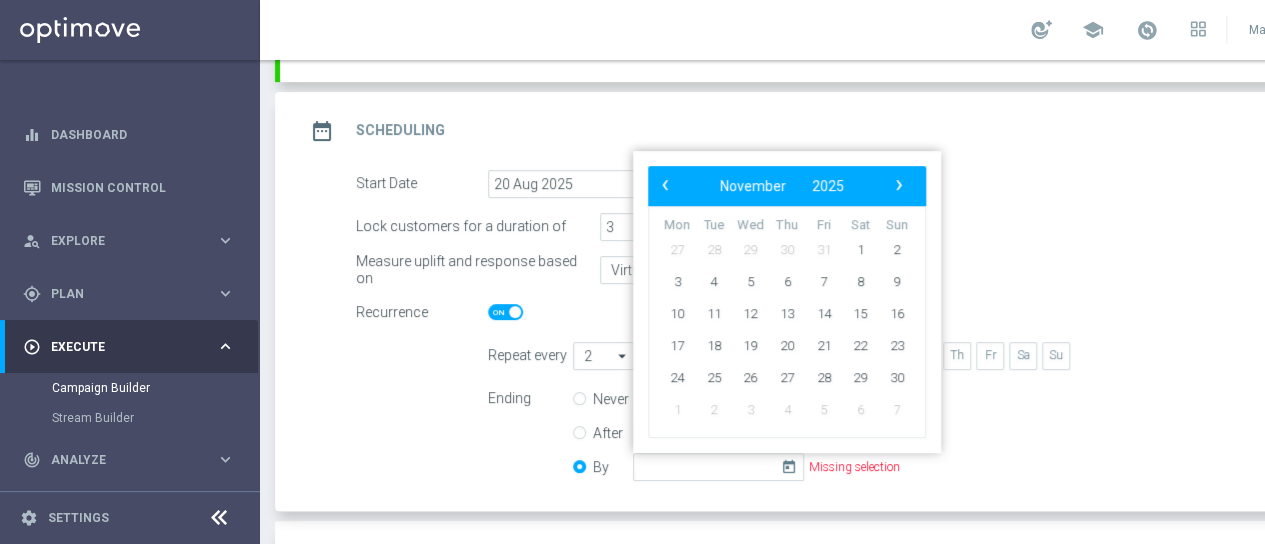 click on "›" 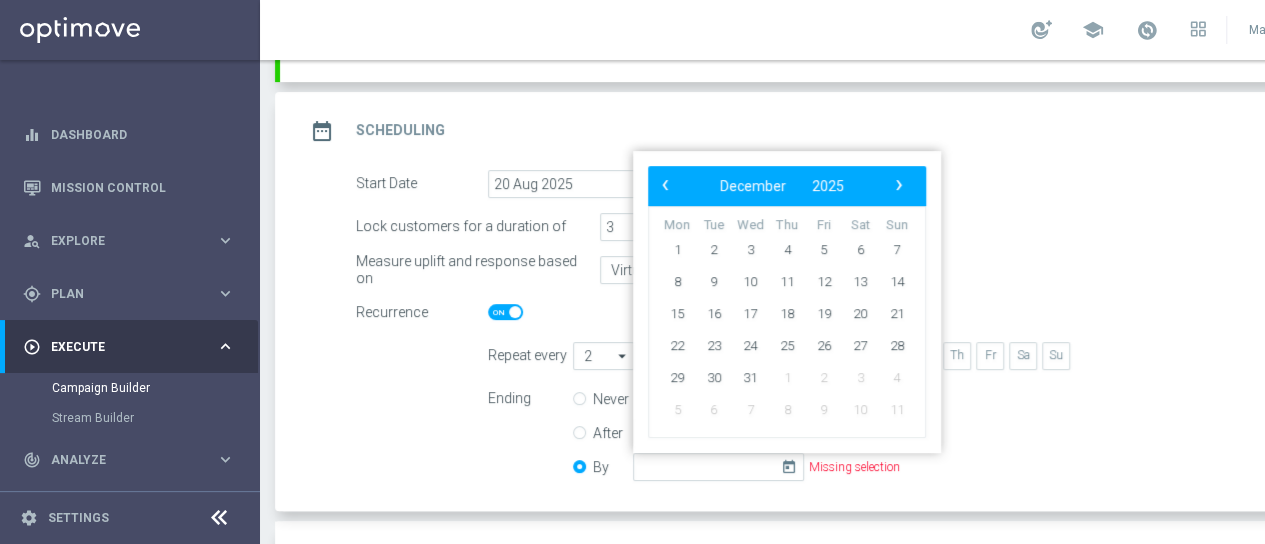 click on "›" 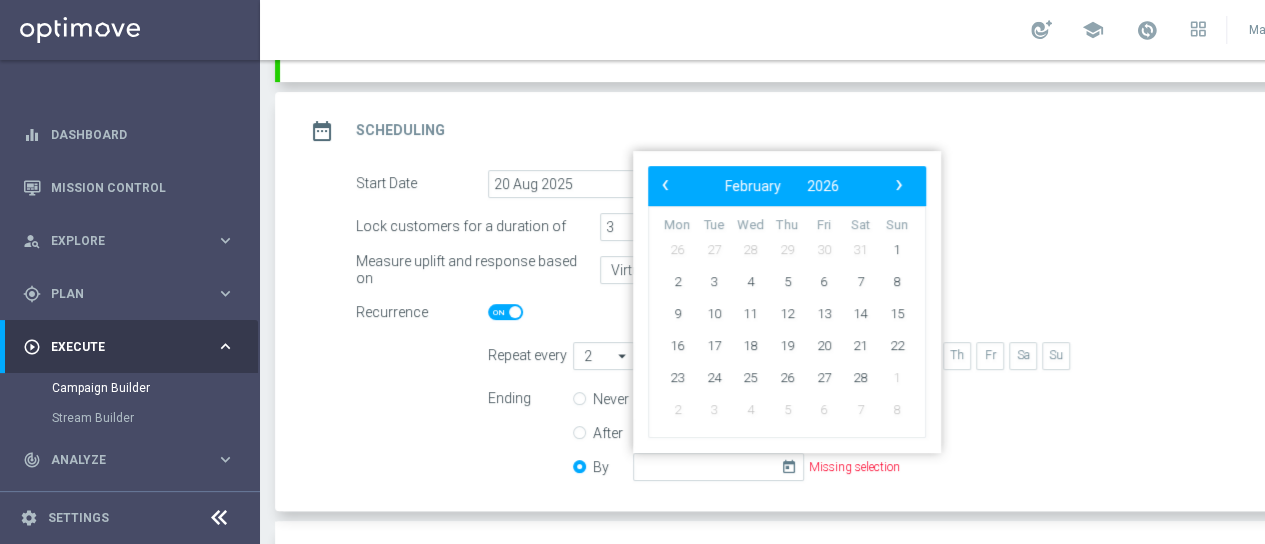 click on "›" 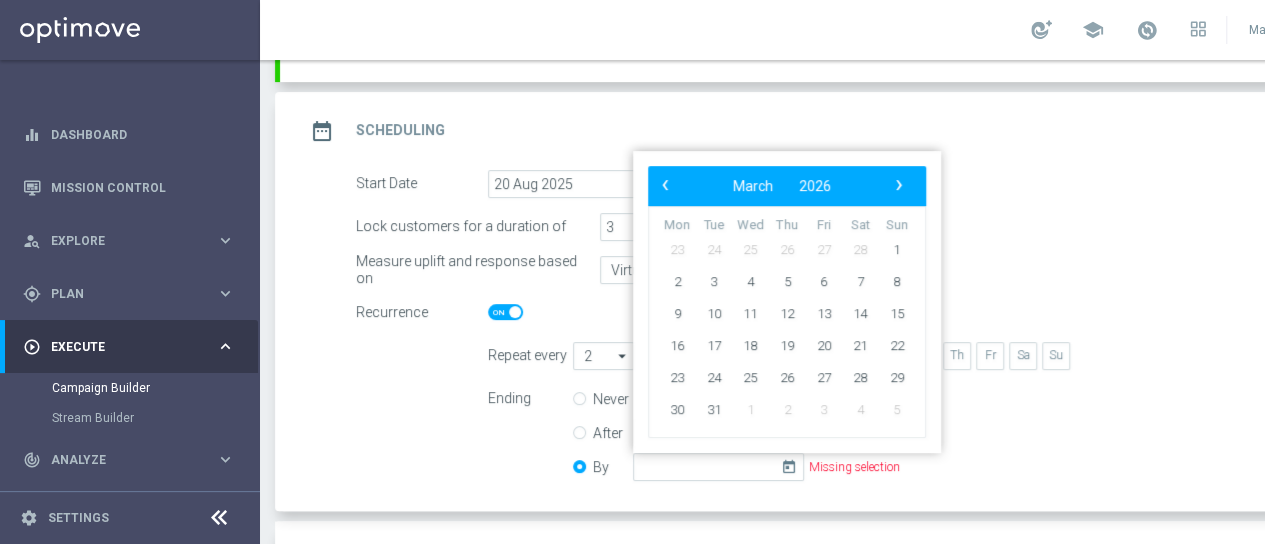 click on "›" 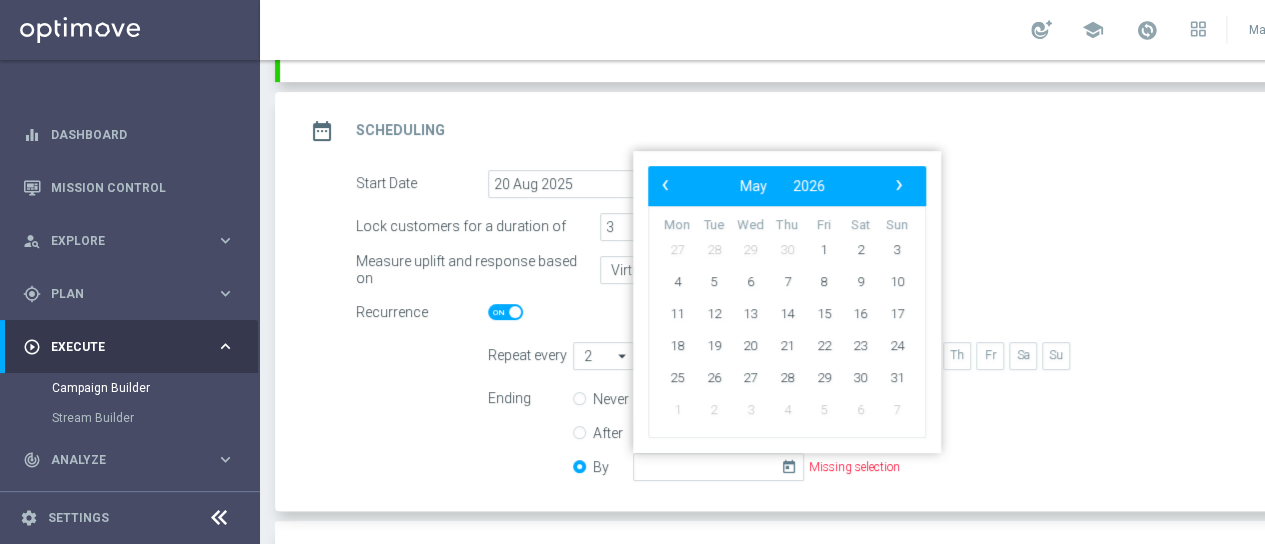 click on "›" 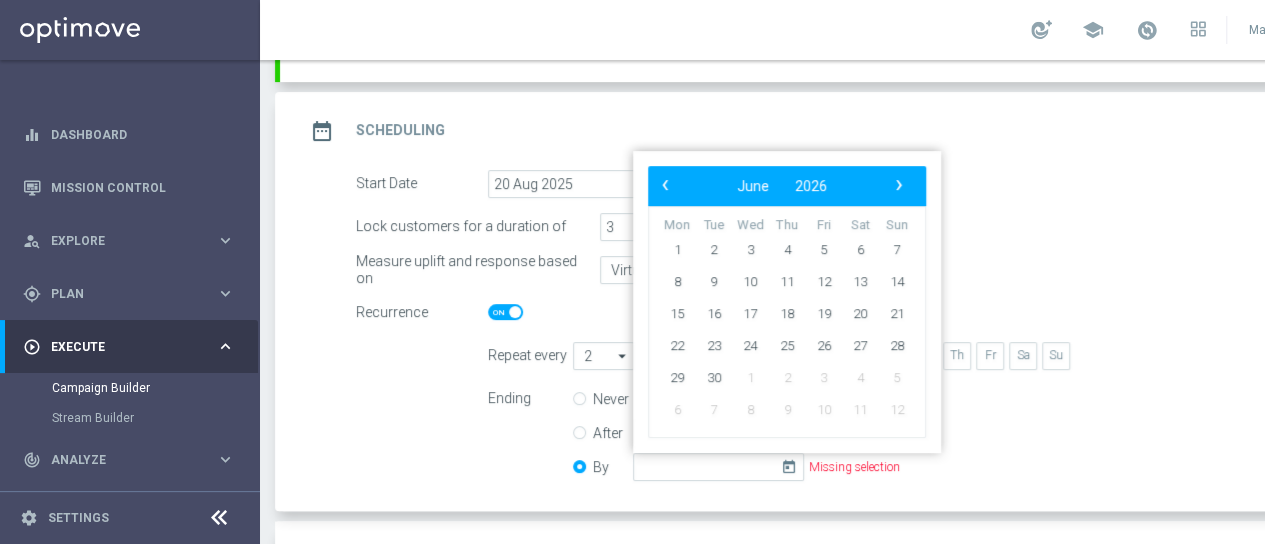 click on "›" 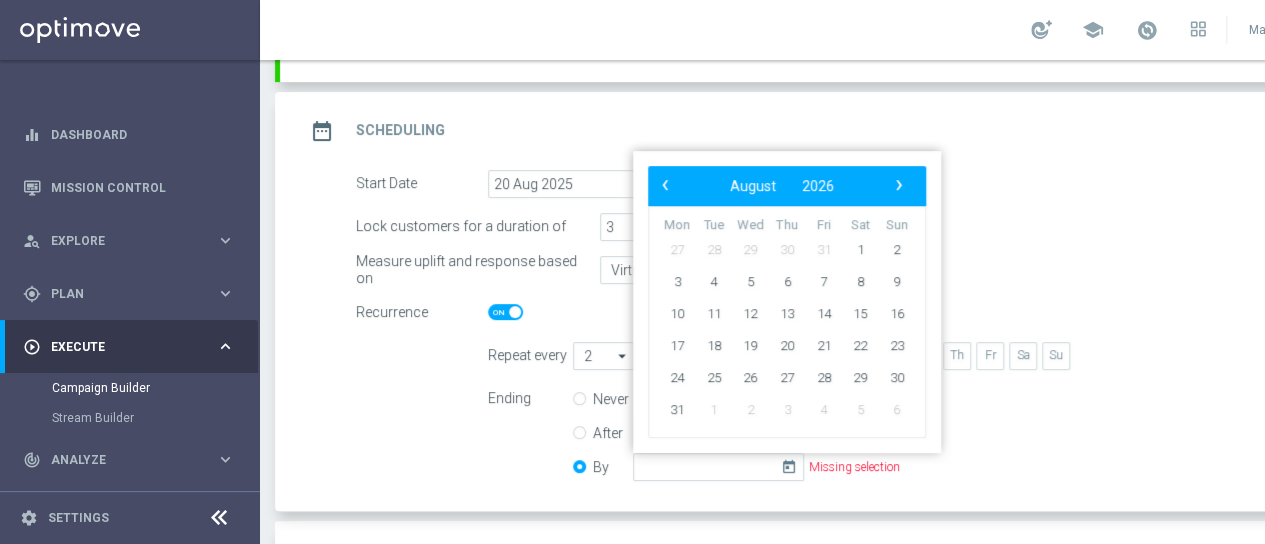 click on "›" 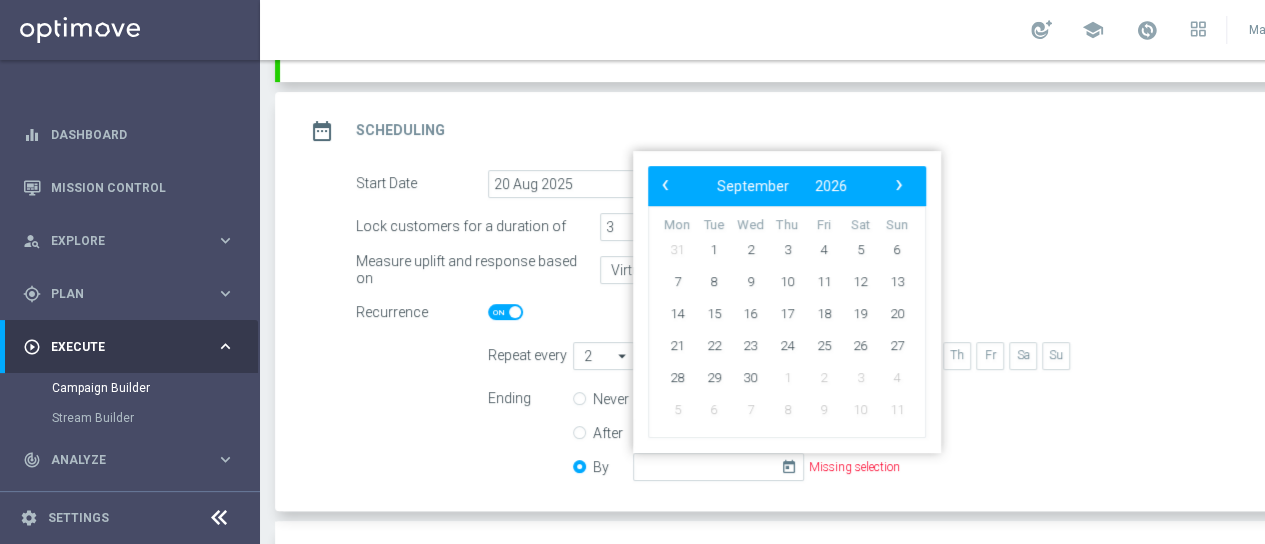 click on "›" 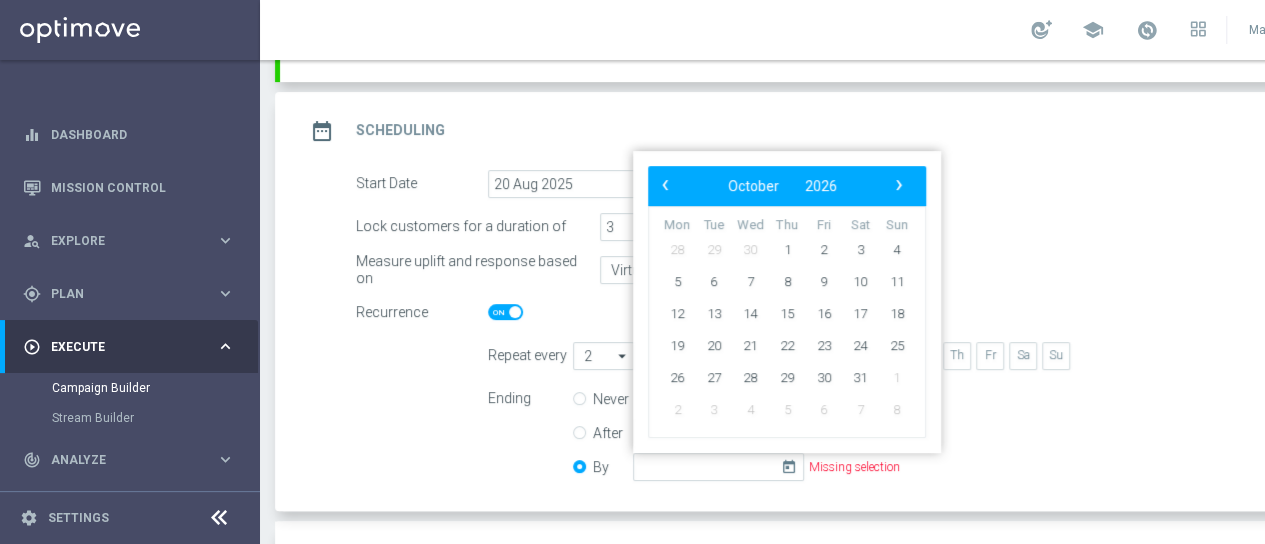 click on "›" 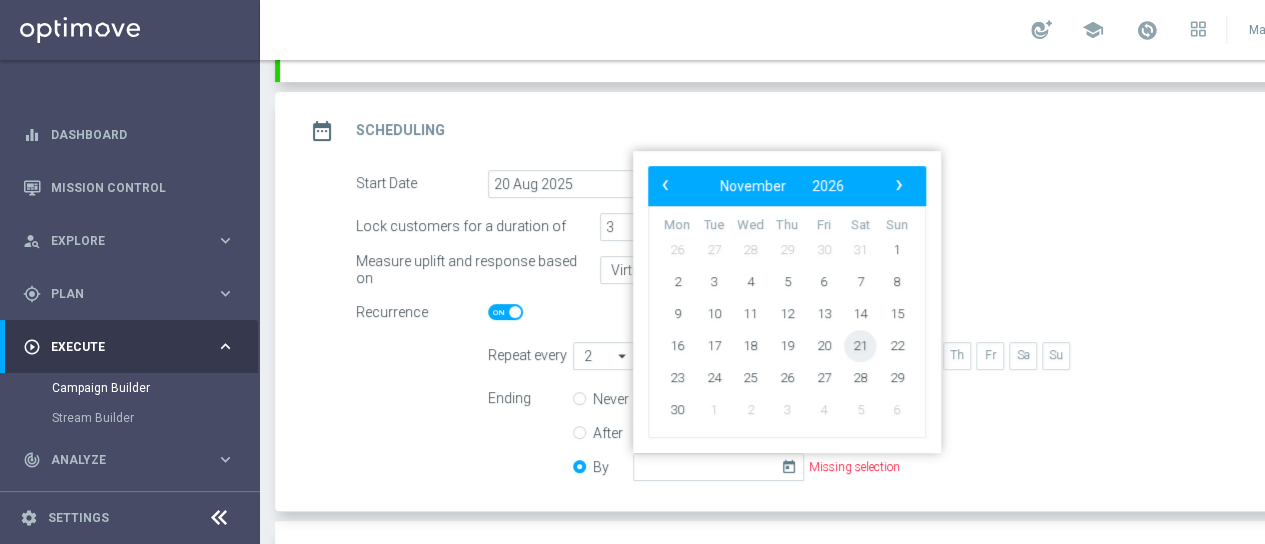 click on "21" 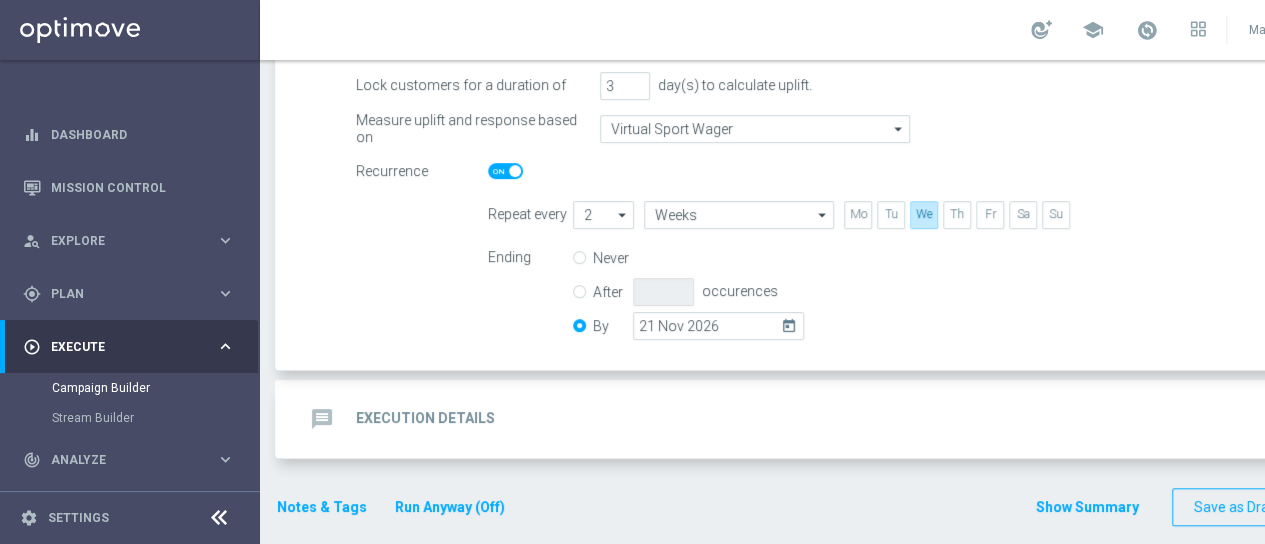 scroll, scrollTop: 388, scrollLeft: 0, axis: vertical 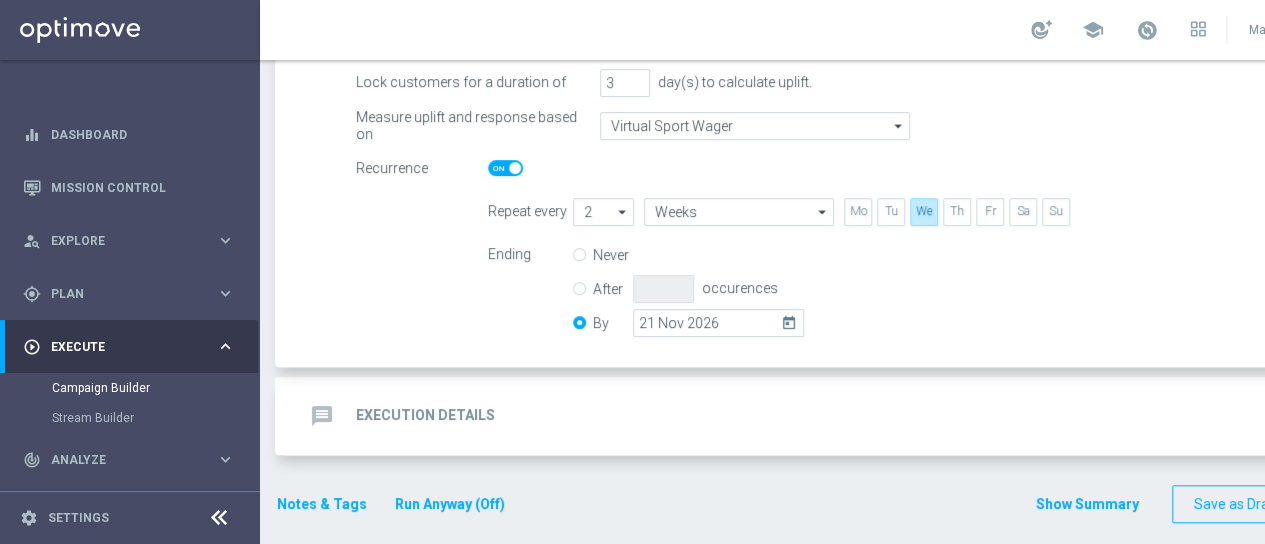 click on "Execution Details" 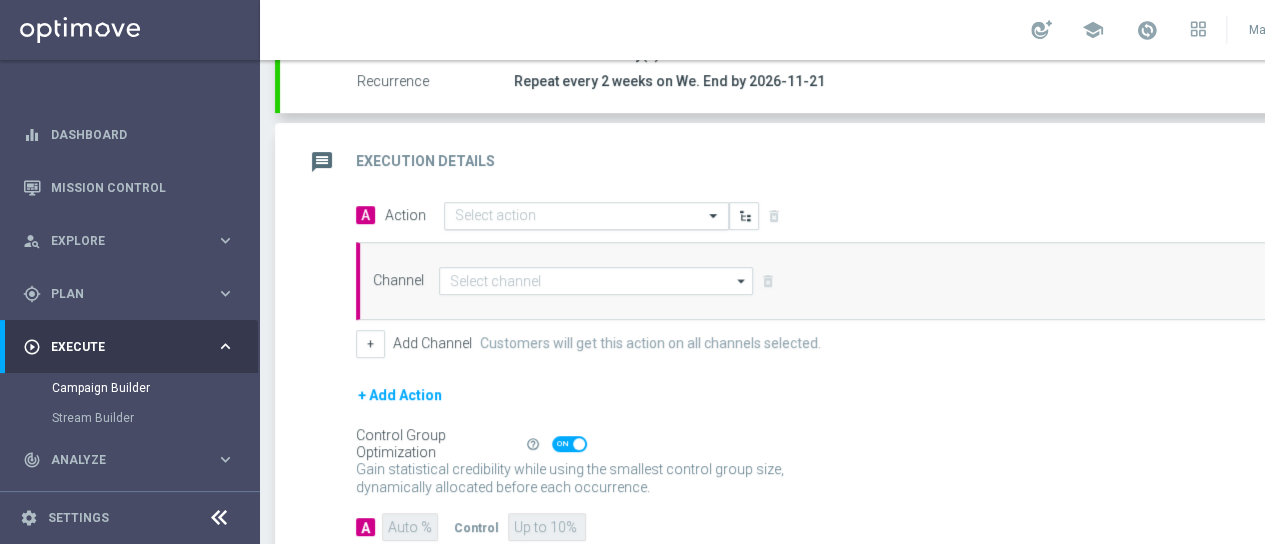 click 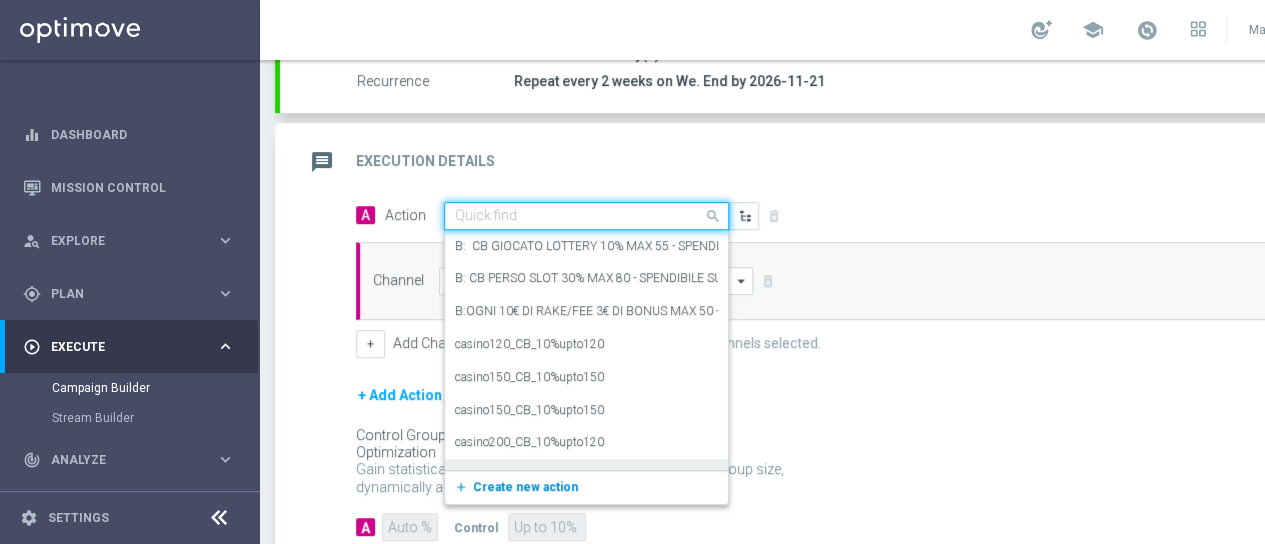 click on "Create new action" at bounding box center (525, 487) 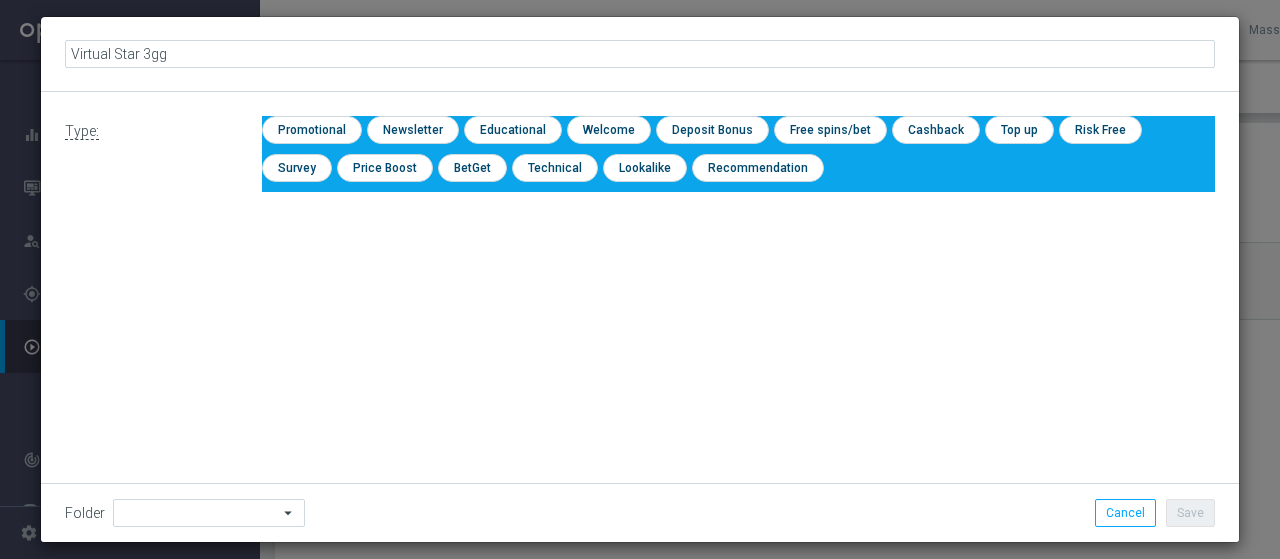 type on "Virtual Star 3gg" 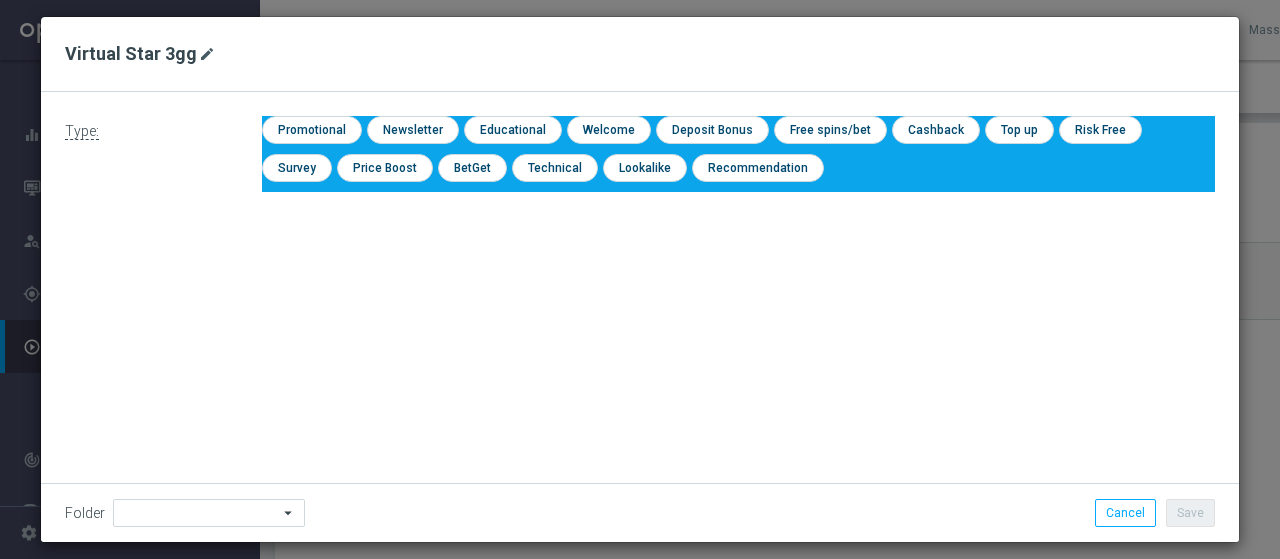 click on "mode_edit" 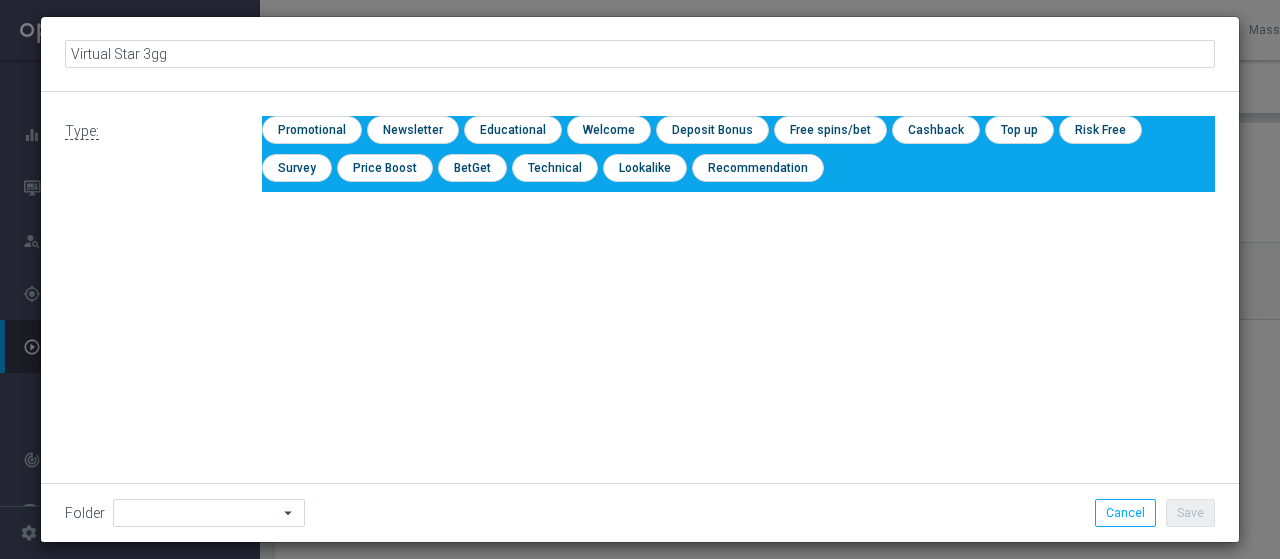 type on "Virtual Star 3gg Ric X Optin 30% Perso fino a 300€" 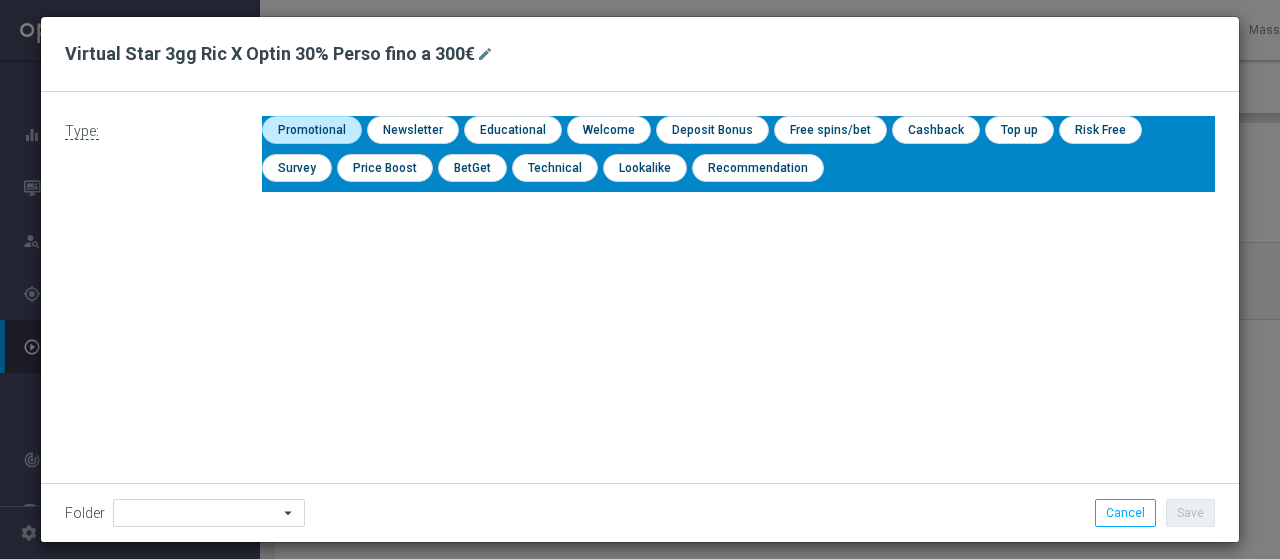 click 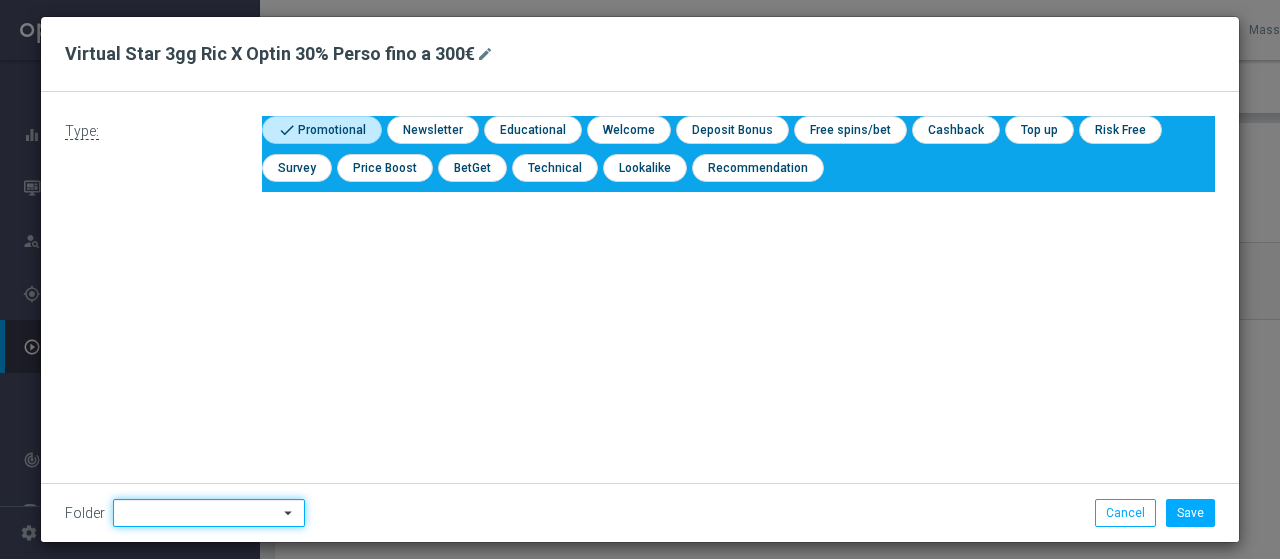 click 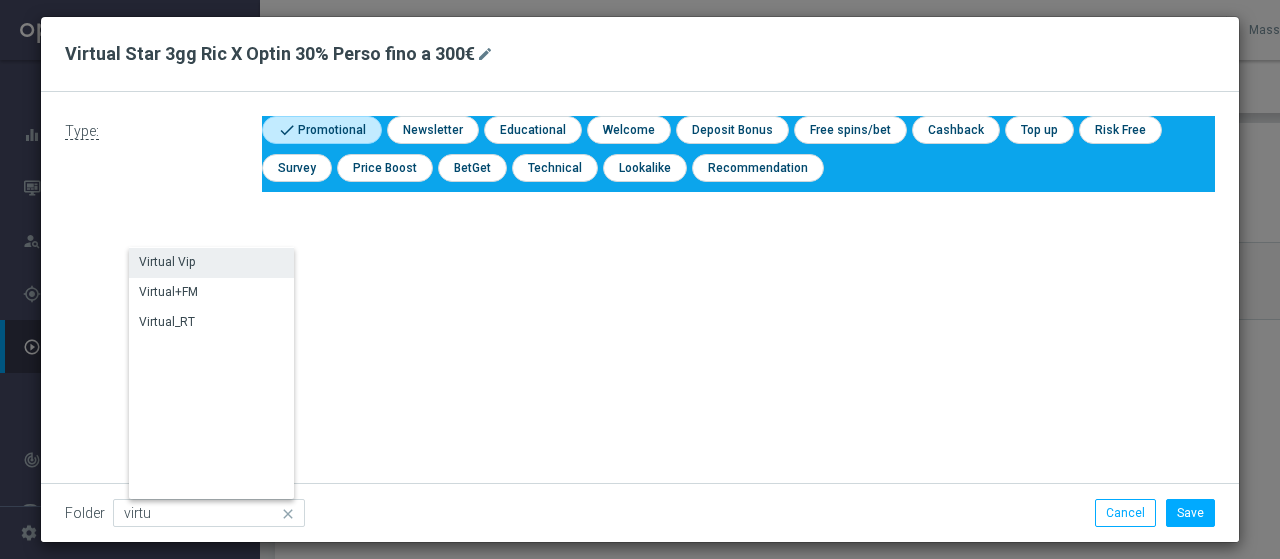 click on "Virtual Vip" 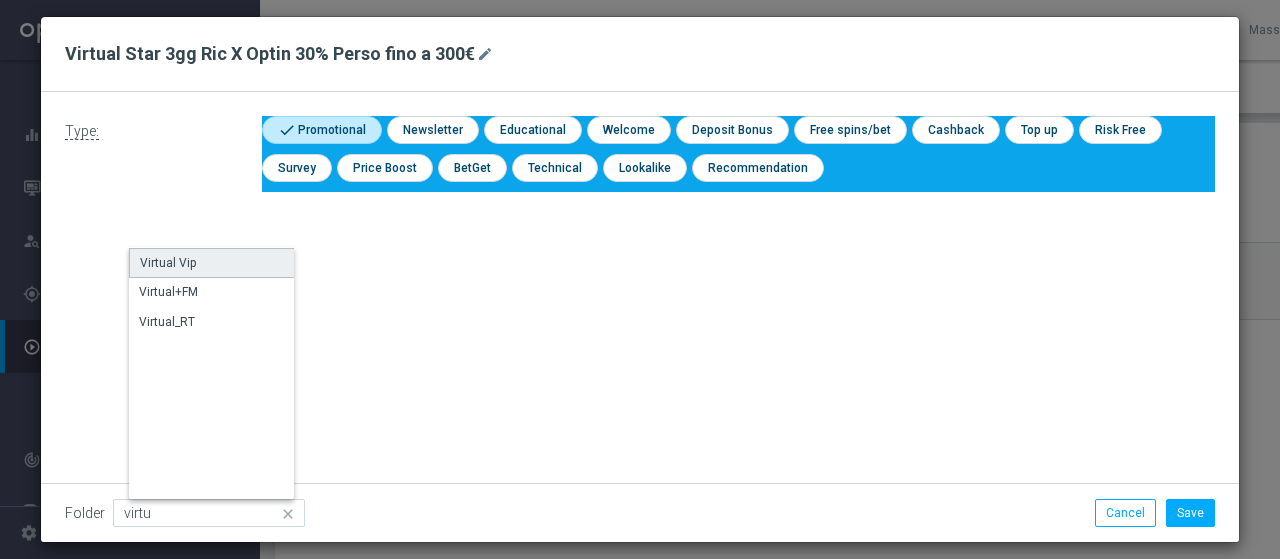 type on "Virtual Vip" 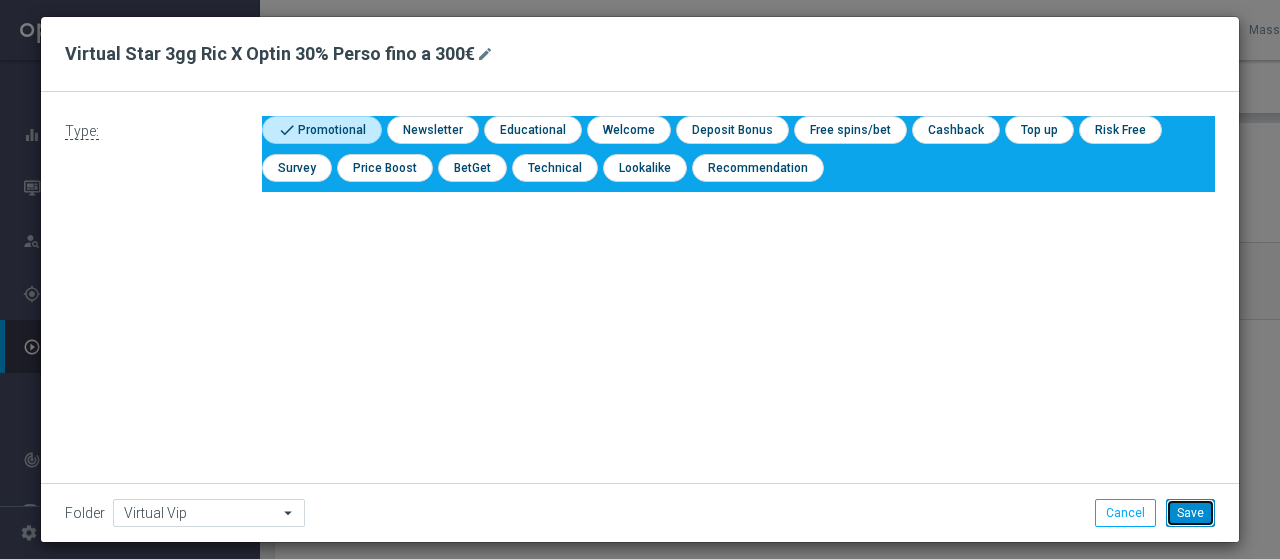 click on "Save" 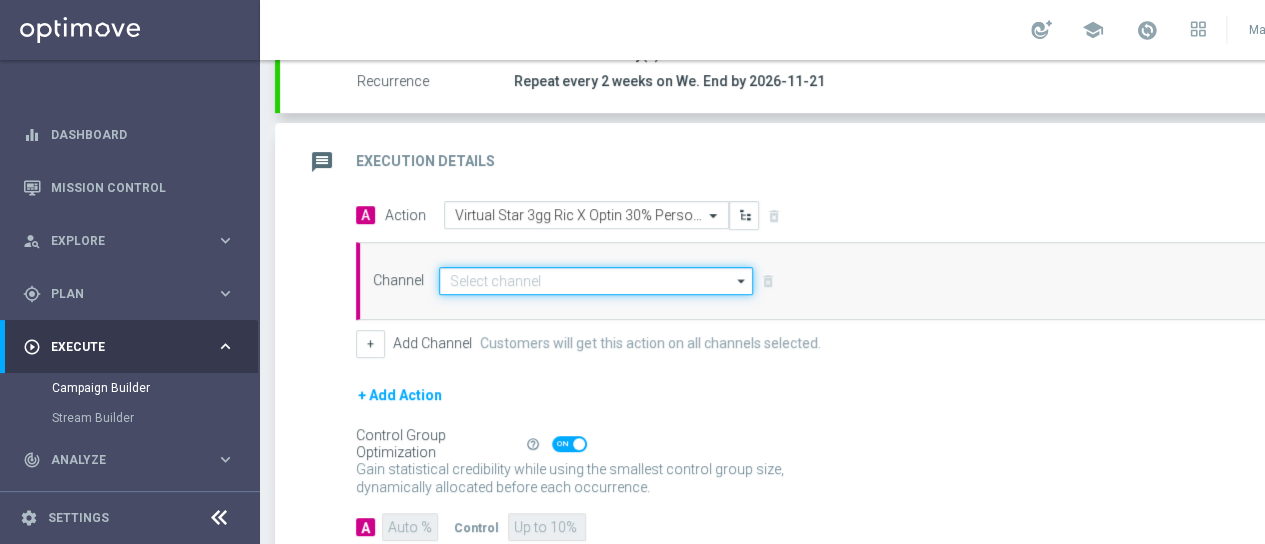 click 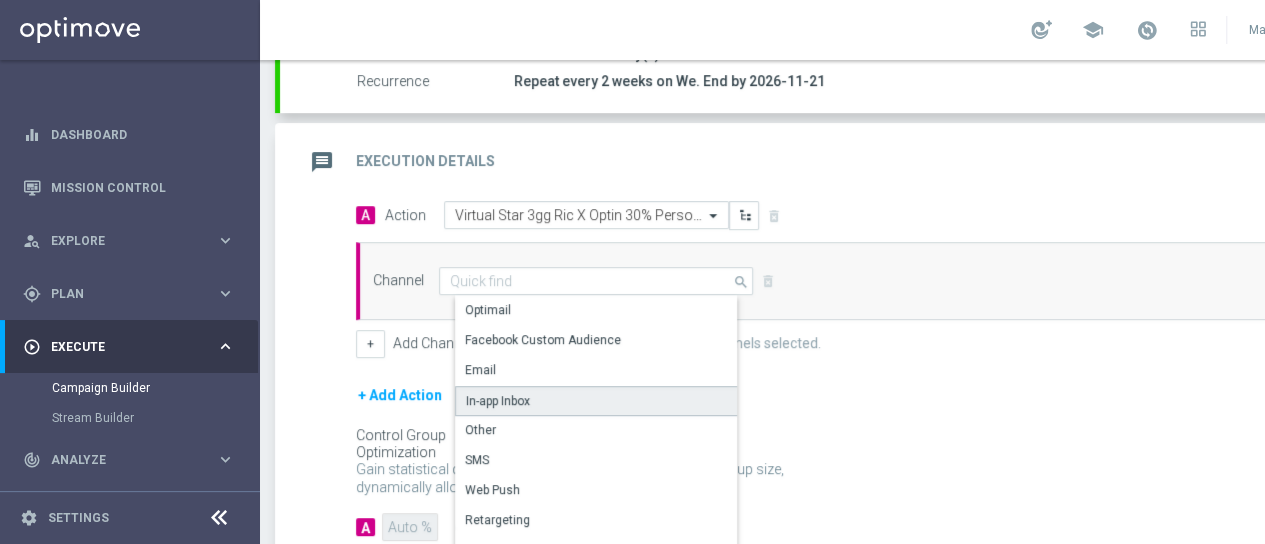 click on "In-app Inbox" 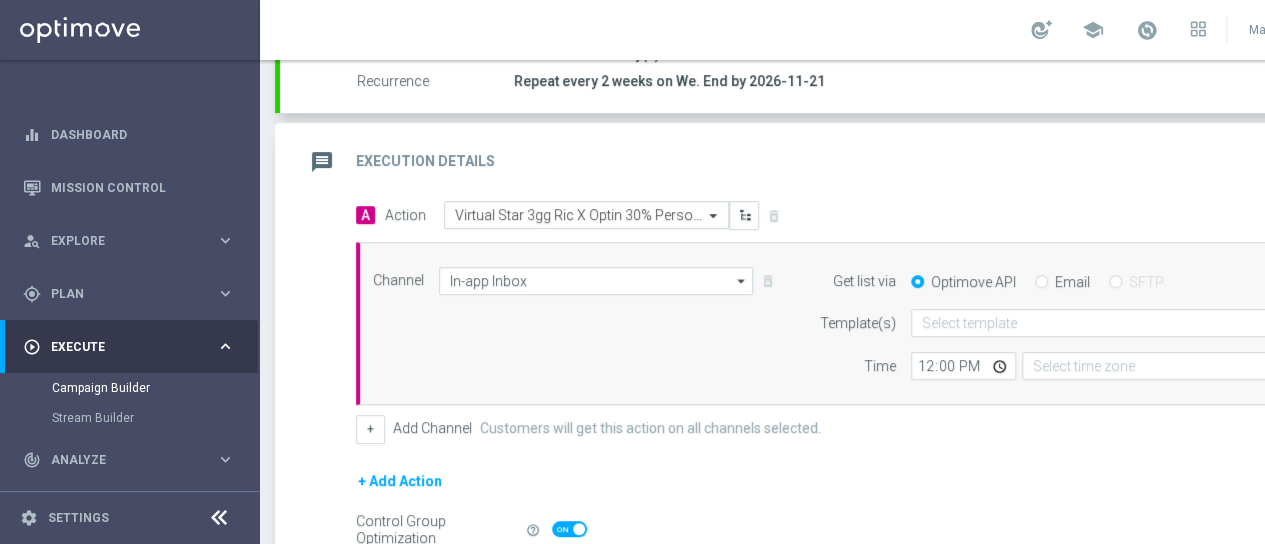 type on "Coordinated Universal Time (UTC 00:00)" 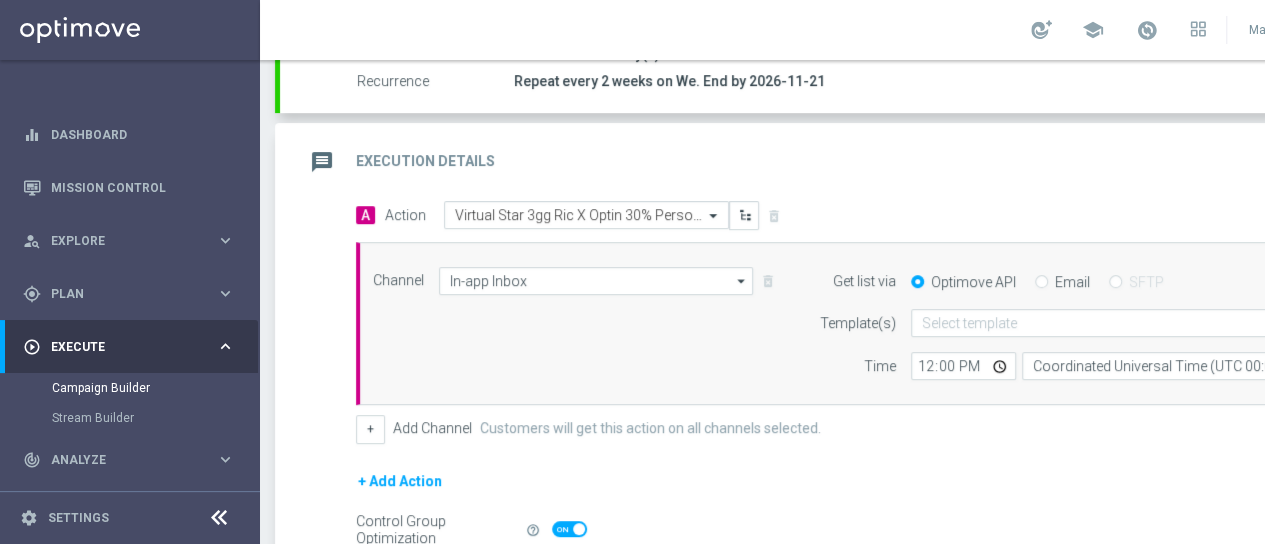 click on "Email" at bounding box center [1041, 283] 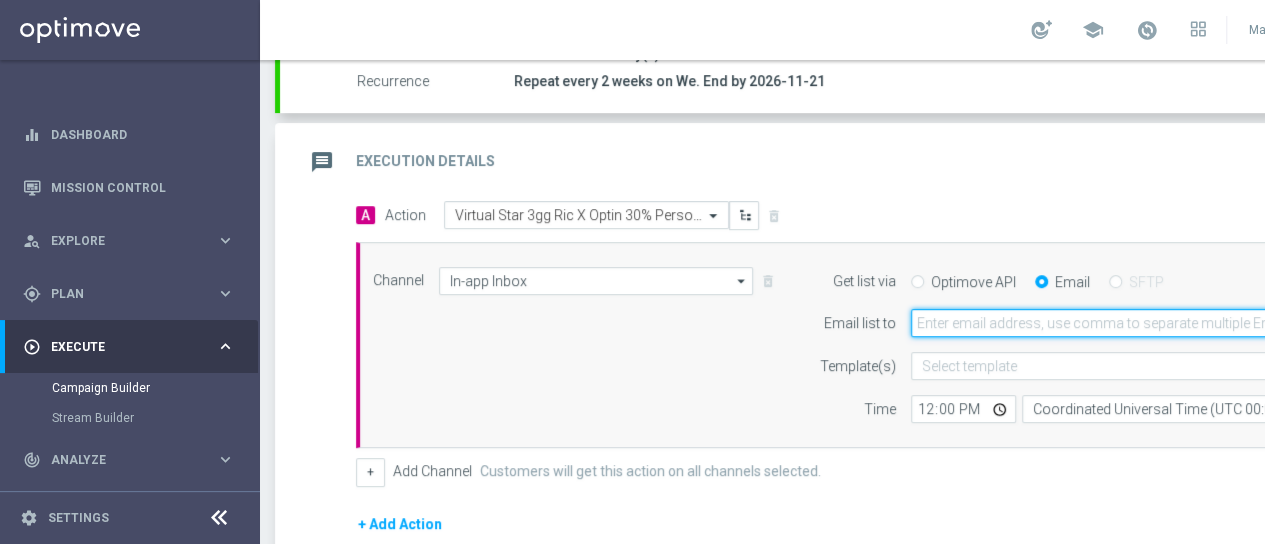 click 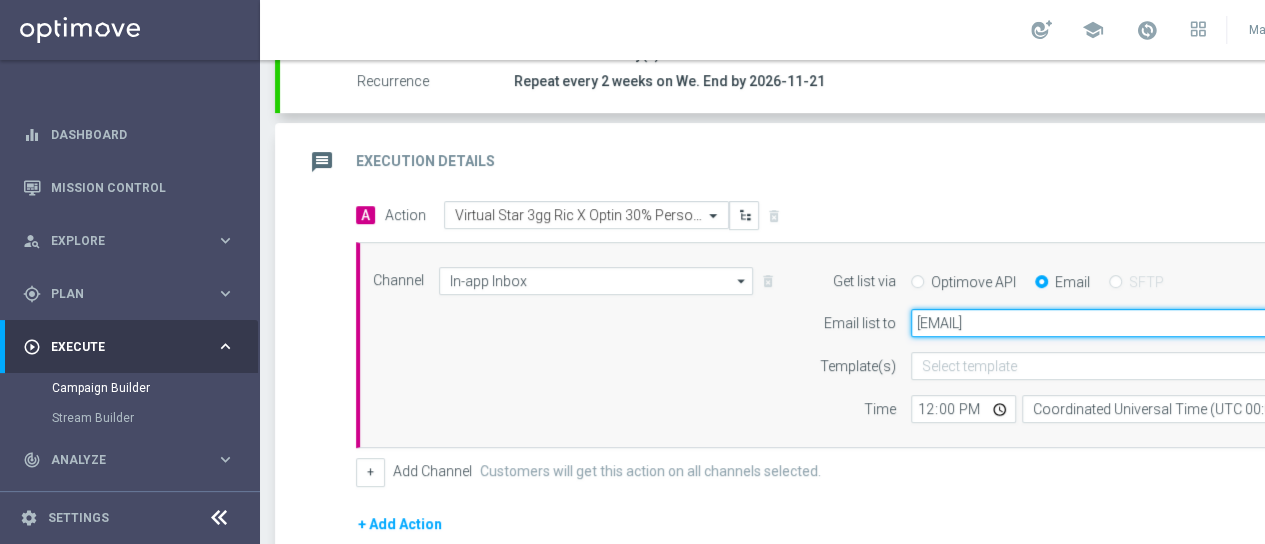 scroll, scrollTop: 0, scrollLeft: 124, axis: horizontal 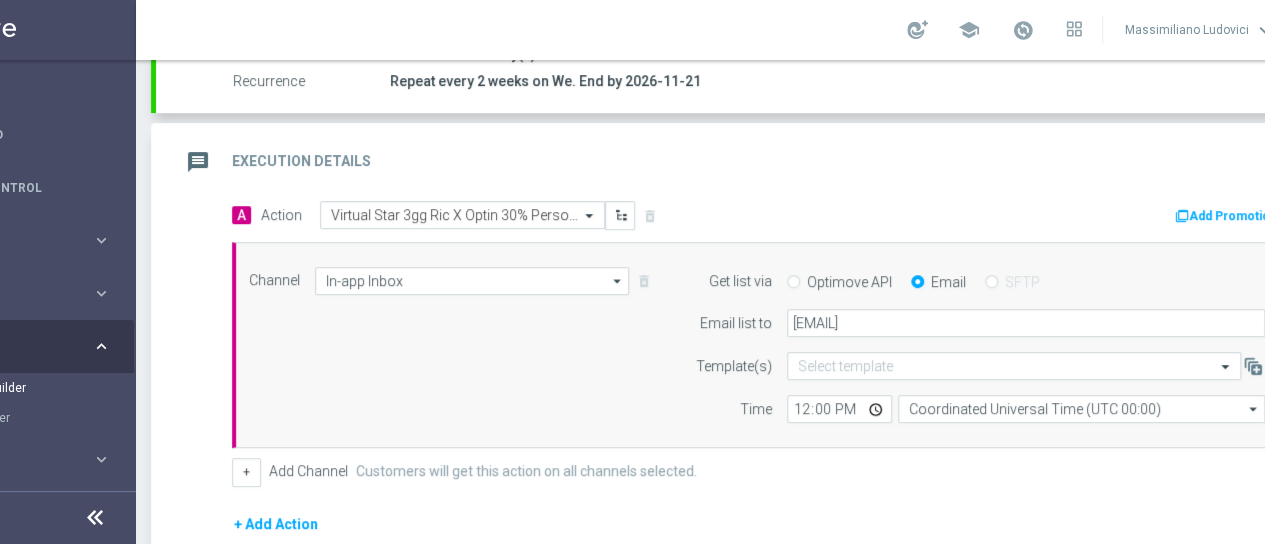click on "message
Execution Details
keyboard_arrow_up" 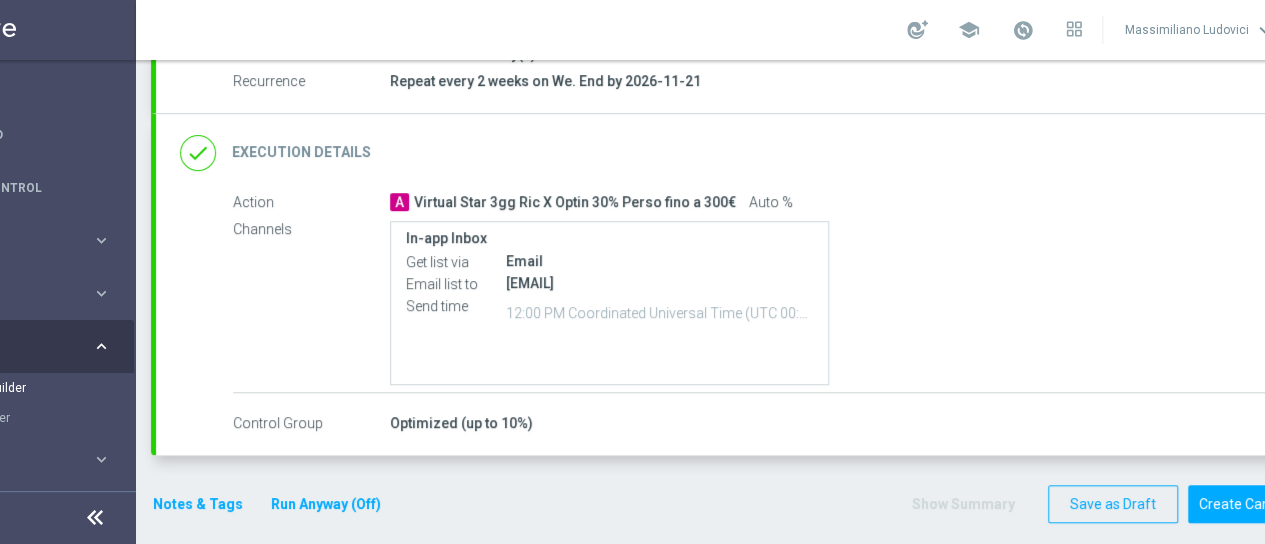 drag, startPoint x: 299, startPoint y: 138, endPoint x: 399, endPoint y: 179, distance: 108.078674 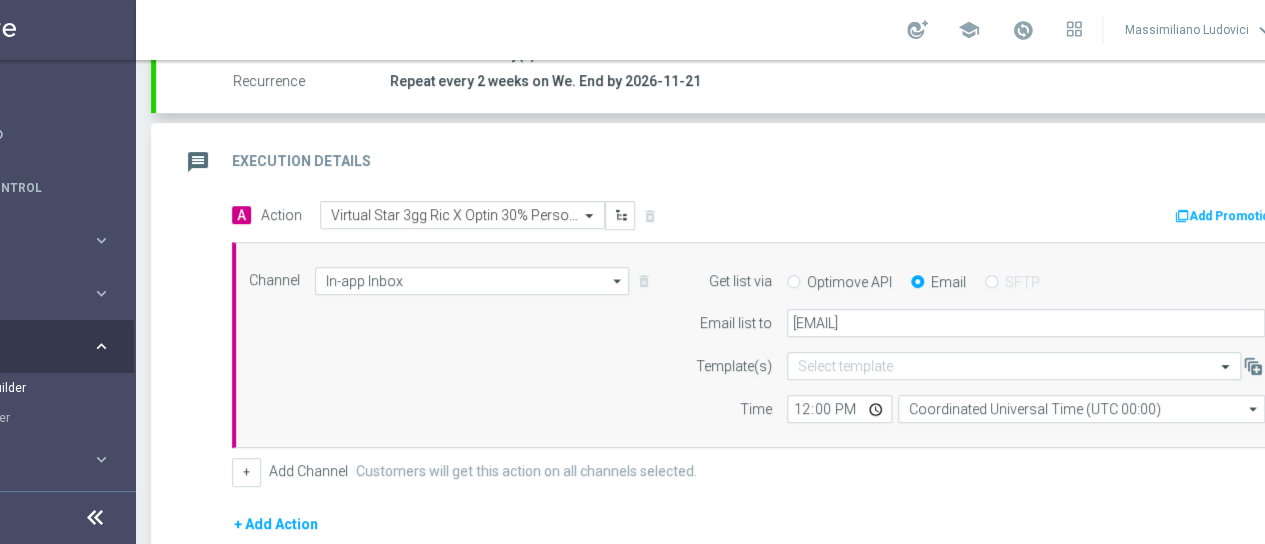 scroll, scrollTop: 388, scrollLeft: 0, axis: vertical 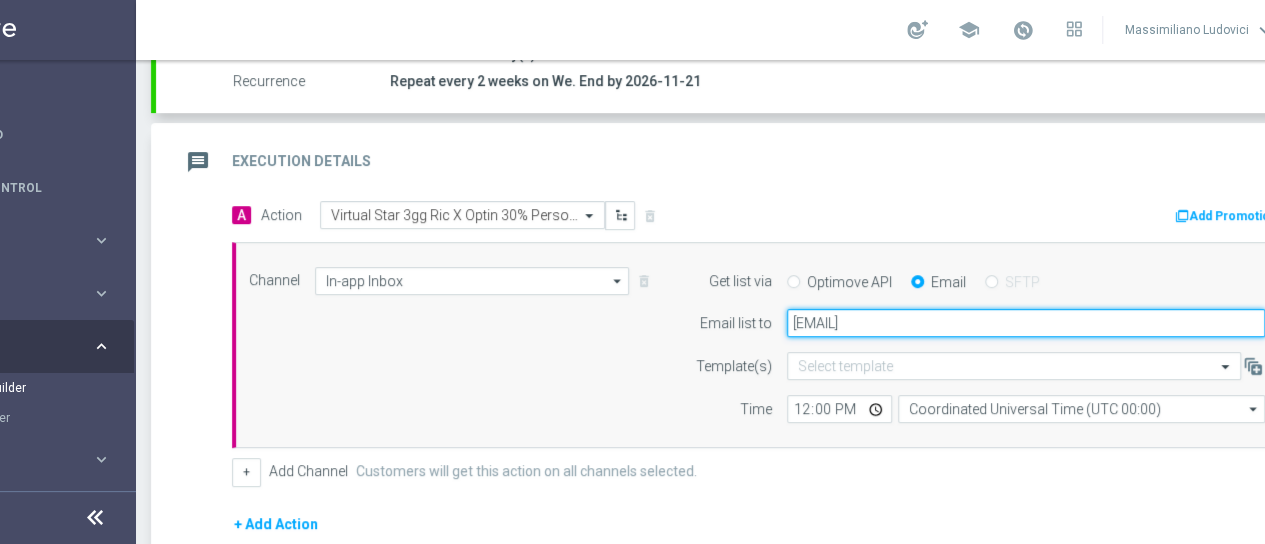 click on "massiludovici@libero.it" 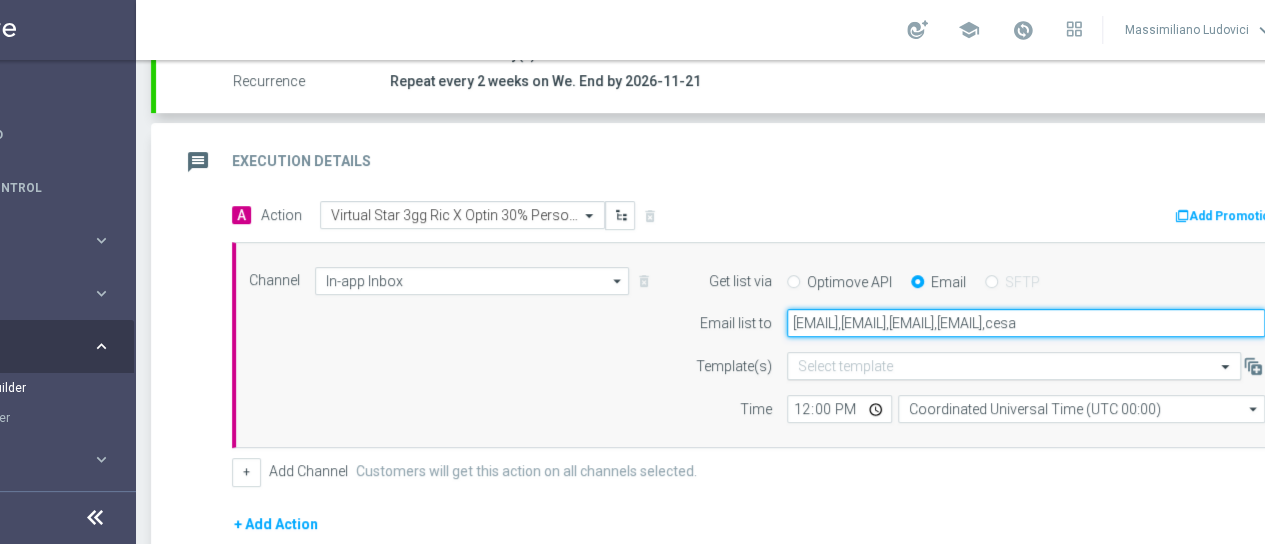 scroll, scrollTop: 0, scrollLeft: 139, axis: horizontal 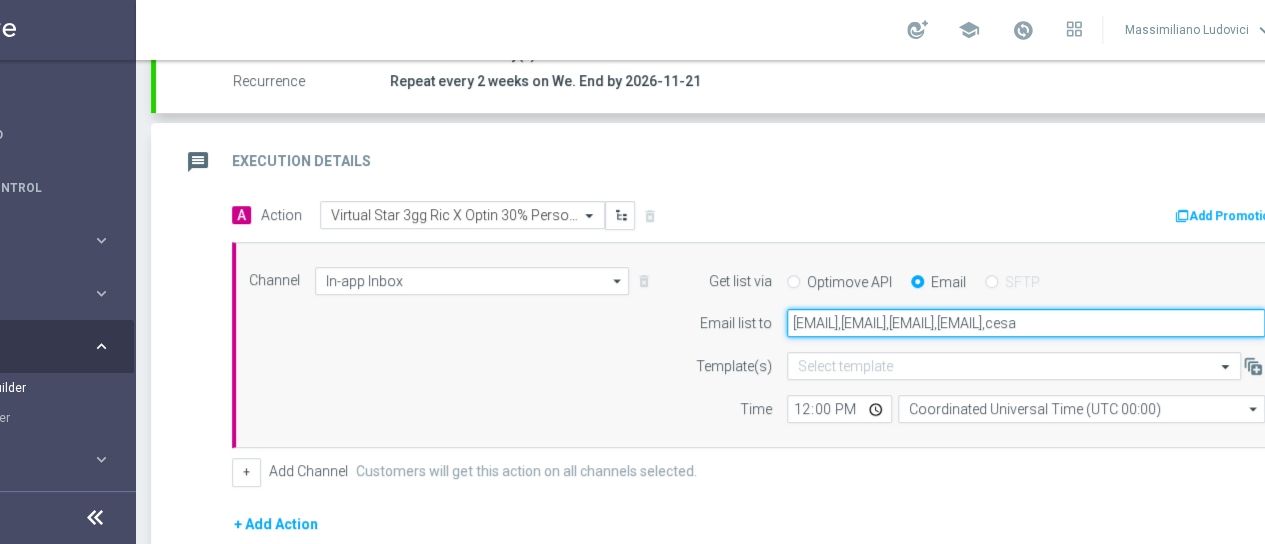 type on "[EMAIL],[EMAIL],[EMAIL],[EMAIL],[EMAIL]" 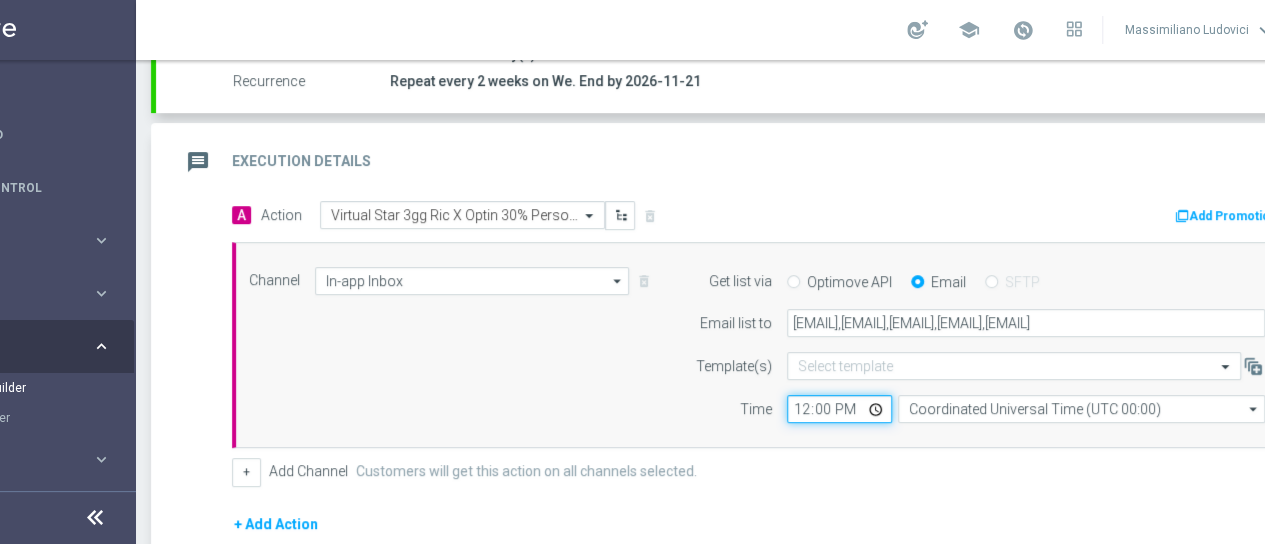 click on "12:00" 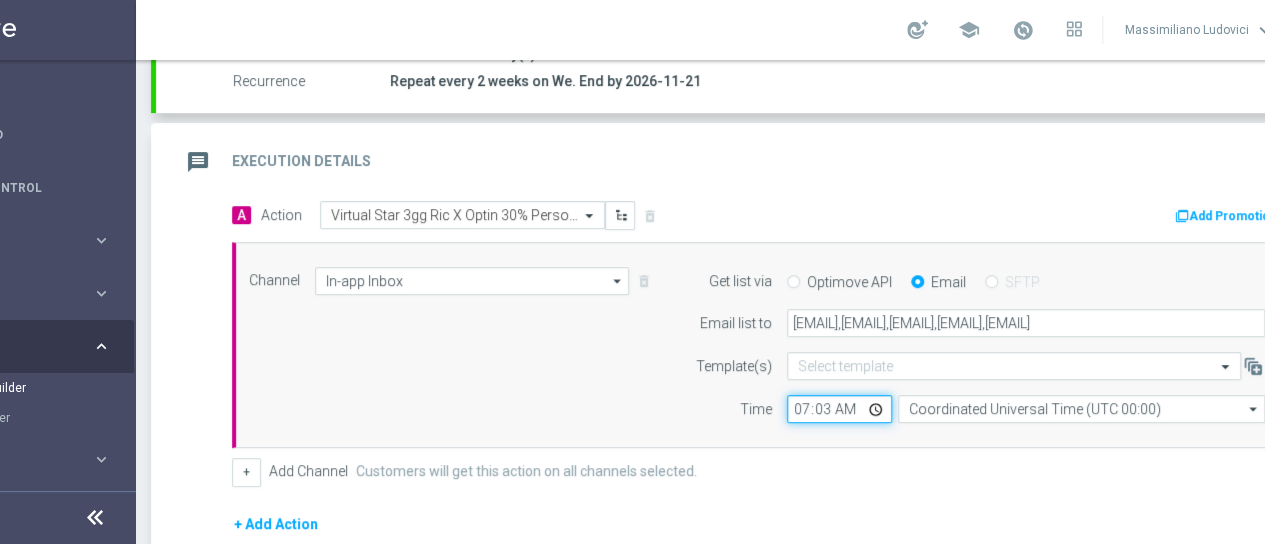 type on "07:30" 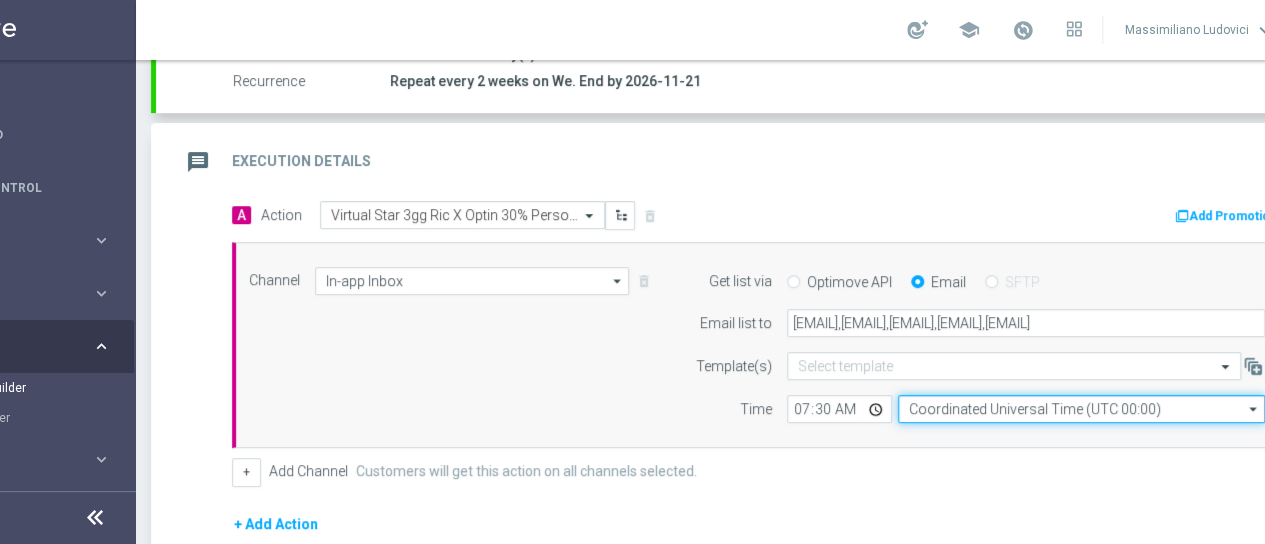 click on "Coordinated Universal Time (UTC 00:00)" 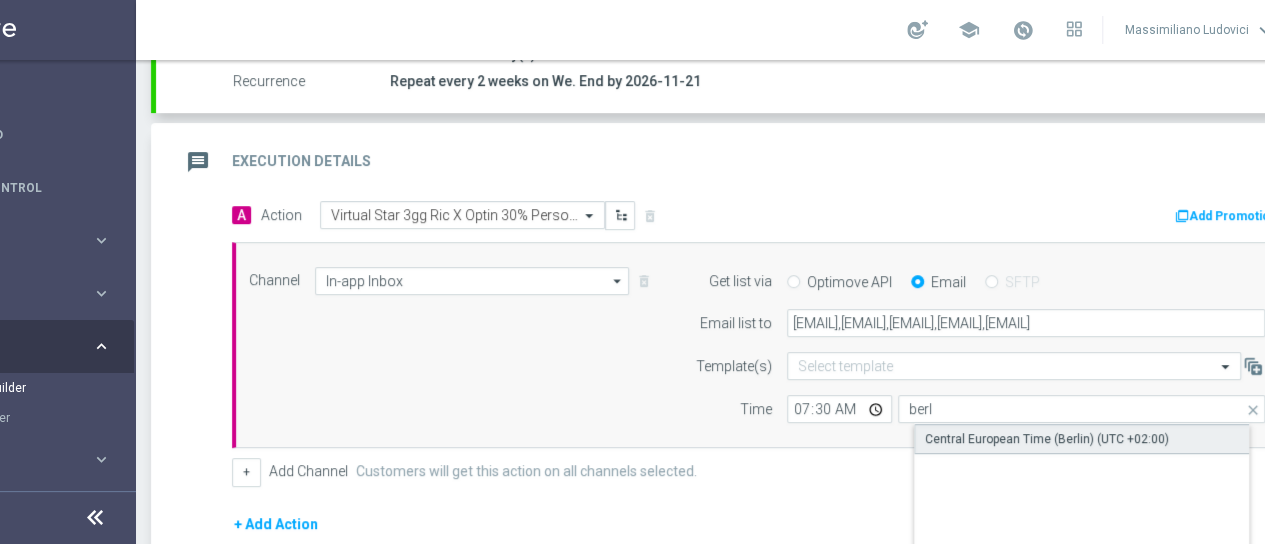 click on "Central European Time (Berlin) (UTC +02:00)" 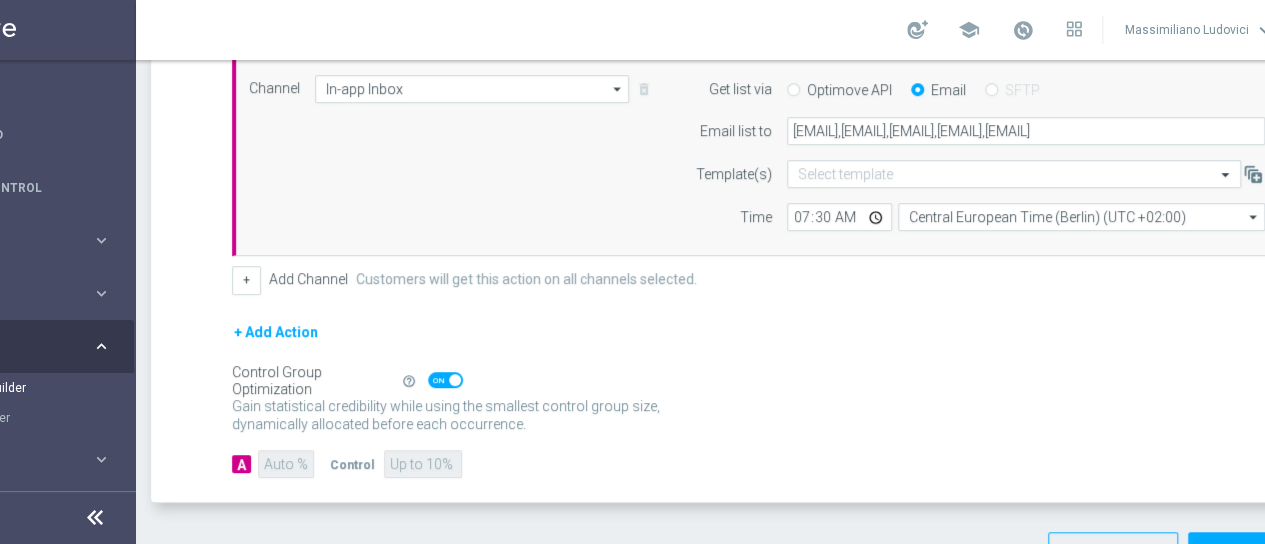 scroll, scrollTop: 588, scrollLeft: 0, axis: vertical 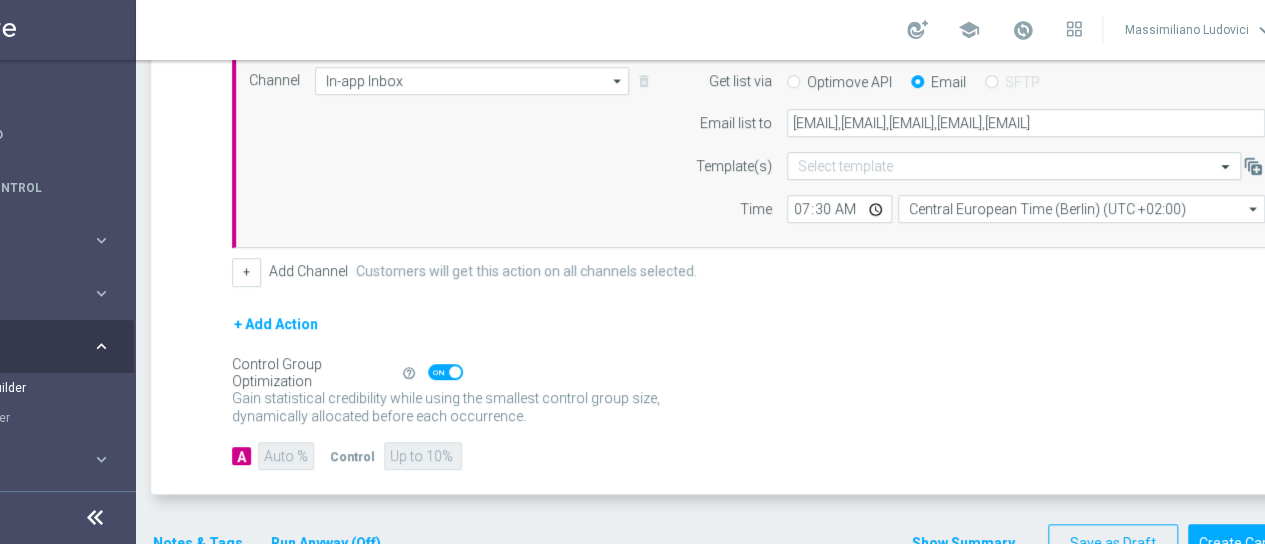 click 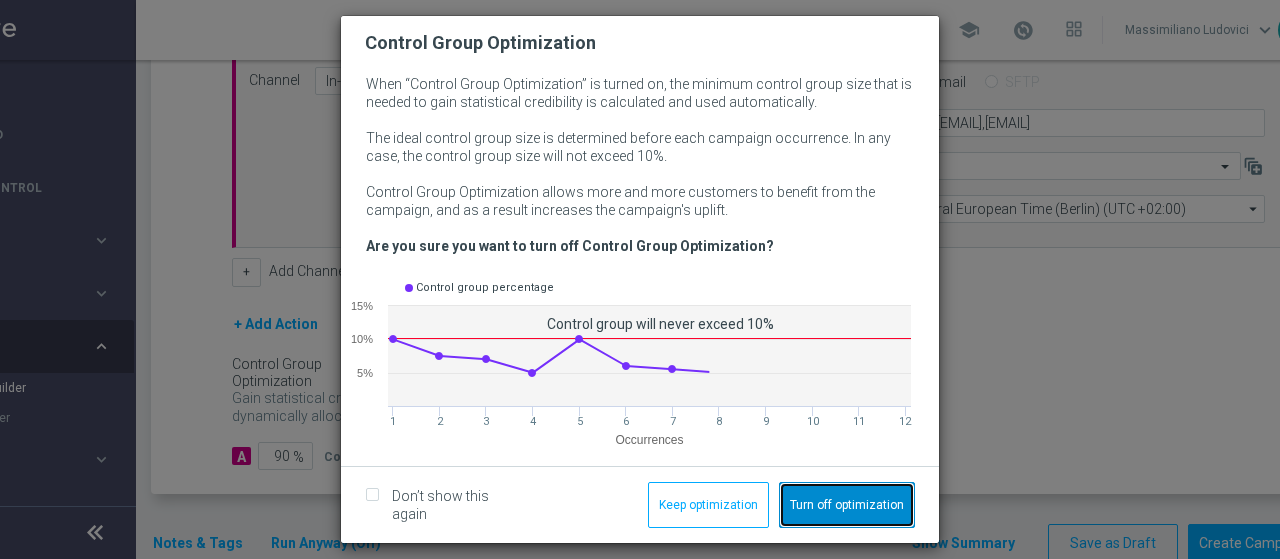 click on "Turn off optimization" 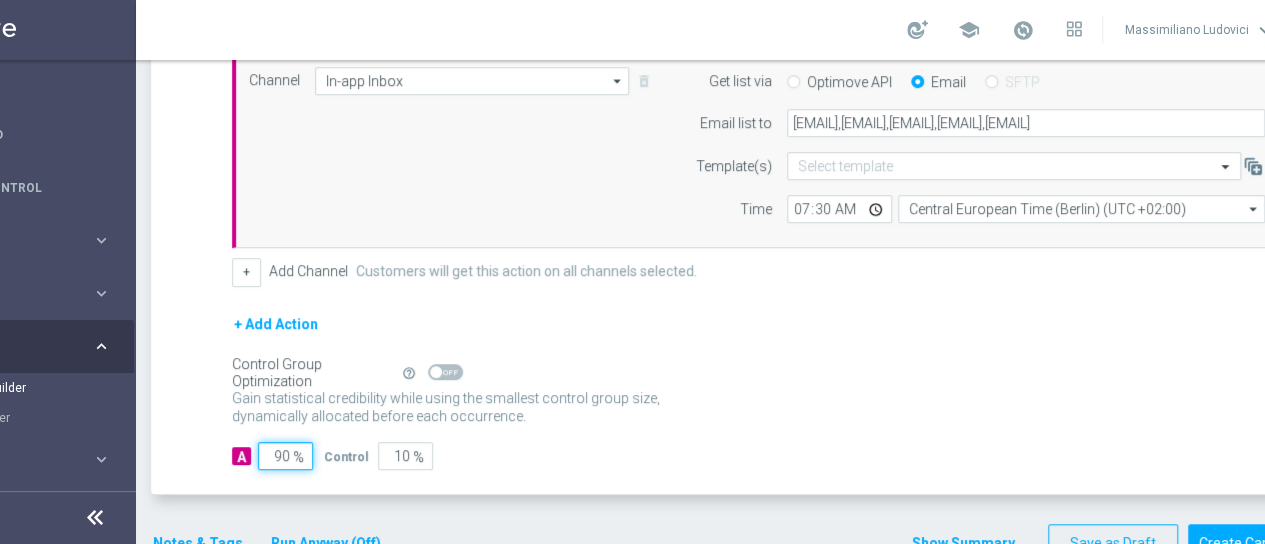 click on "90" 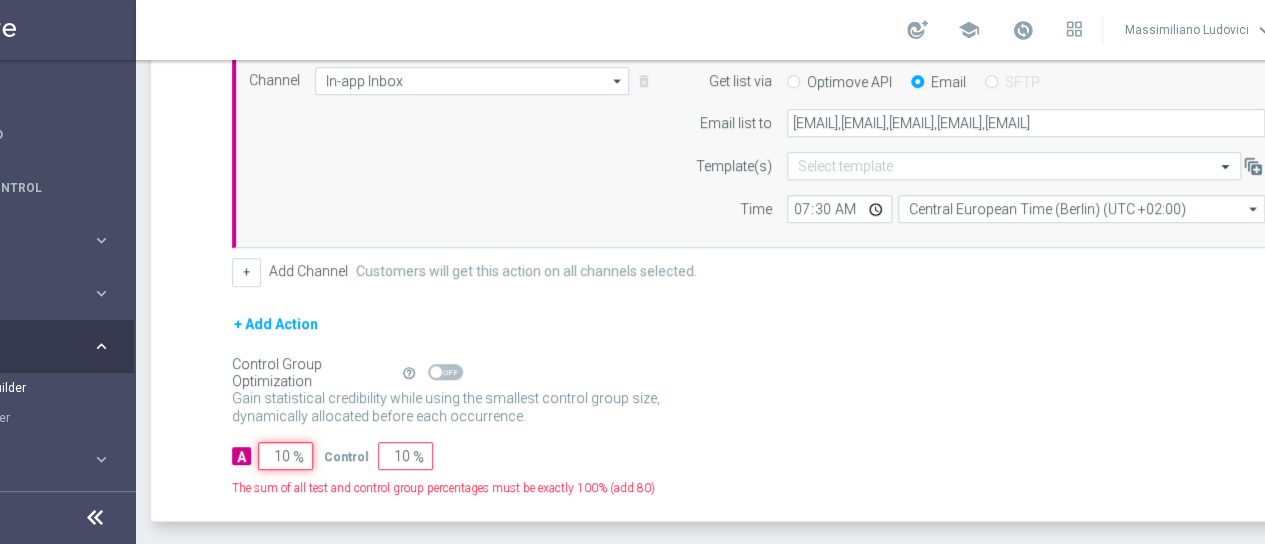 type on "90" 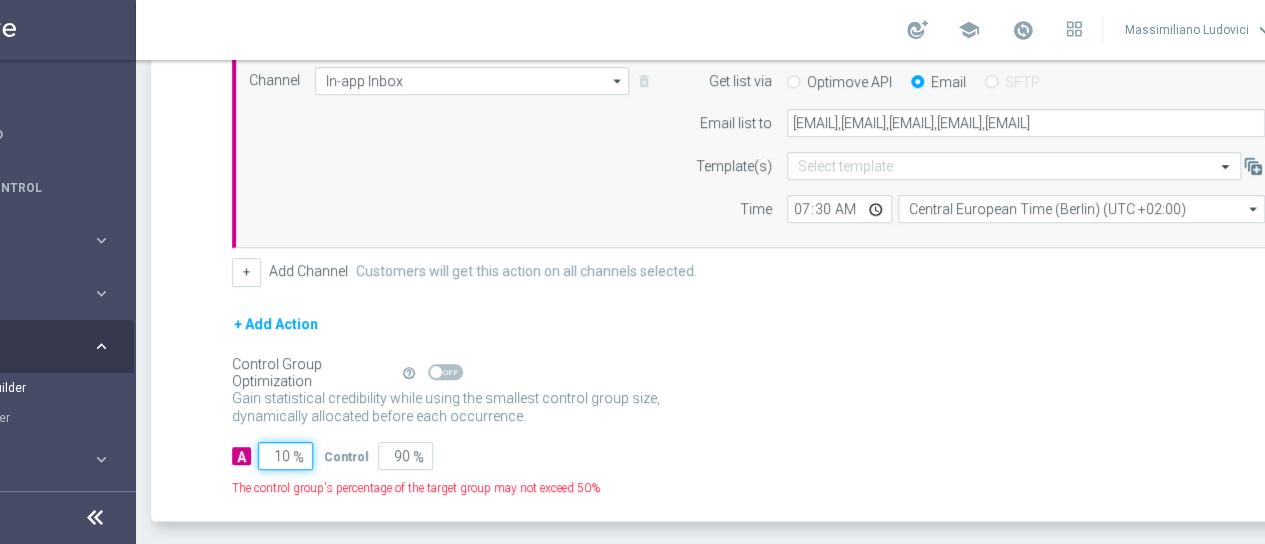 type on "100" 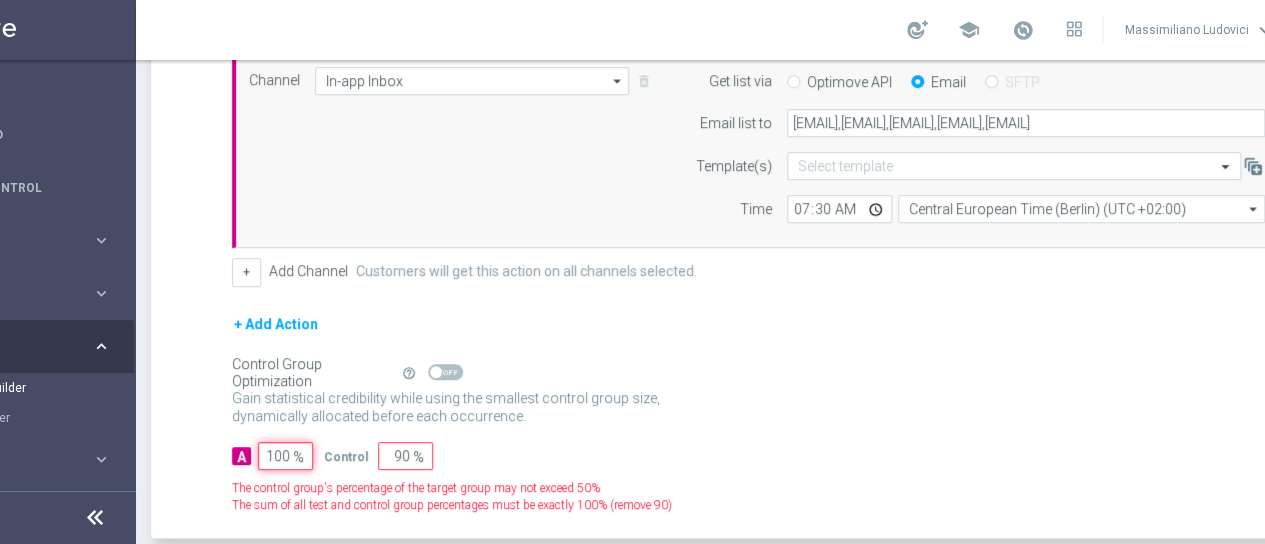 type on "0" 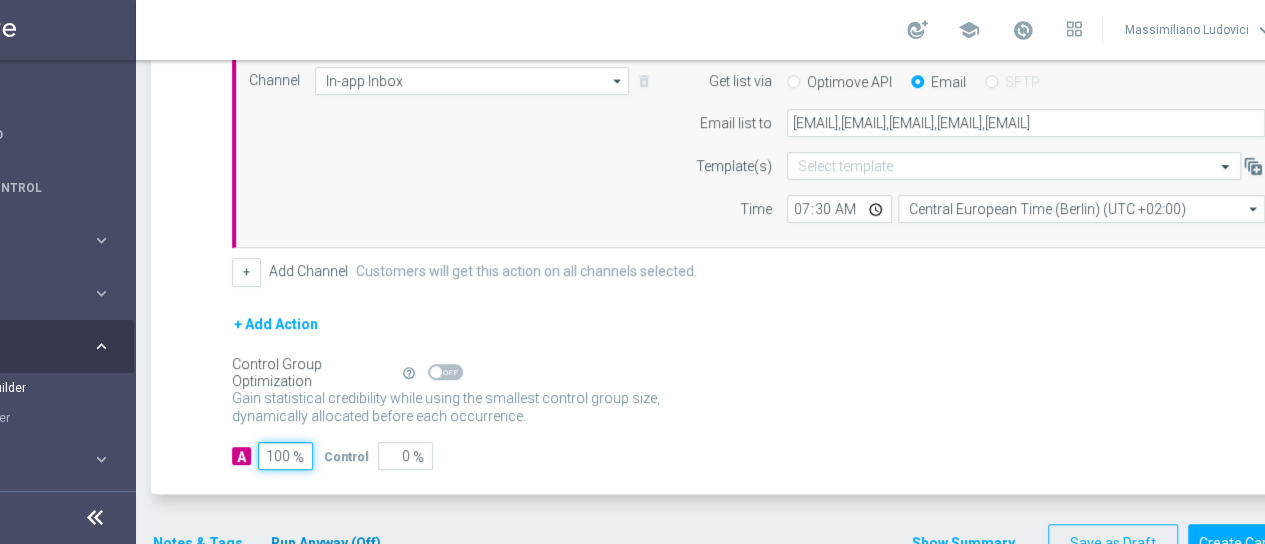 type on "100" 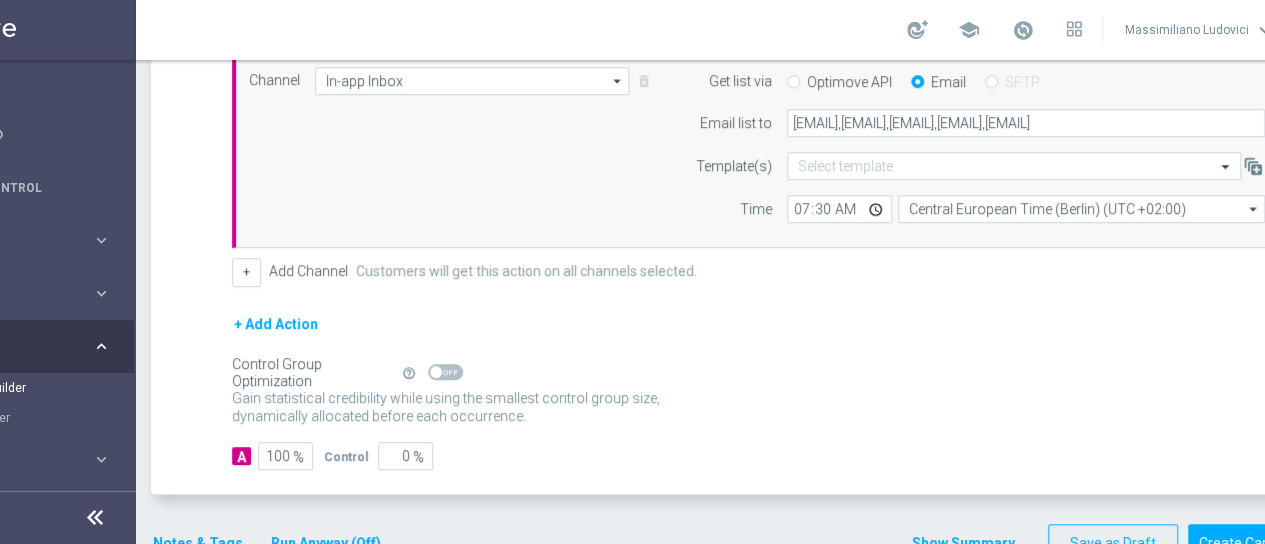 click on "Run Anyway (Off)" 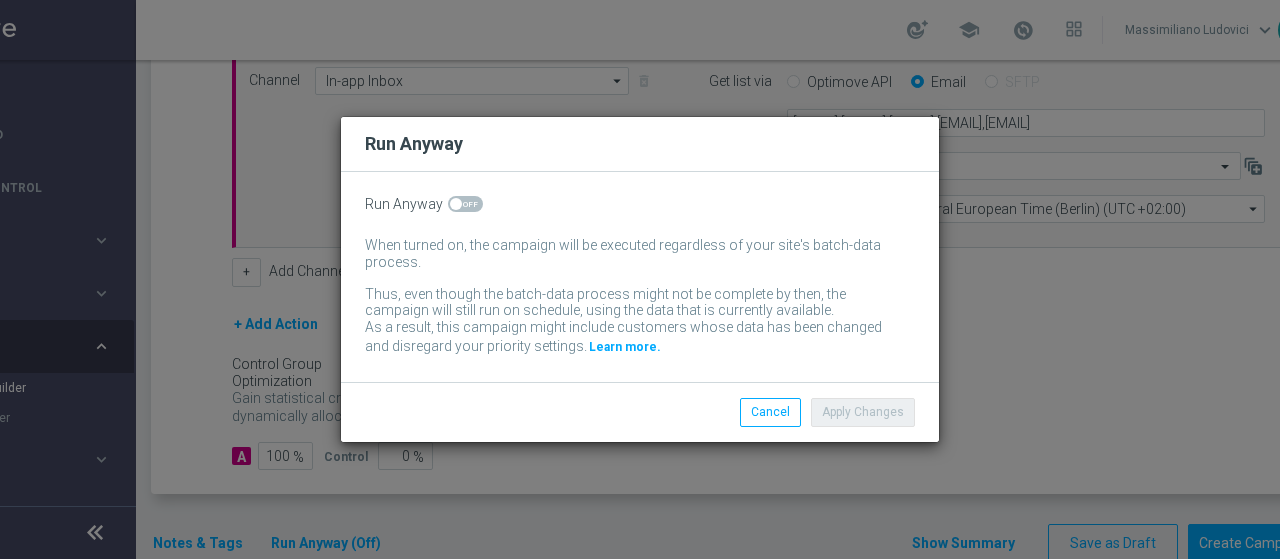 click 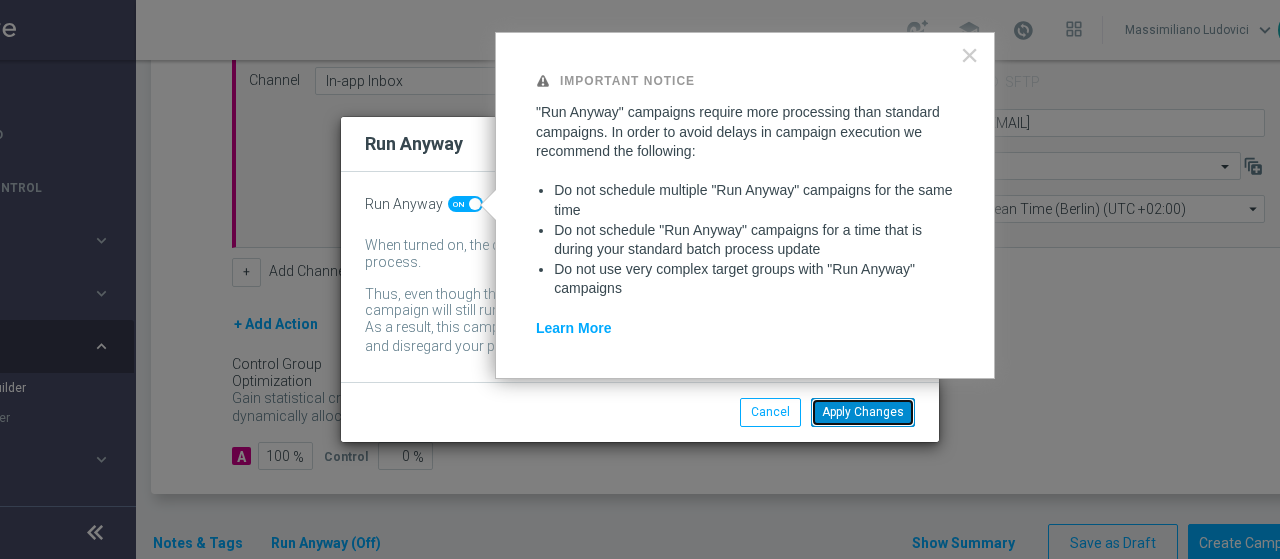 click on "Apply Changes" 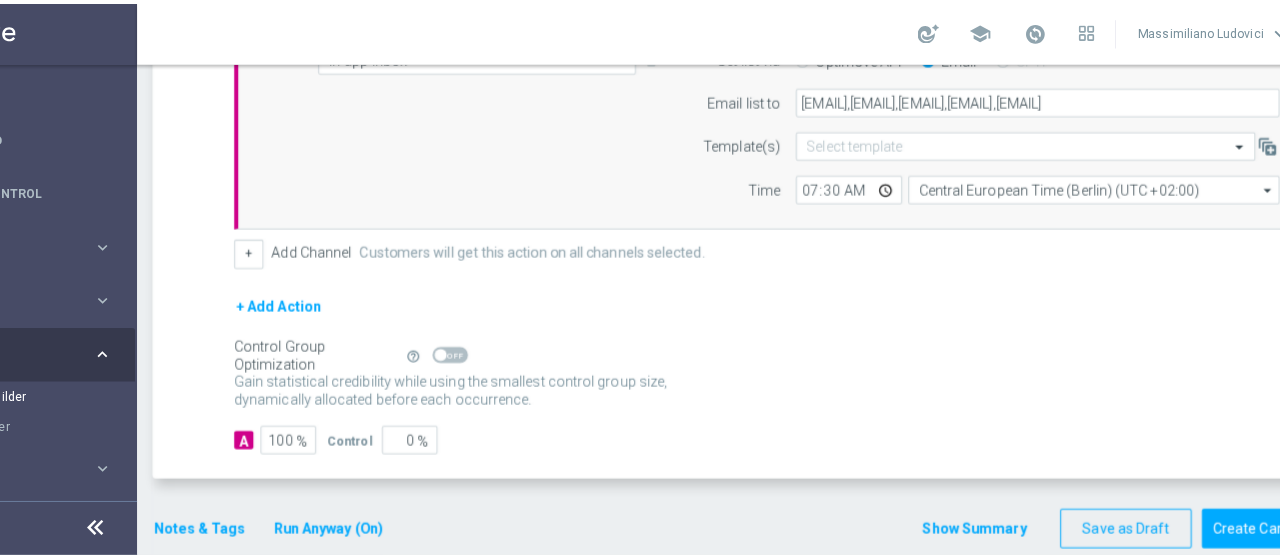 scroll, scrollTop: 625, scrollLeft: 0, axis: vertical 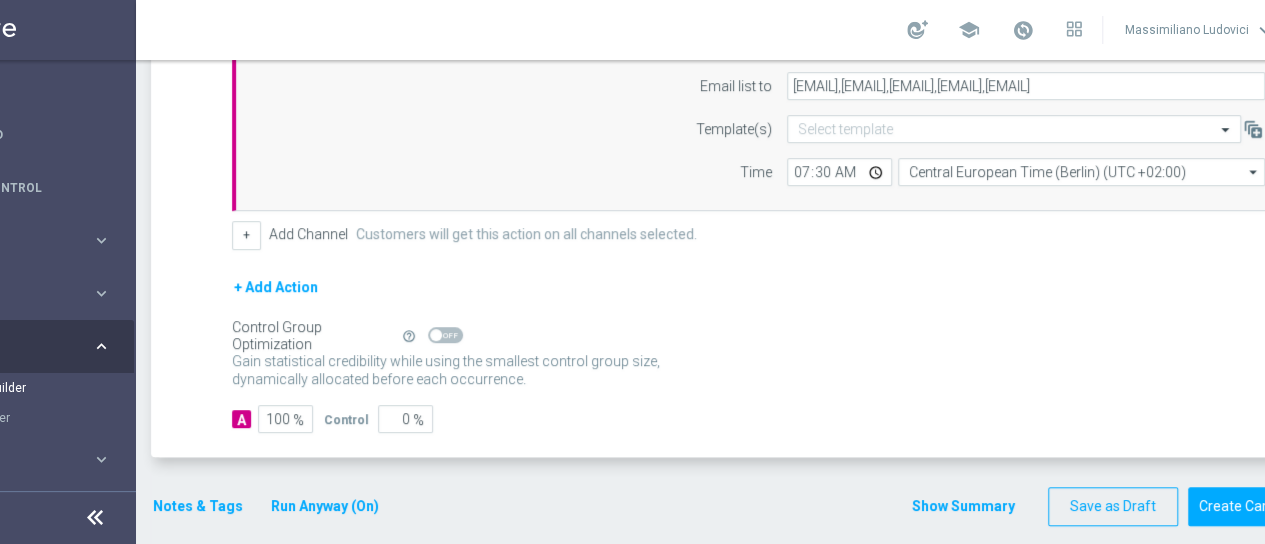 click on "Notes & Tags" 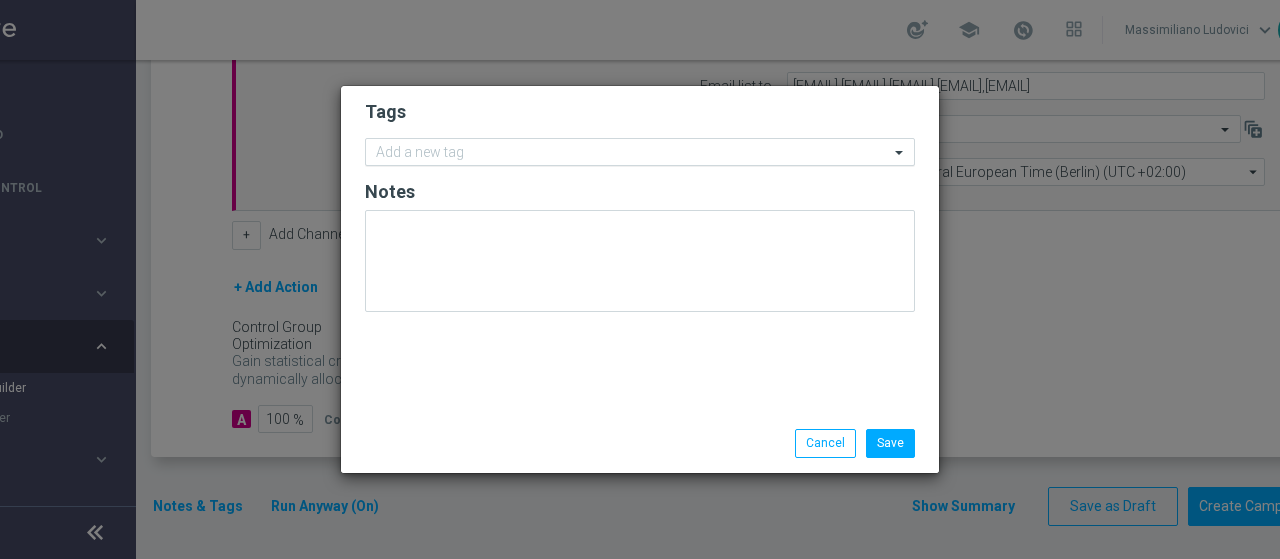 click 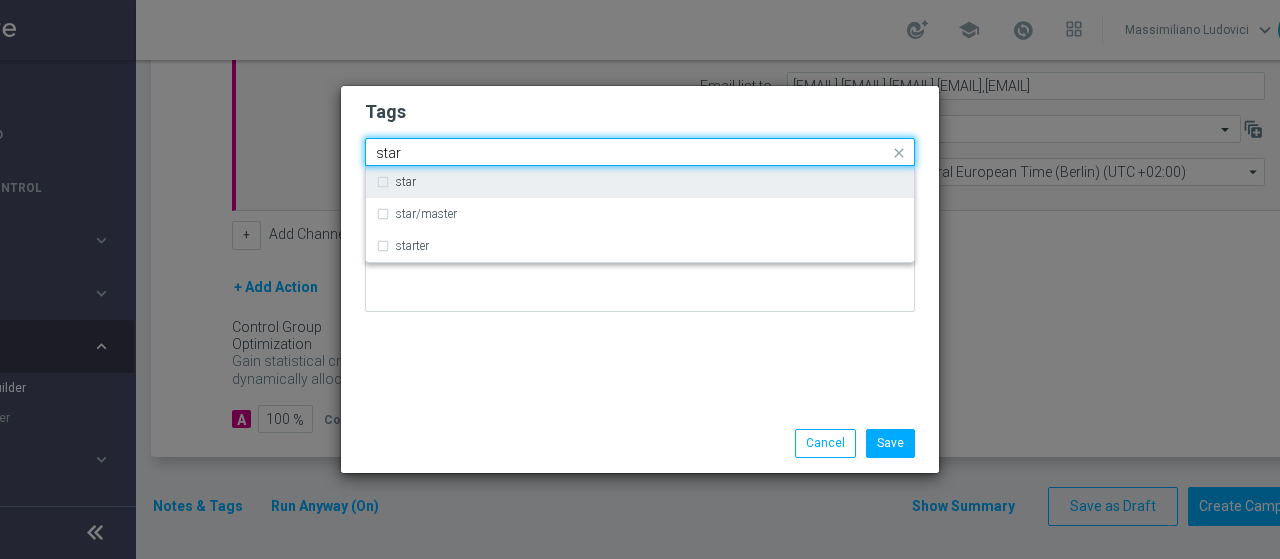 click on "star" at bounding box center [640, 182] 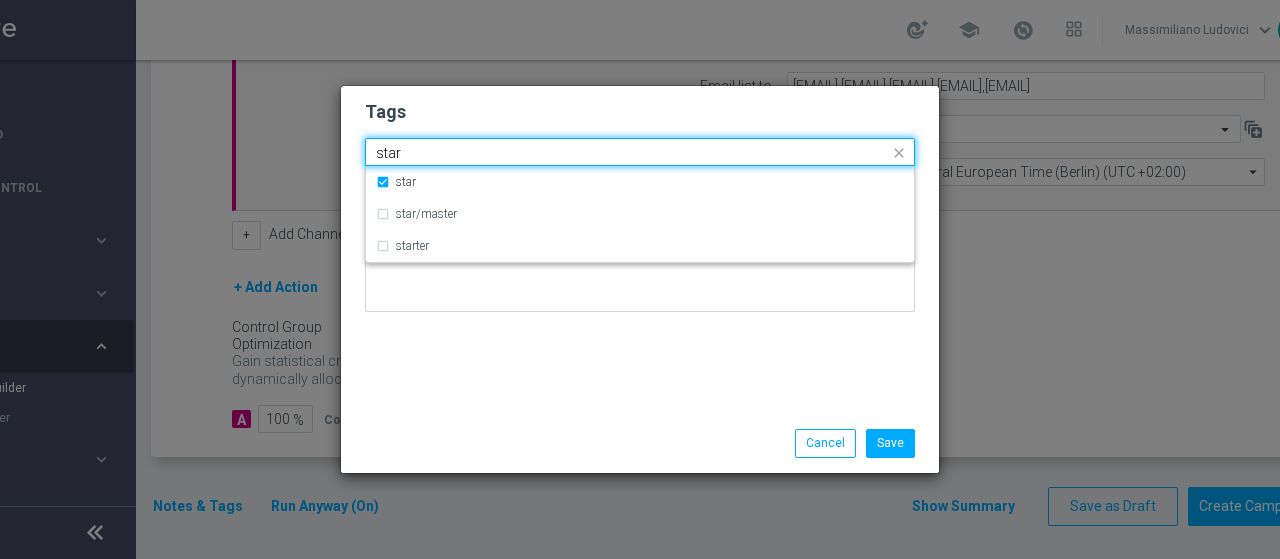 drag, startPoint x: 417, startPoint y: 156, endPoint x: 365, endPoint y: 159, distance: 52.086468 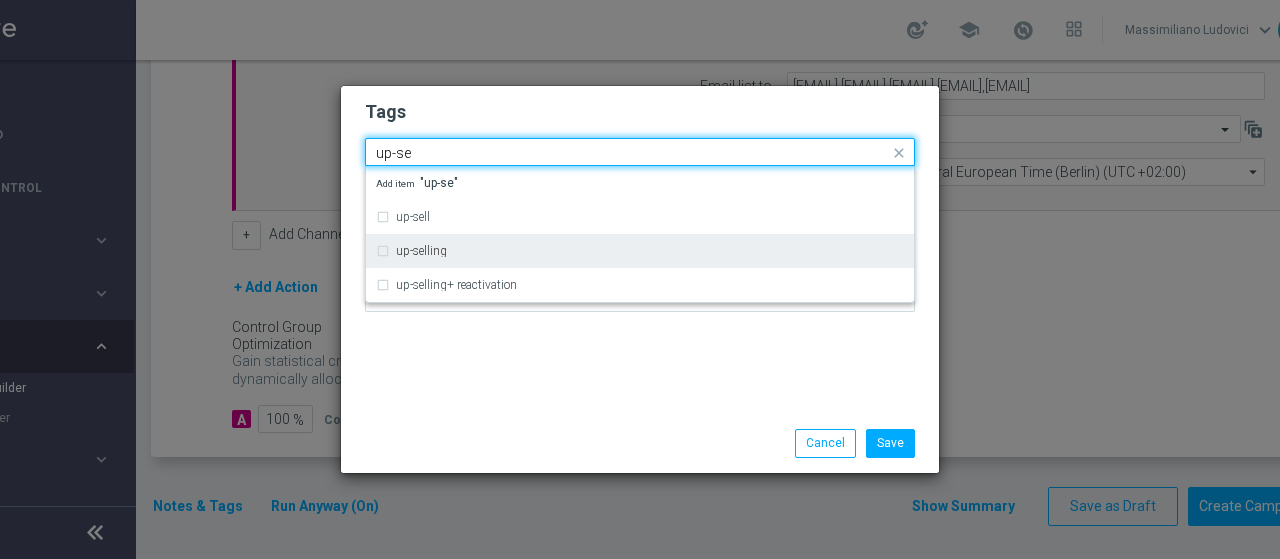 click on "up-selling" at bounding box center (640, 251) 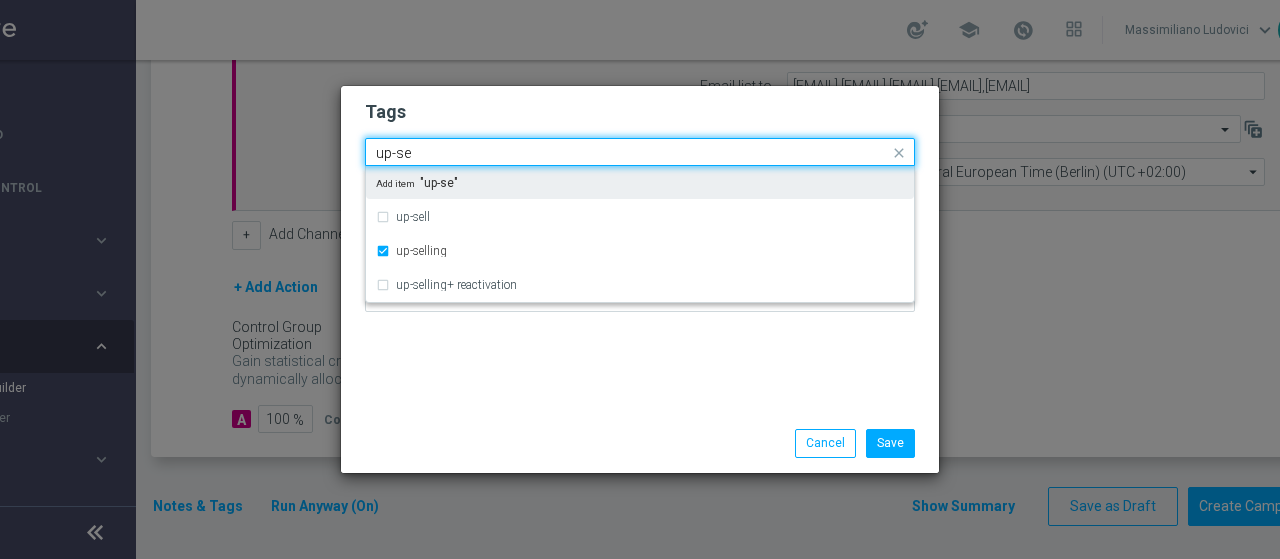 drag, startPoint x: 430, startPoint y: 143, endPoint x: 332, endPoint y: 143, distance: 98 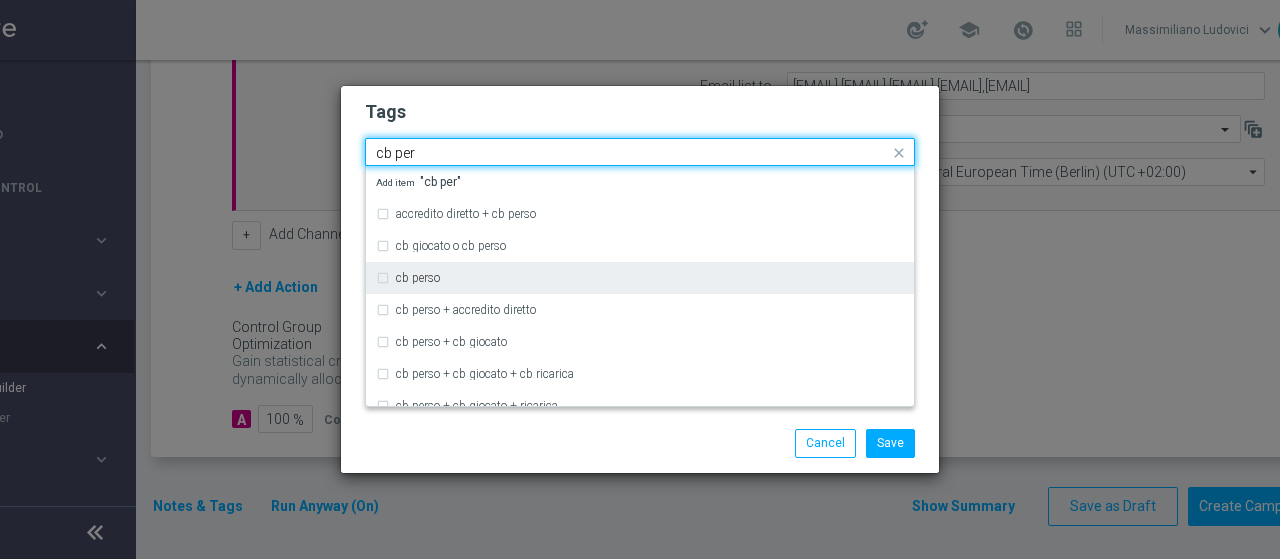 click on "cb perso" at bounding box center [640, 278] 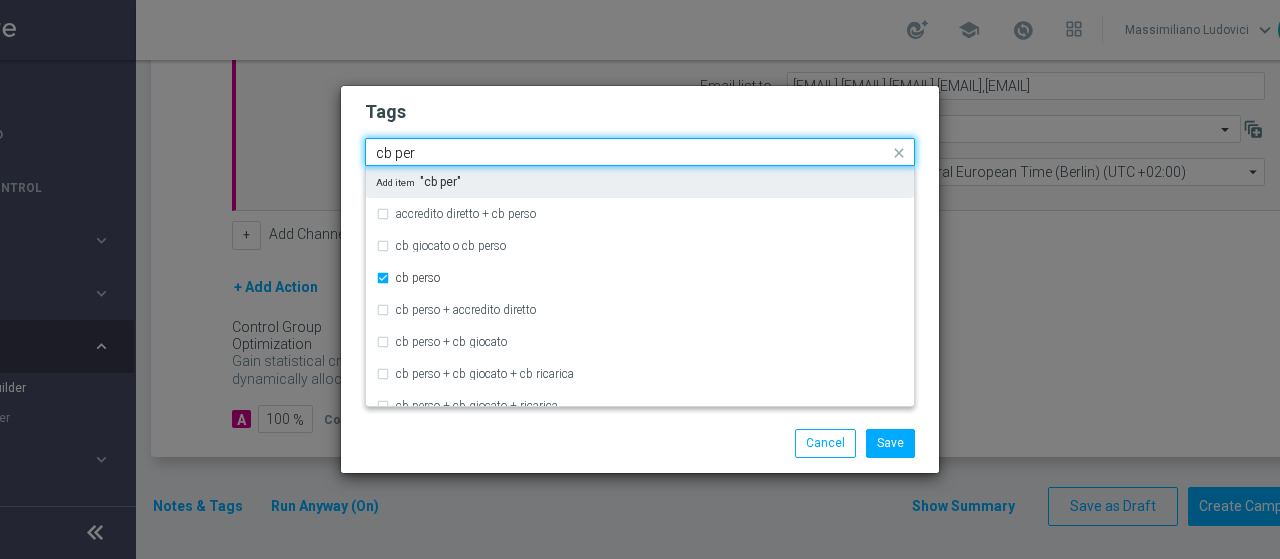 drag, startPoint x: 438, startPoint y: 153, endPoint x: 333, endPoint y: 161, distance: 105.30432 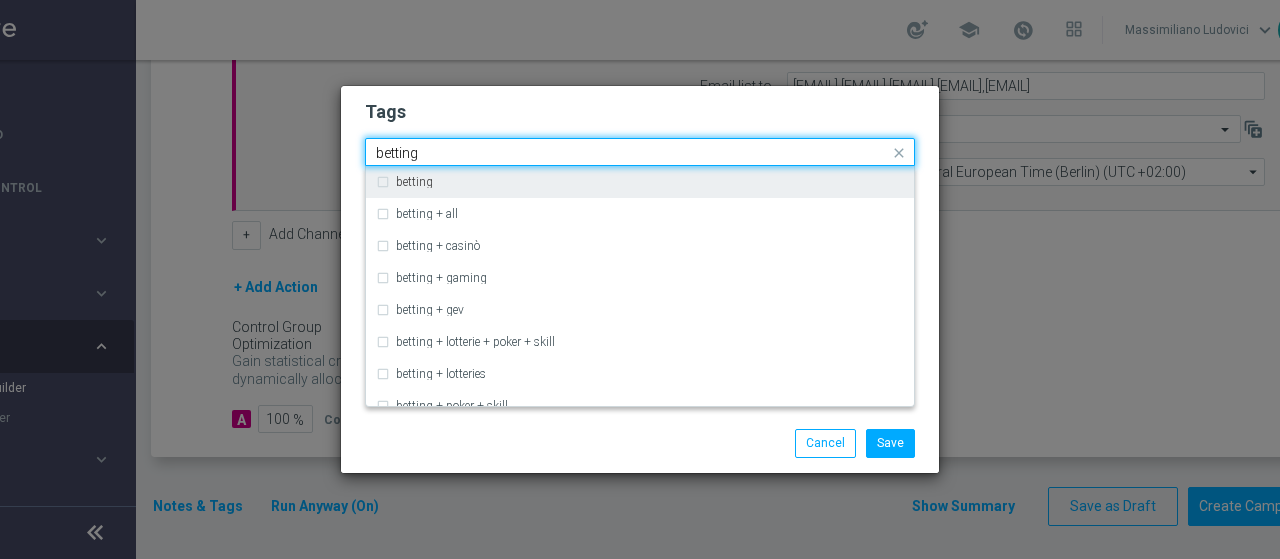click on "betting" at bounding box center (640, 182) 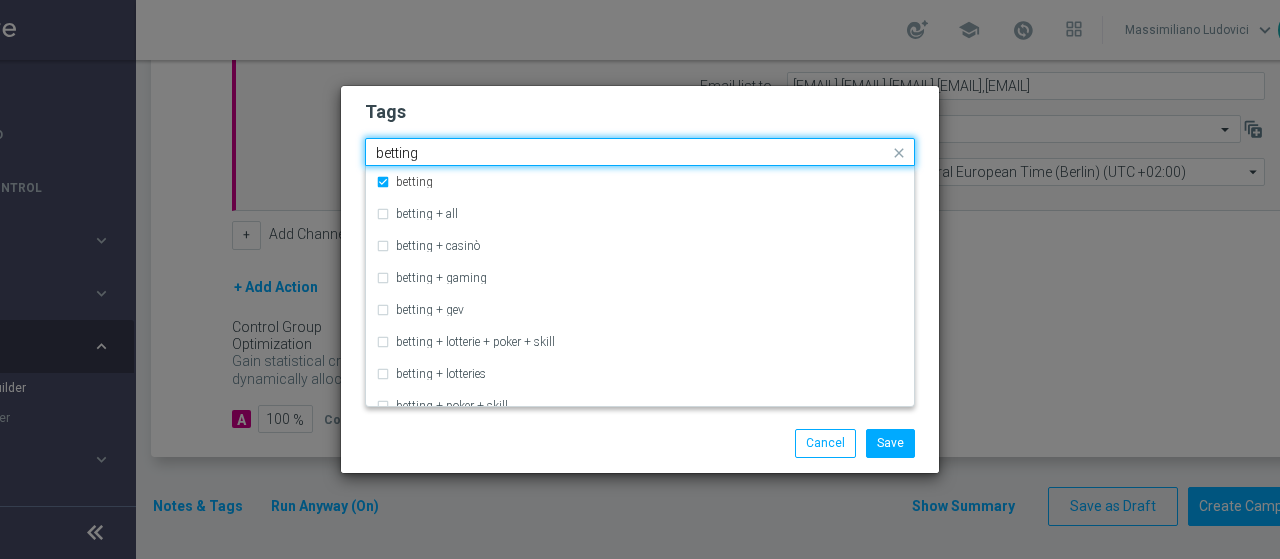 drag, startPoint x: 428, startPoint y: 153, endPoint x: 328, endPoint y: 151, distance: 100.02 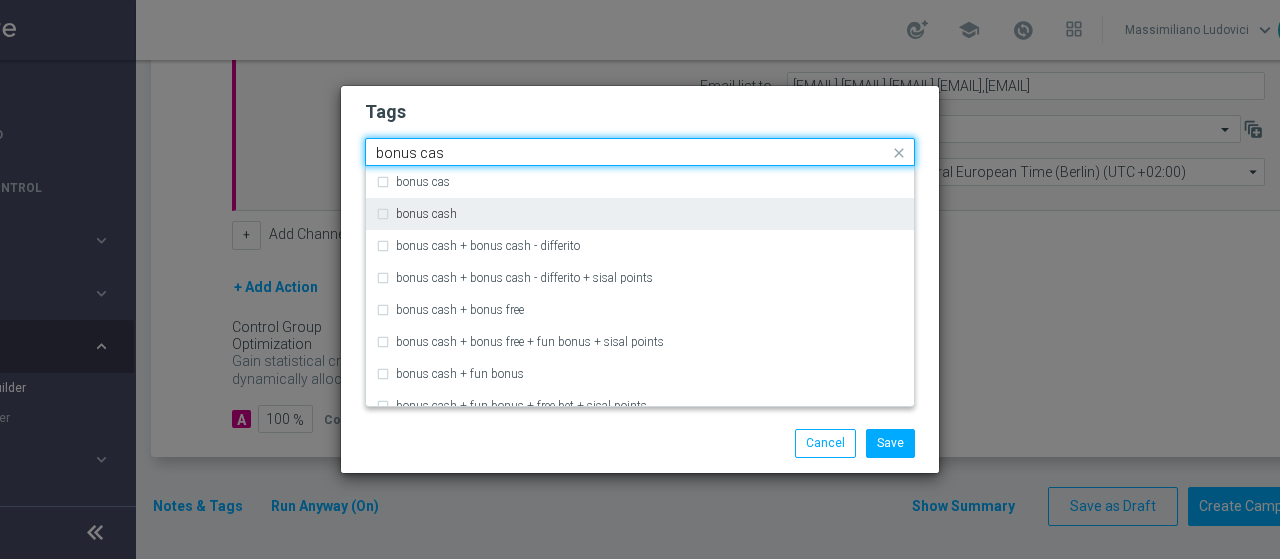 click on "bonus cash" at bounding box center [640, 214] 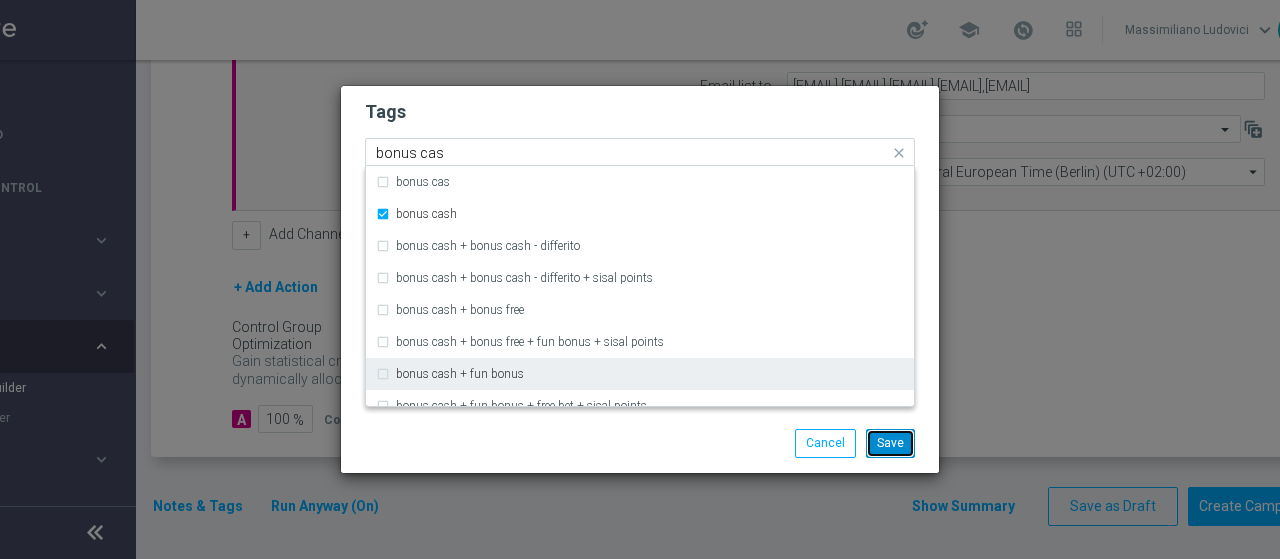 type 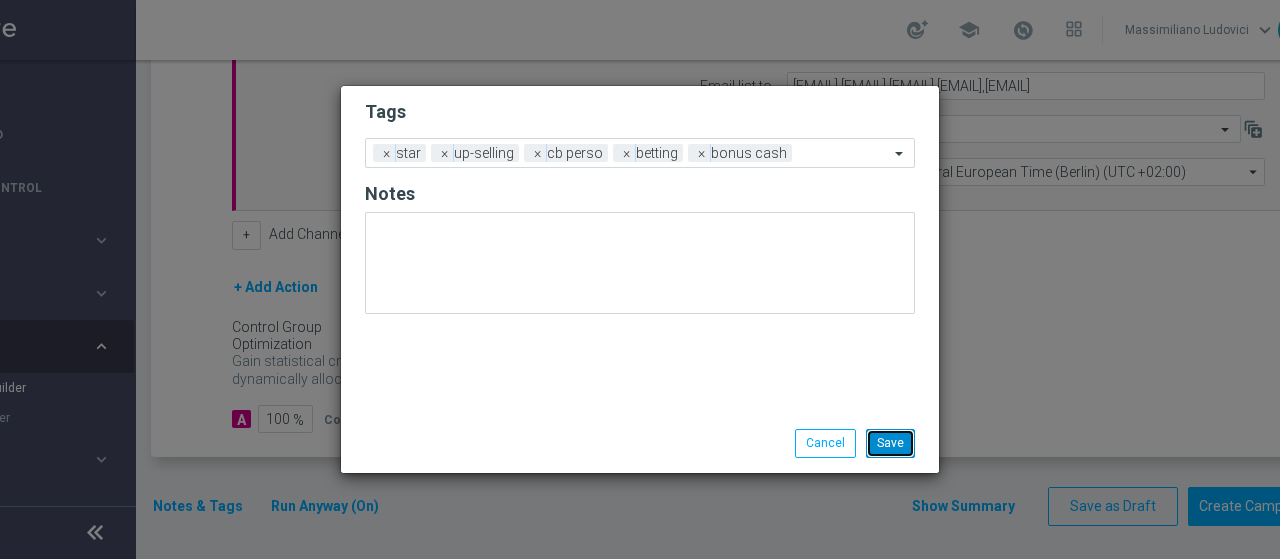 click on "Save" 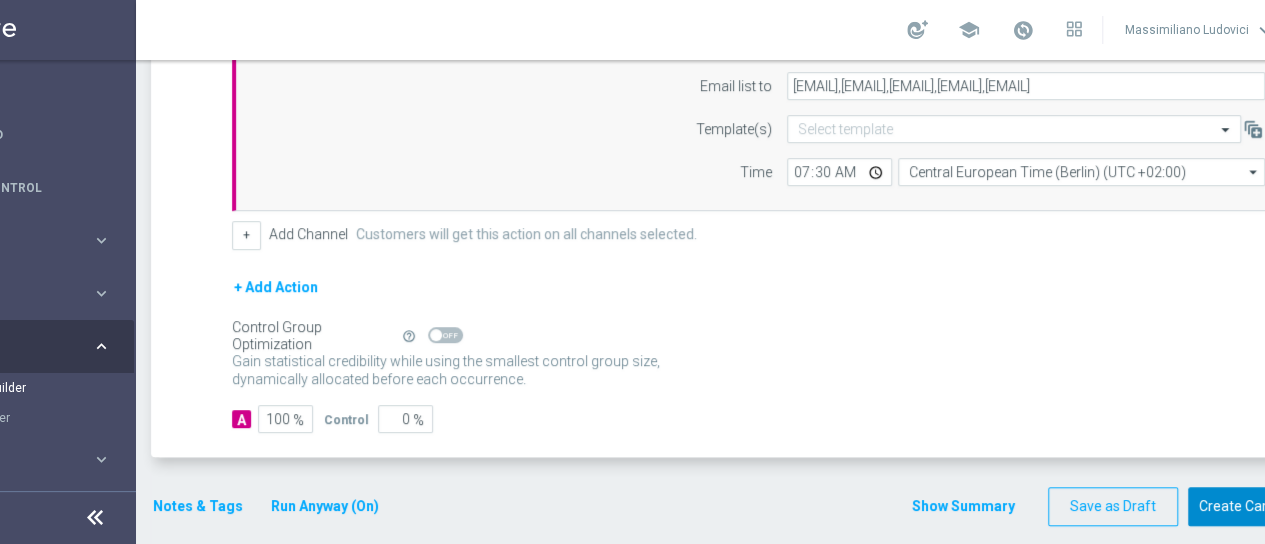 click on "Create Campaign" 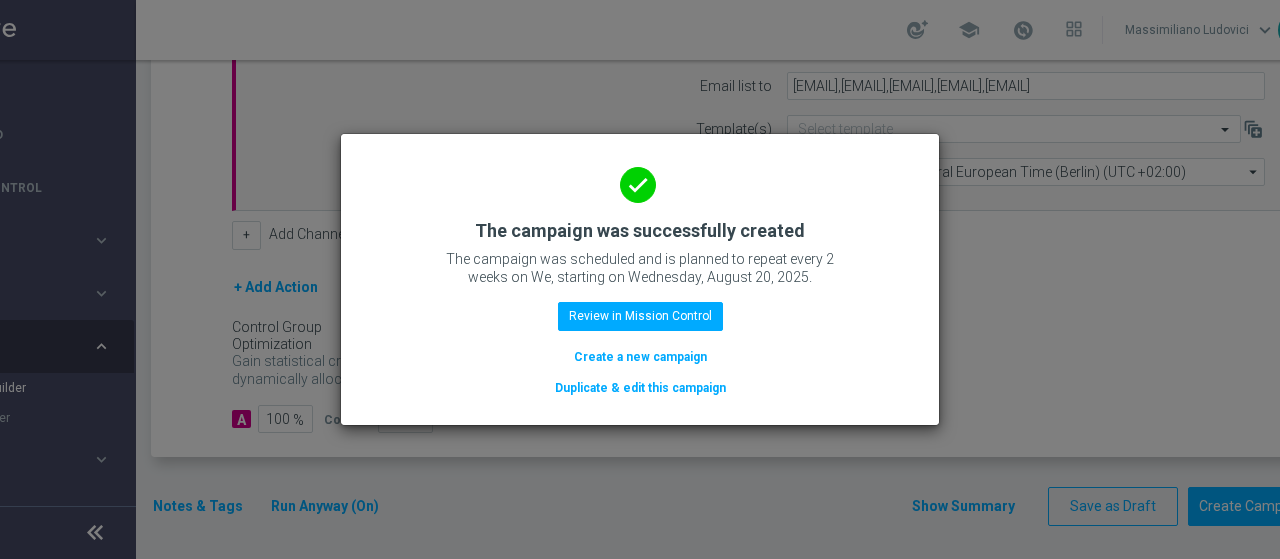 click on "done
The campaign was successfully created
The campaign was scheduled and is planned to repeat every 2 weeks on We, starting on Wednesday, August 20, 2025.
Review in Mission Control
Create a new campaign
Duplicate & edit this campaign" 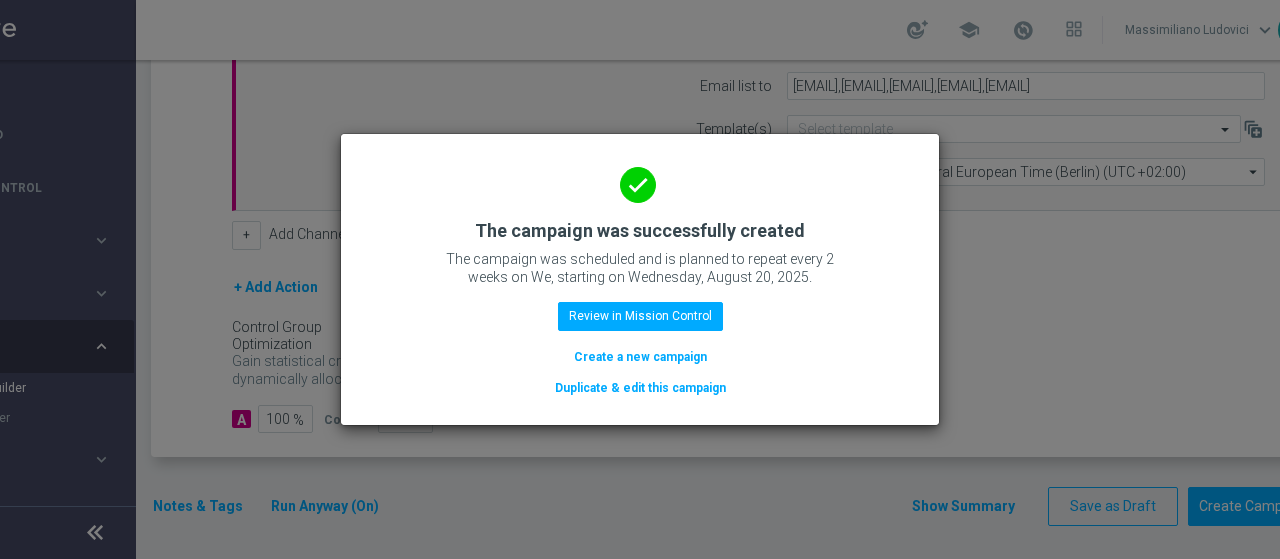 click on "done
The campaign was successfully created
The campaign was scheduled and is planned to repeat every 2 weeks on We, starting on Wednesday, August 20, 2025.
Review in Mission Control
Create a new campaign
Duplicate & edit this campaign" 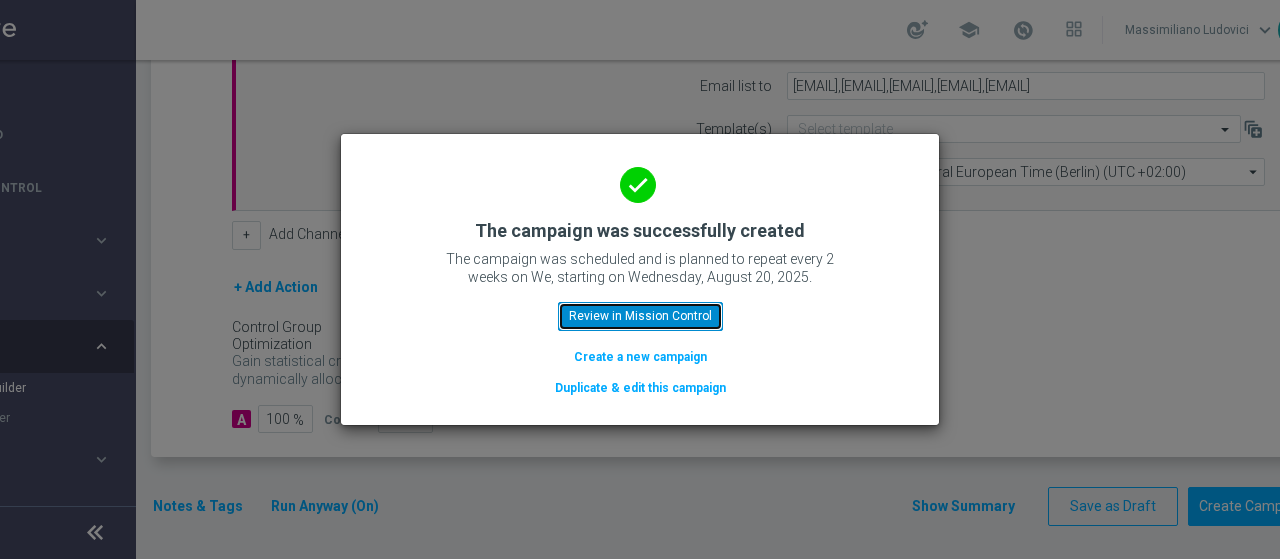 click on "Review in Mission Control" 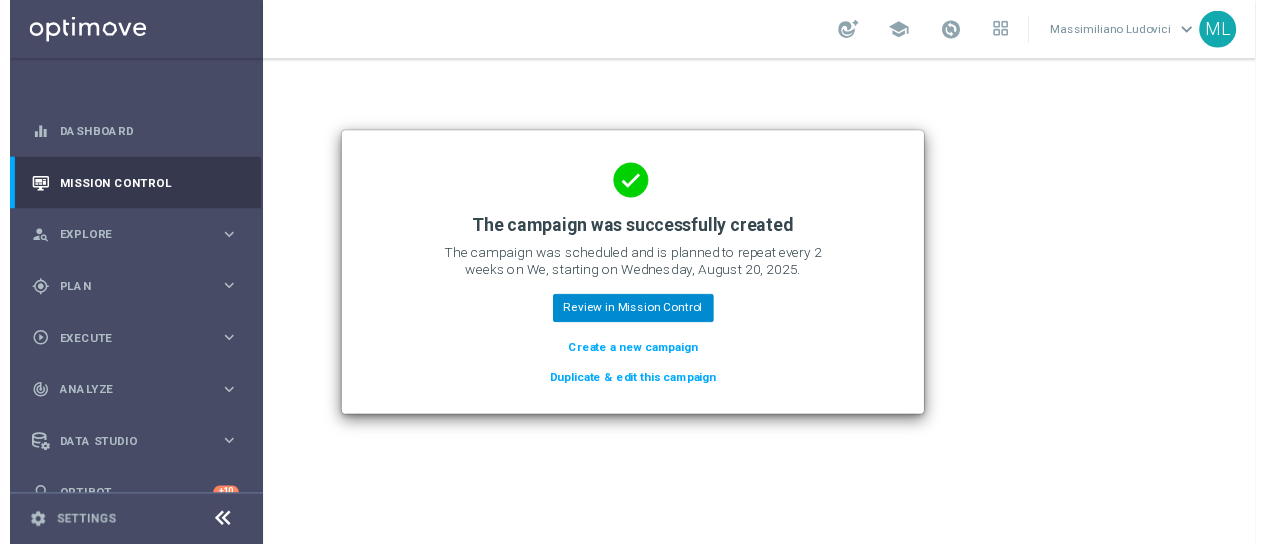 scroll, scrollTop: 0, scrollLeft: 0, axis: both 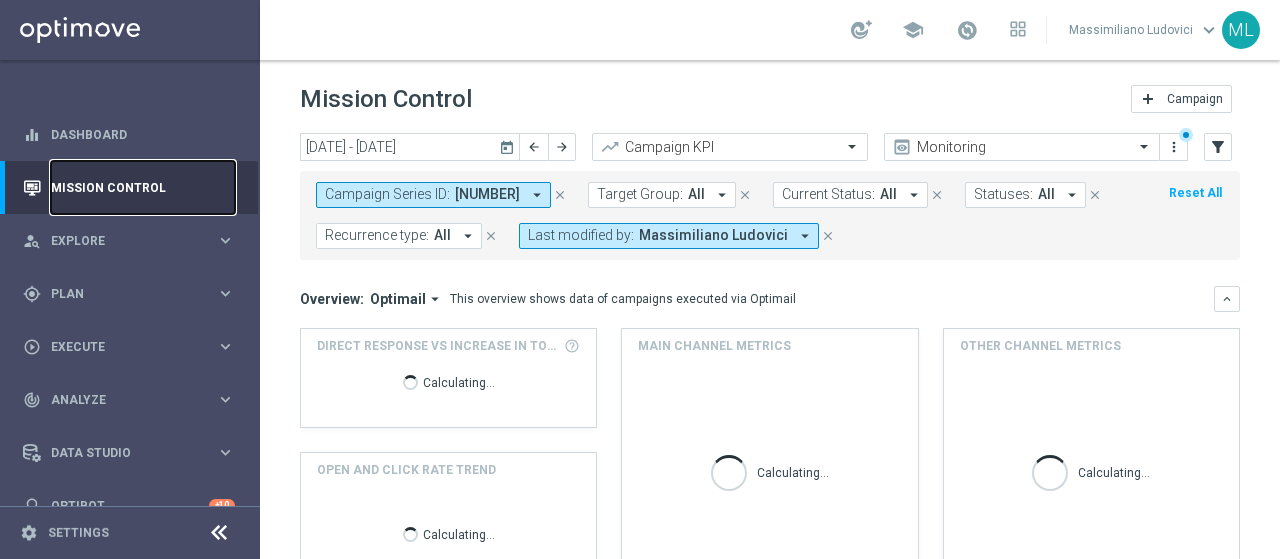 click on "Mission Control" at bounding box center (143, 187) 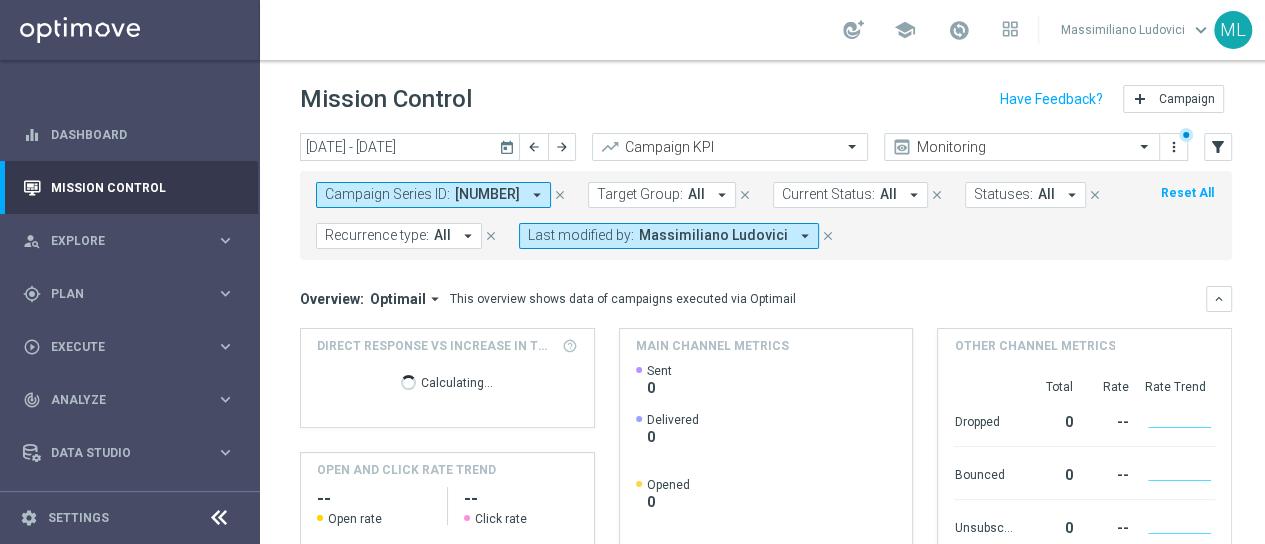 click on "close" 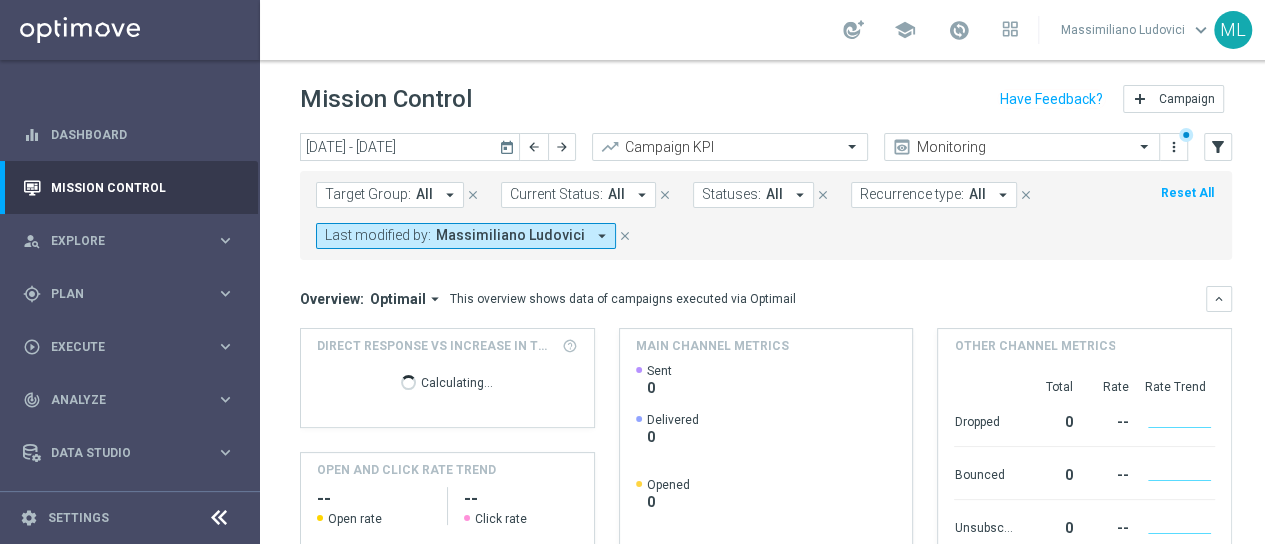 click on "today" 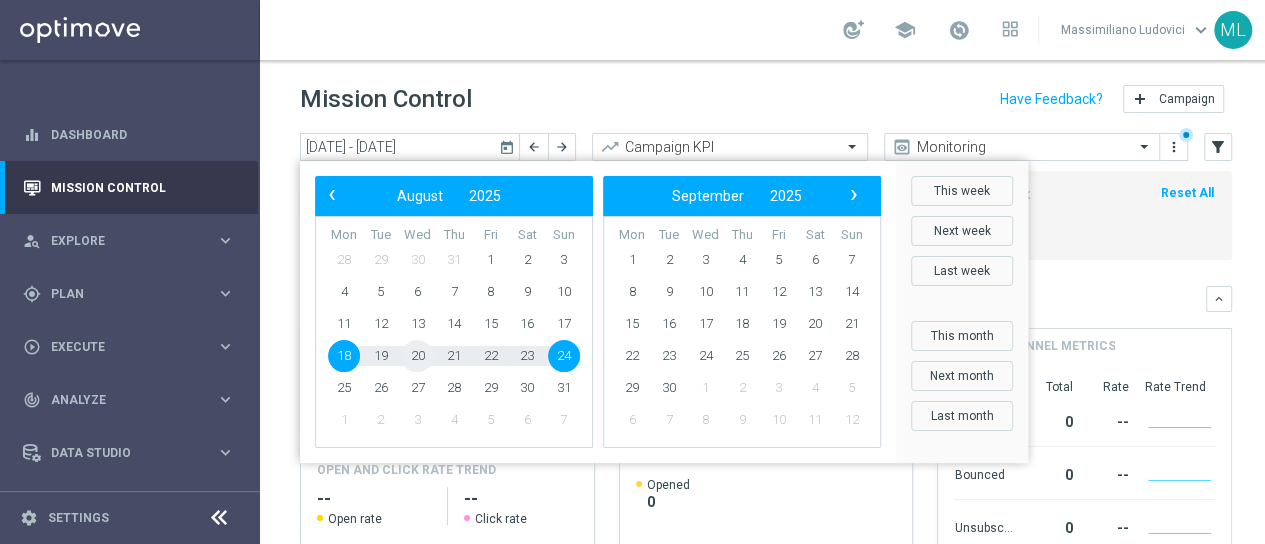 click on "20" 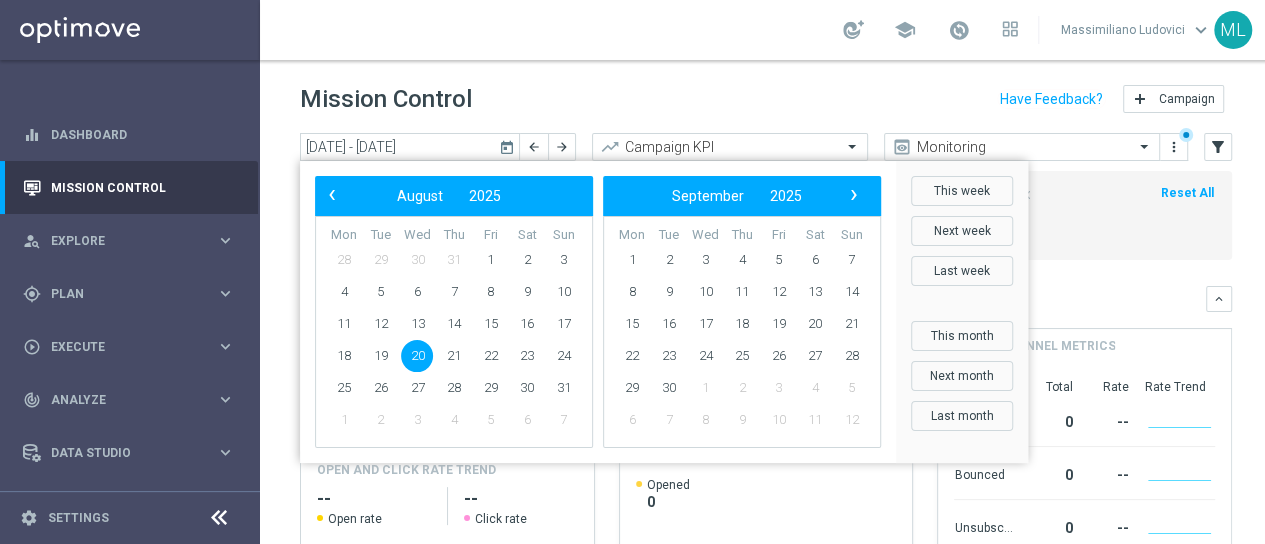 click on "20" 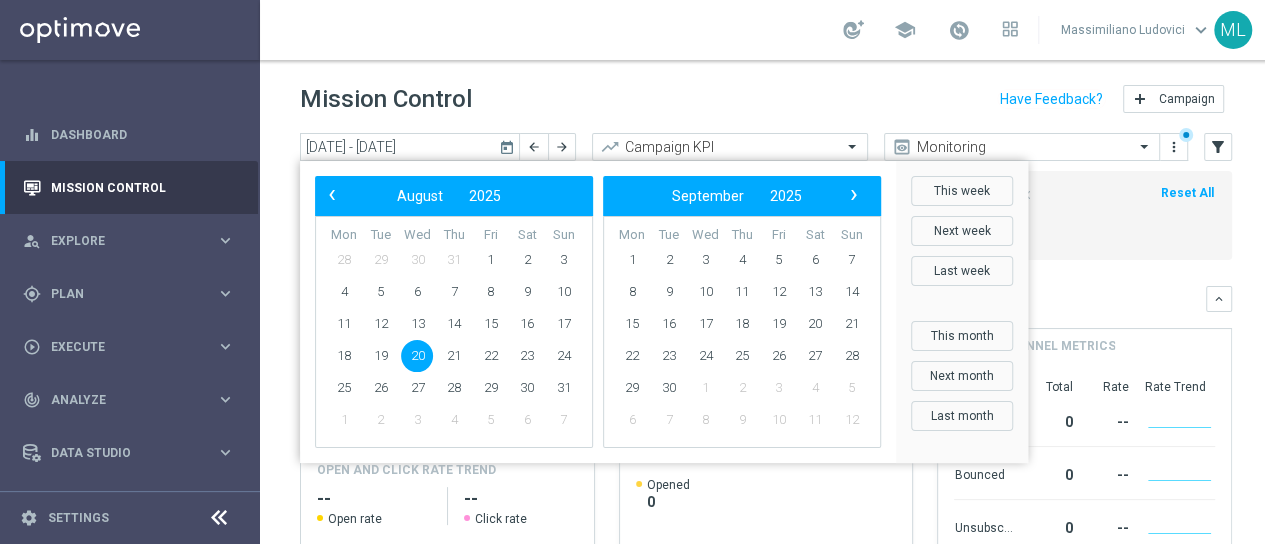 type on "20 Aug 2025 - 20 Aug 2025" 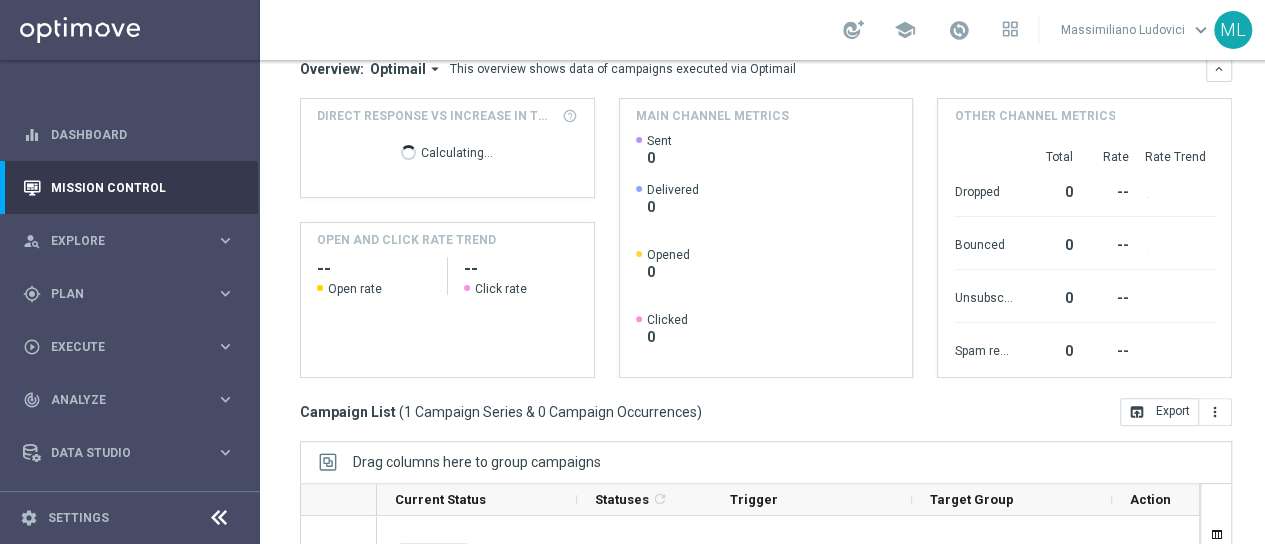 scroll, scrollTop: 479, scrollLeft: 0, axis: vertical 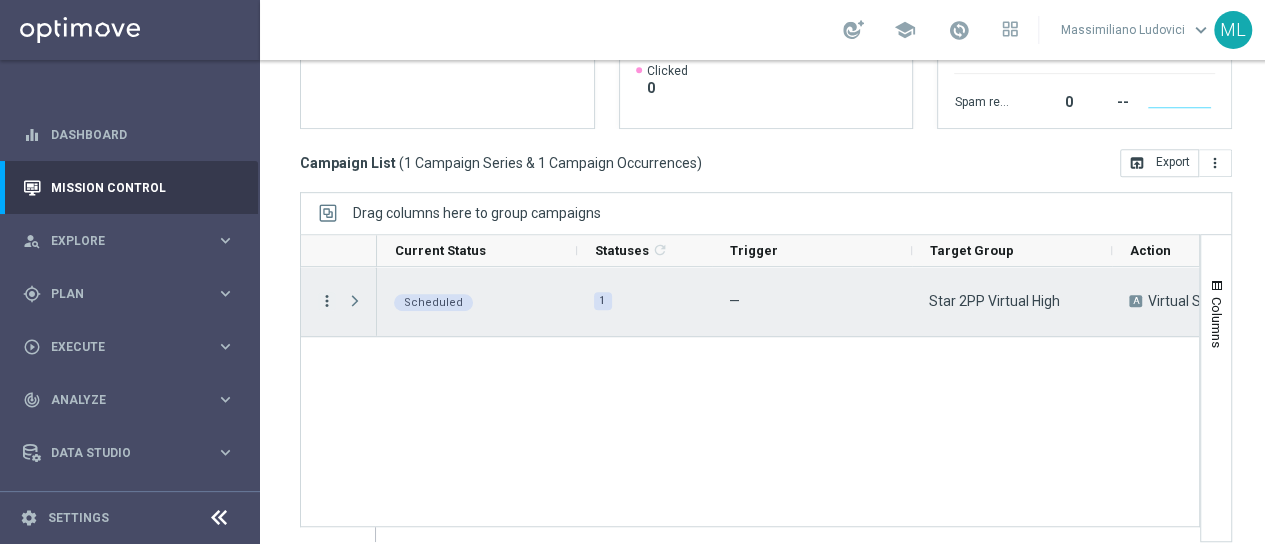 click on "more_vert" at bounding box center (327, 301) 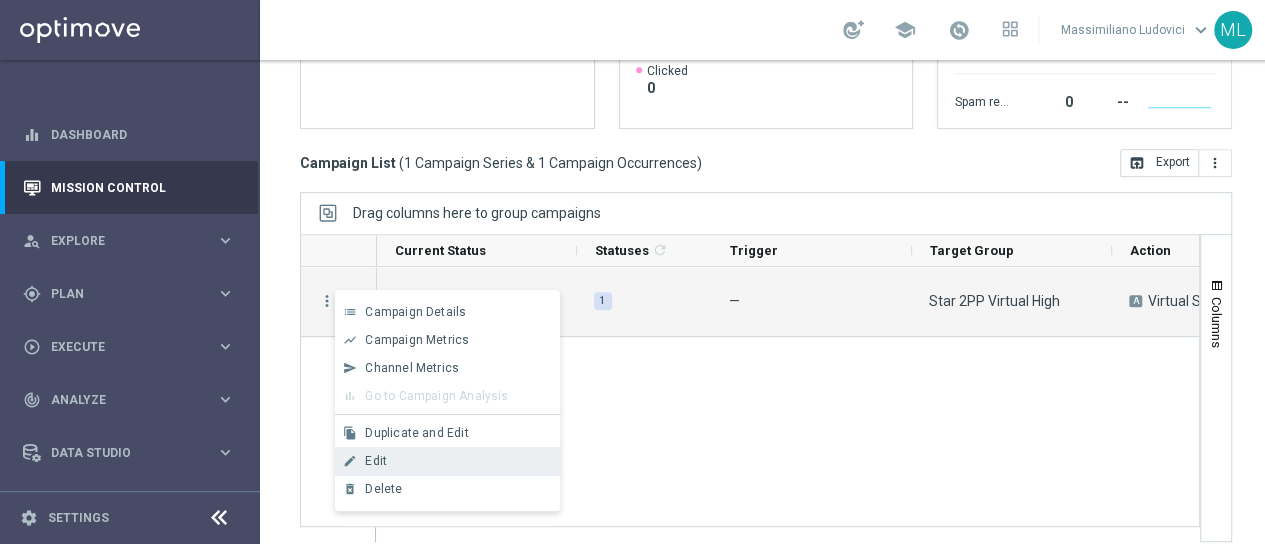 click on "Edit" at bounding box center (376, 461) 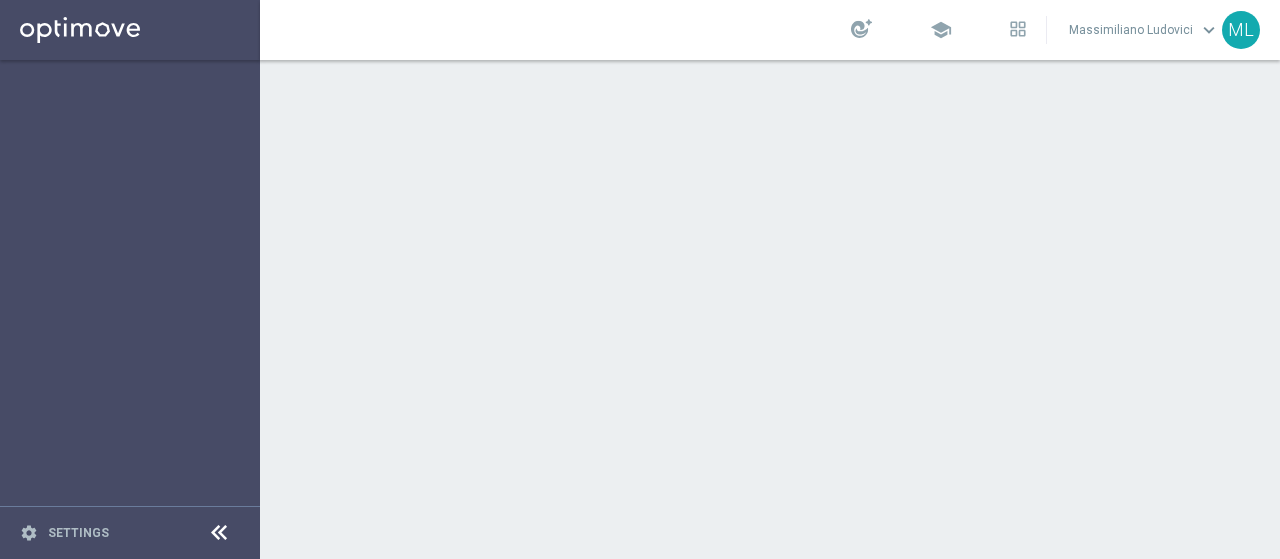 scroll, scrollTop: 0, scrollLeft: 0, axis: both 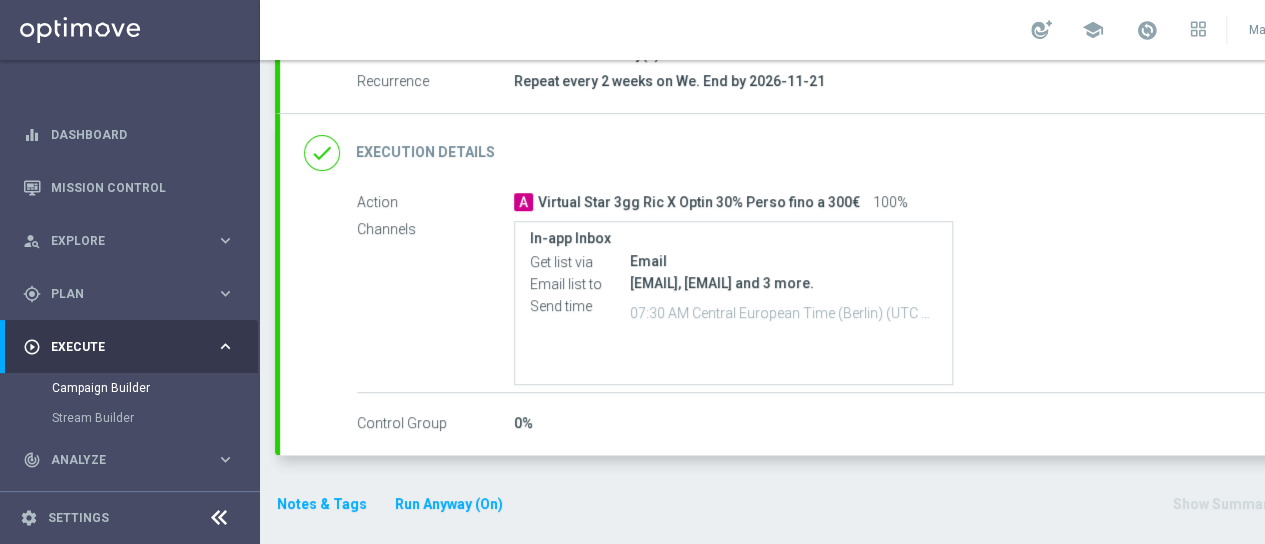 click on "Execution Details" 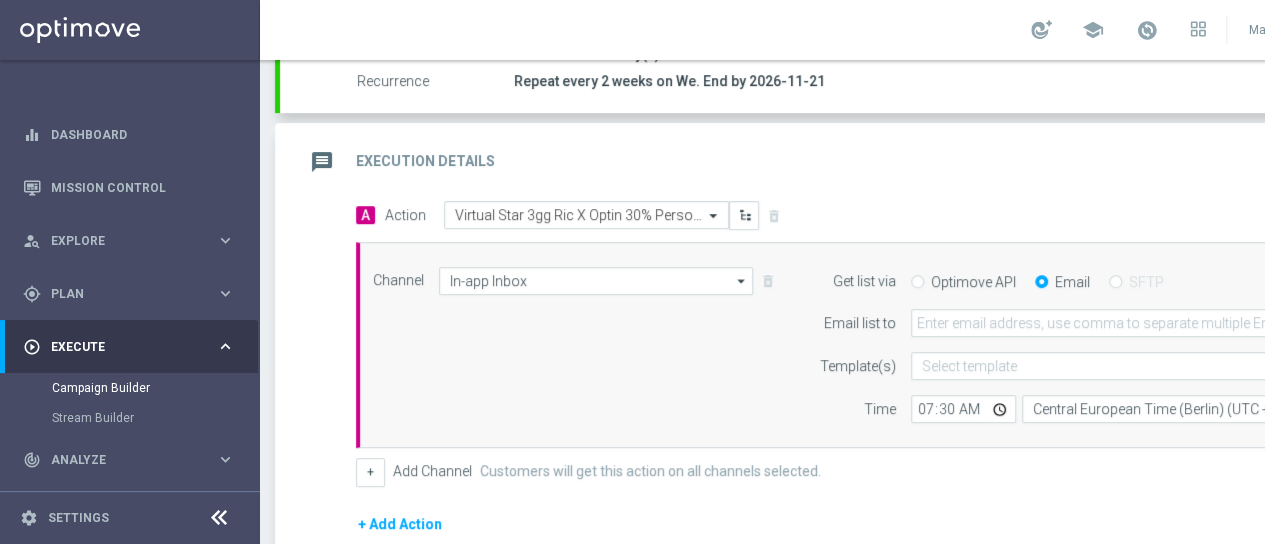 scroll, scrollTop: 388, scrollLeft: 0, axis: vertical 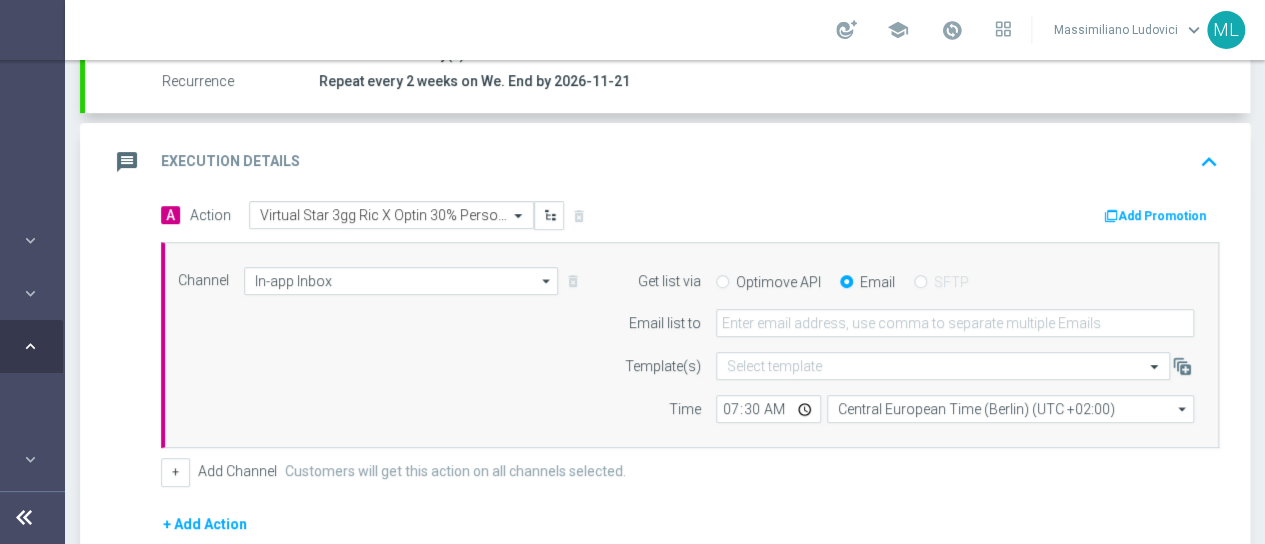 click on "Add Promotion" 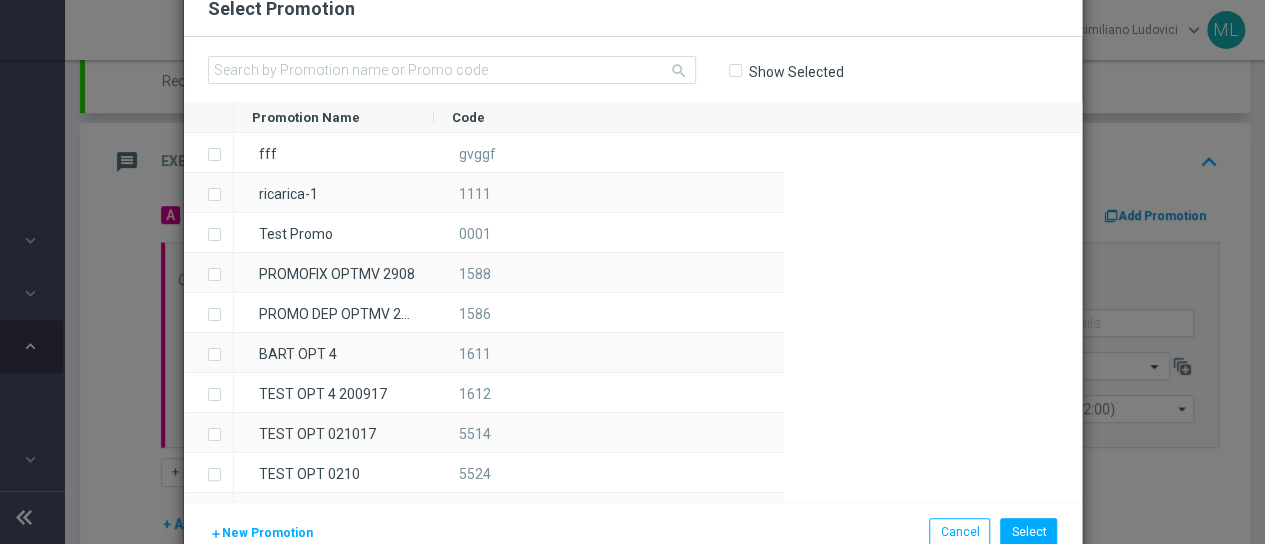scroll, scrollTop: 0, scrollLeft: 195, axis: horizontal 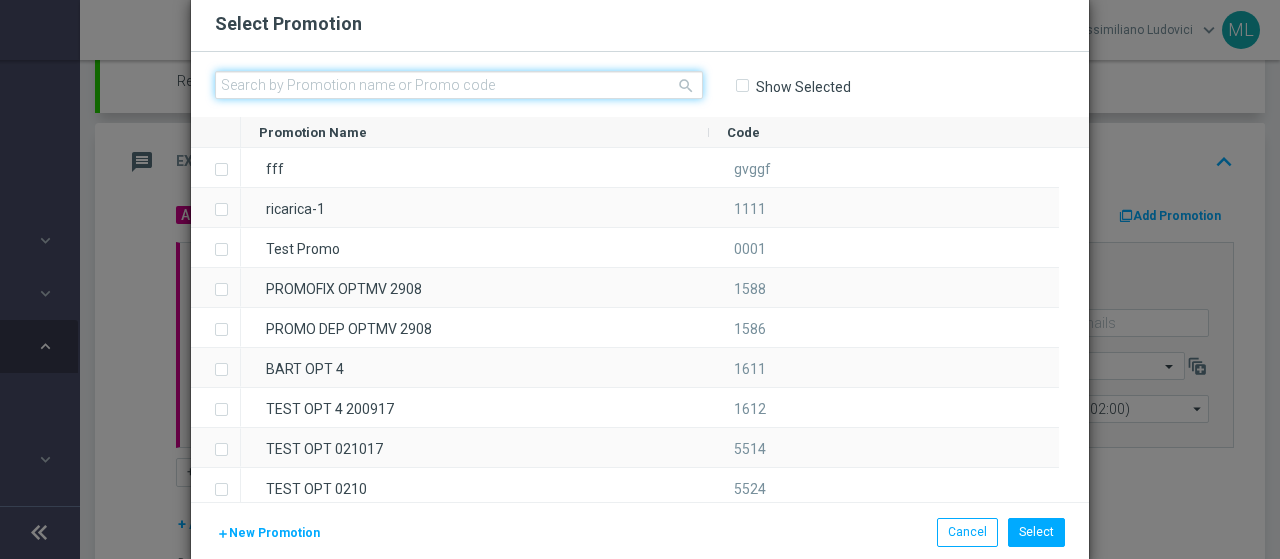 click 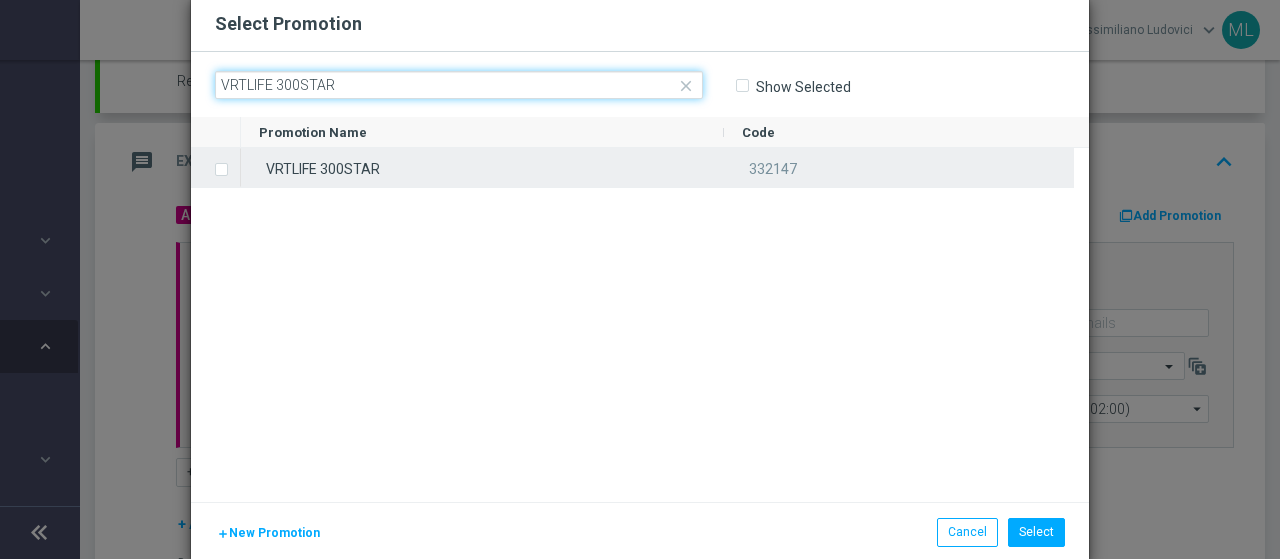type on "VRTLIFE 300STAR" 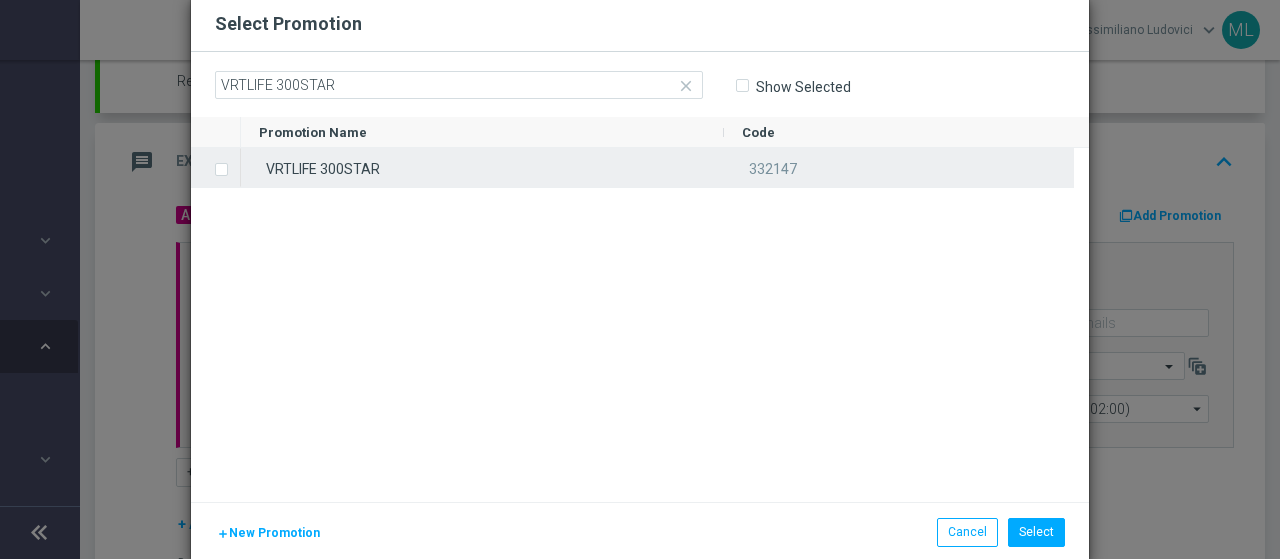 click 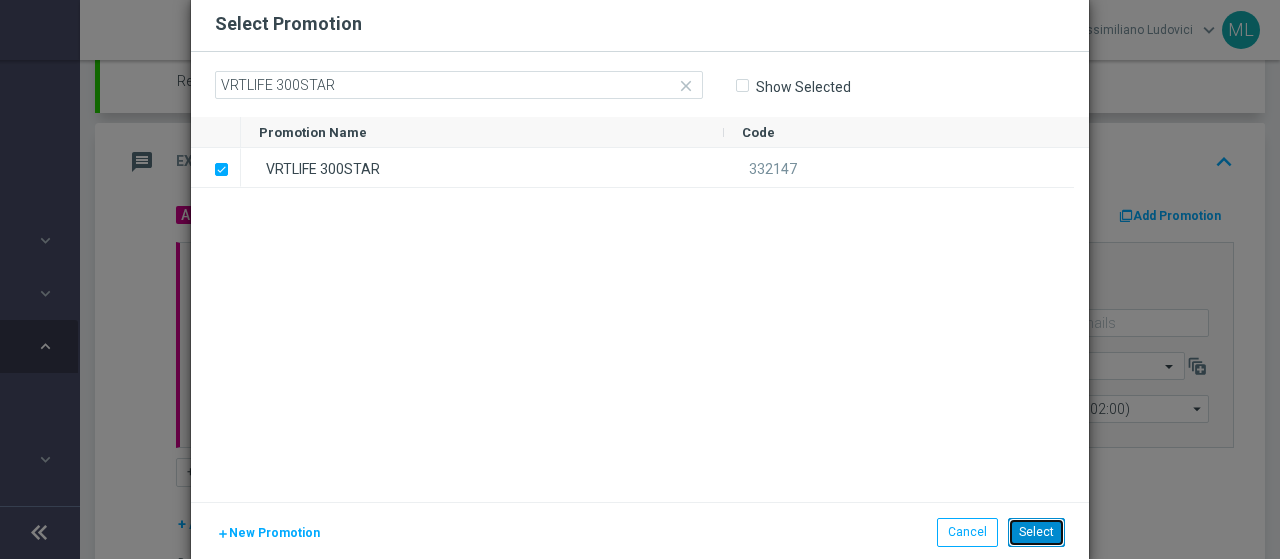click on "Select" 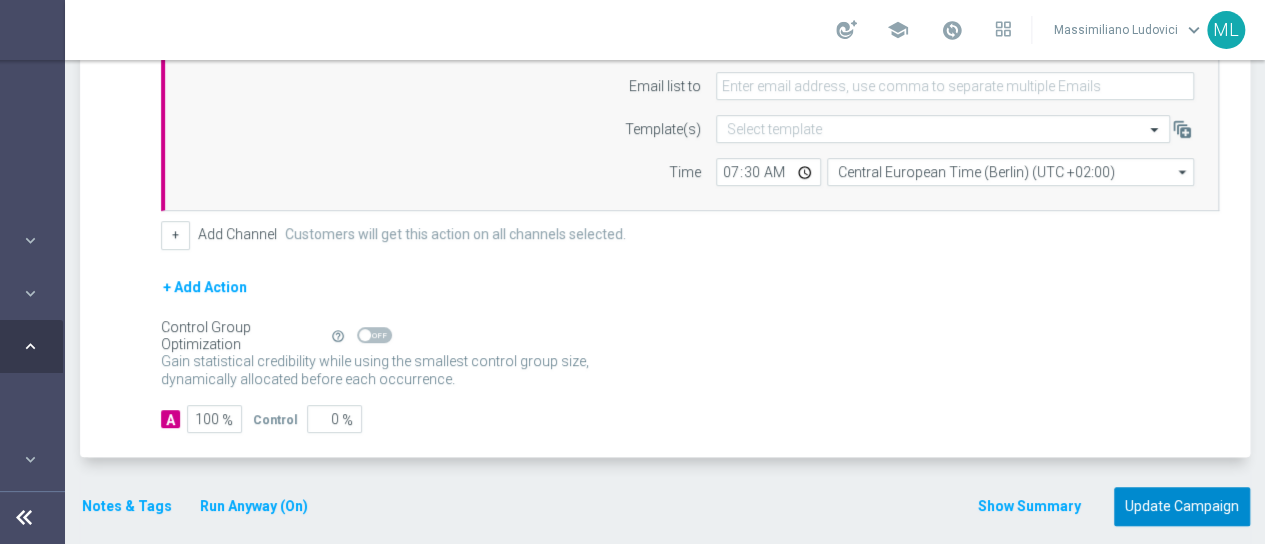 click on "Update Campaign" 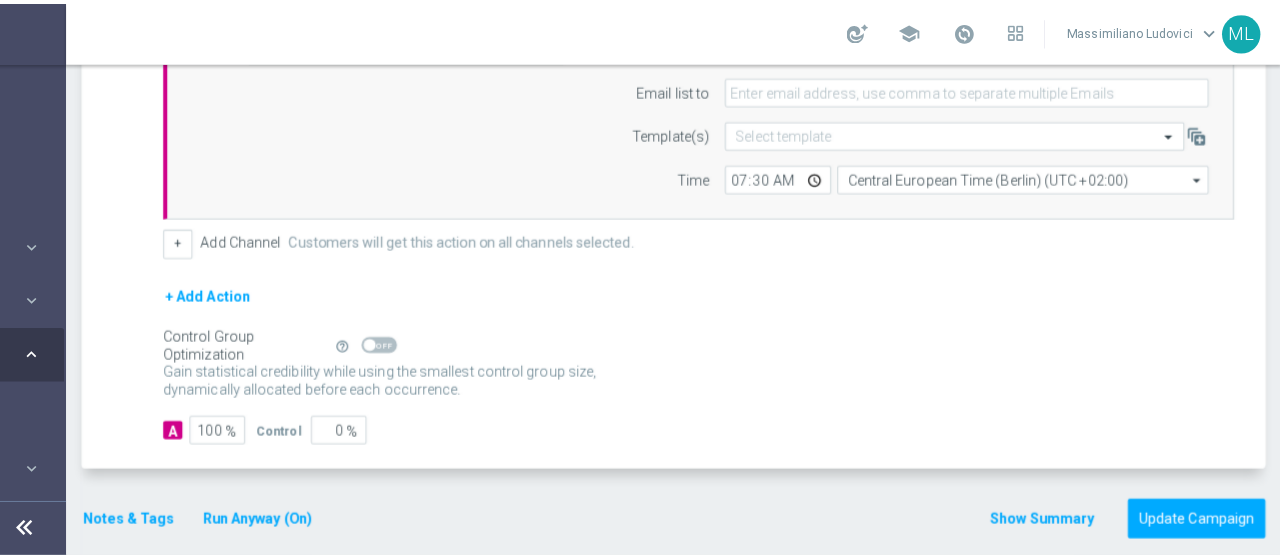 scroll, scrollTop: 625, scrollLeft: 0, axis: vertical 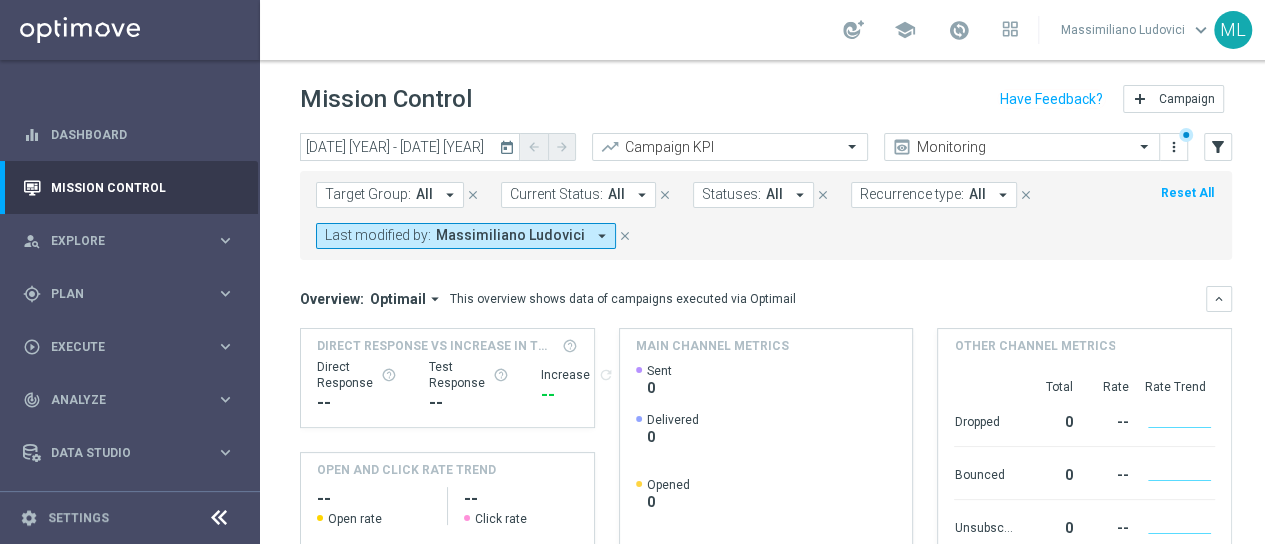 click on "today" 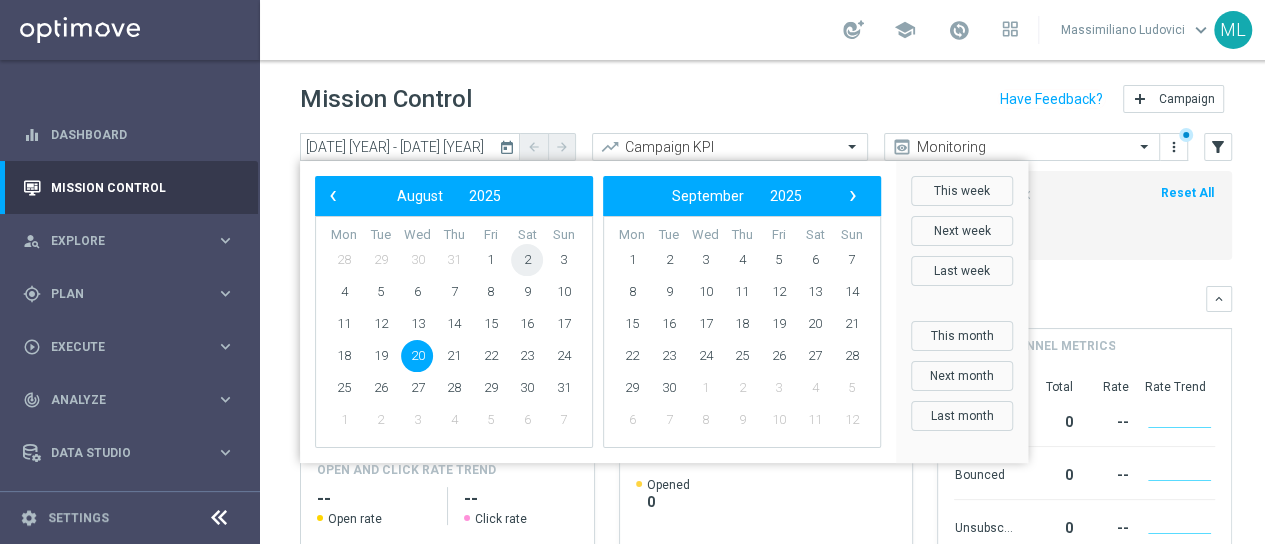 click on "2" 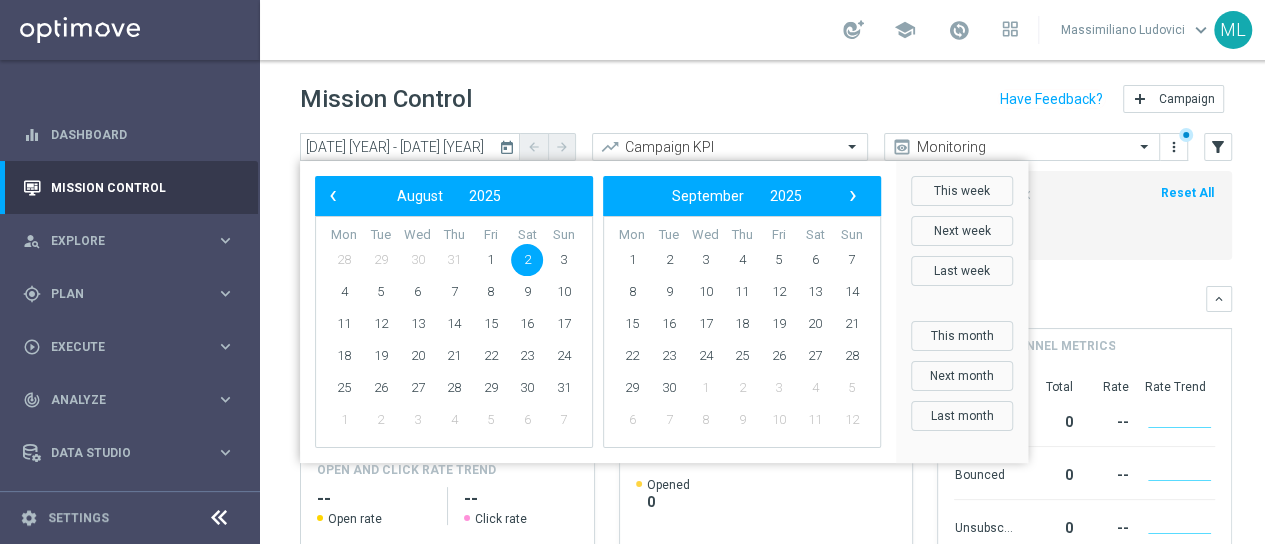 click on "2" 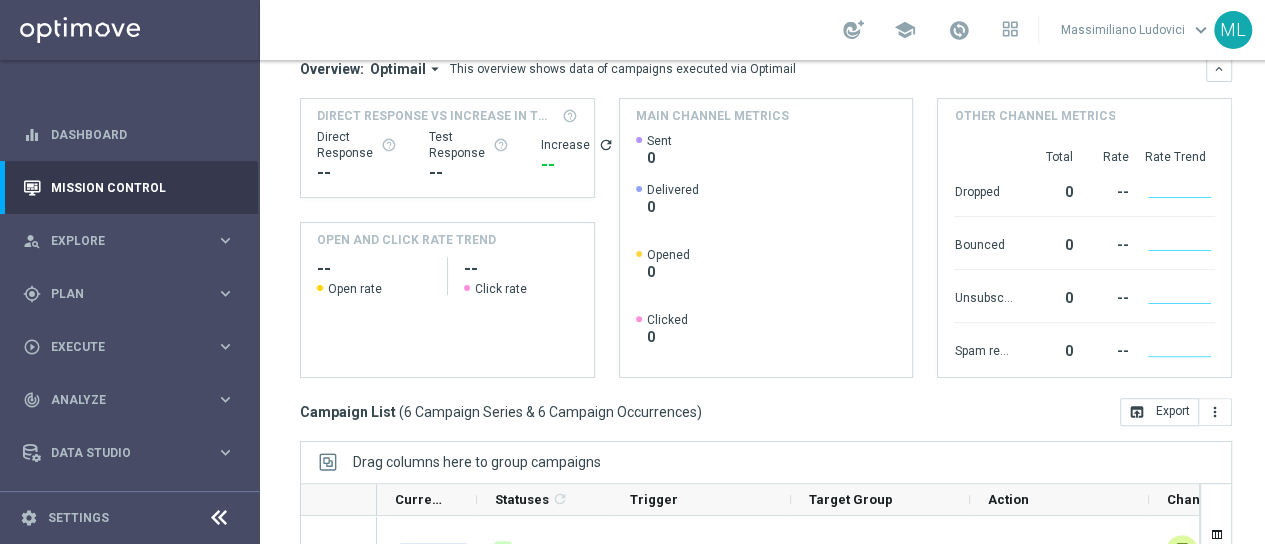 scroll, scrollTop: 479, scrollLeft: 0, axis: vertical 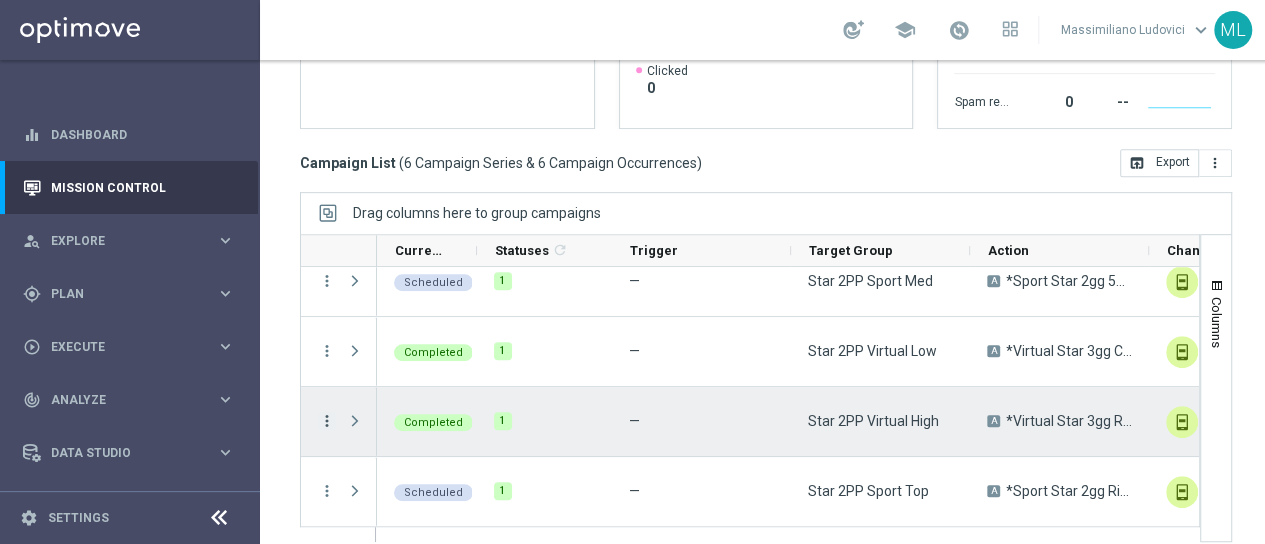 click on "more_vert" at bounding box center [327, 421] 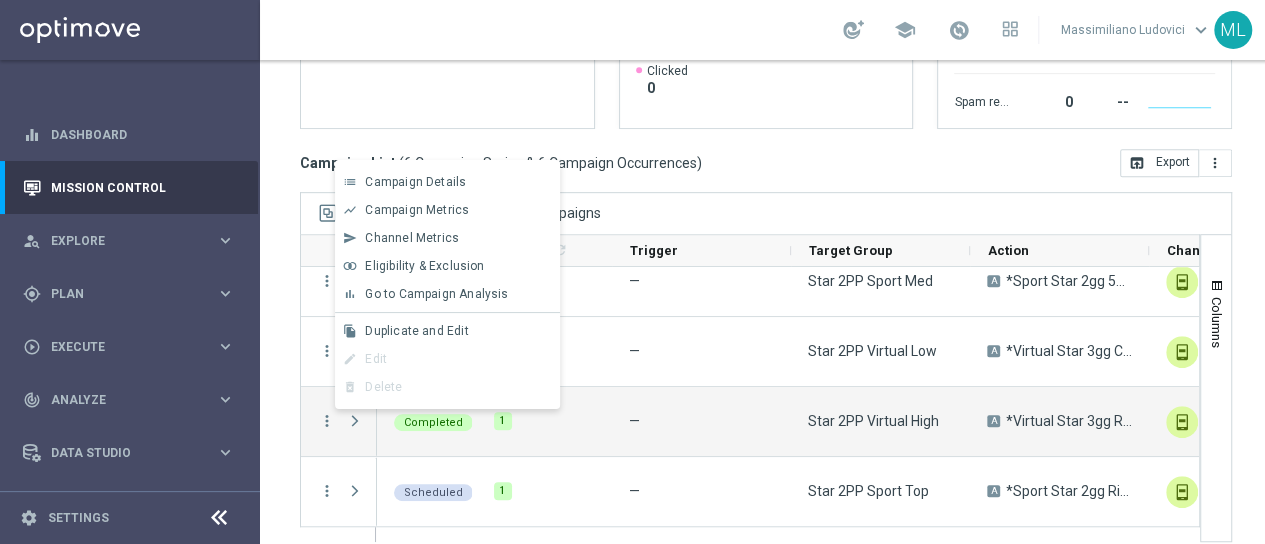 click on "Campaign List
(
6 Campaign Series & 6 Campaign Occurrences
)
open_in_browser
Export
more_vert" 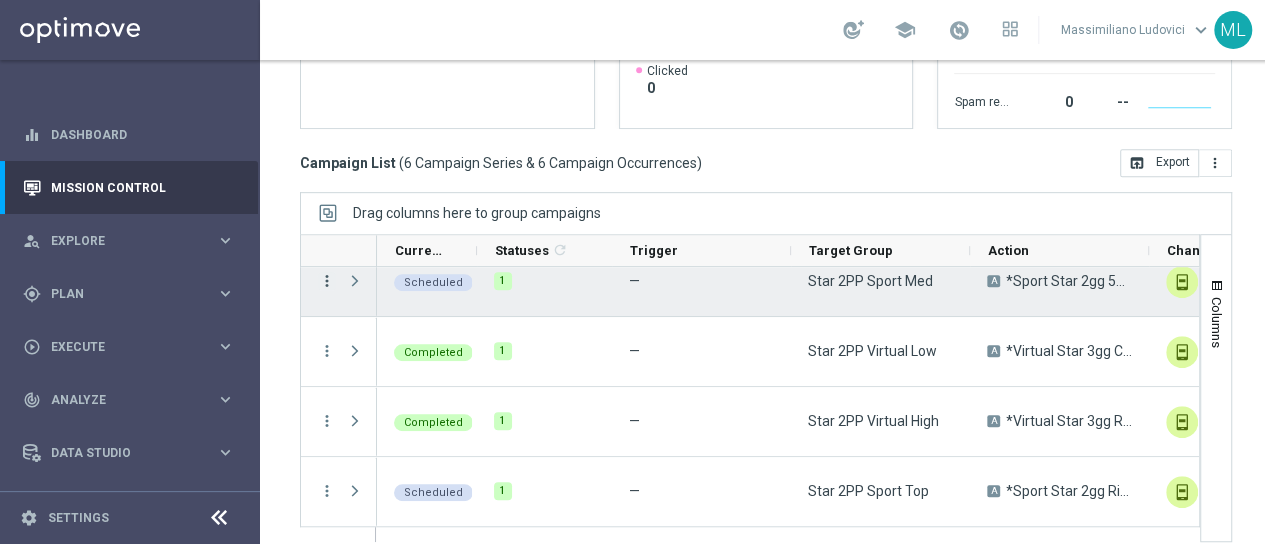 click on "more_vert" at bounding box center [327, 281] 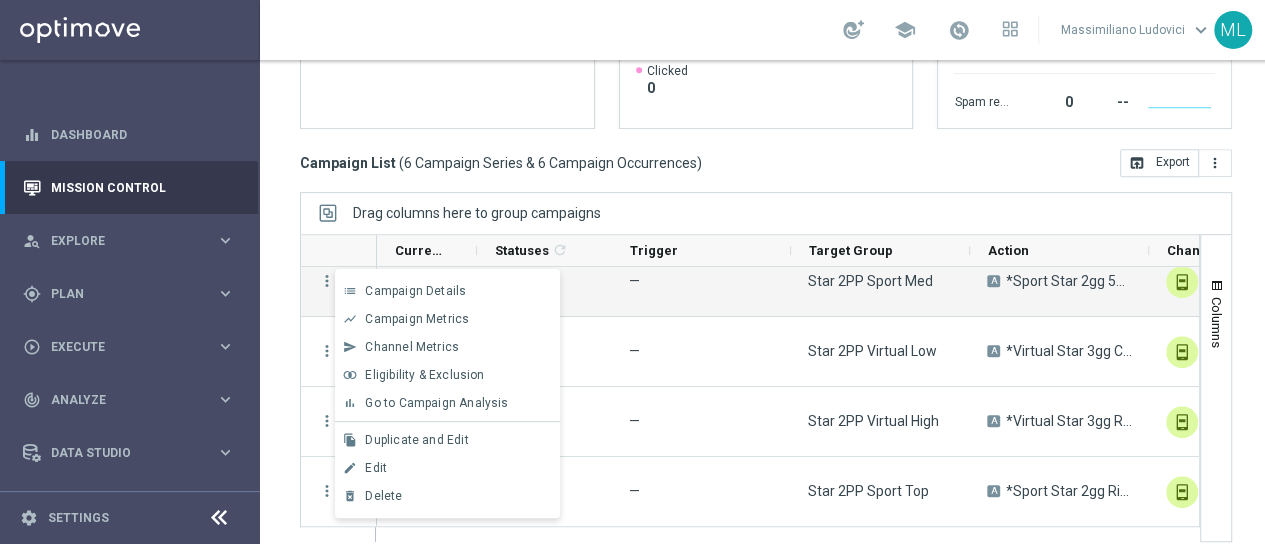 click on "Campaign List
(
6 Campaign Series & 6 Campaign Occurrences
)
open_in_browser
Export
more_vert" 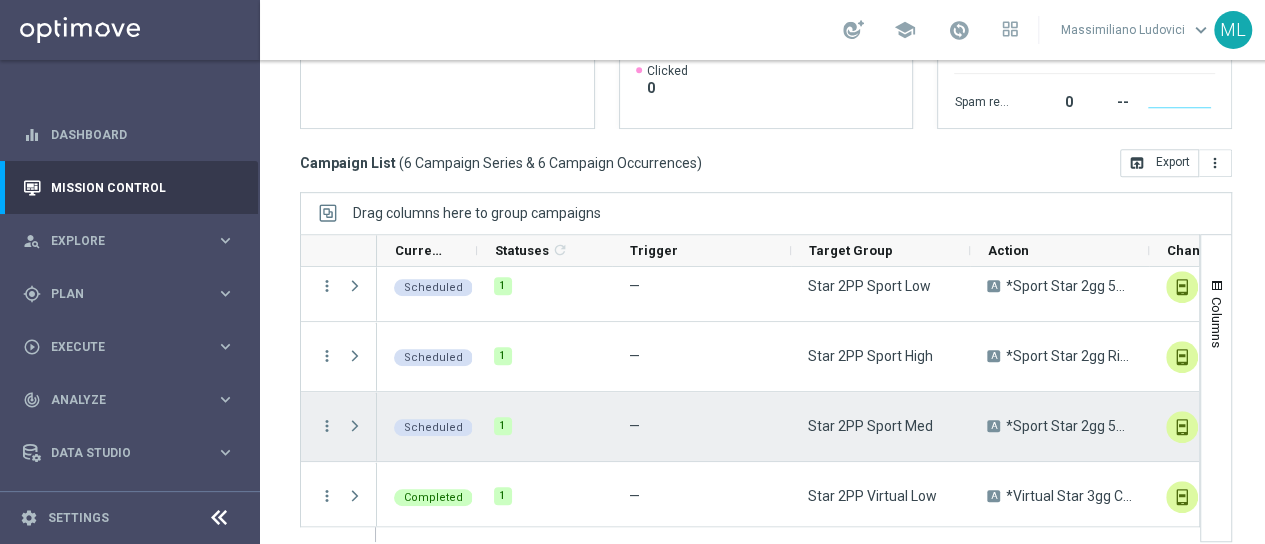 scroll, scrollTop: 0, scrollLeft: 0, axis: both 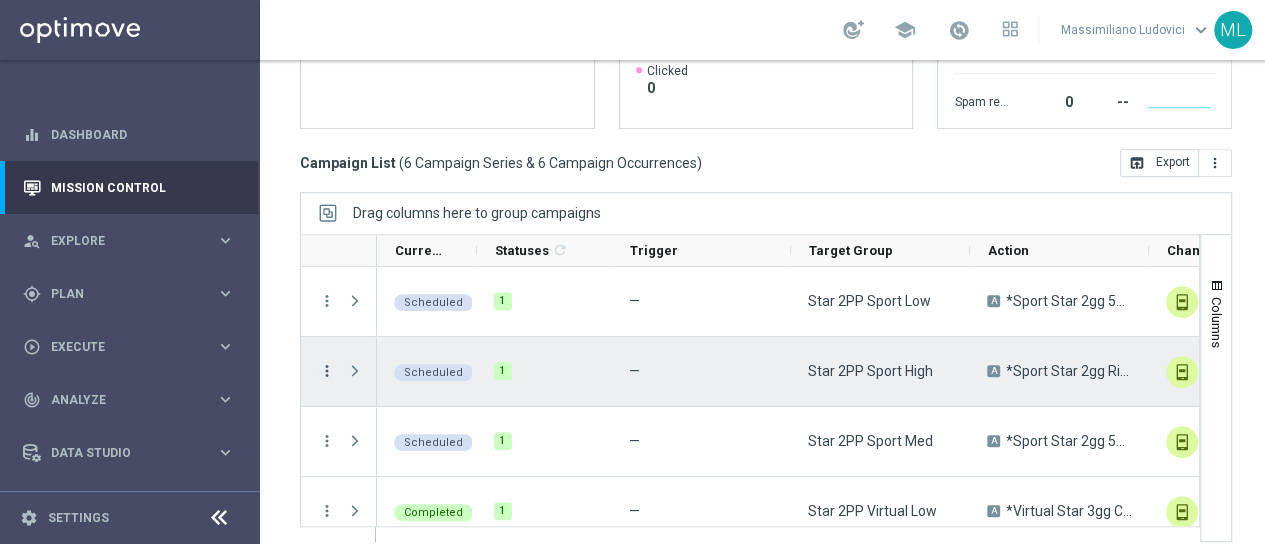 click on "more_vert" at bounding box center (327, 371) 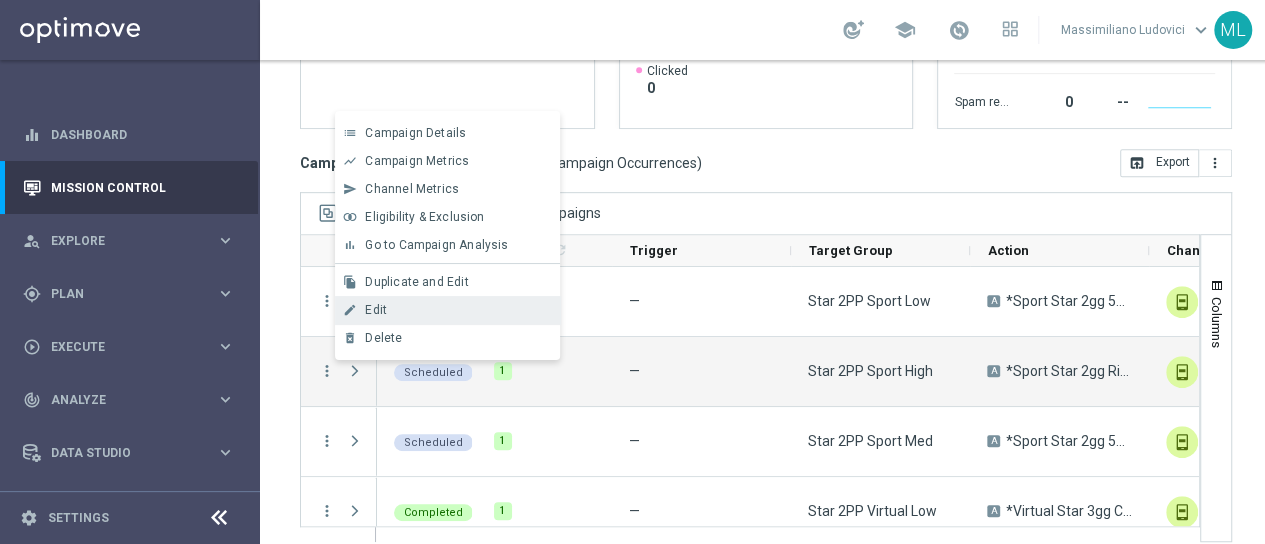click on "Edit" at bounding box center [376, 310] 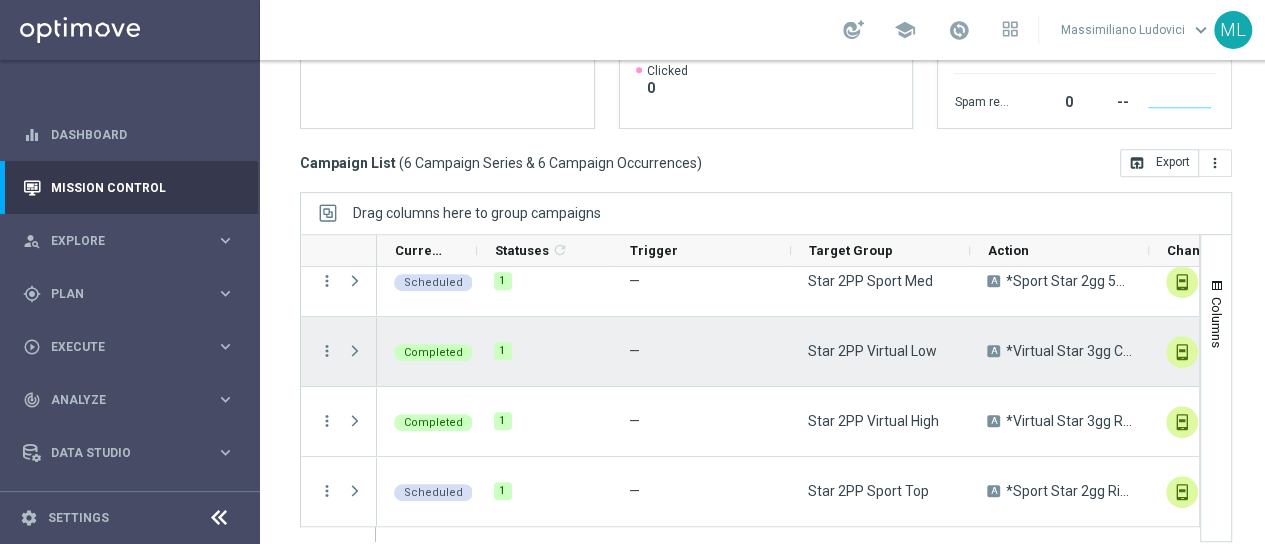 scroll, scrollTop: 160, scrollLeft: 0, axis: vertical 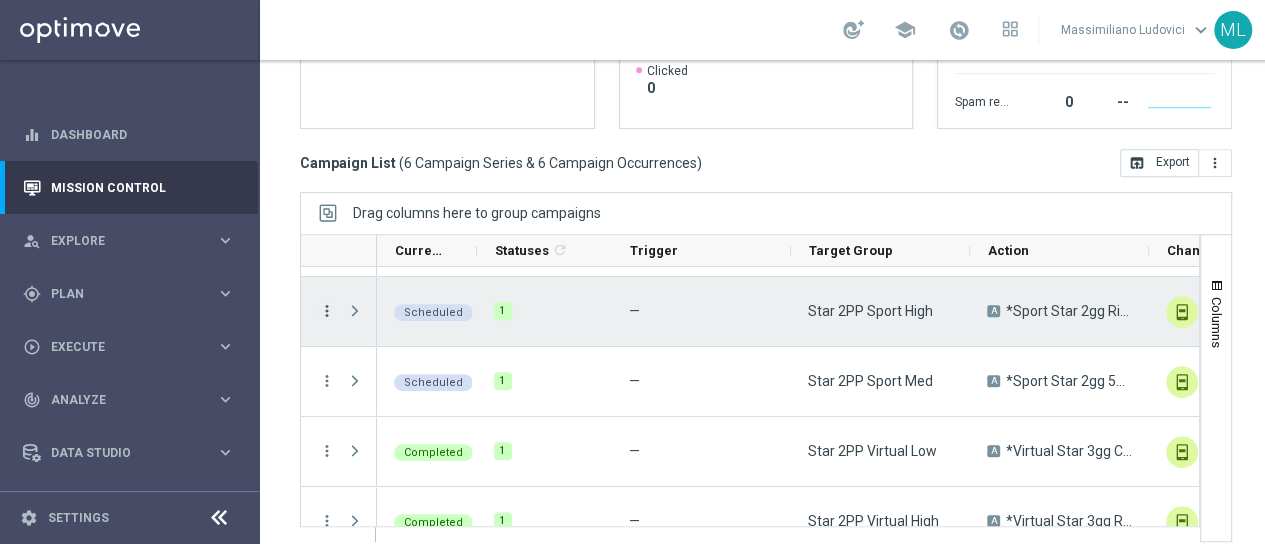click on "more_vert" at bounding box center (327, 311) 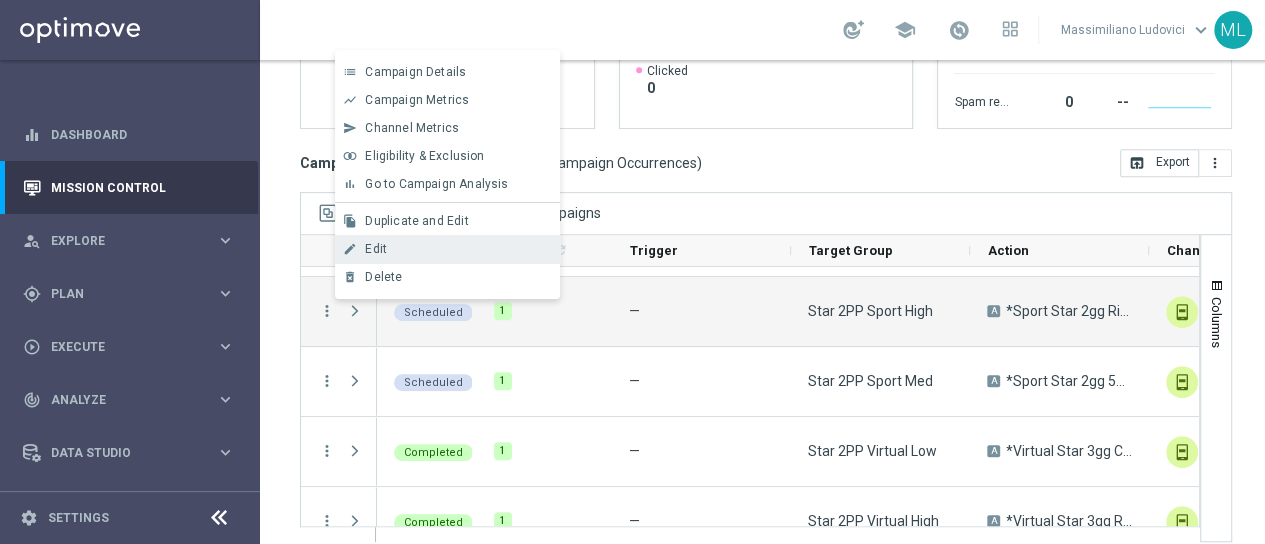 click on "Edit" at bounding box center [376, 249] 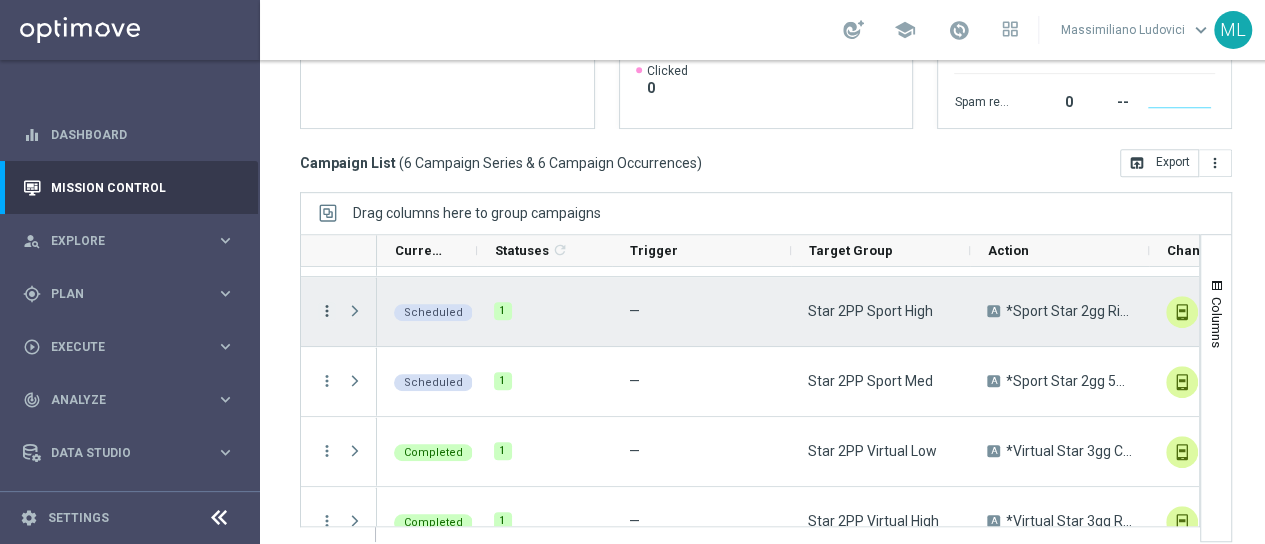 click on "more_vert" at bounding box center [327, 311] 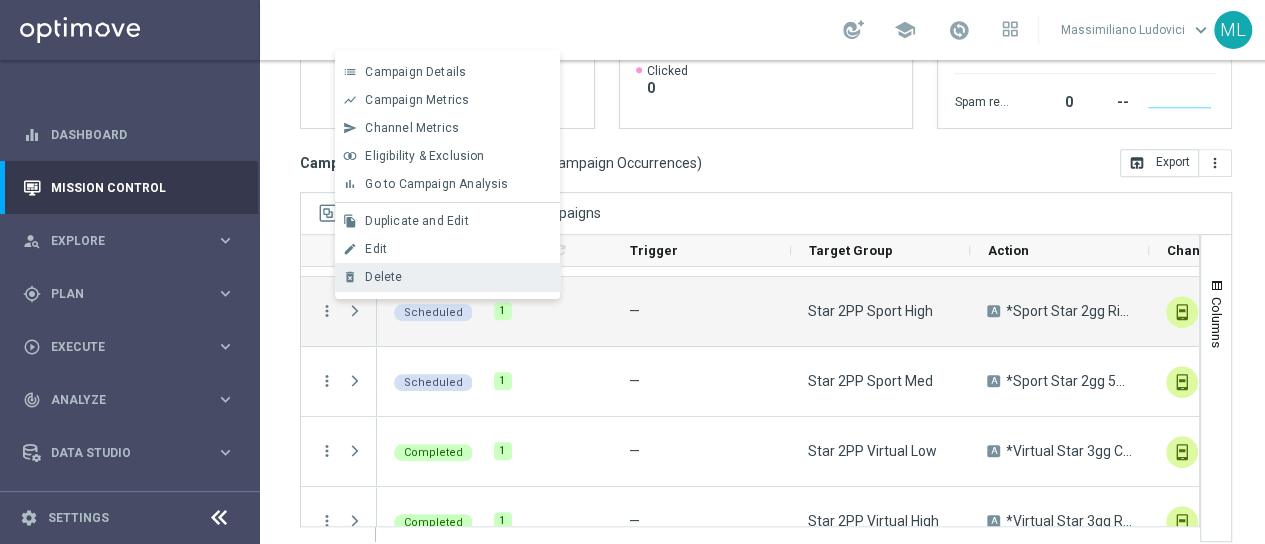 click on "Delete" at bounding box center (383, 277) 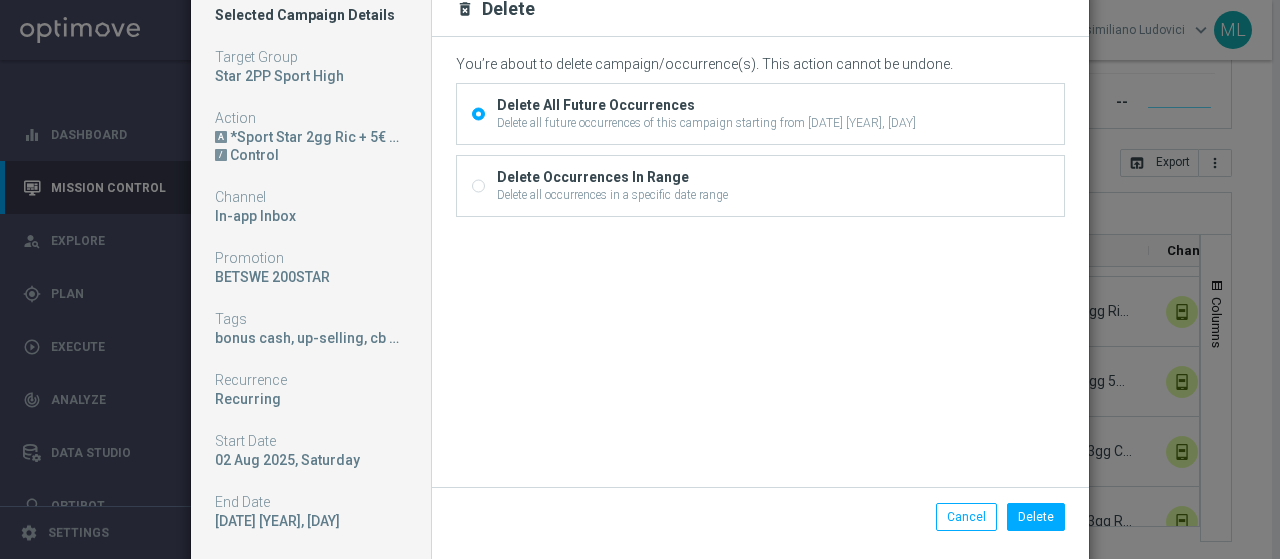 click on "You’re about to delete campaign/occurrence(s). This action cannot be undone.
Delete All Future Occurrences
Delete all future occurrences of this campaign starting from 16 Aug 2025, Saturday
Delete Occurrences In Range
Delete all occurrences in a specific date range
‹
​
August
​
2025
​
›
Mon
Tue
Wed
Thu
Fri
Sat
Sun
1" 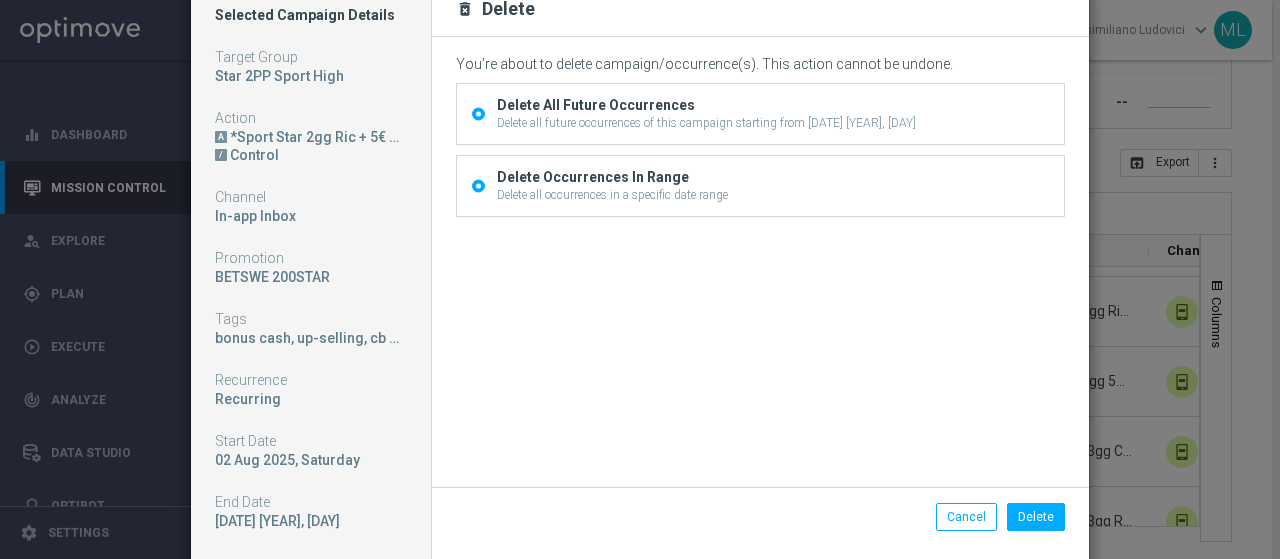 radio on "false" 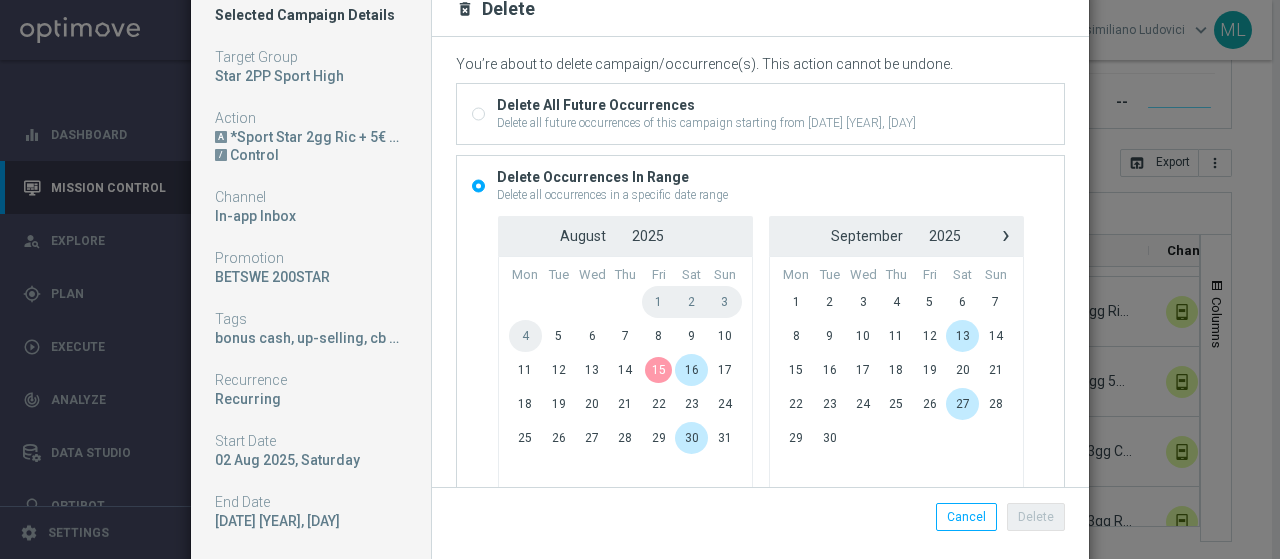 click on "15" 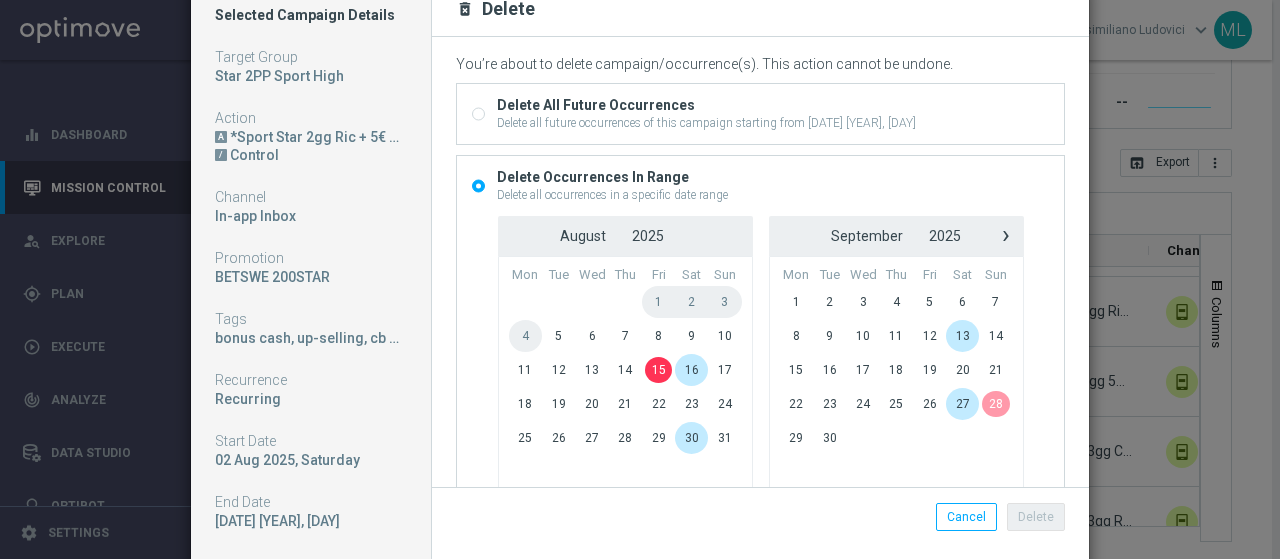 click on "28" 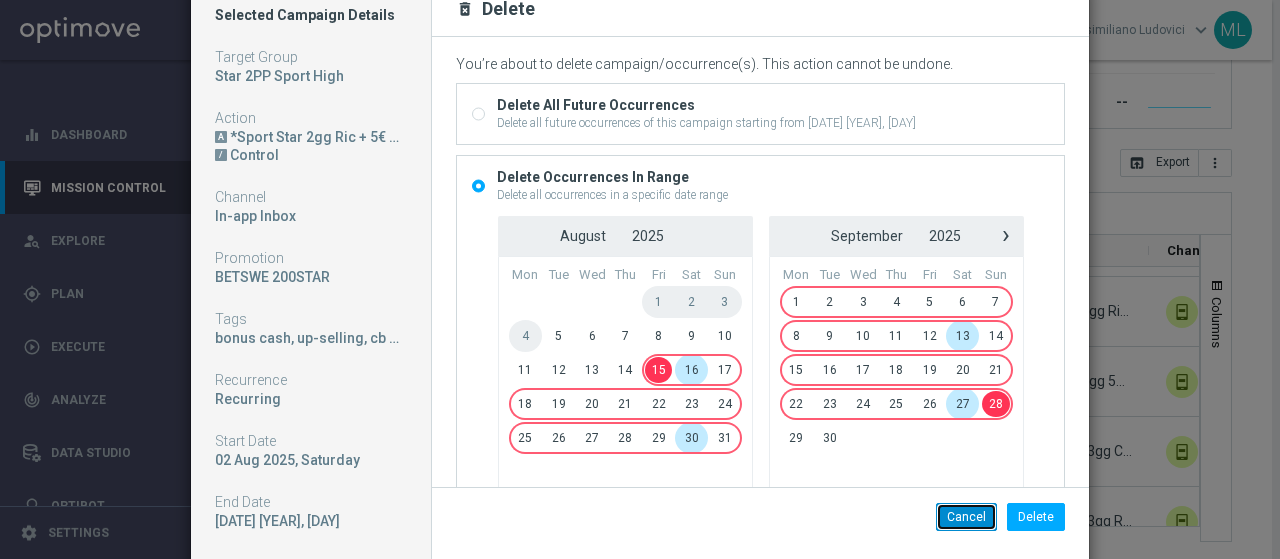 click on "Cancel" 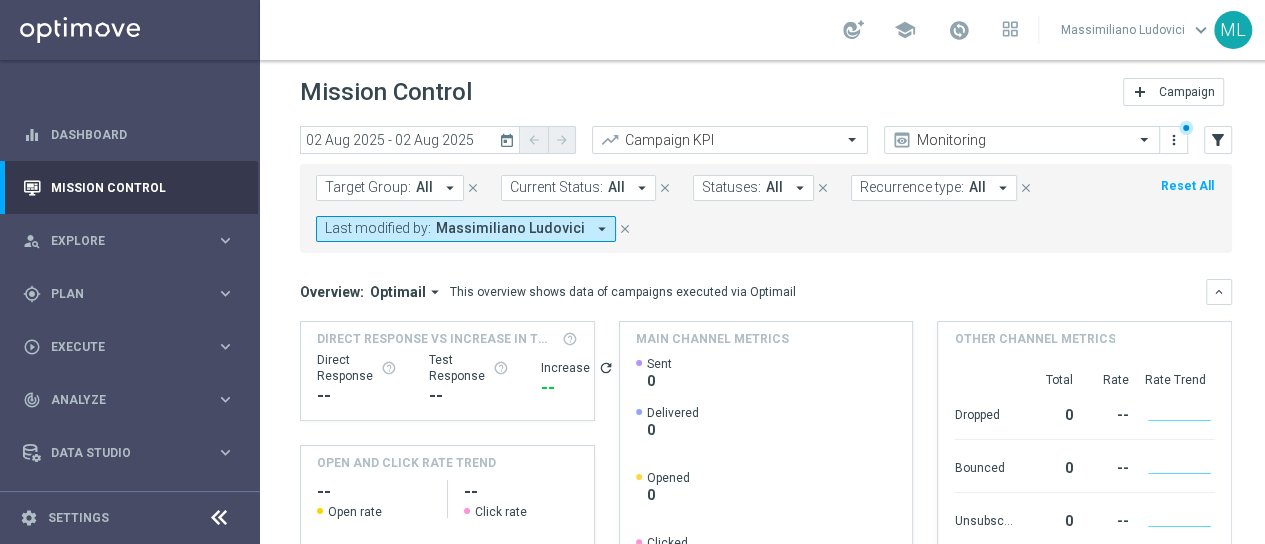 scroll, scrollTop: 0, scrollLeft: 0, axis: both 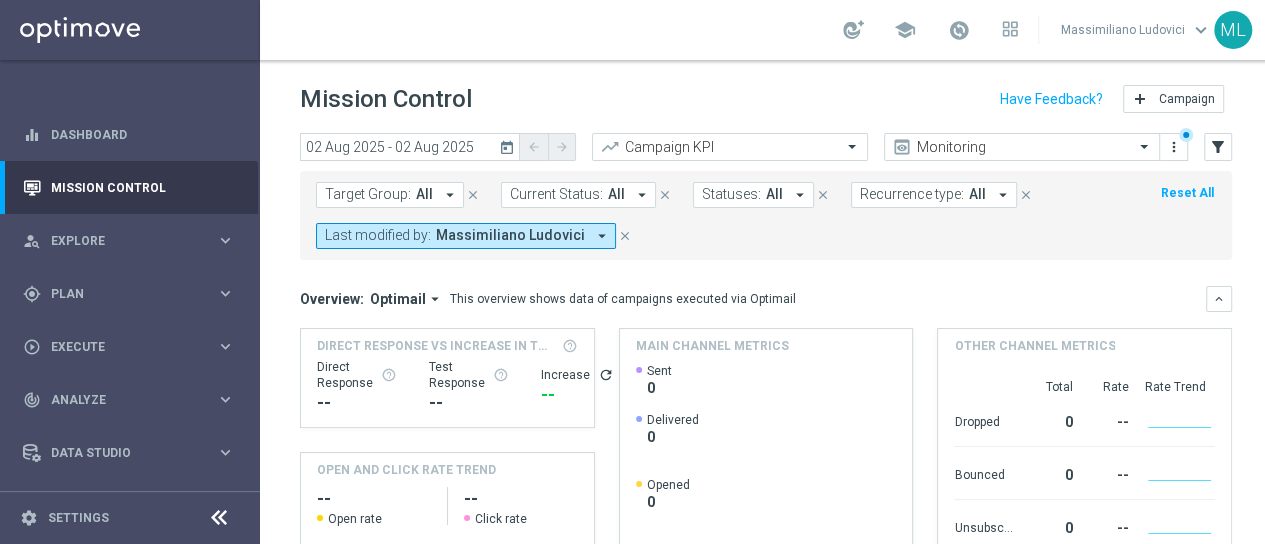 click on "today" 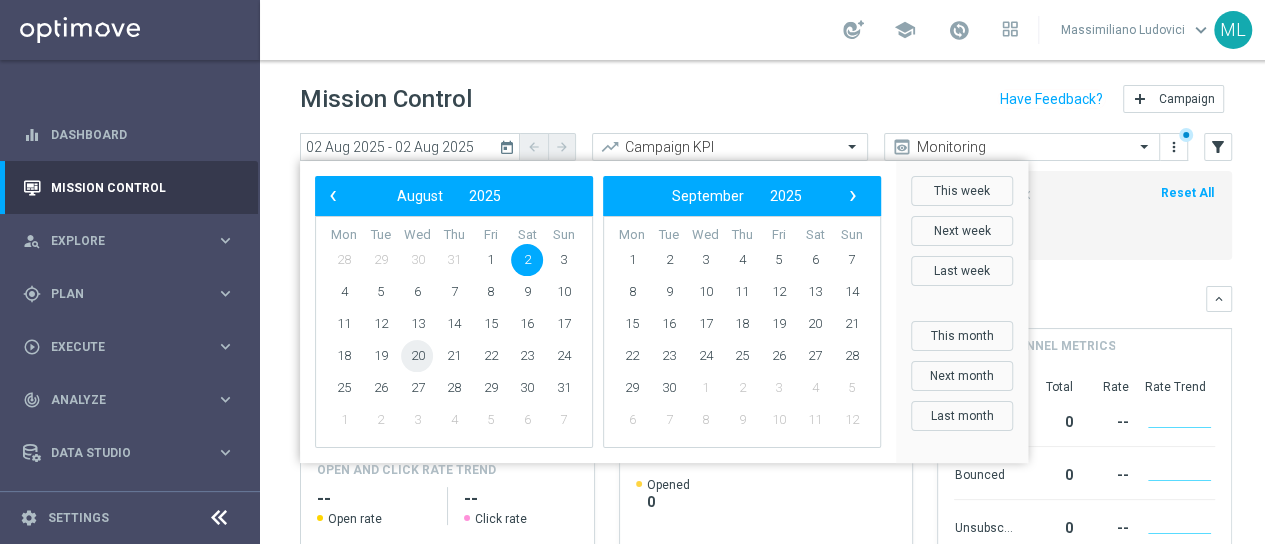 click on "20" 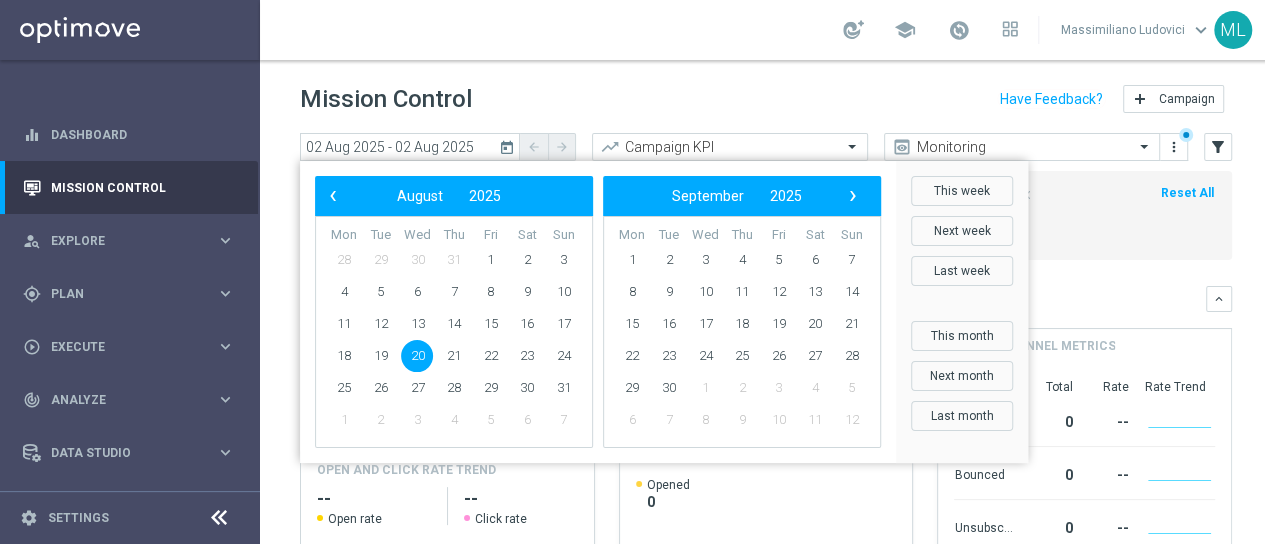 click on "20" 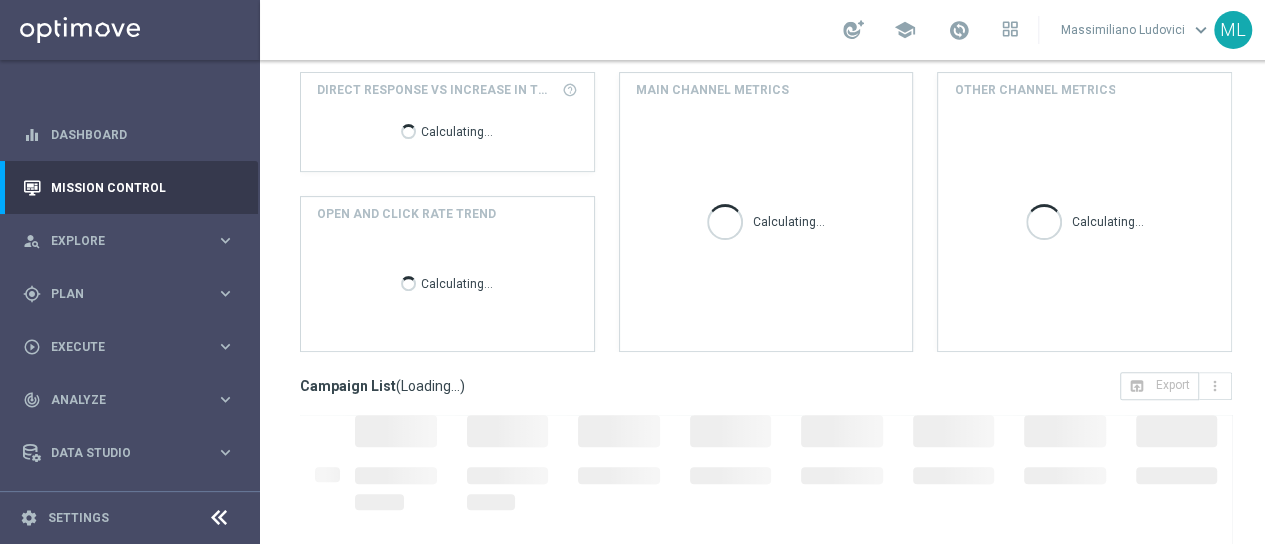 scroll, scrollTop: 479, scrollLeft: 0, axis: vertical 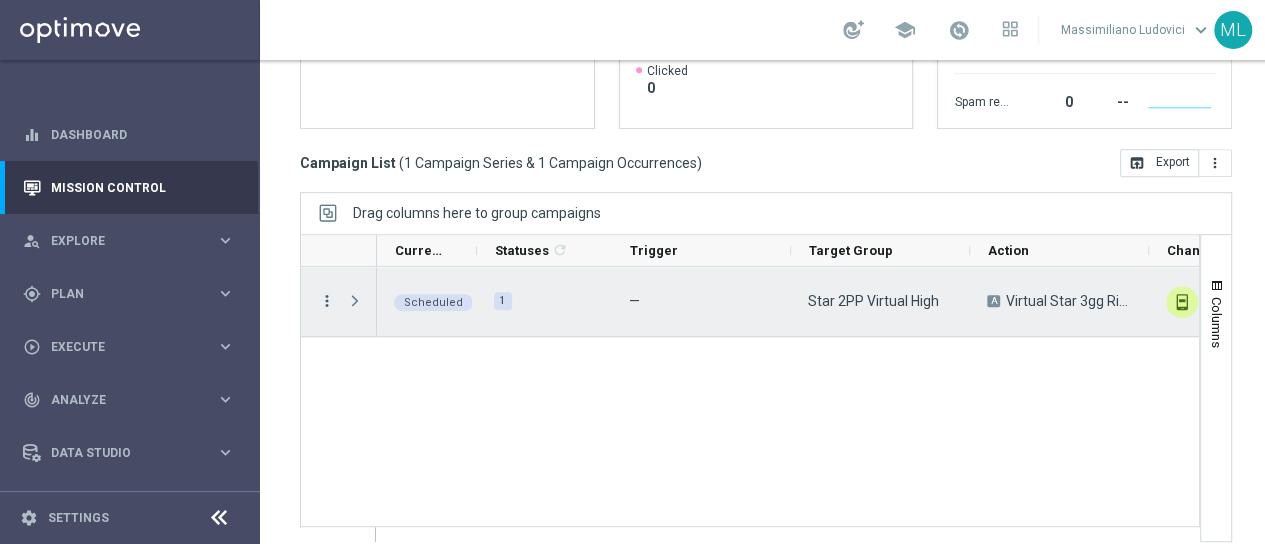 click on "more_vert" at bounding box center (327, 301) 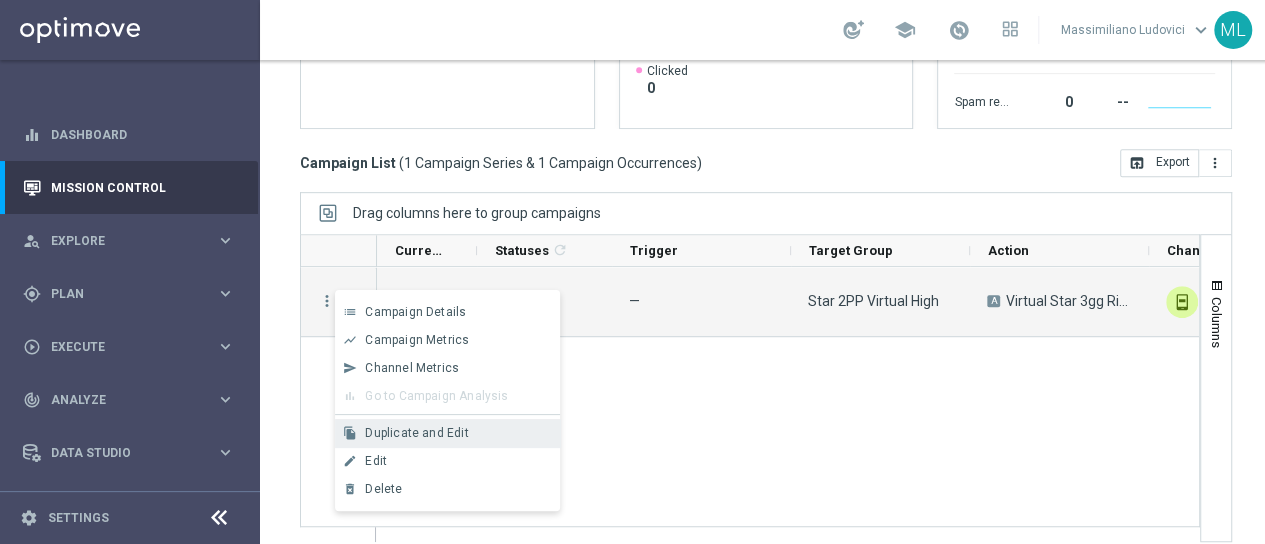 click on "Duplicate and Edit" at bounding box center [416, 433] 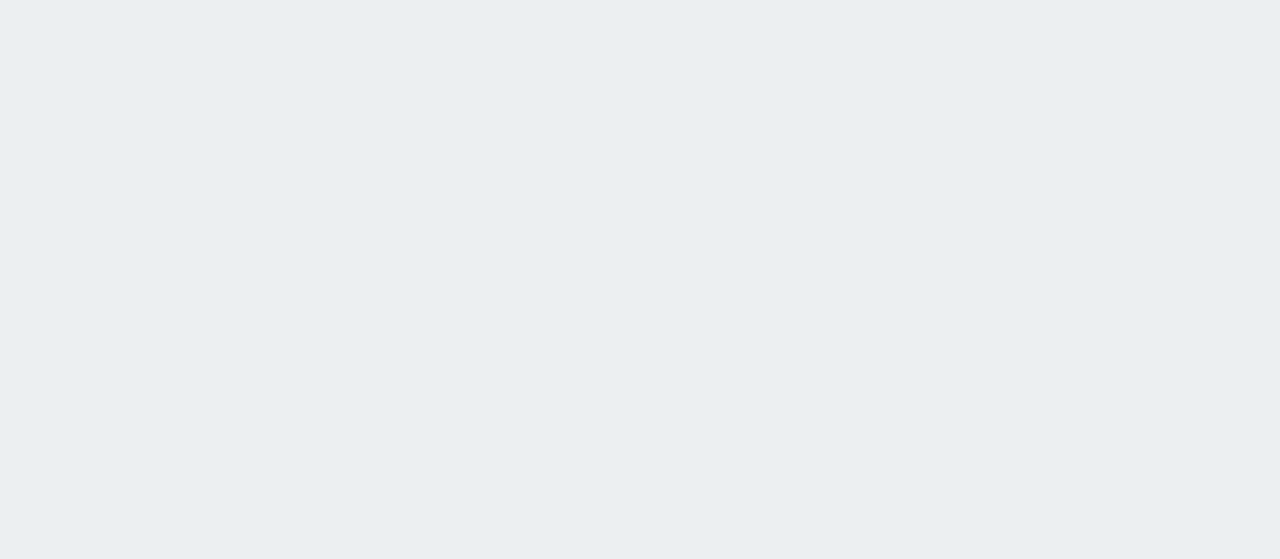 scroll, scrollTop: 0, scrollLeft: 0, axis: both 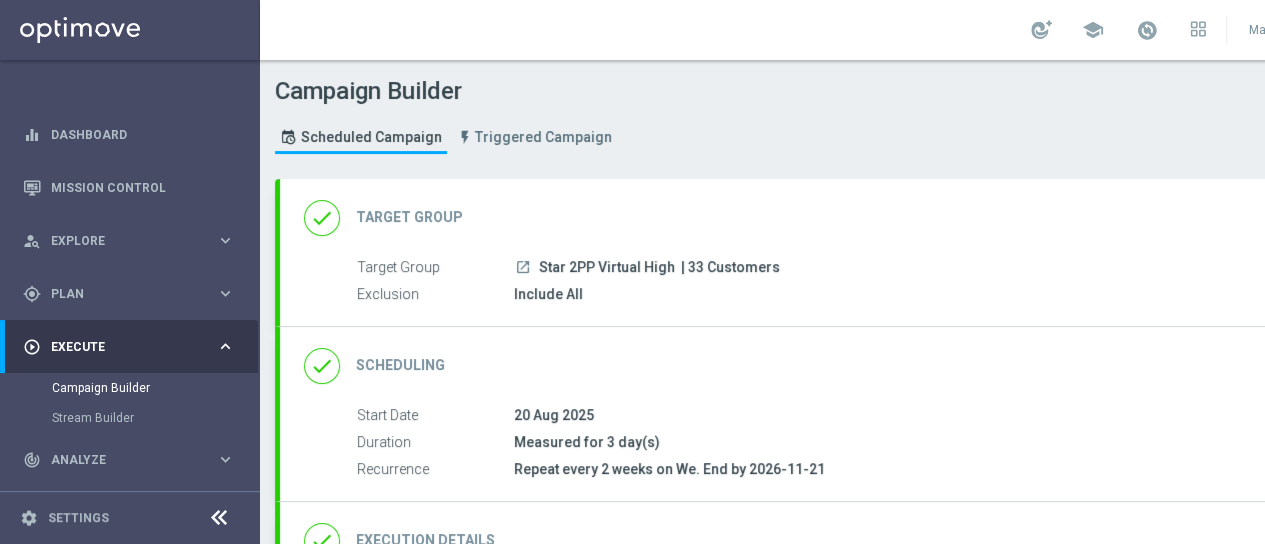 click on "Target Group" 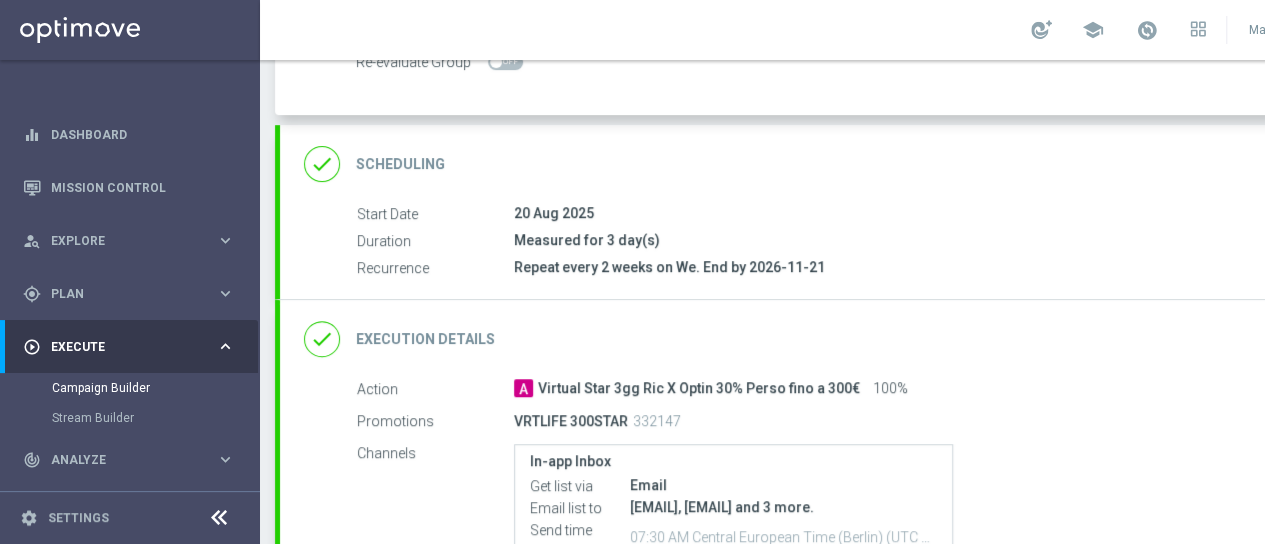 scroll, scrollTop: 400, scrollLeft: 0, axis: vertical 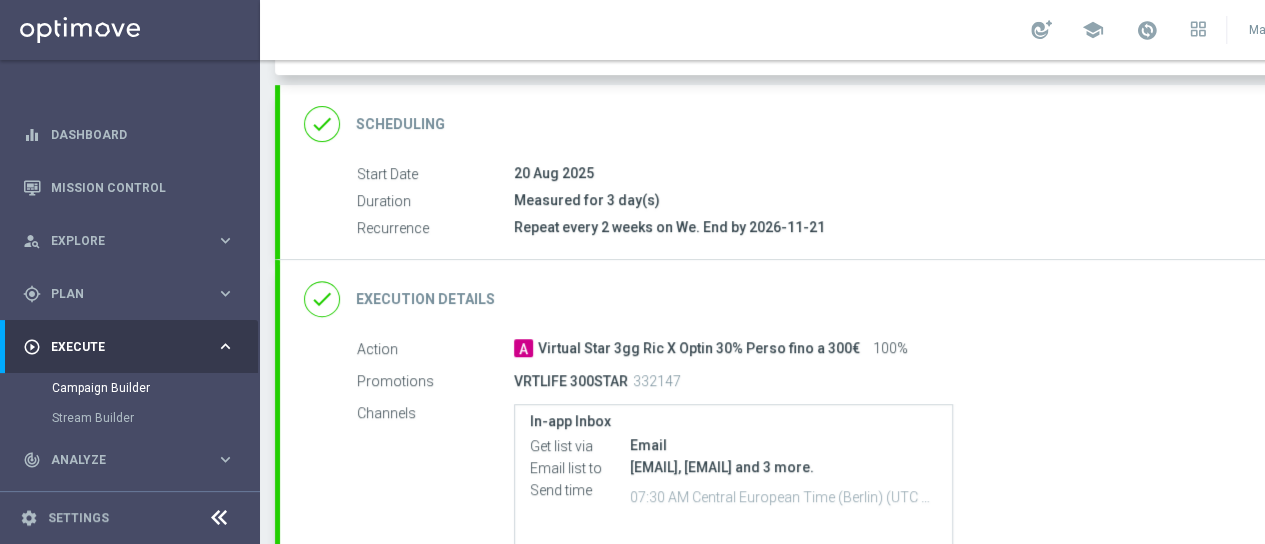 click on "Scheduling" 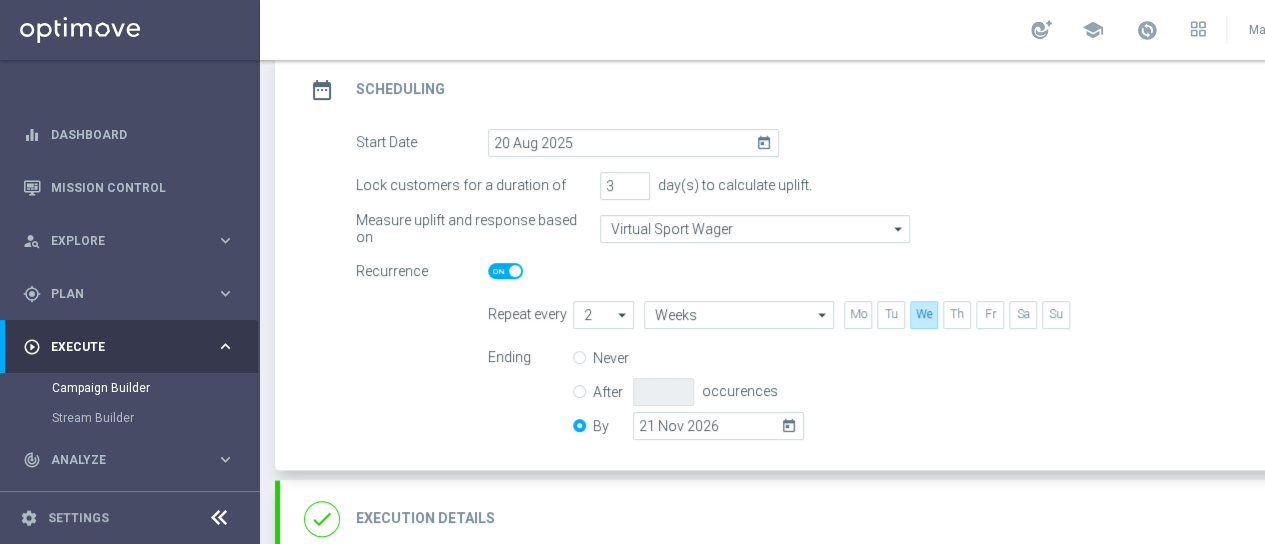 scroll, scrollTop: 300, scrollLeft: 0, axis: vertical 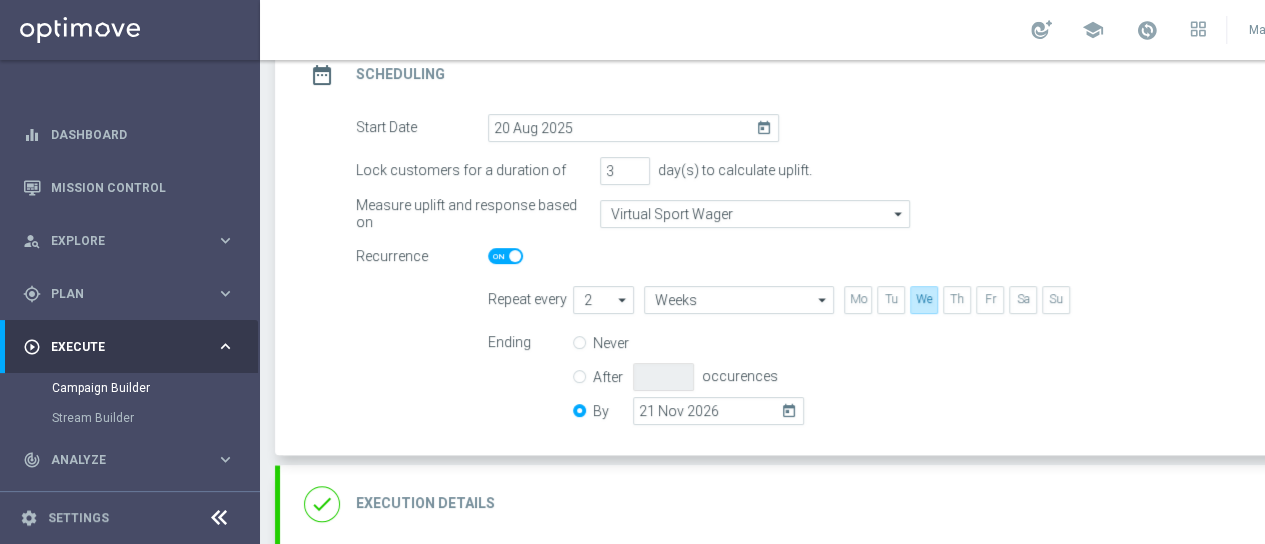 click on "Start Date
20 Aug 2025
today" 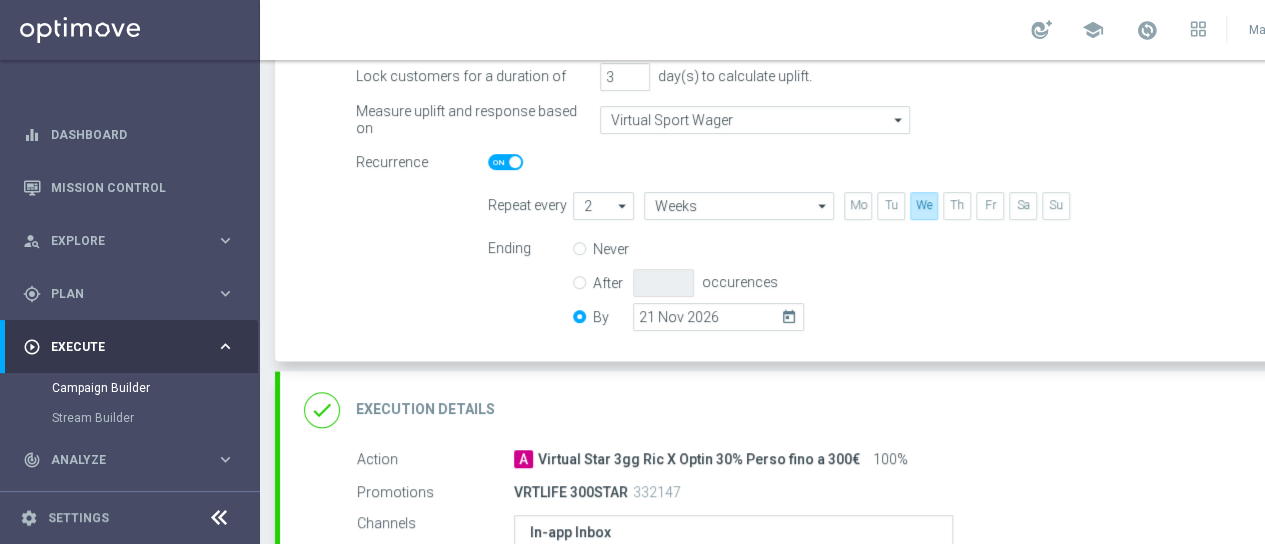 scroll, scrollTop: 500, scrollLeft: 0, axis: vertical 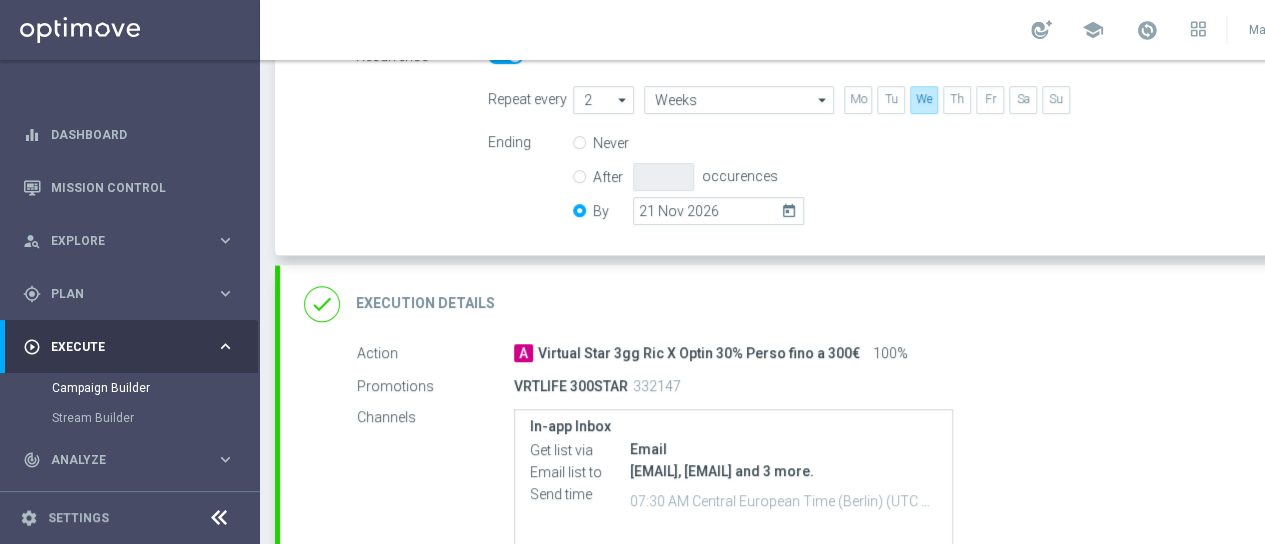 click on "Execution Details" 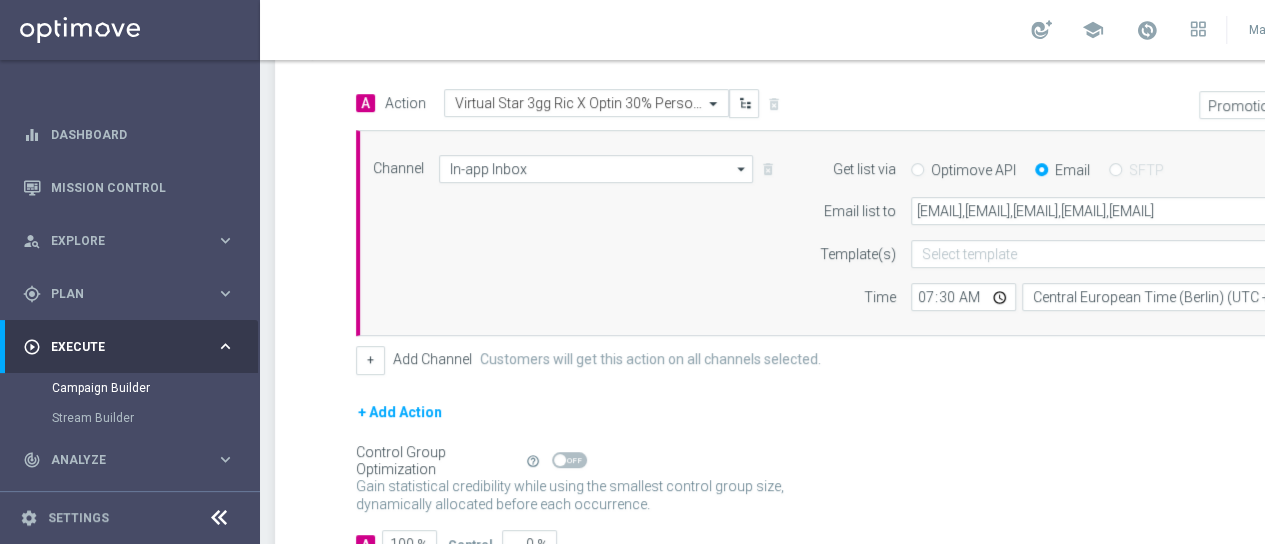 scroll, scrollTop: 300, scrollLeft: 0, axis: vertical 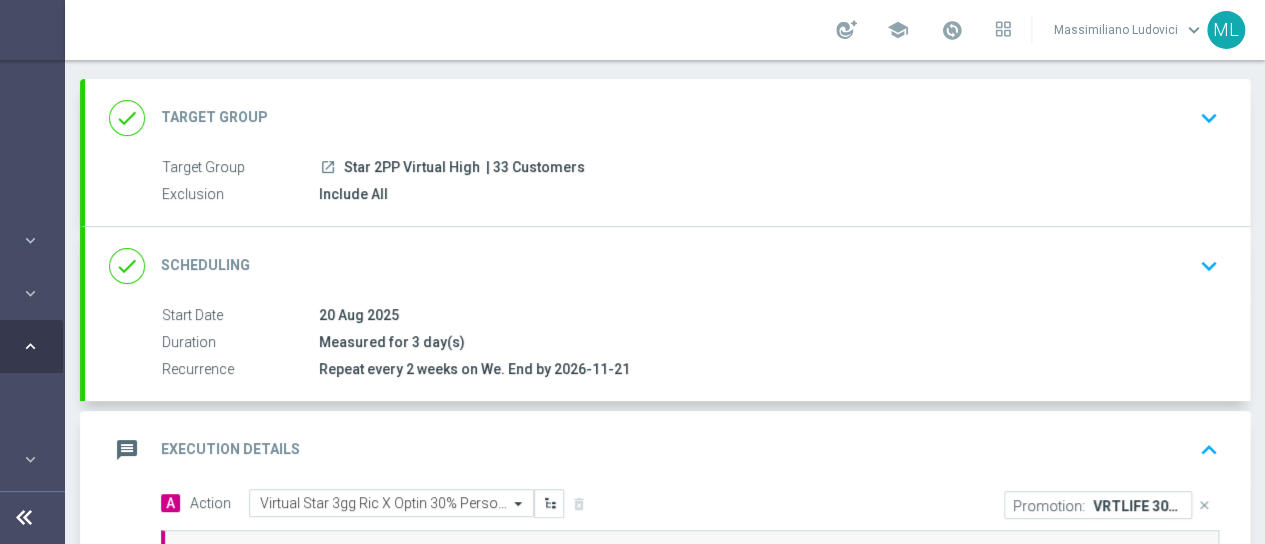 click on "Scheduling" 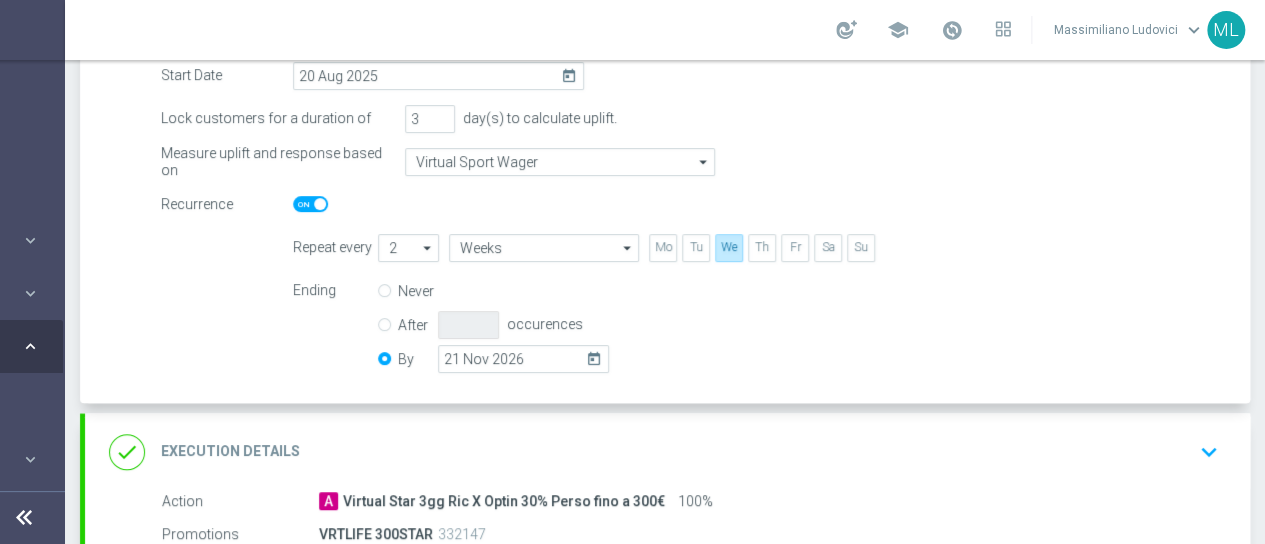 scroll, scrollTop: 400, scrollLeft: 0, axis: vertical 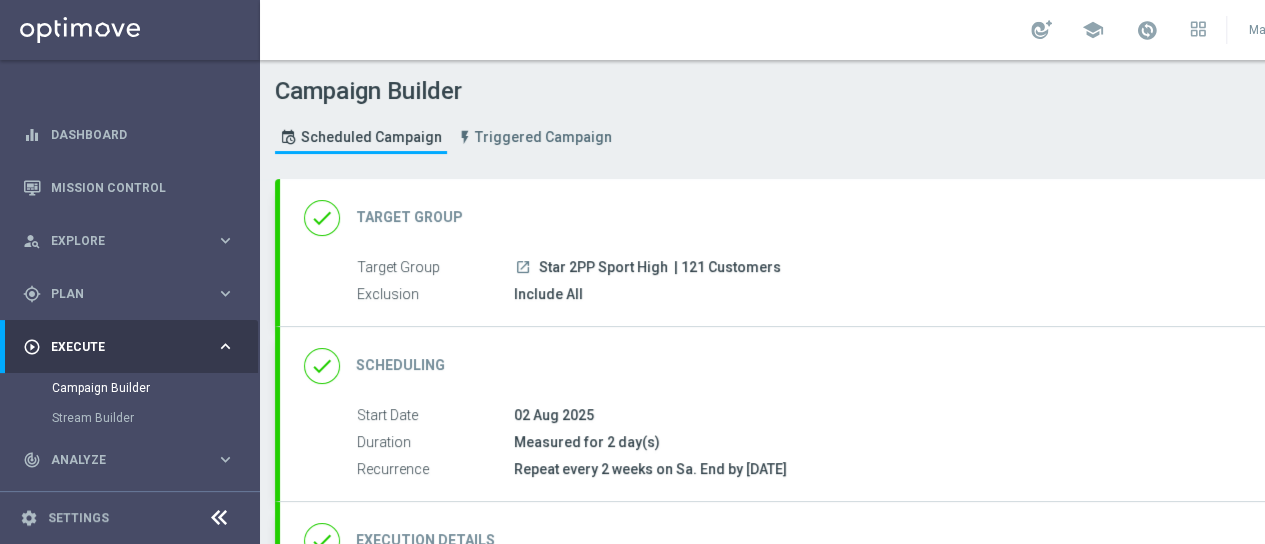 click on "Target Group" 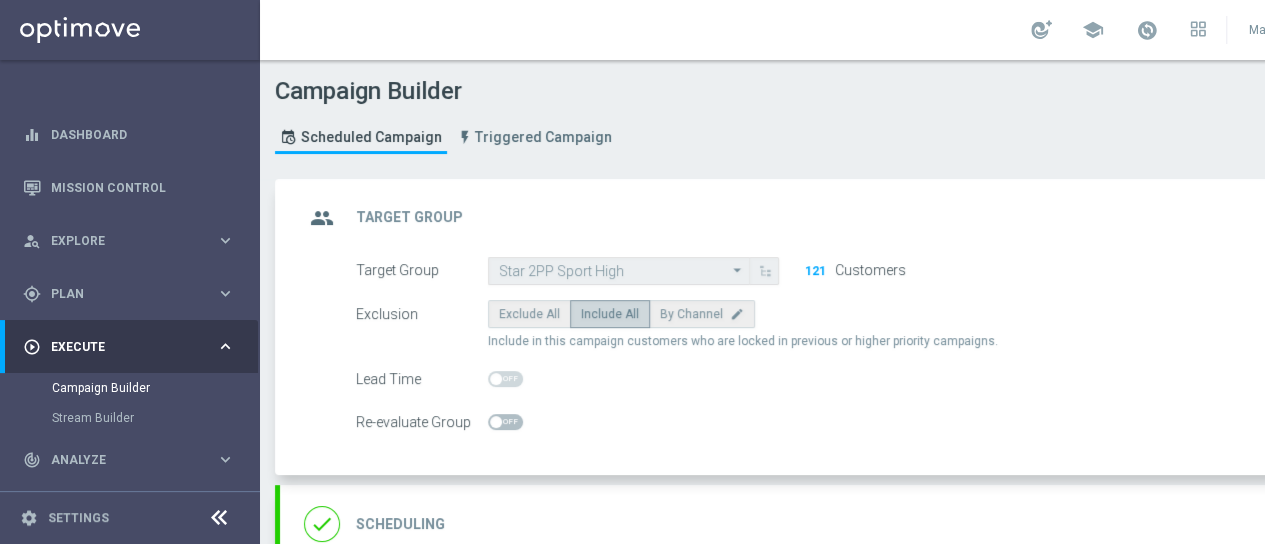 click on "Target Group" 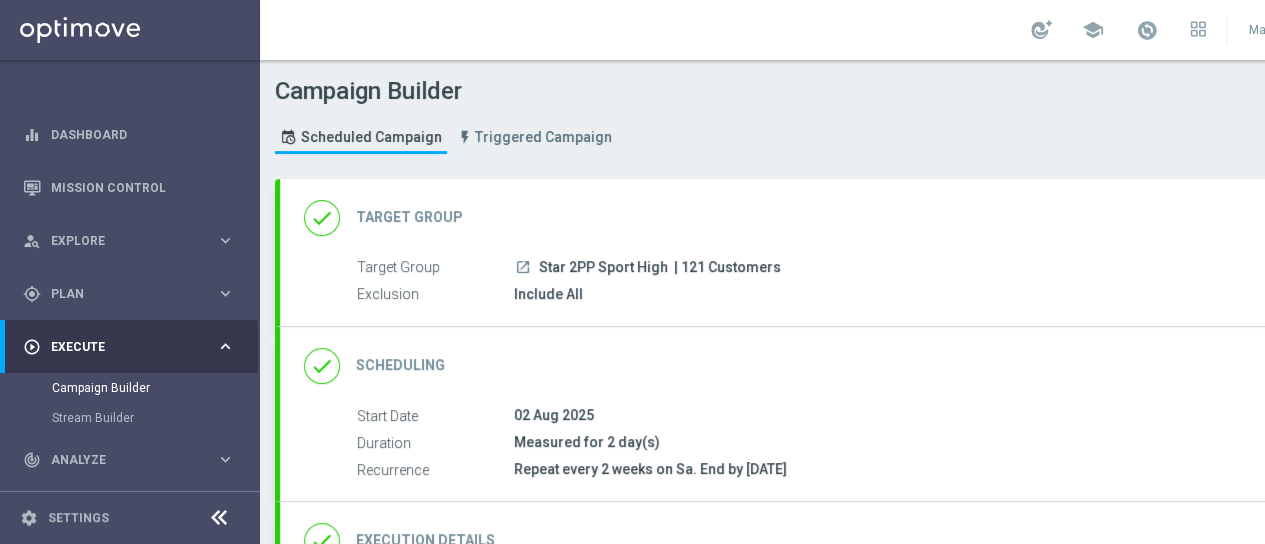 scroll, scrollTop: 100, scrollLeft: 0, axis: vertical 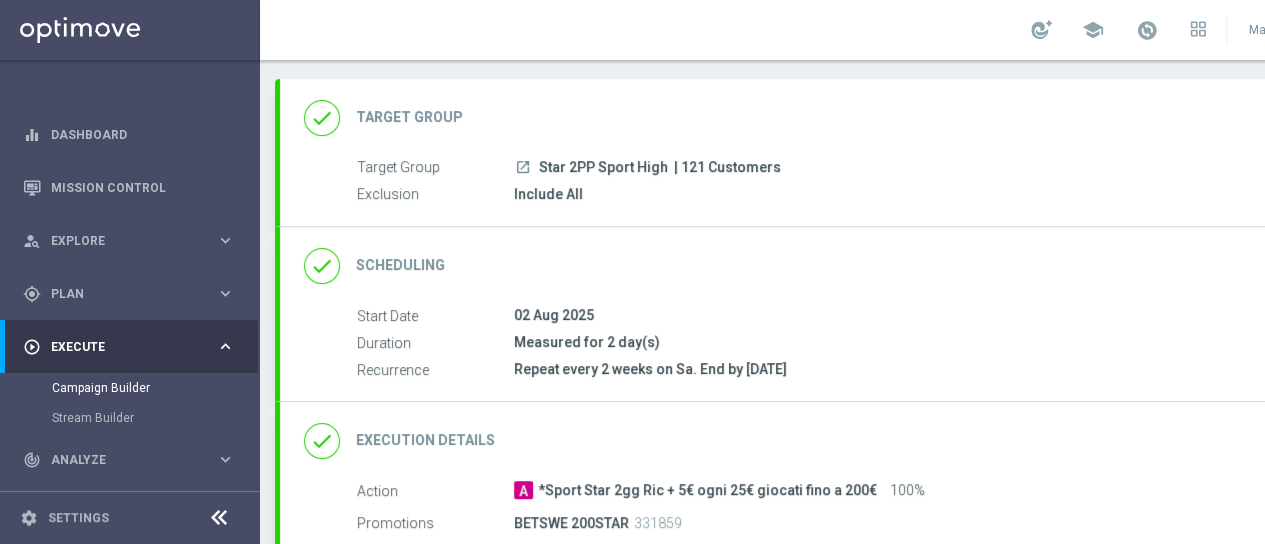 click on "Scheduling" 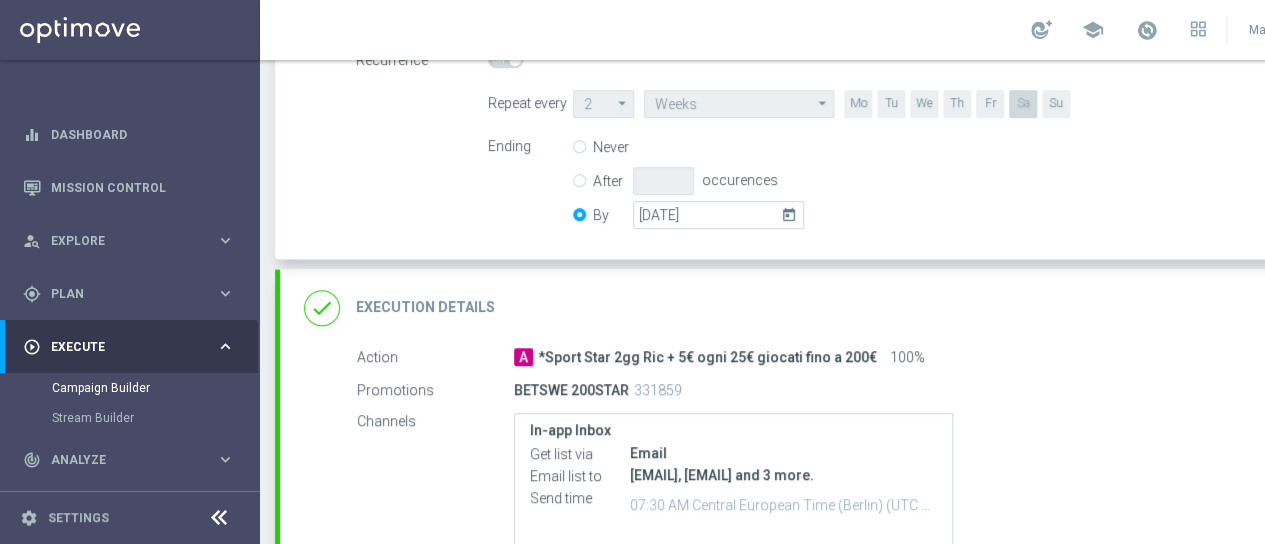 scroll, scrollTop: 600, scrollLeft: 0, axis: vertical 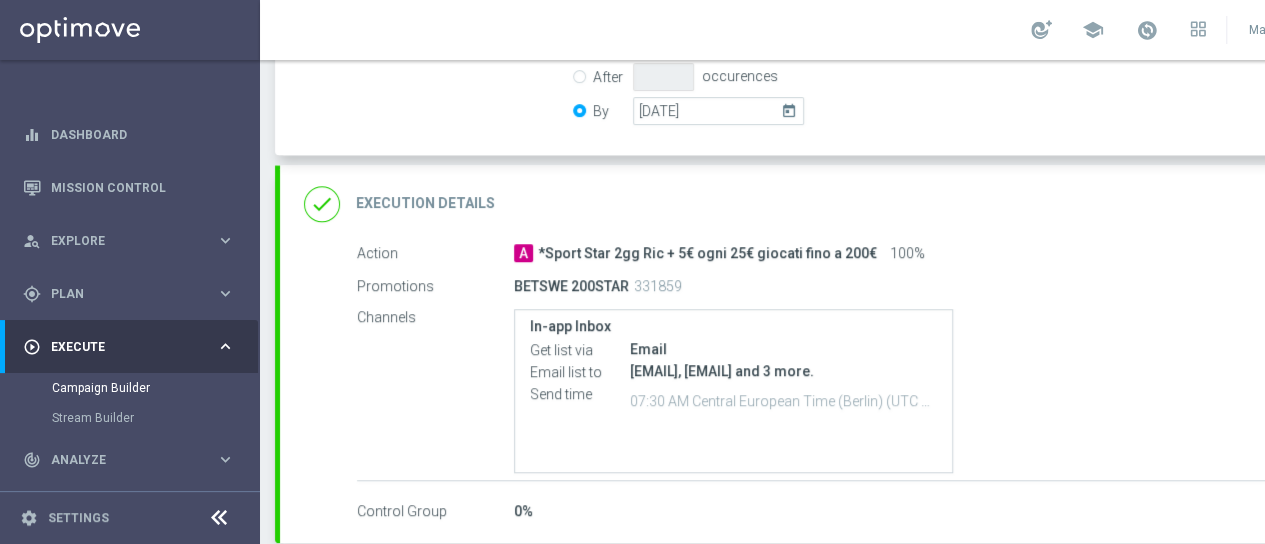 click on "Execution Details" 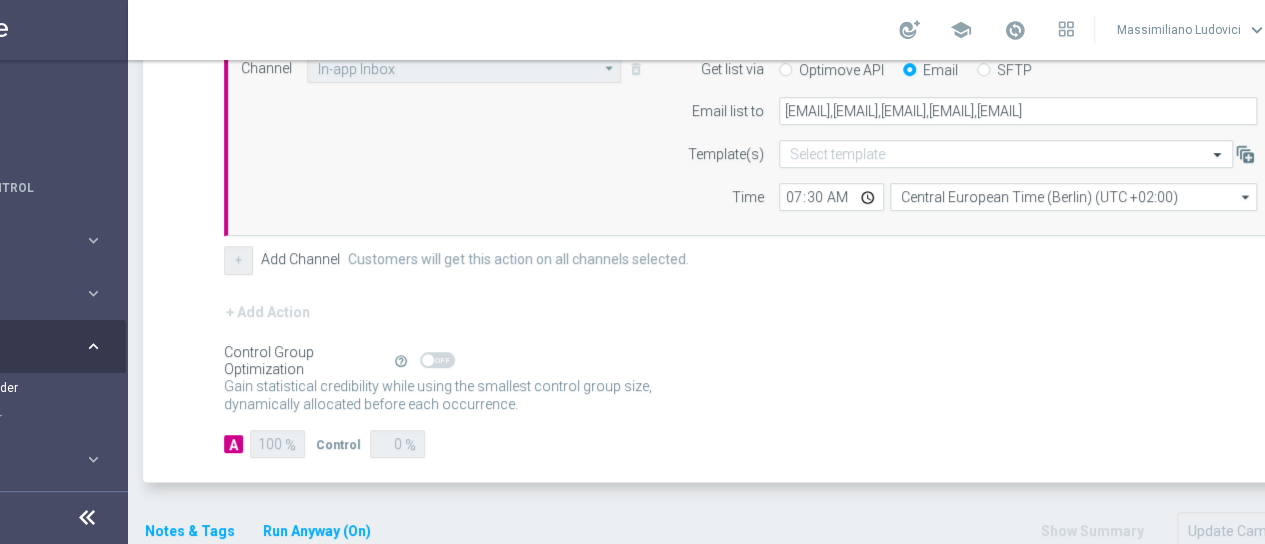 scroll, scrollTop: 0, scrollLeft: 210, axis: horizontal 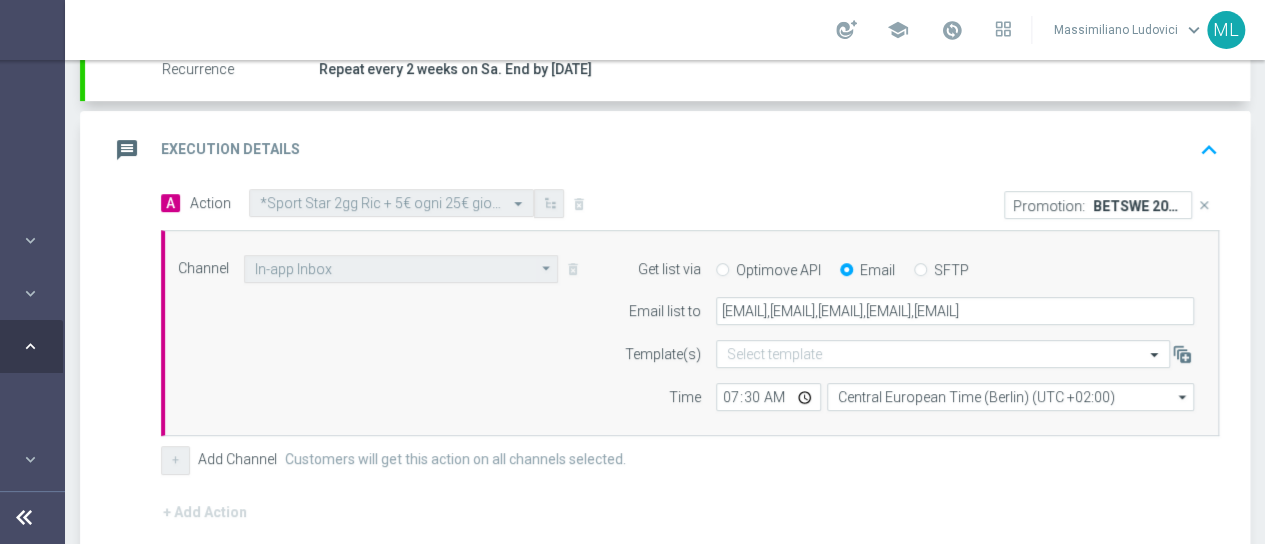 click on "BETSWE 200STAR" 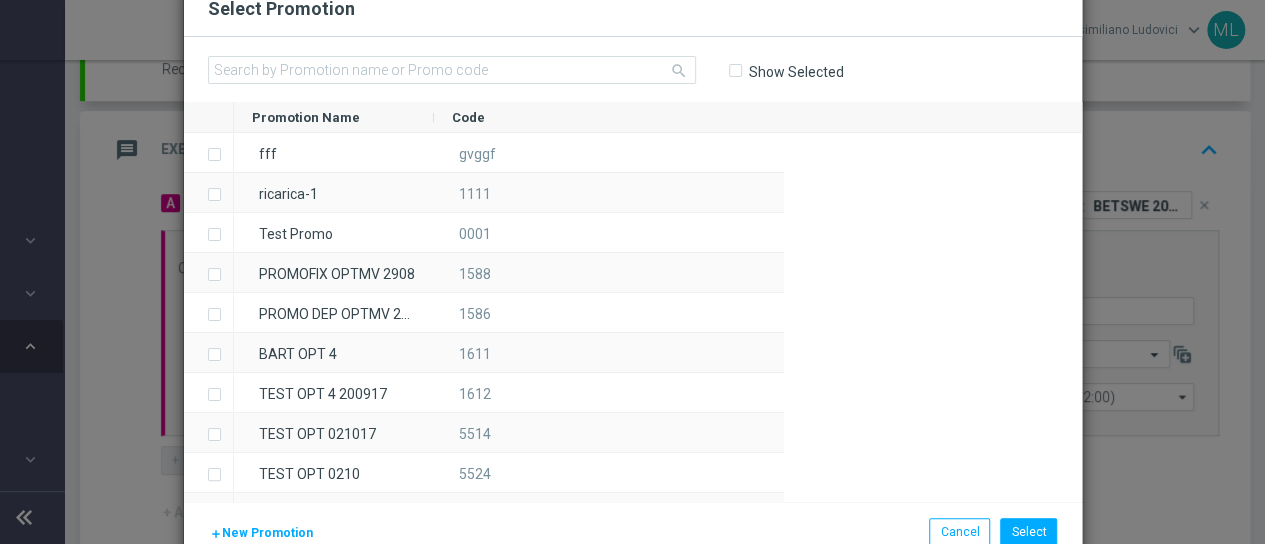 scroll, scrollTop: 0, scrollLeft: 195, axis: horizontal 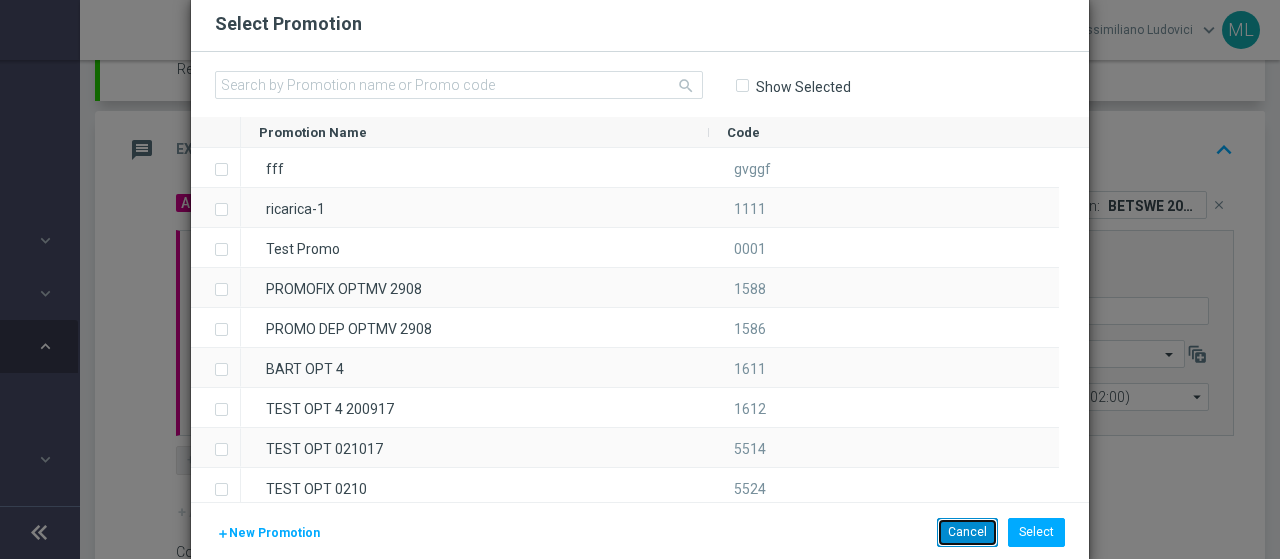 click on "Cancel" 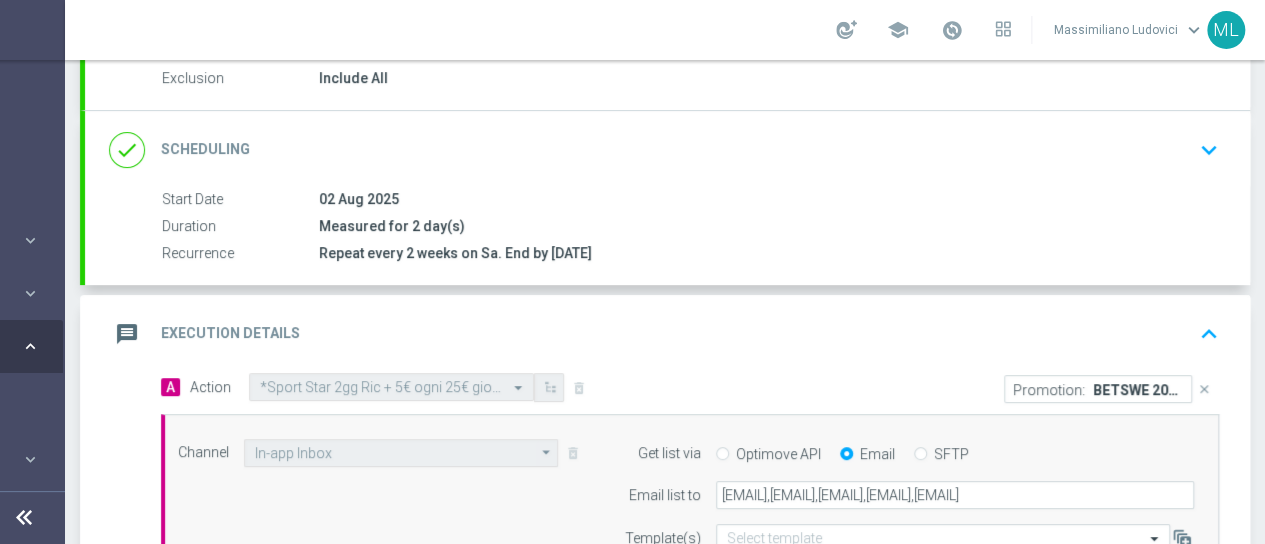 scroll, scrollTop: 300, scrollLeft: 0, axis: vertical 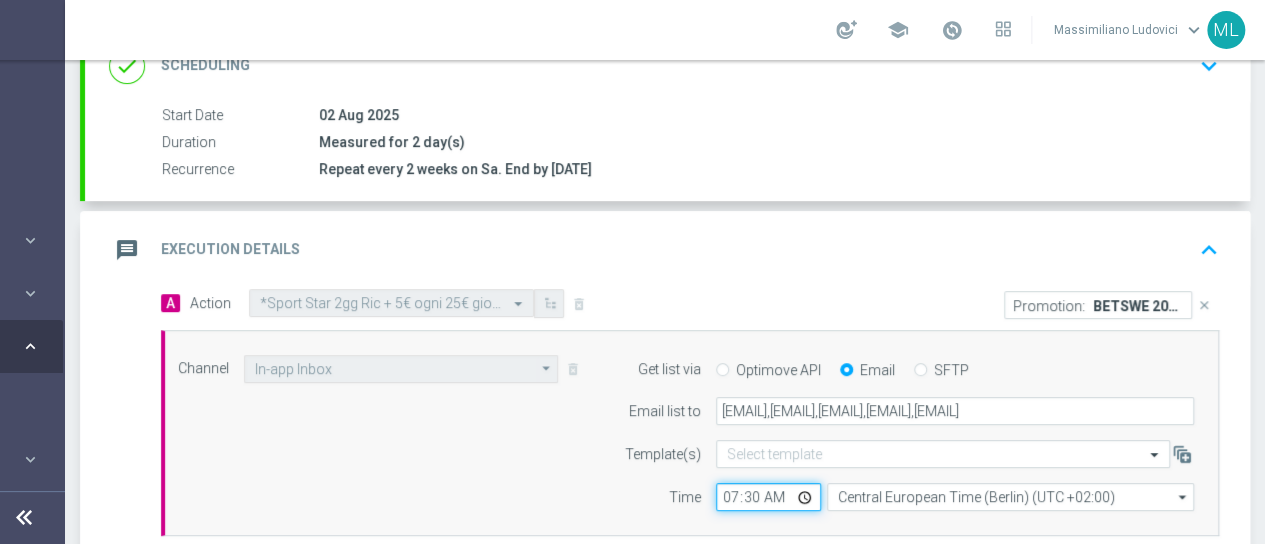 click on "07:30" 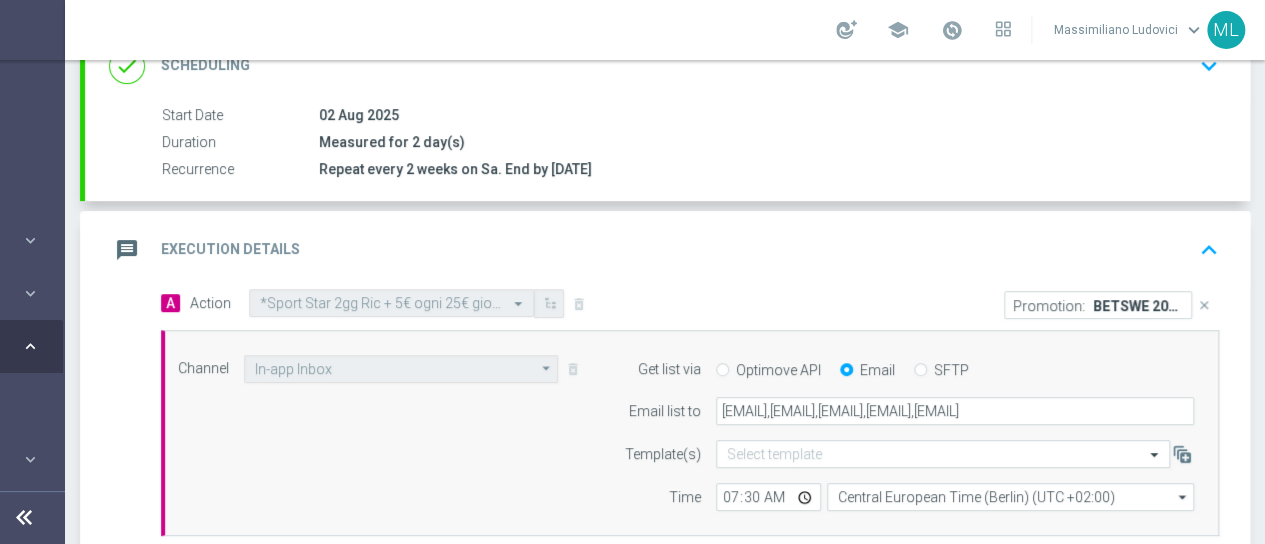 click on "message
Execution Details
keyboard_arrow_up" 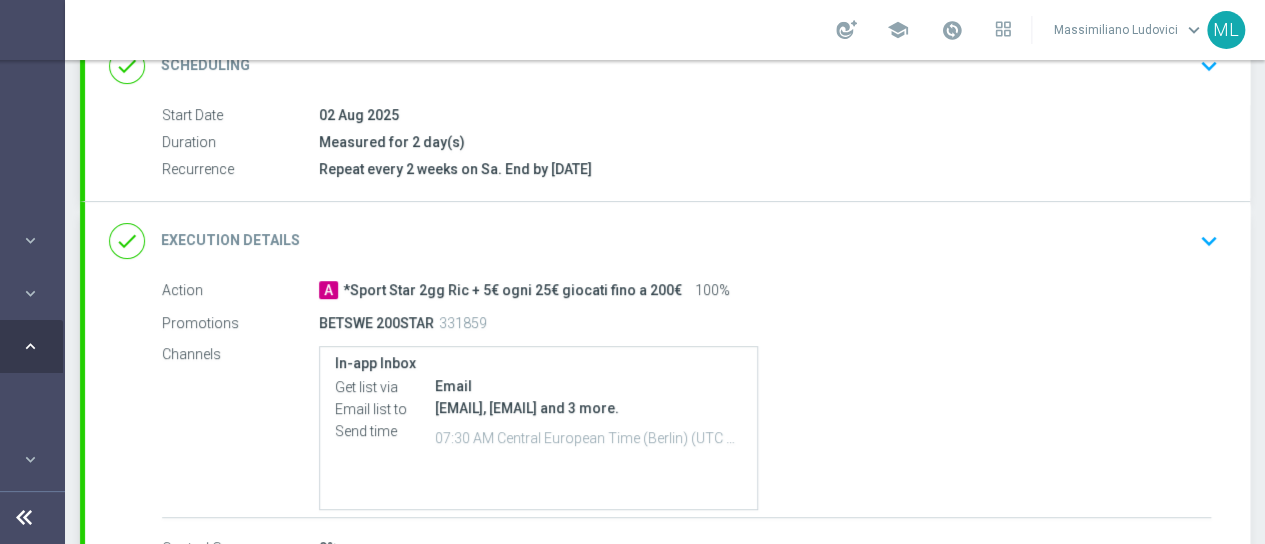 click on "Execution Details" 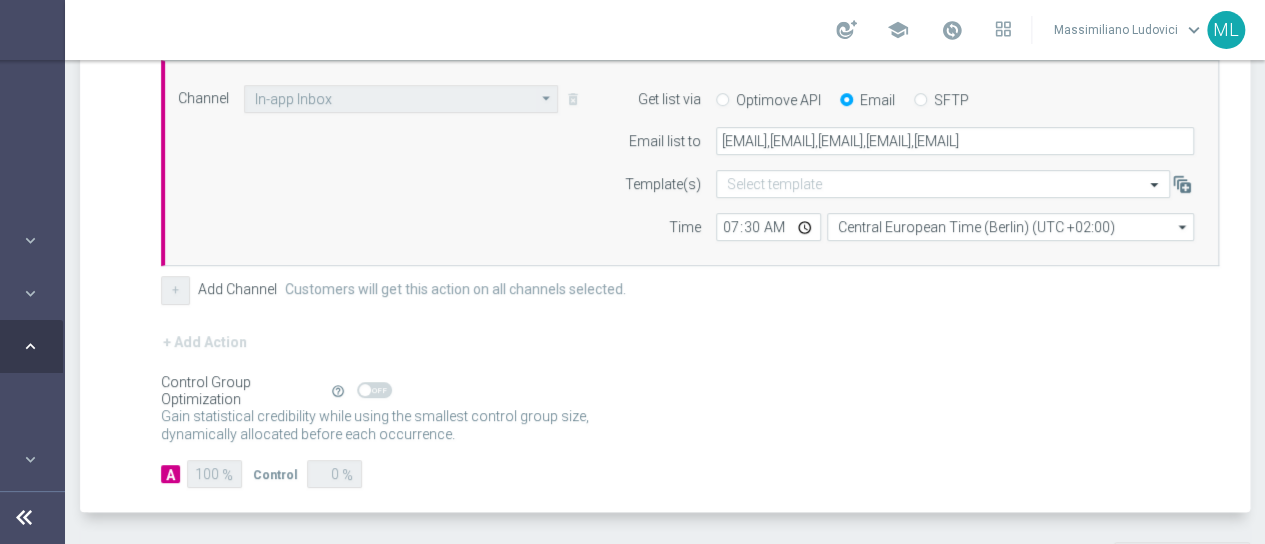 scroll, scrollTop: 625, scrollLeft: 0, axis: vertical 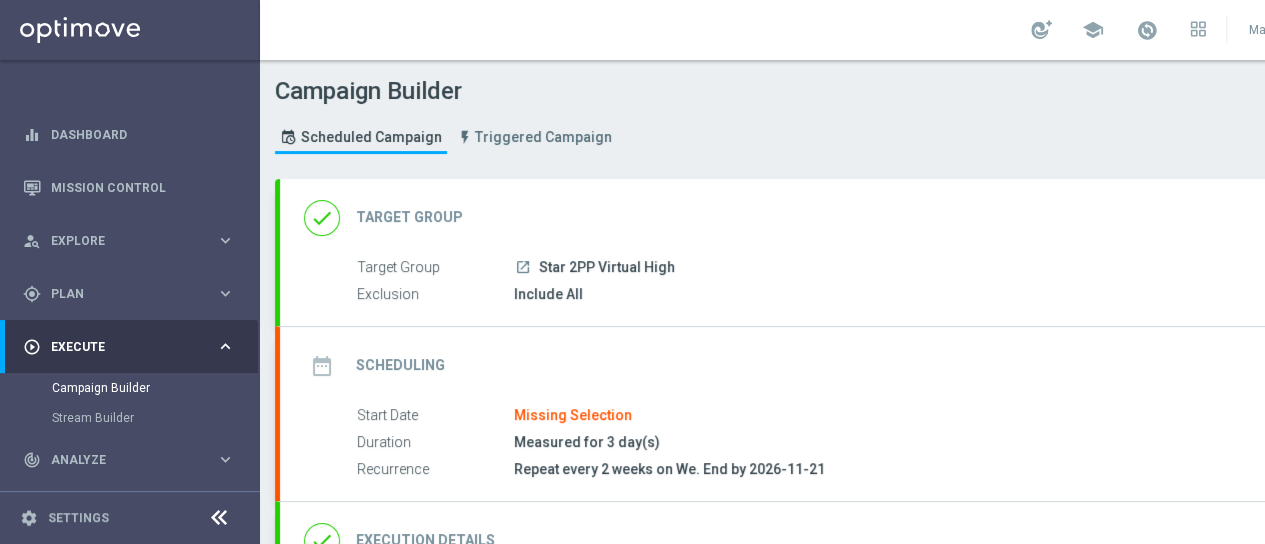 click on "Target Group" 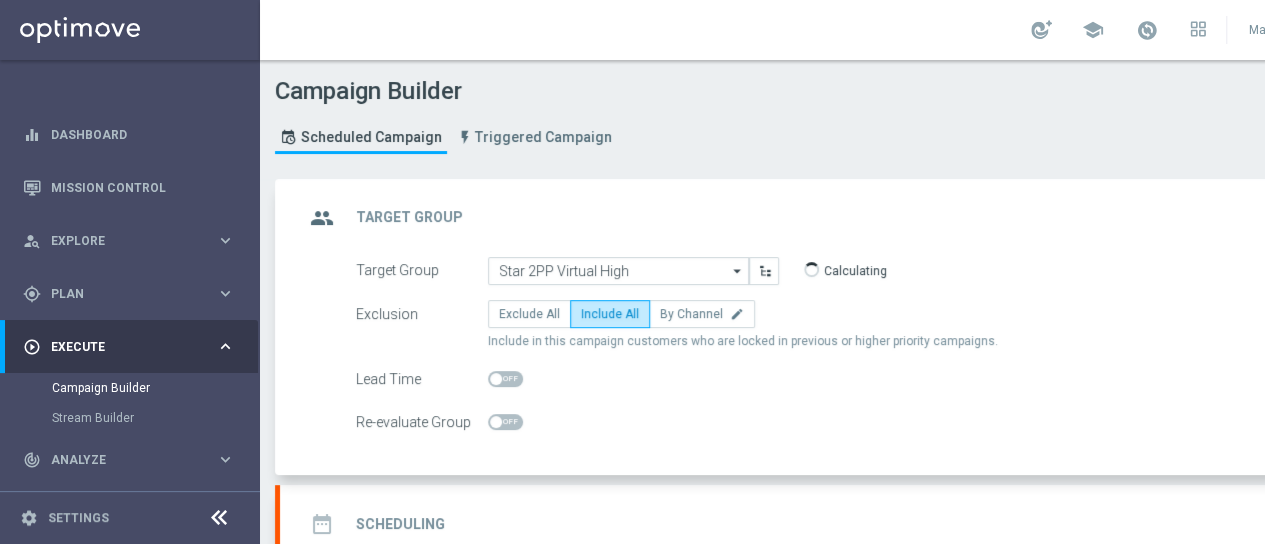click on "arrow_drop_down" 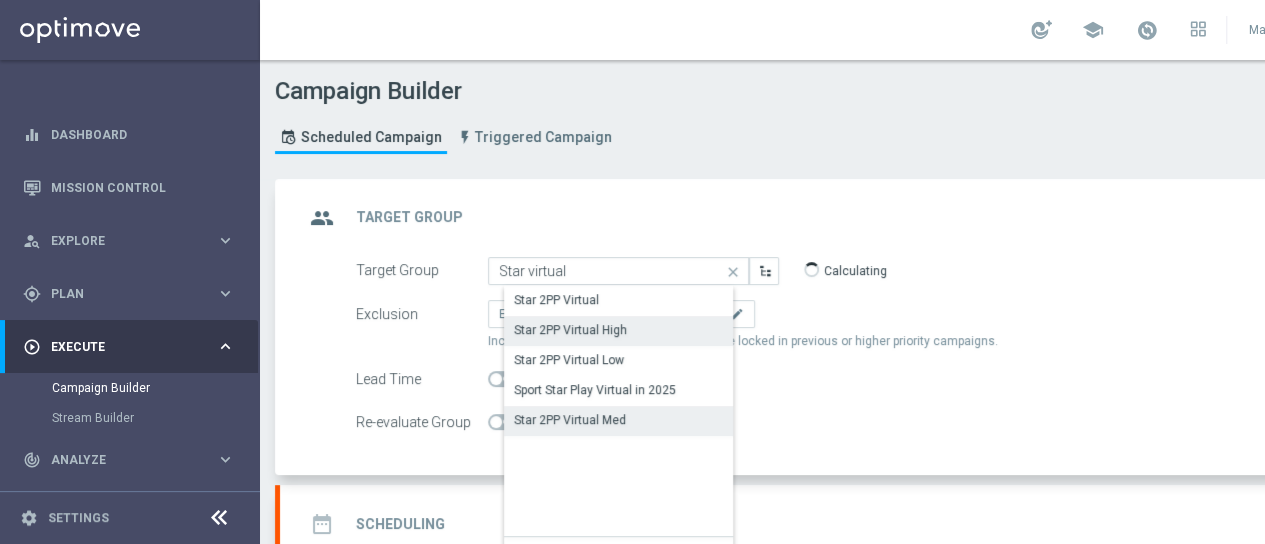 click on "Star 2PP Virtual Med" 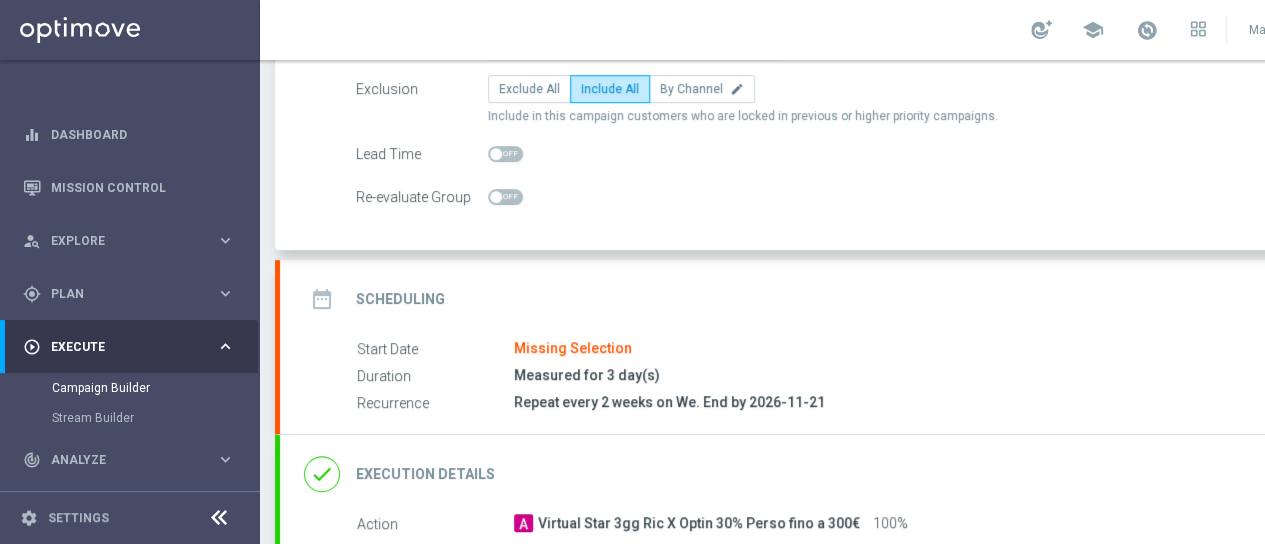 scroll, scrollTop: 300, scrollLeft: 0, axis: vertical 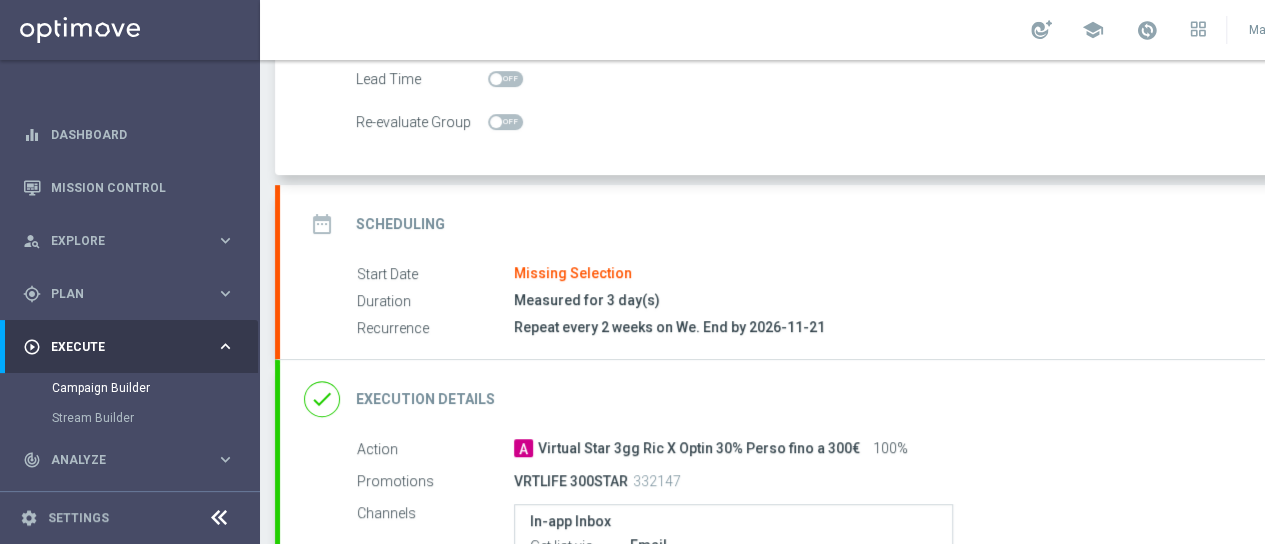 click on "Scheduling" 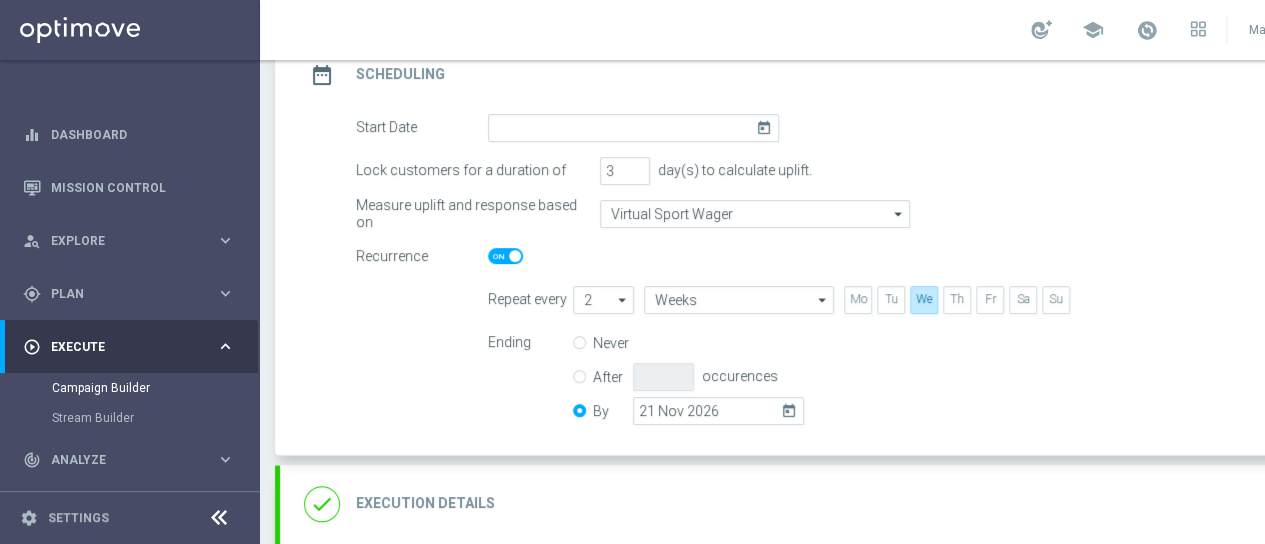 click on "today" 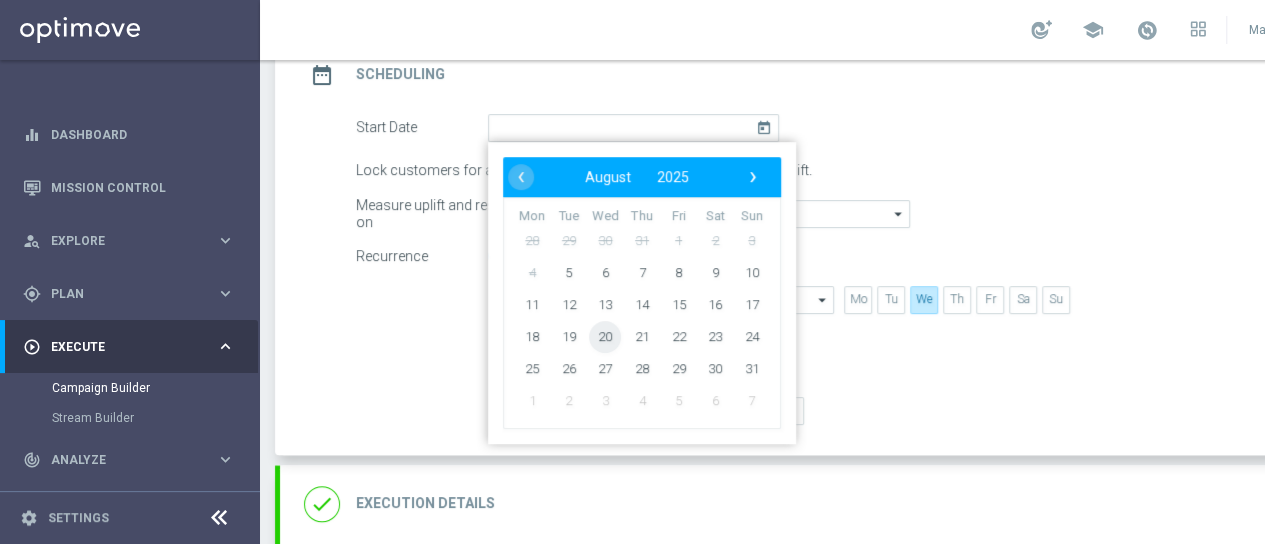 click on "20" 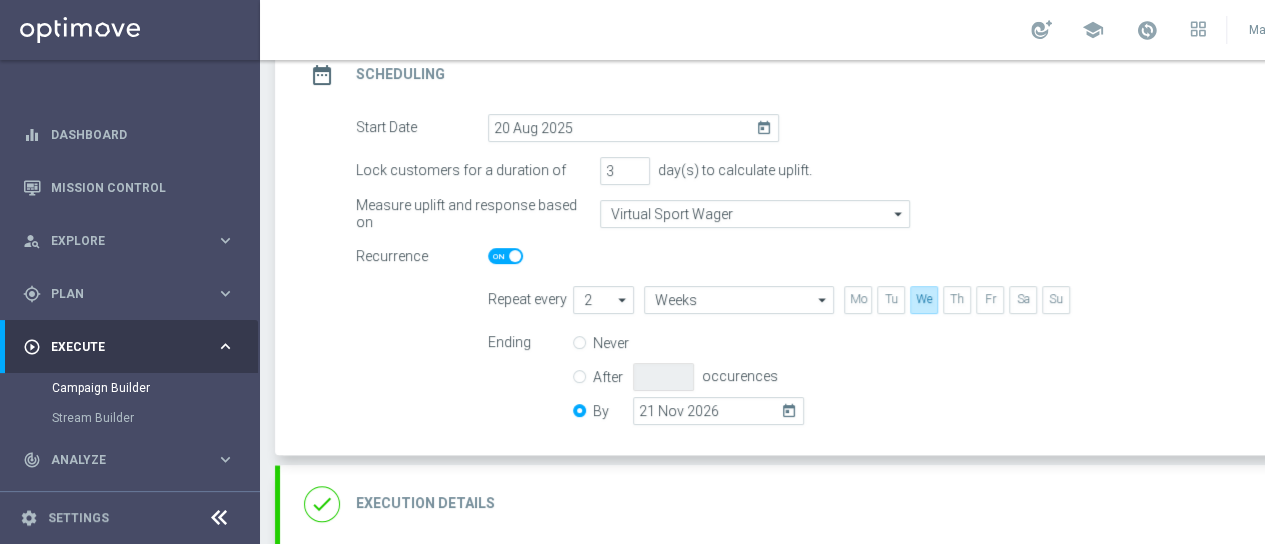 click on "Ending
Never
After
occurences
By
[DATE]
today" 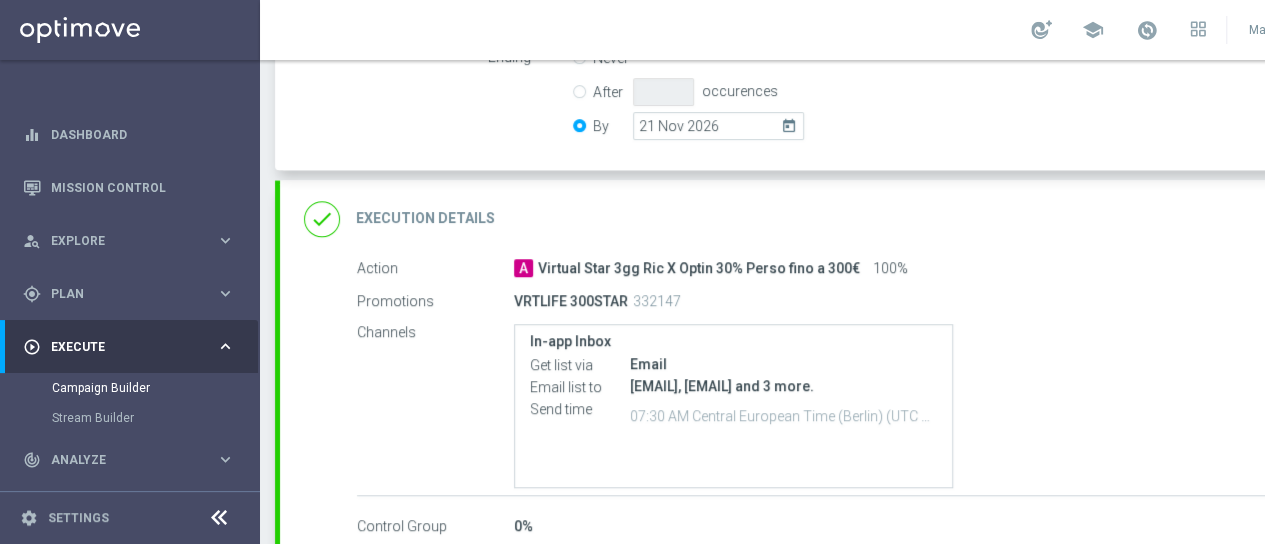 scroll, scrollTop: 600, scrollLeft: 0, axis: vertical 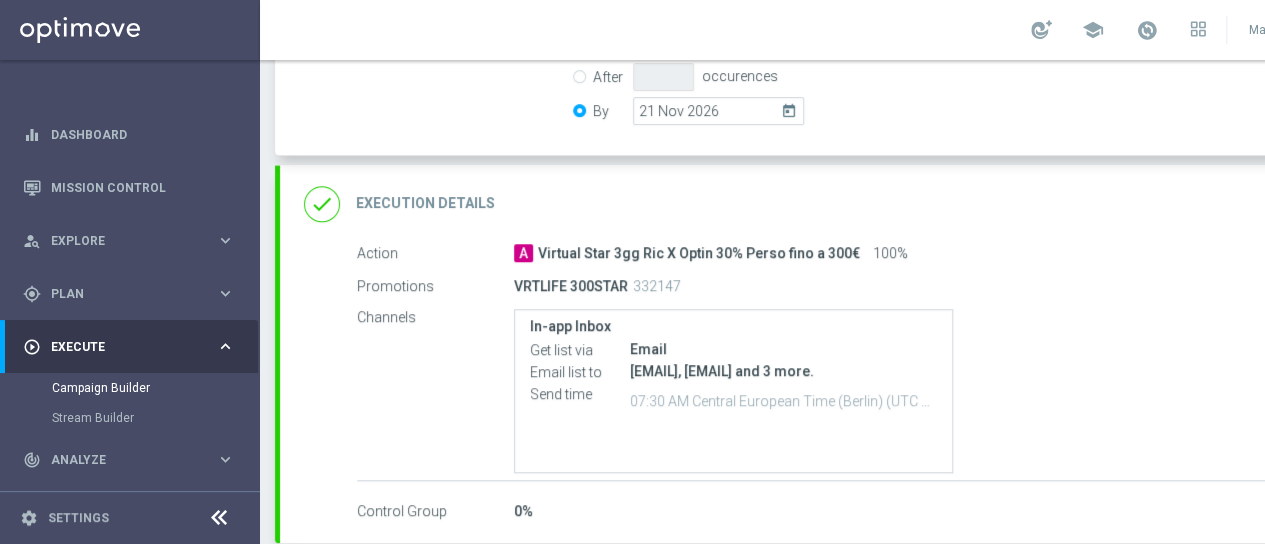 click on "Execution Details" 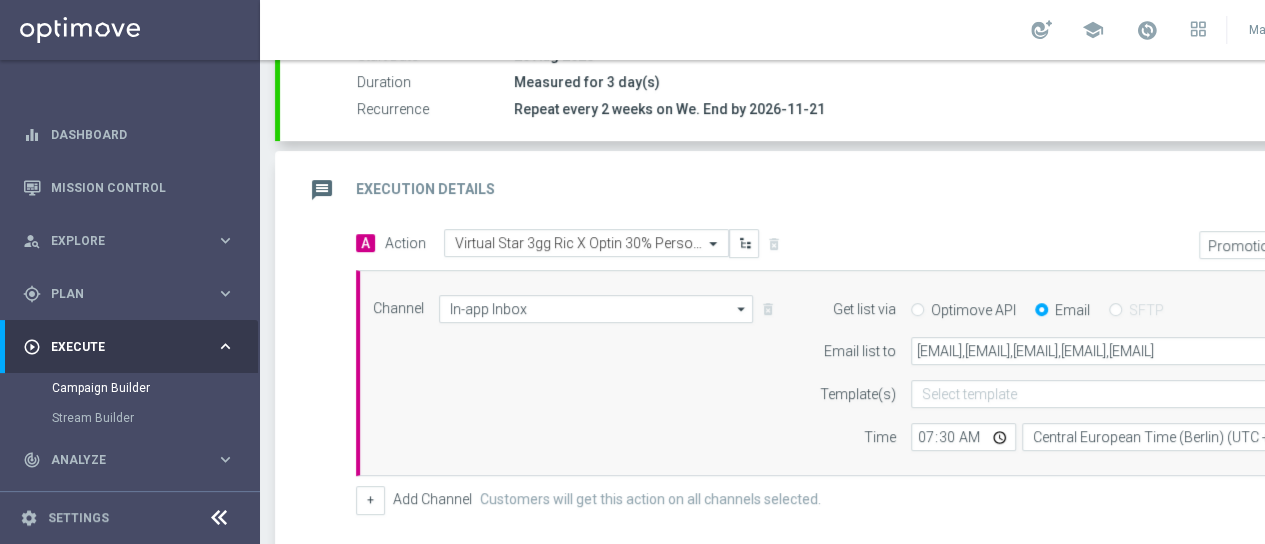 scroll, scrollTop: 300, scrollLeft: 0, axis: vertical 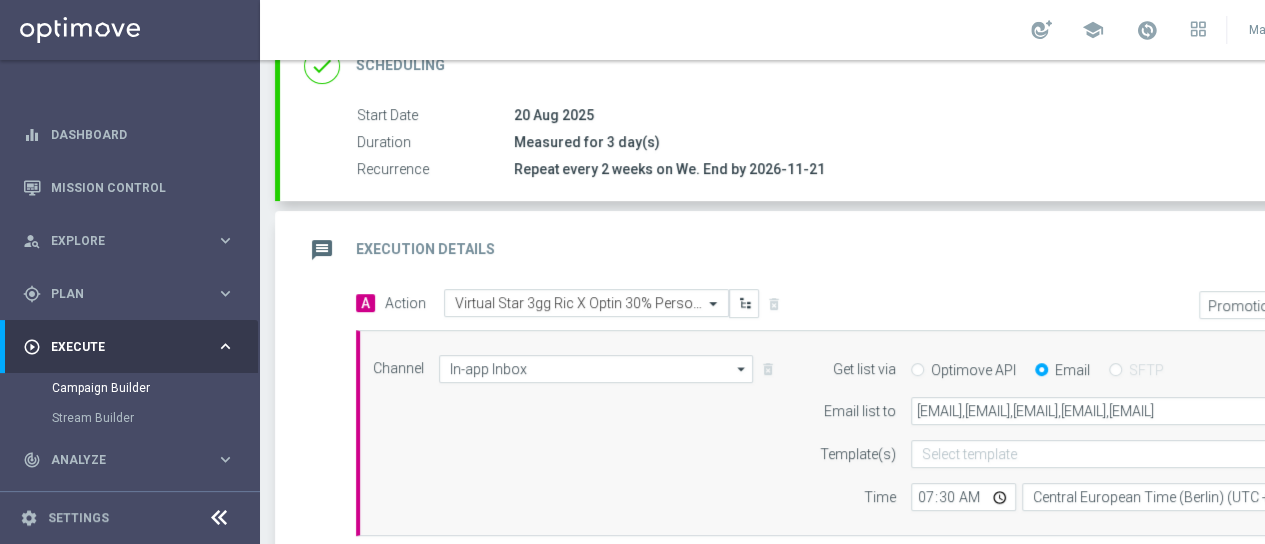 click on "done
Target Group
keyboard_arrow_down
Target Group
launch
Star 2PP Virtual Med
| 36 Customers
Exclusion
Include All
Target Group
Star 2PP Virtual Med
Star 2PP Virtual Med
arrow_drop_down" 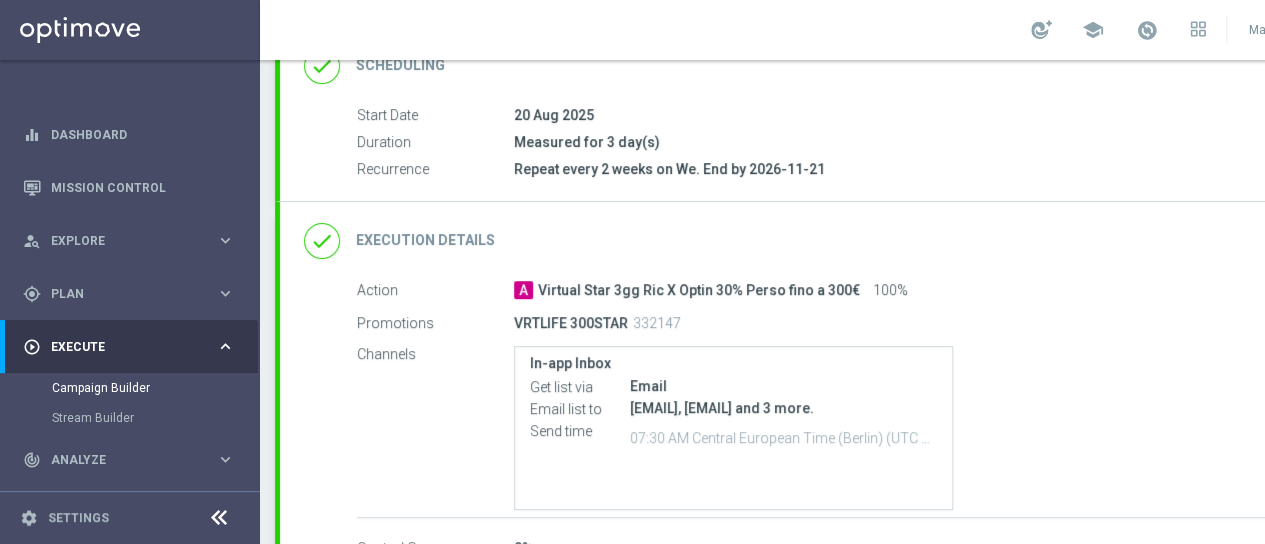 drag, startPoint x: 539, startPoint y: 284, endPoint x: 852, endPoint y: 291, distance: 313.07828 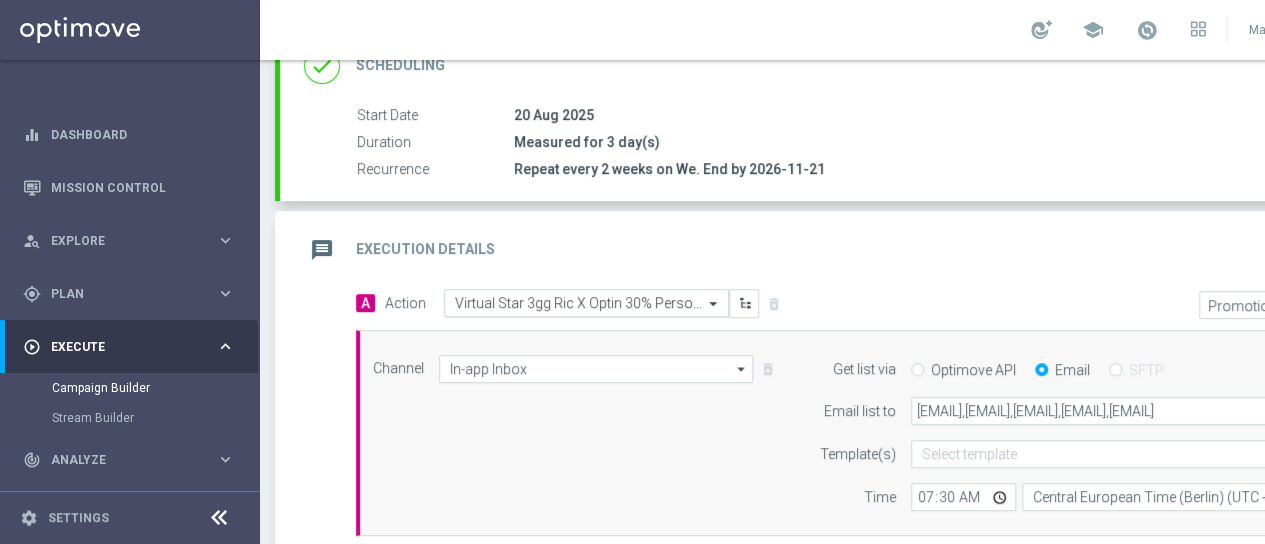 click 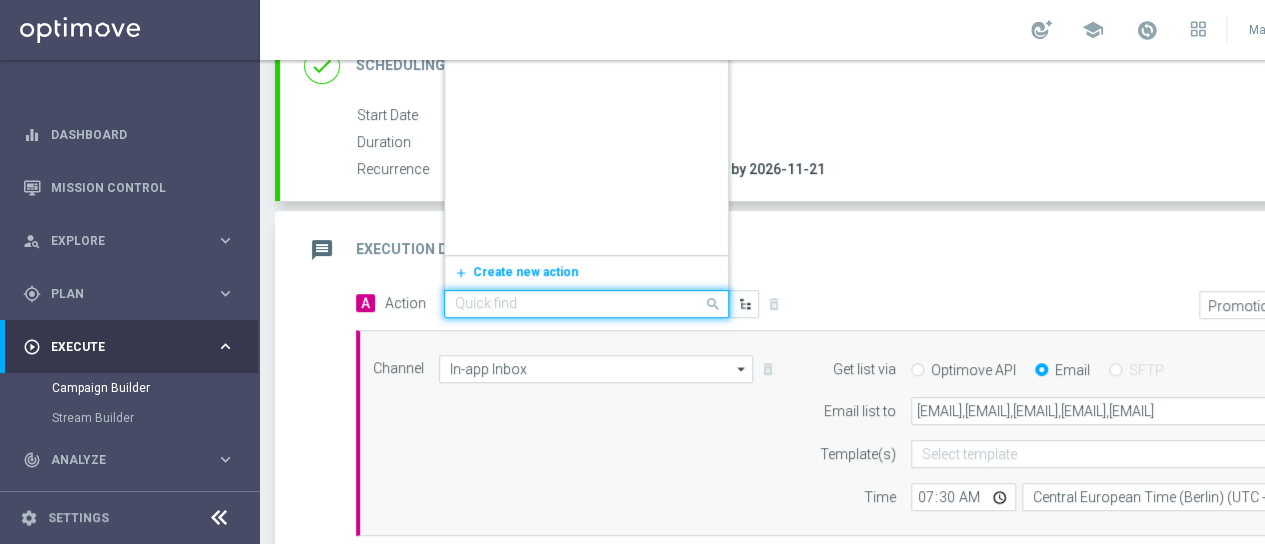 scroll, scrollTop: 315381, scrollLeft: 0, axis: vertical 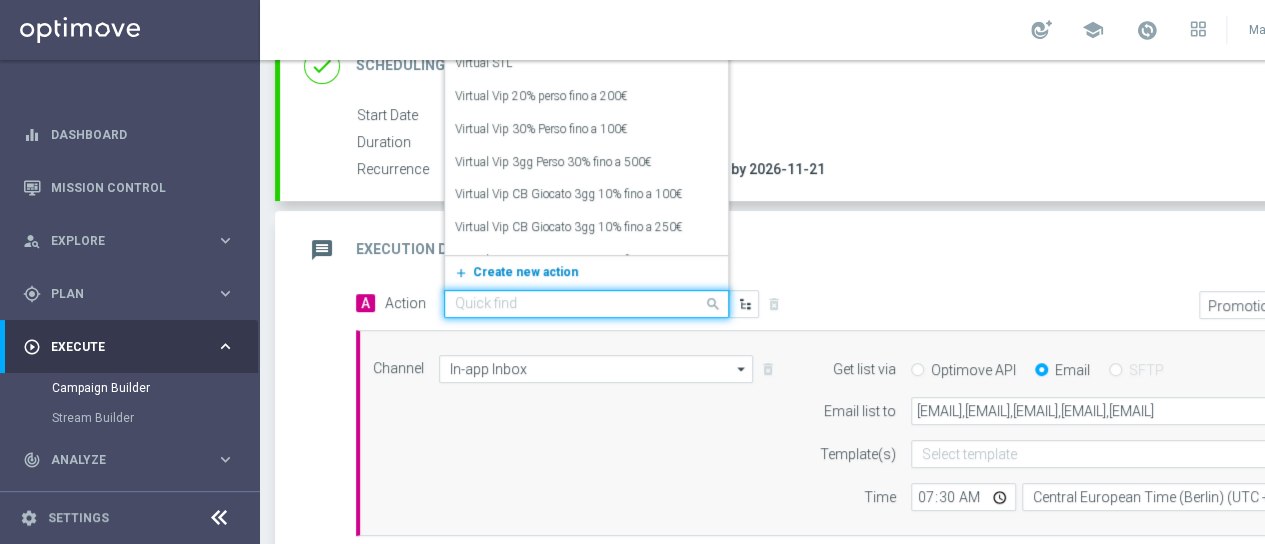 click on "Create new action" at bounding box center [525, 272] 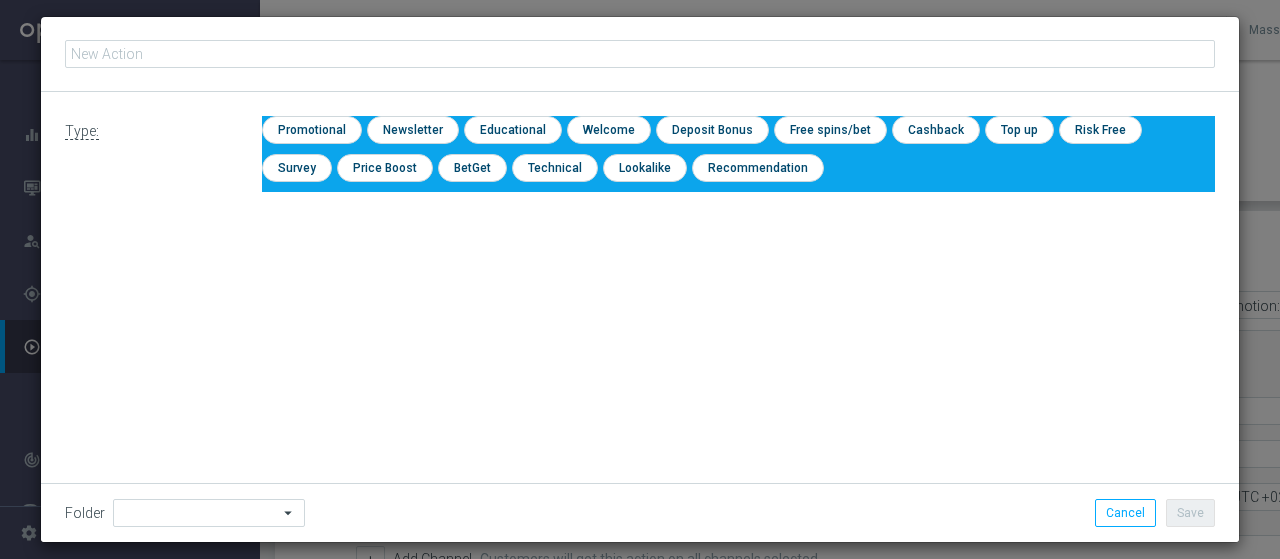 click 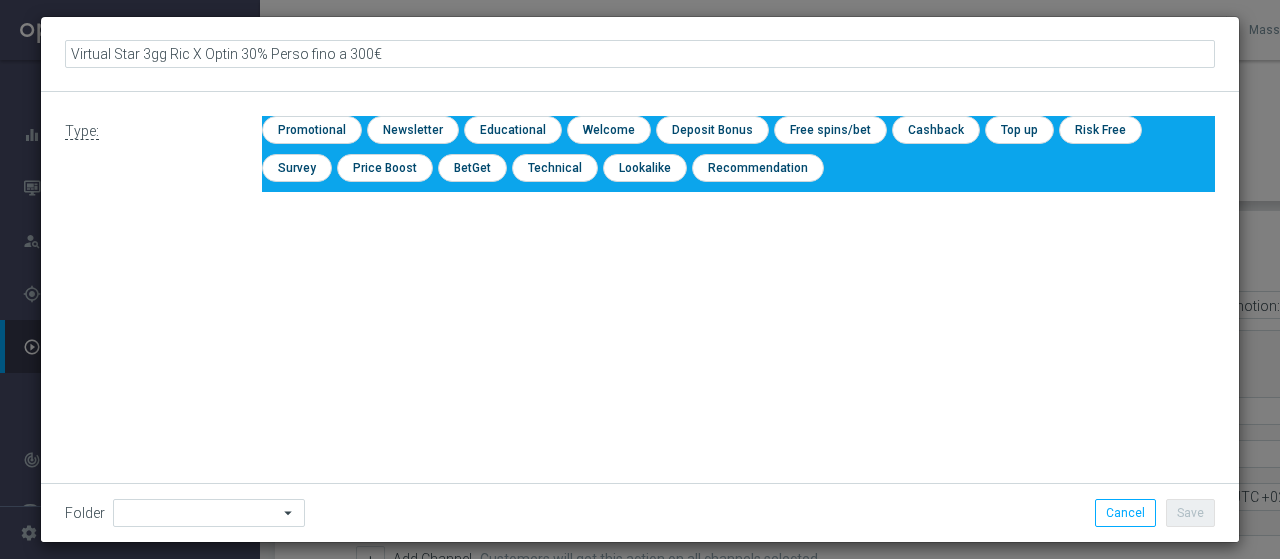 click on "Virtual Star 3gg Ric X Optin 30% Perso fino a 300€" 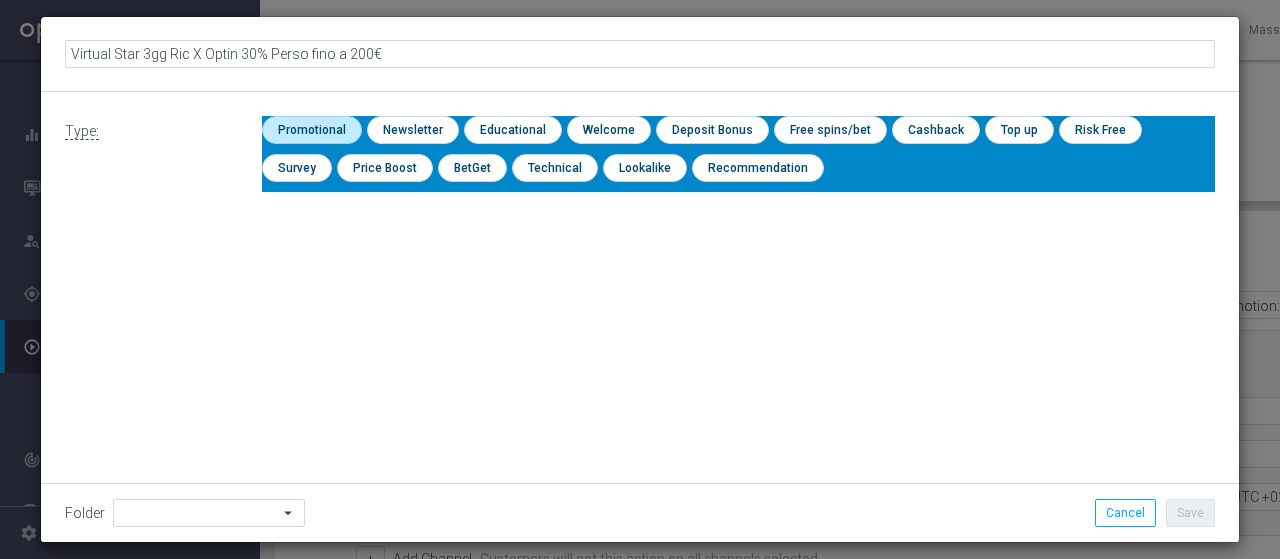 click 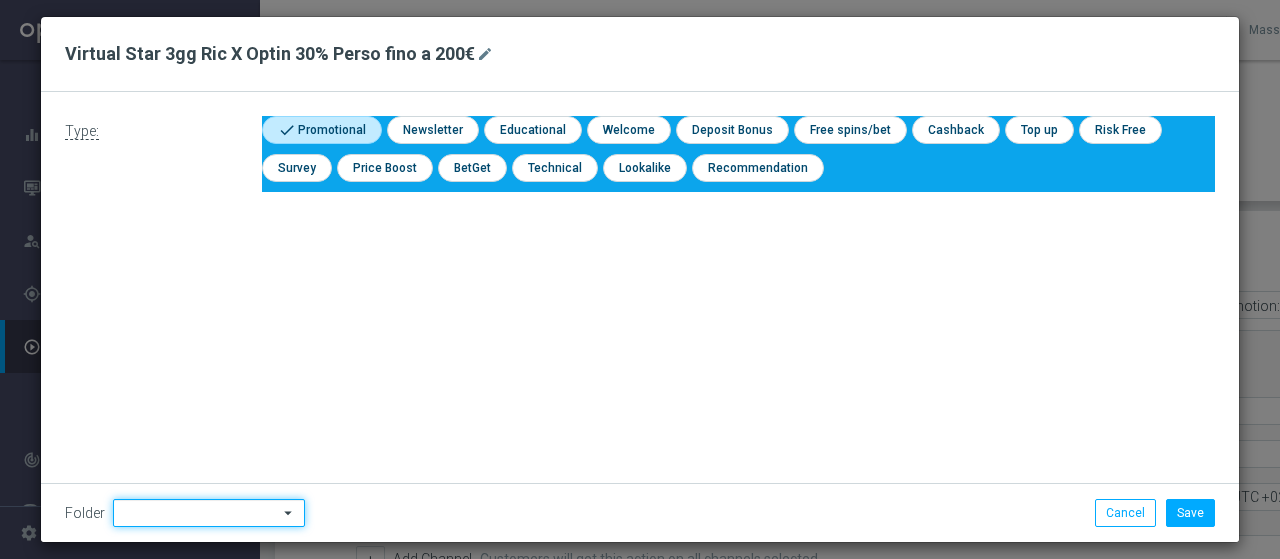 click 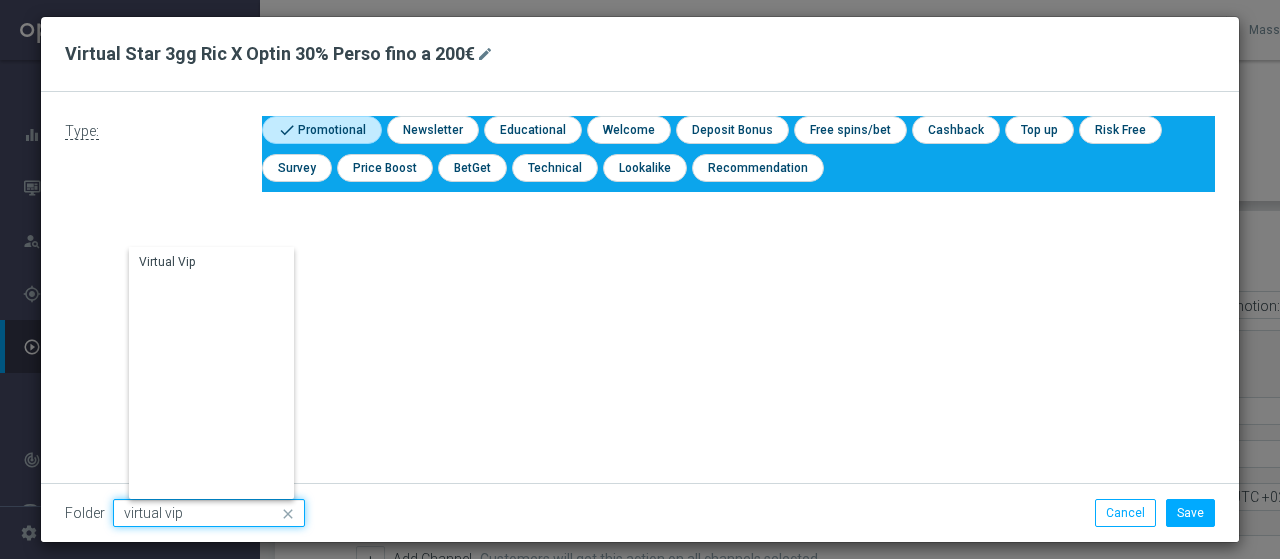 type on "virtual vip" 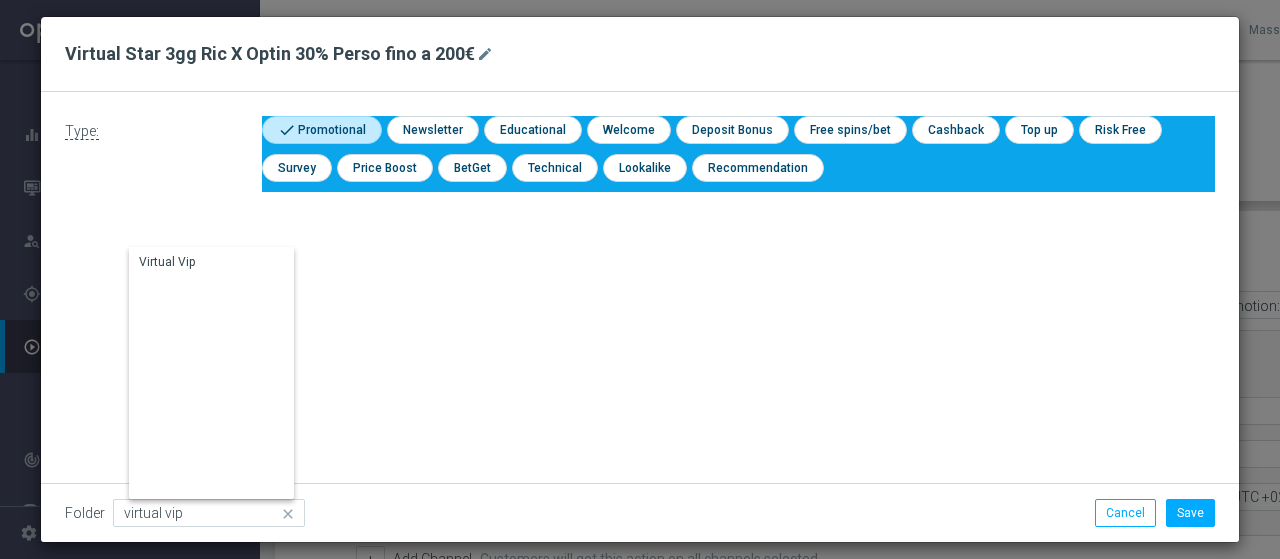 click on "Type:
check
Promotional
check
Newsletter
check
Educational
check
Welcome
check
Deposit Bonus
check
Free spins/bet
check
Cashback
check
Top up" 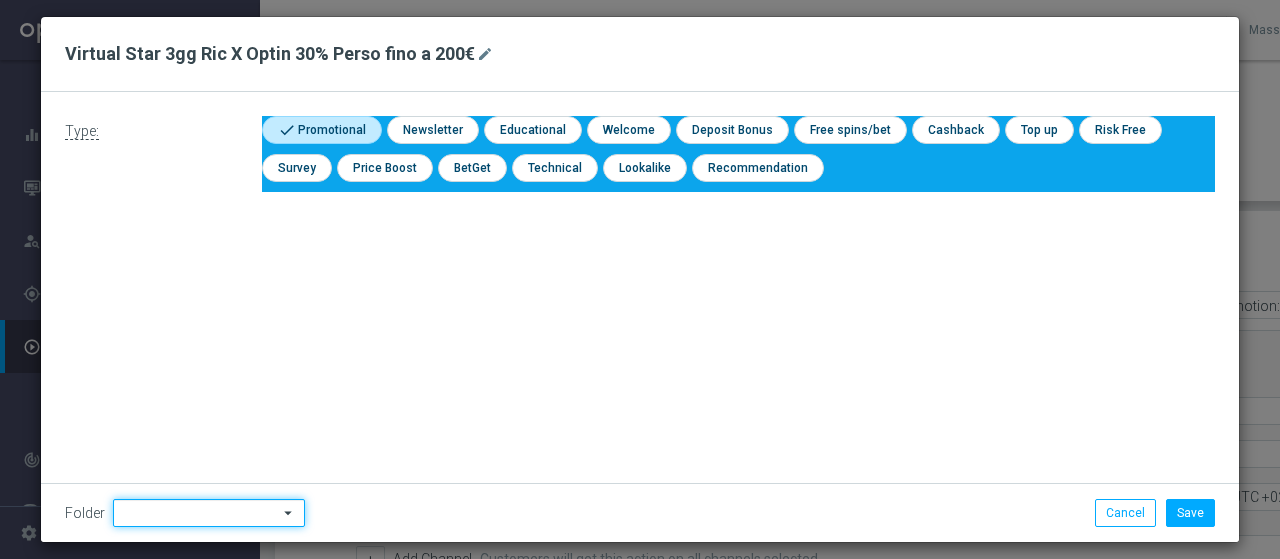 click 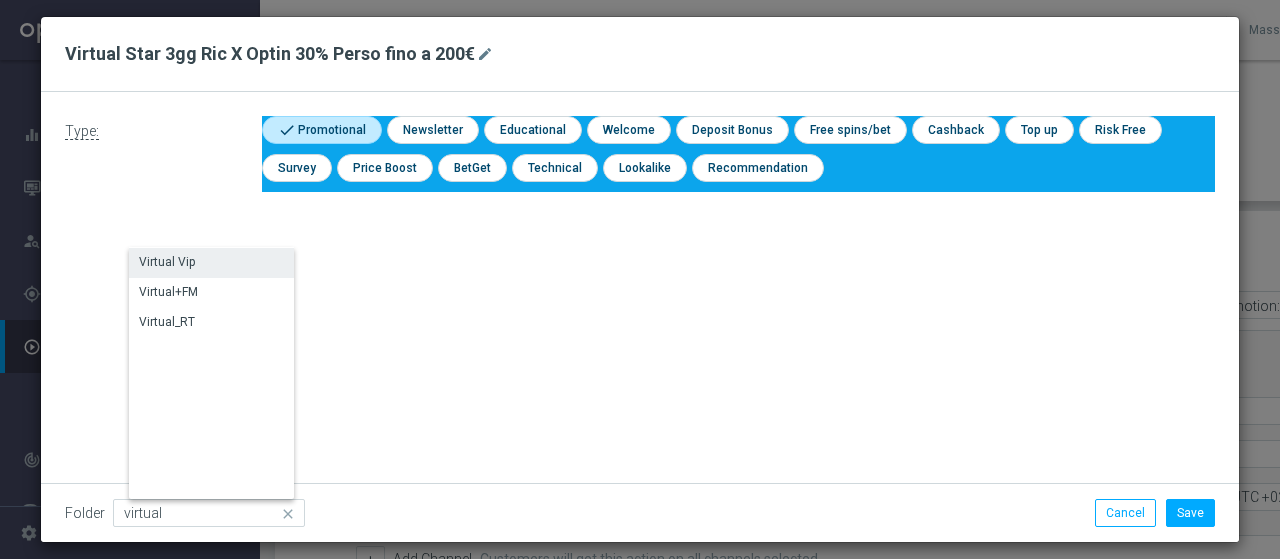 click on "Virtual Vip" 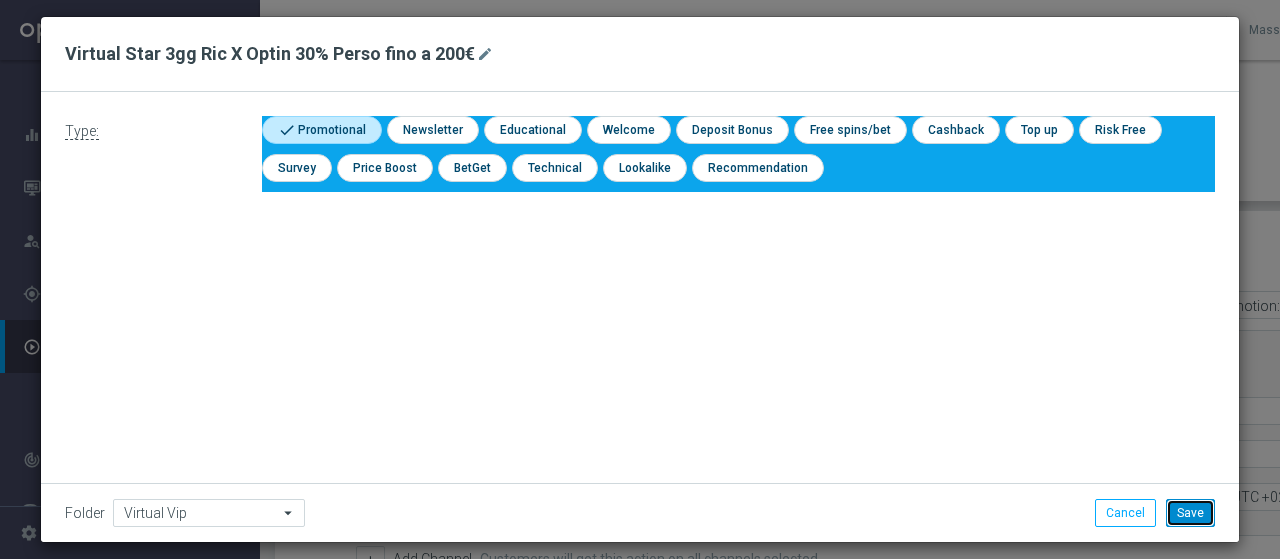 click on "Save" 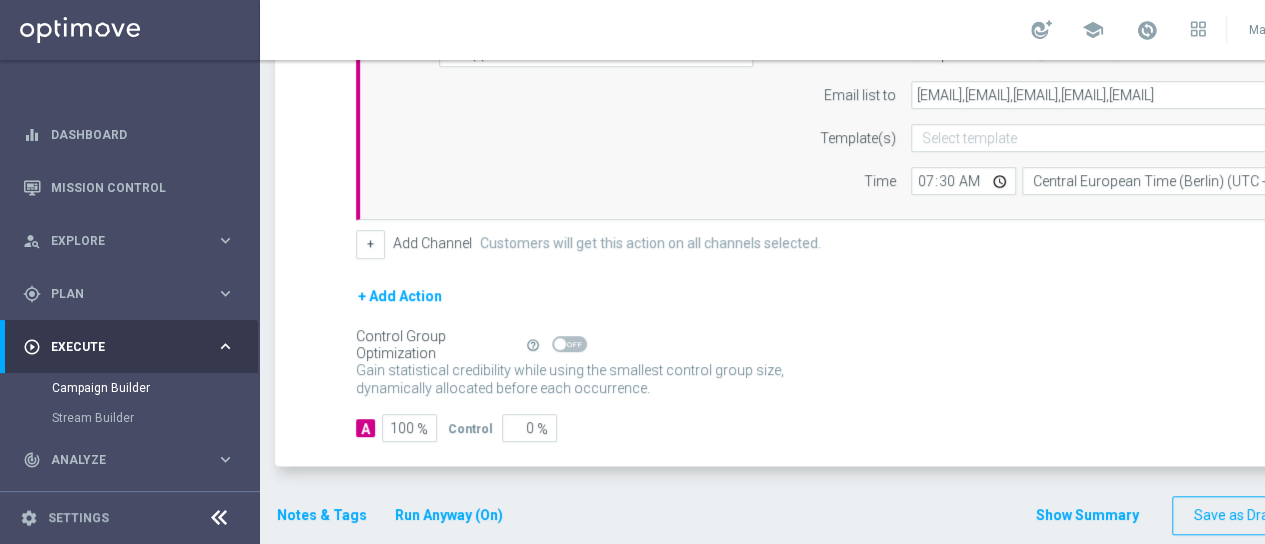 scroll, scrollTop: 625, scrollLeft: 0, axis: vertical 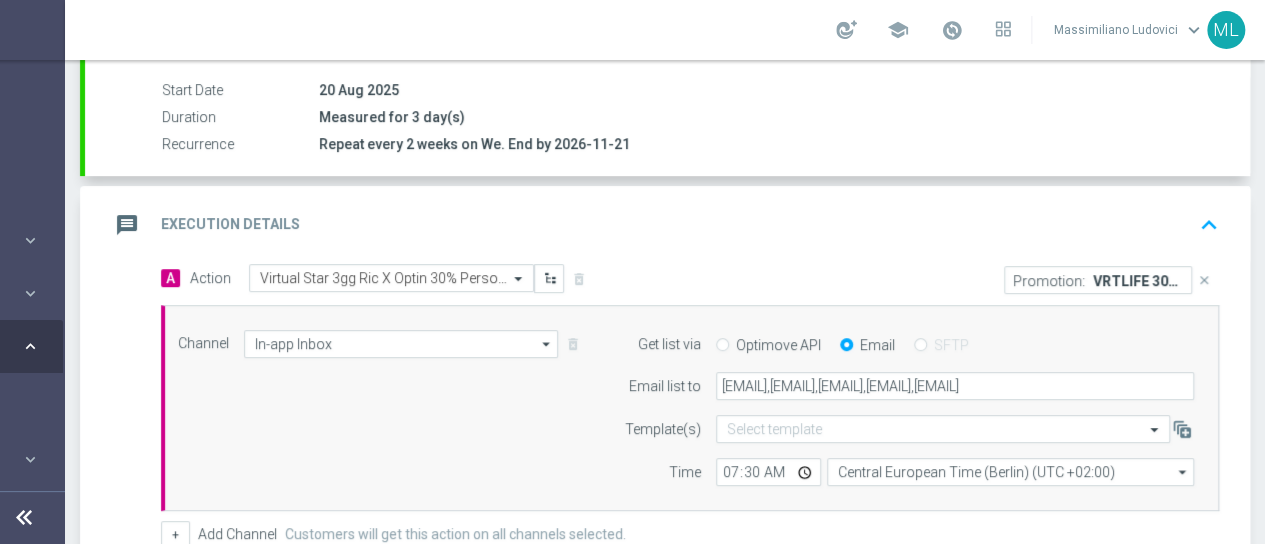 click on "close" 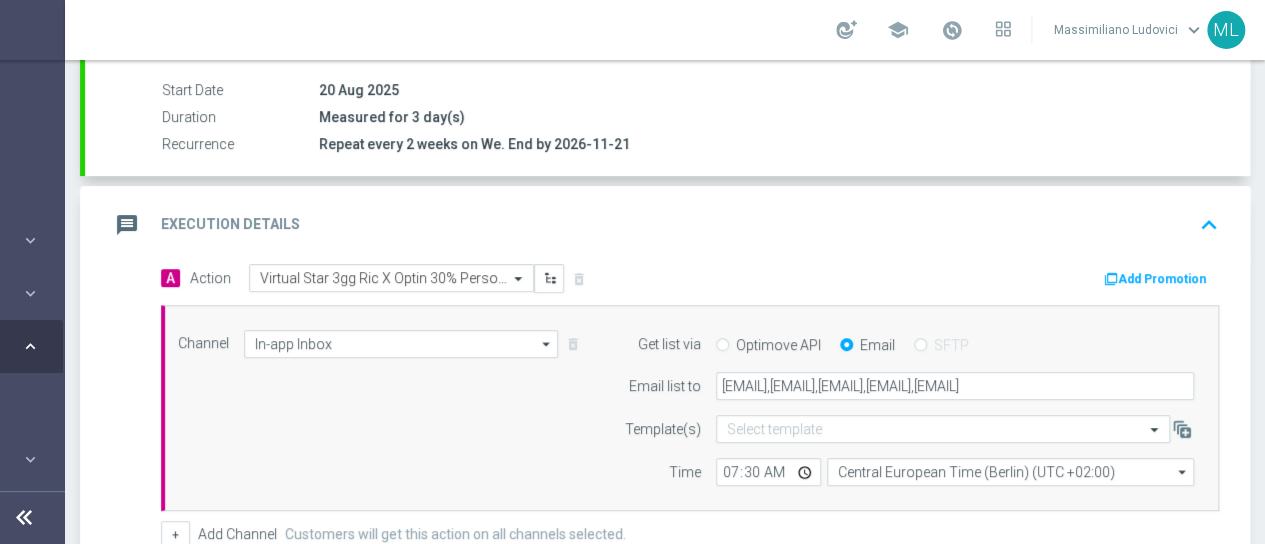 click on "Add Promotion" 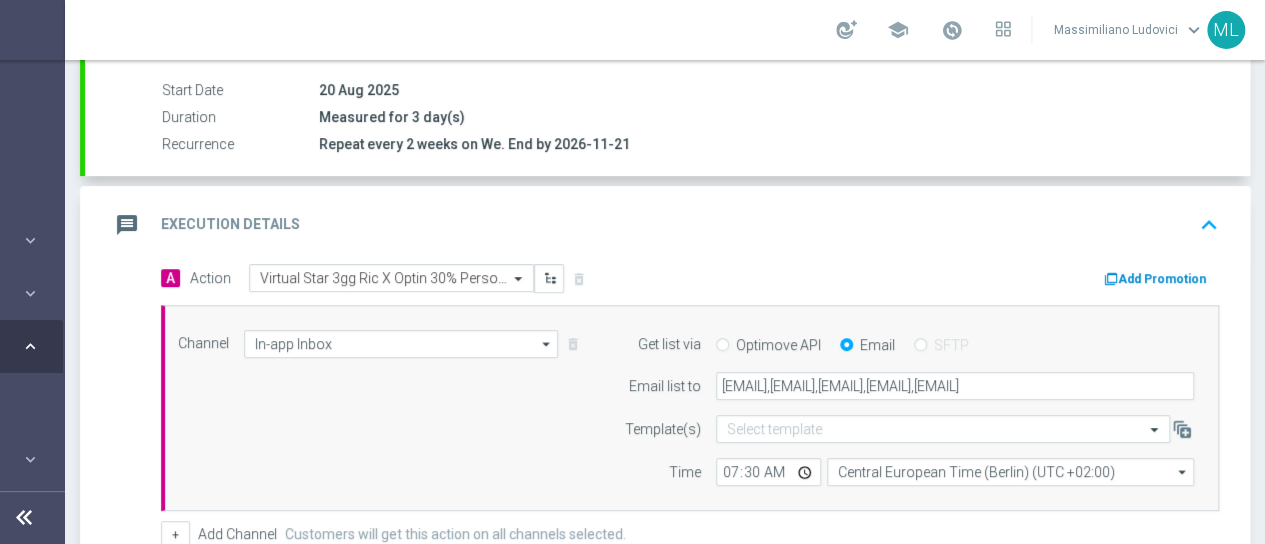 scroll, scrollTop: 0, scrollLeft: 195, axis: horizontal 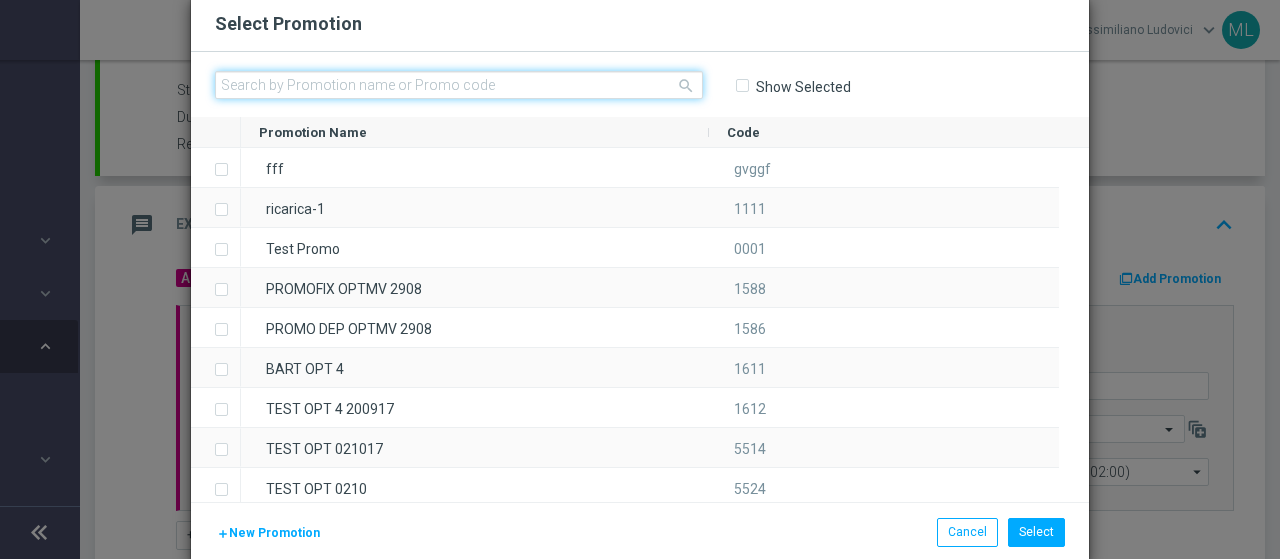 click 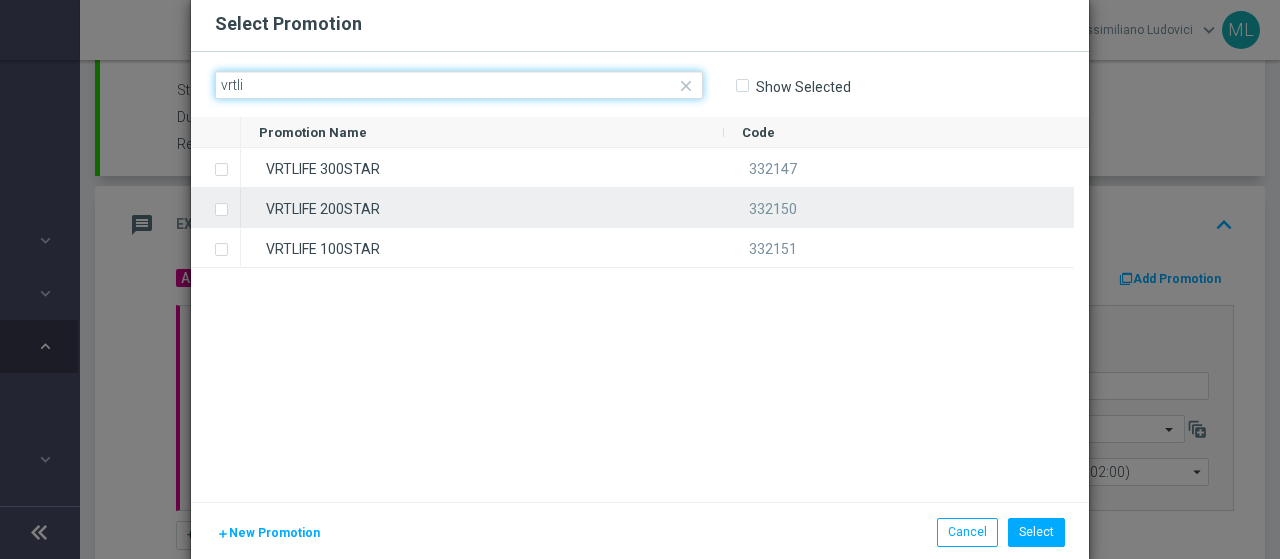 type on "vrtli" 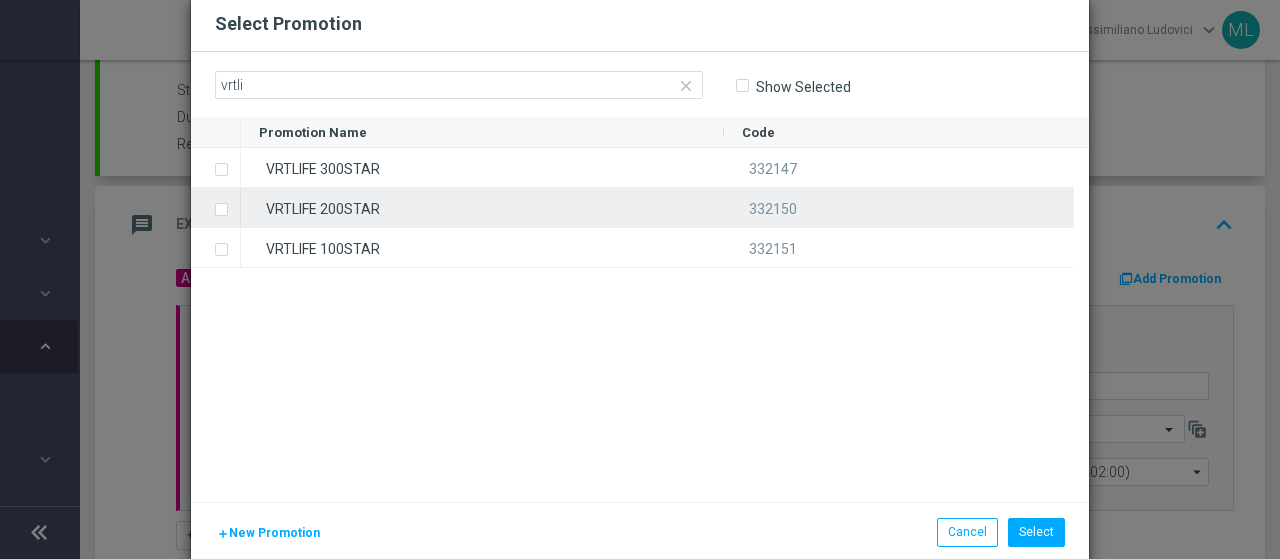 click 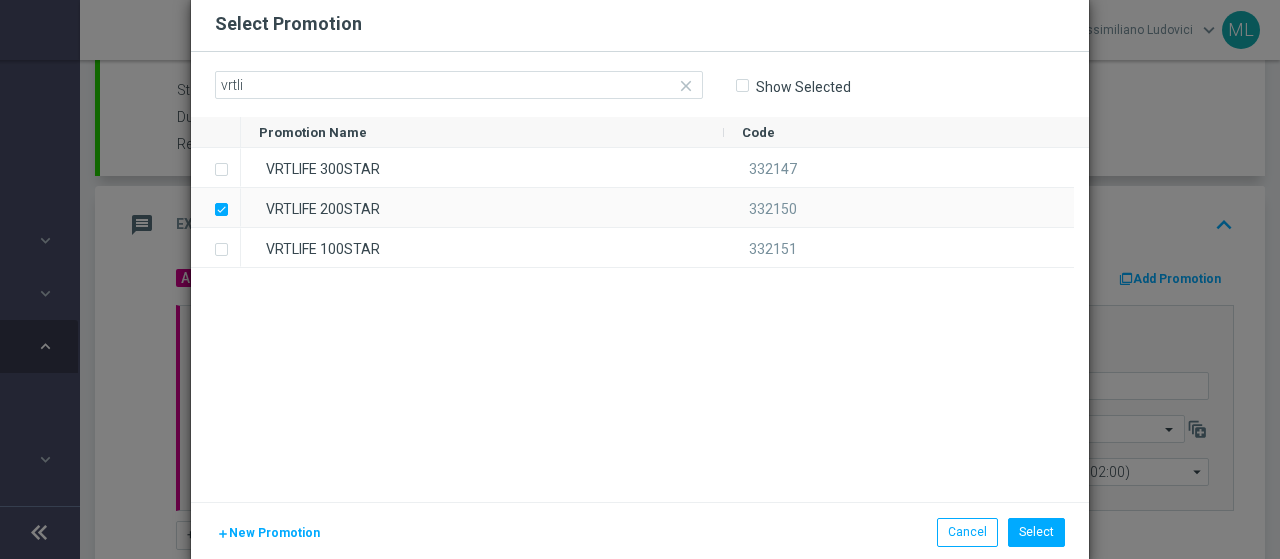 click on "VRTLIFE 300STAR 332147  VRTLIFE 200STAR 332150  VRTLIFE 100STAR 332151" 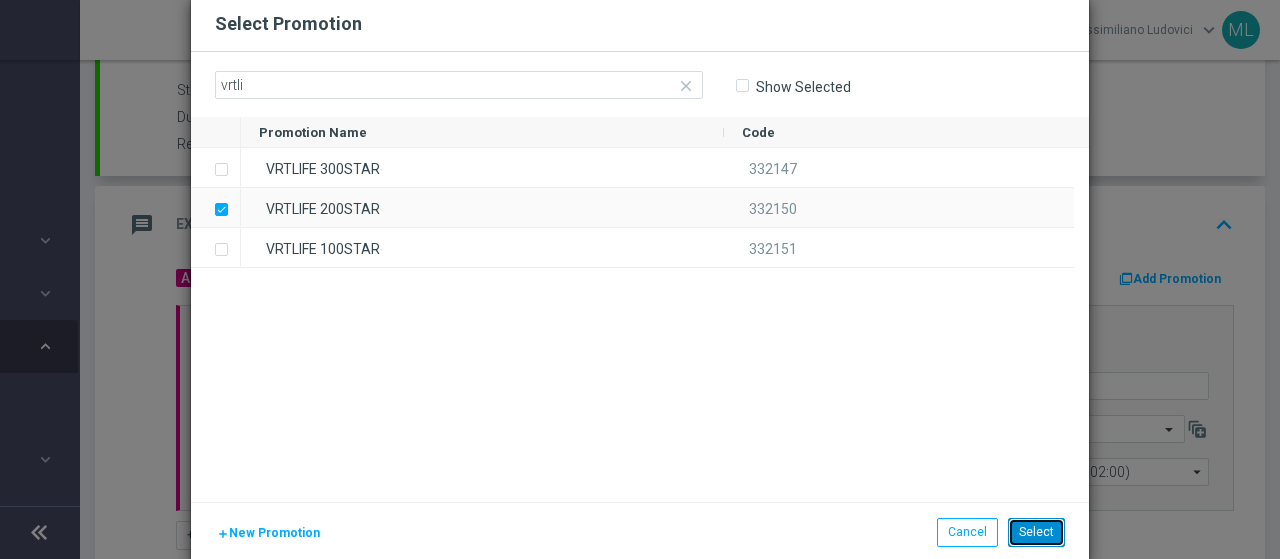 click on "Select" 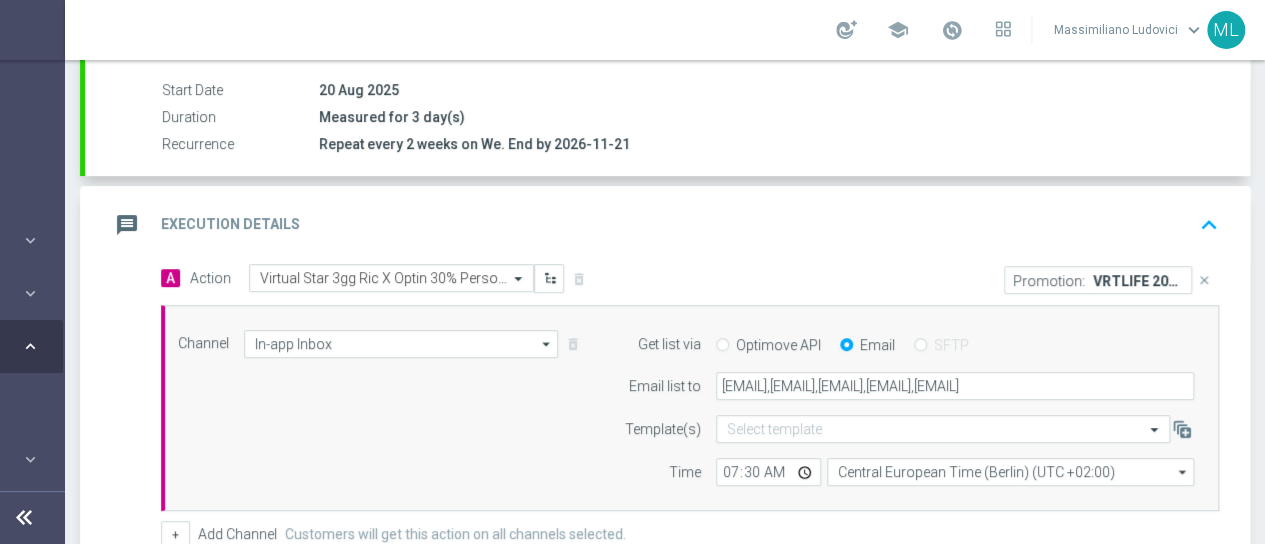 click on "close" 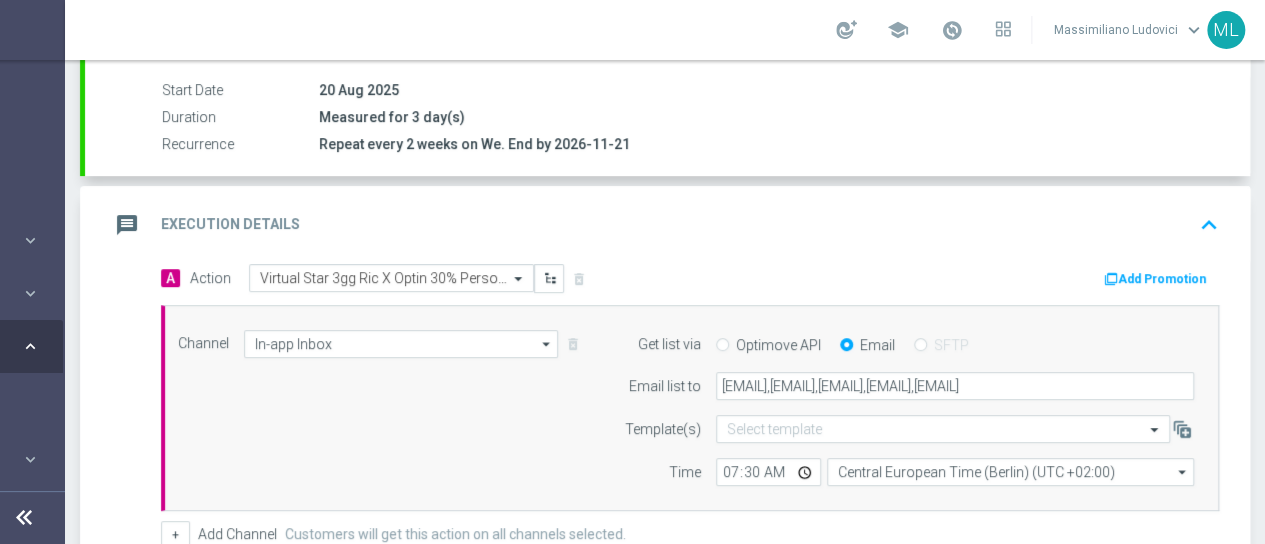click on "Add Promotion" 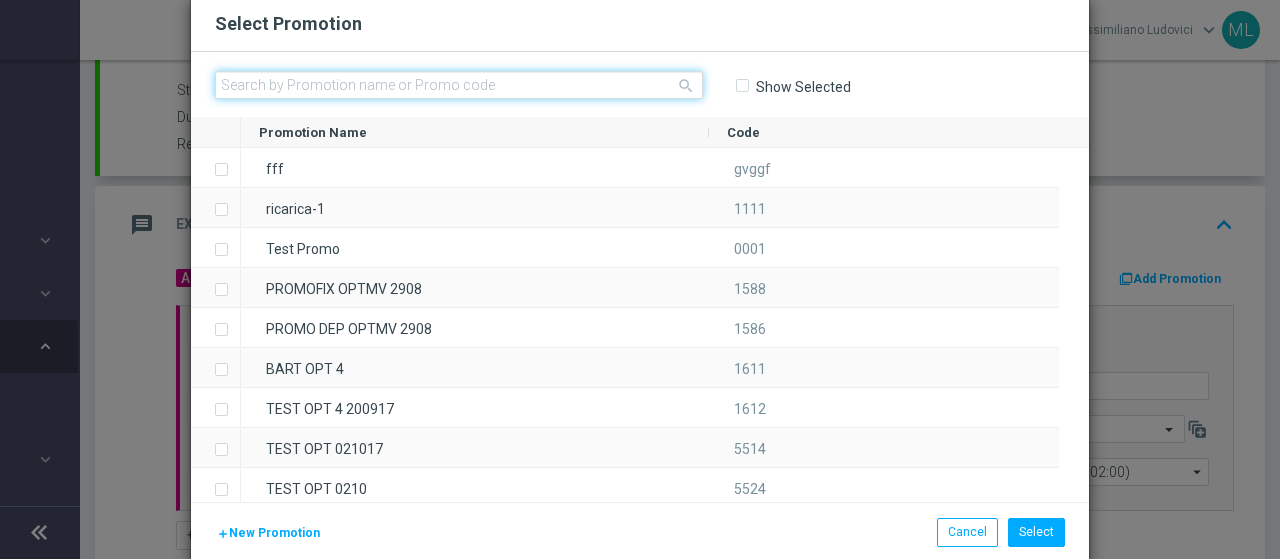 click 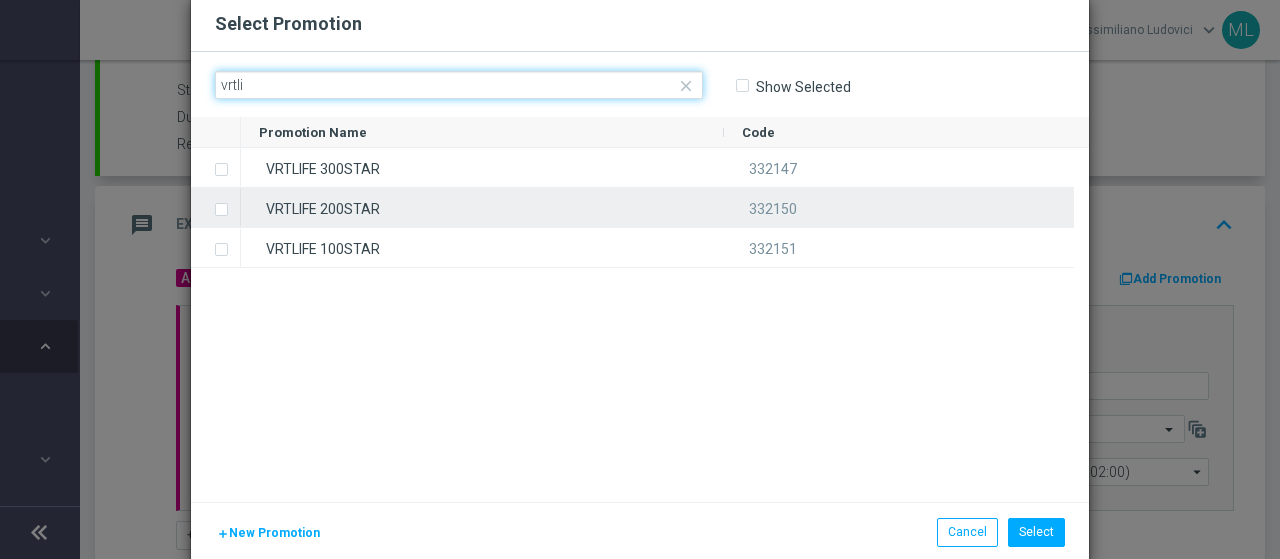 type on "vrtli" 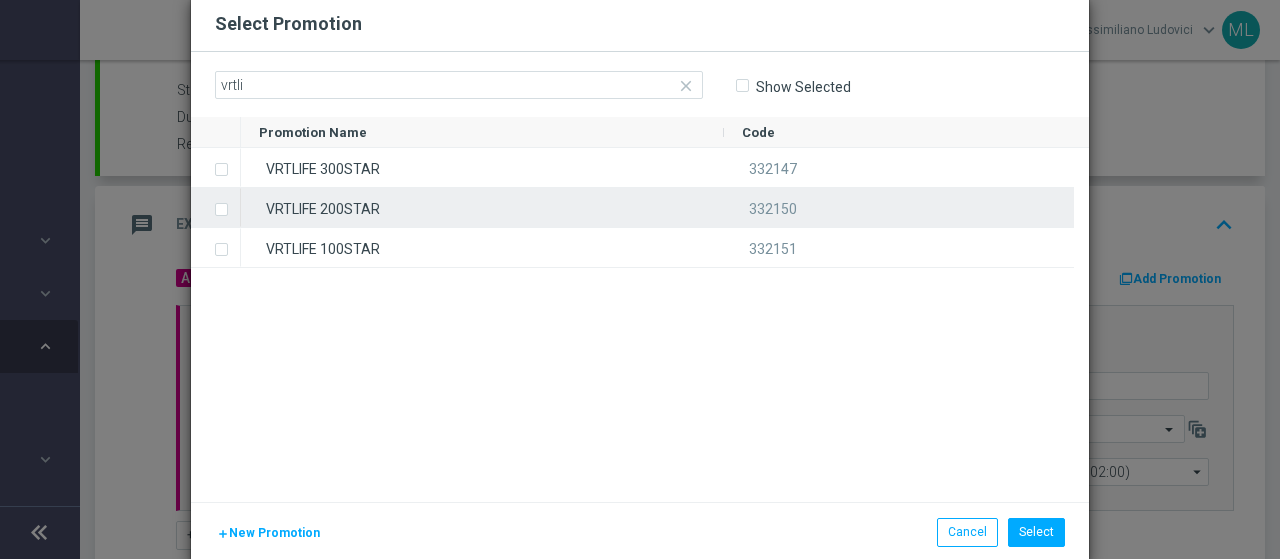 click 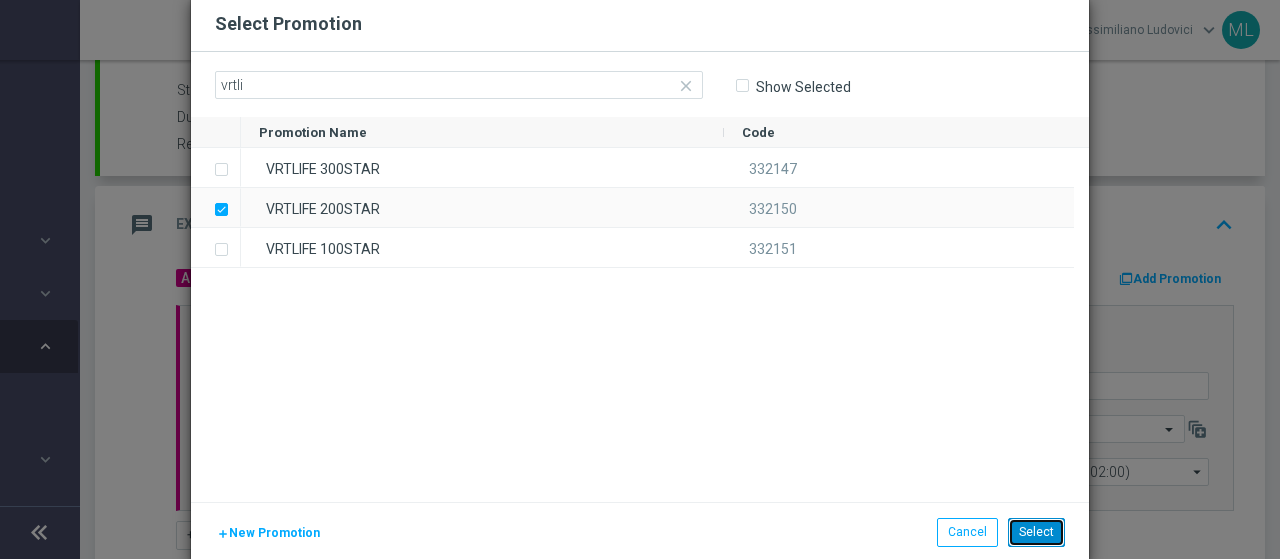click on "Select" 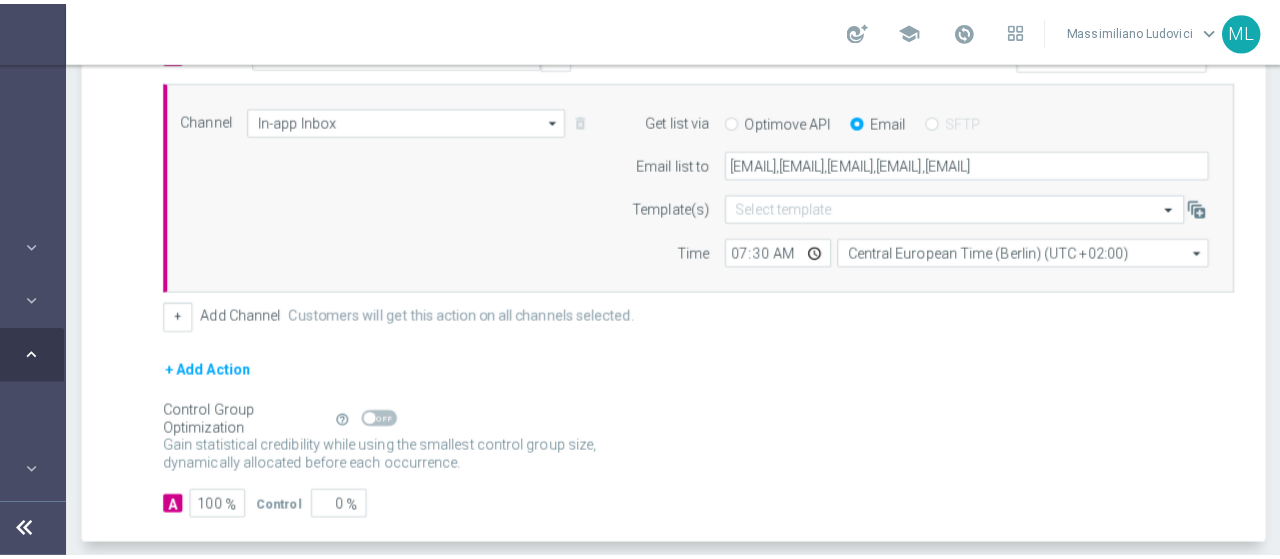 scroll, scrollTop: 625, scrollLeft: 0, axis: vertical 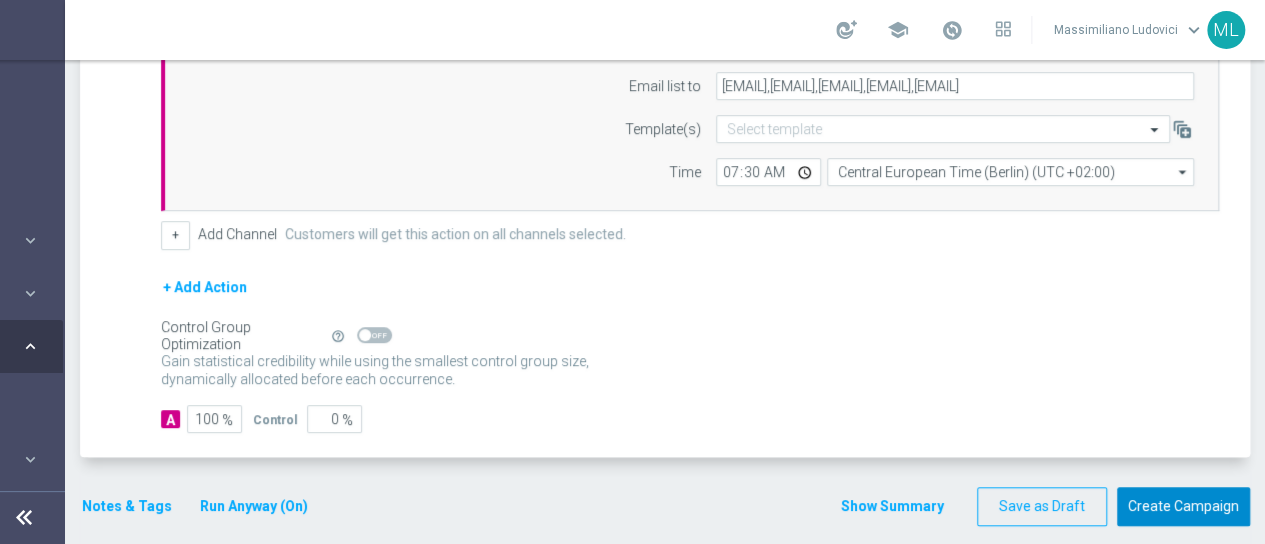 click on "Create Campaign" 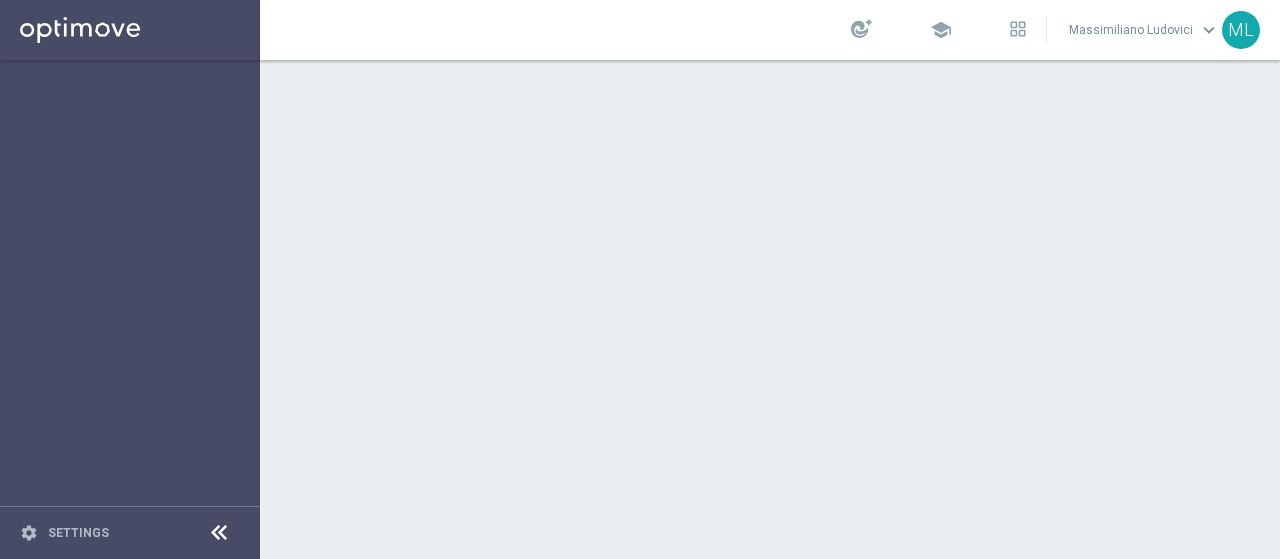 scroll, scrollTop: 0, scrollLeft: 0, axis: both 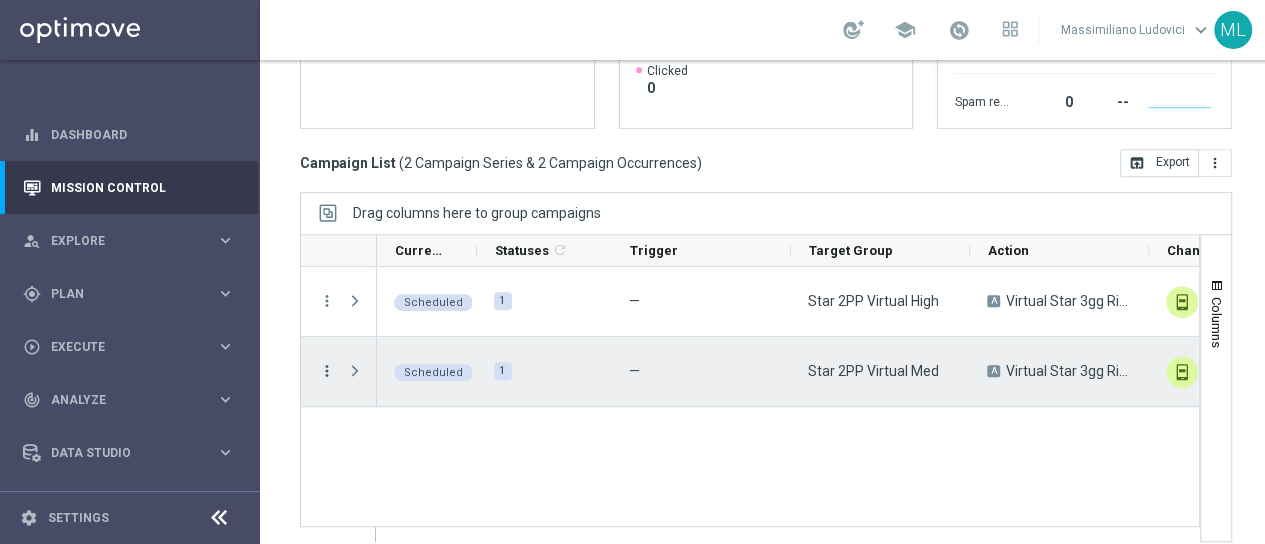 click on "more_vert" at bounding box center [327, 371] 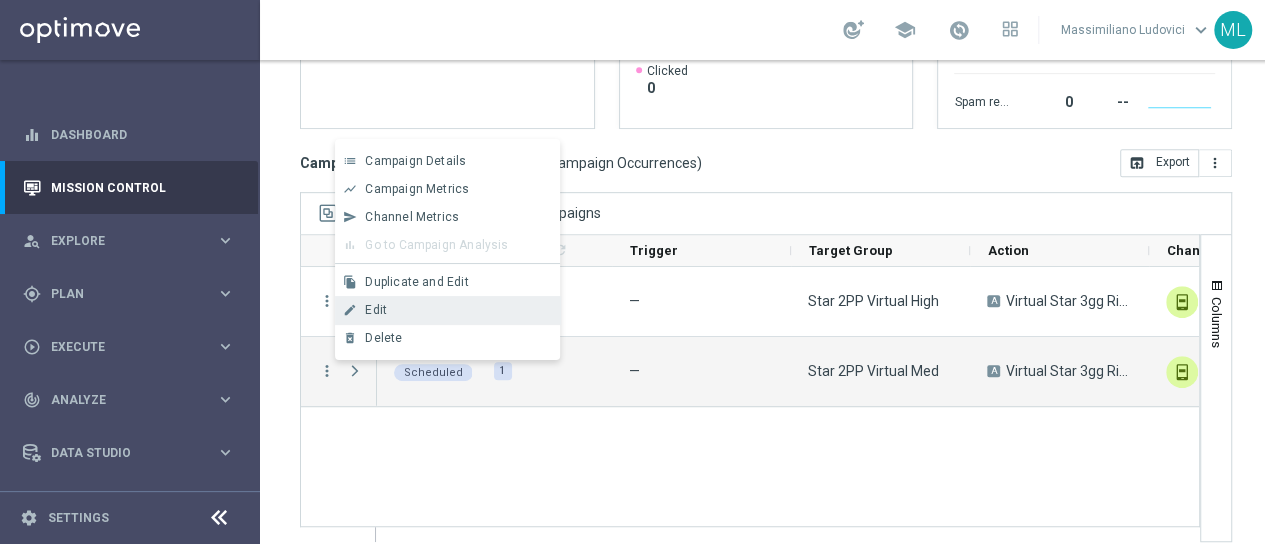 click on "Edit" at bounding box center [376, 310] 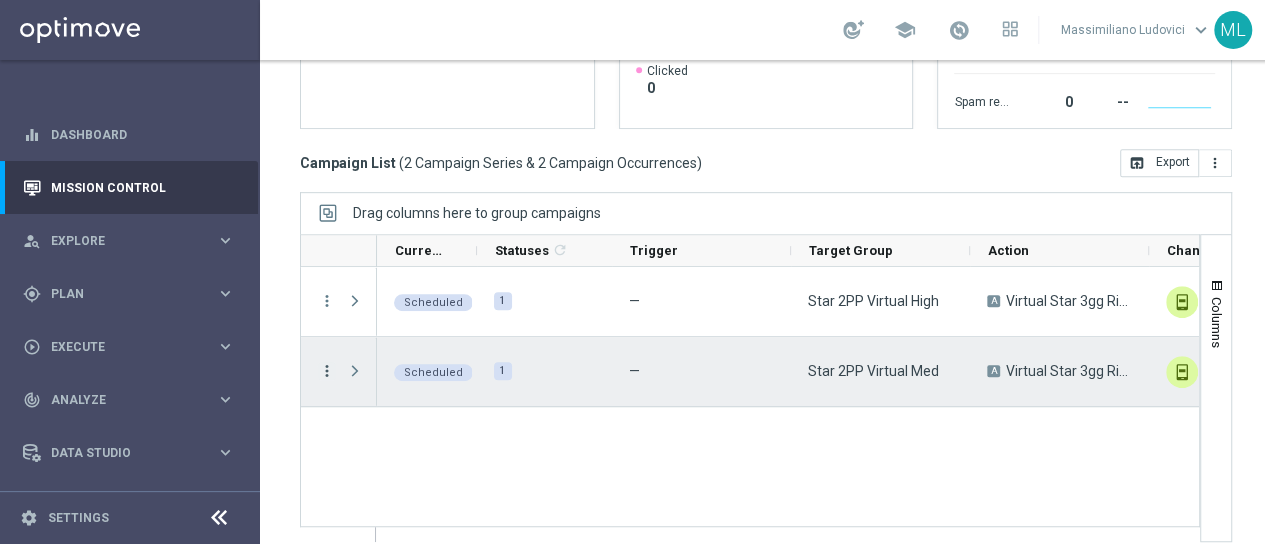 click on "more_vert" at bounding box center [327, 371] 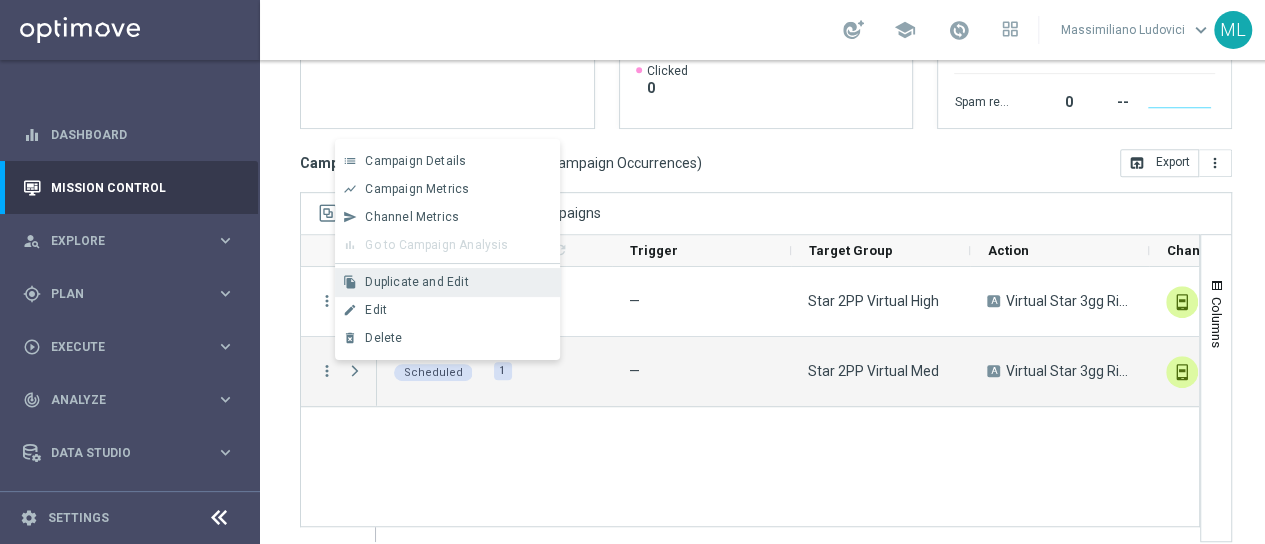 click on "Duplicate and Edit" at bounding box center (416, 282) 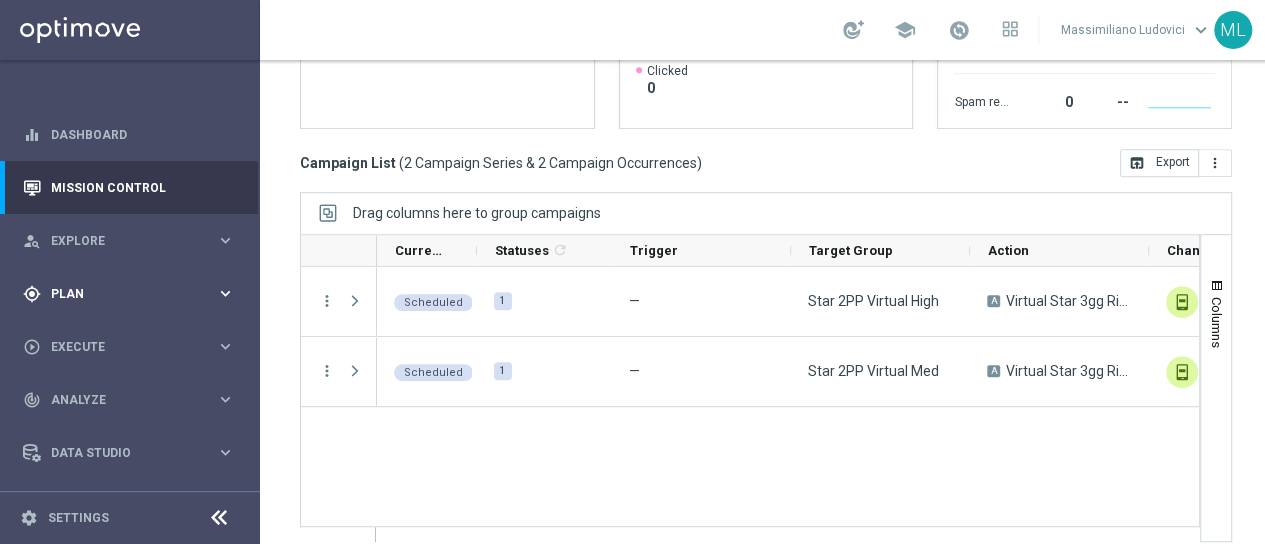 click on "gps_fixed
Plan
keyboard_arrow_right" at bounding box center (129, 293) 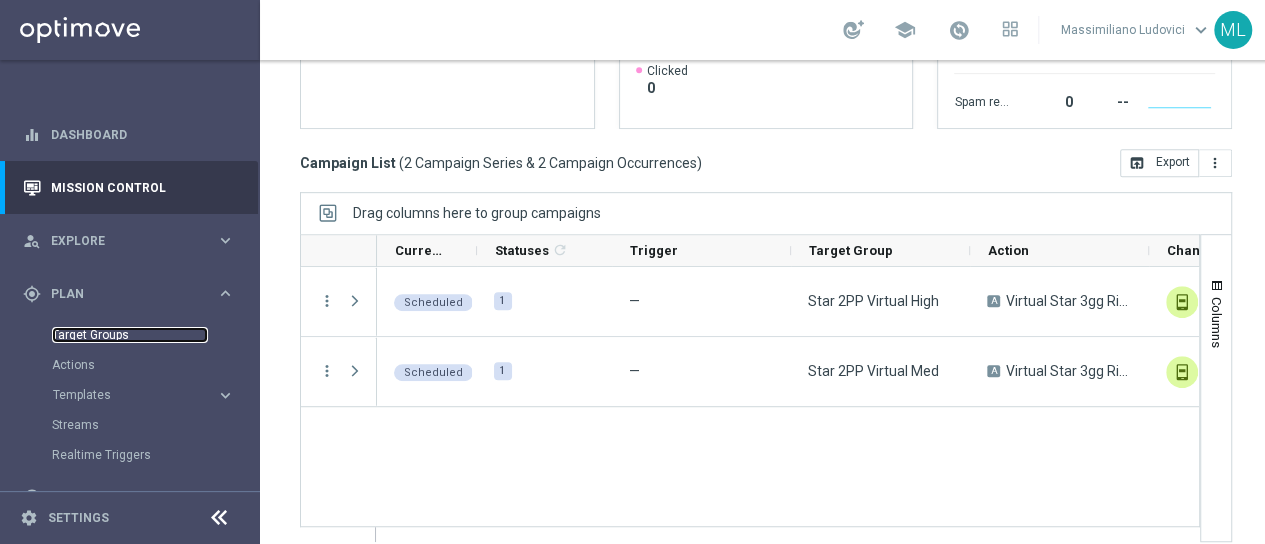 click on "Target Groups" at bounding box center (130, 335) 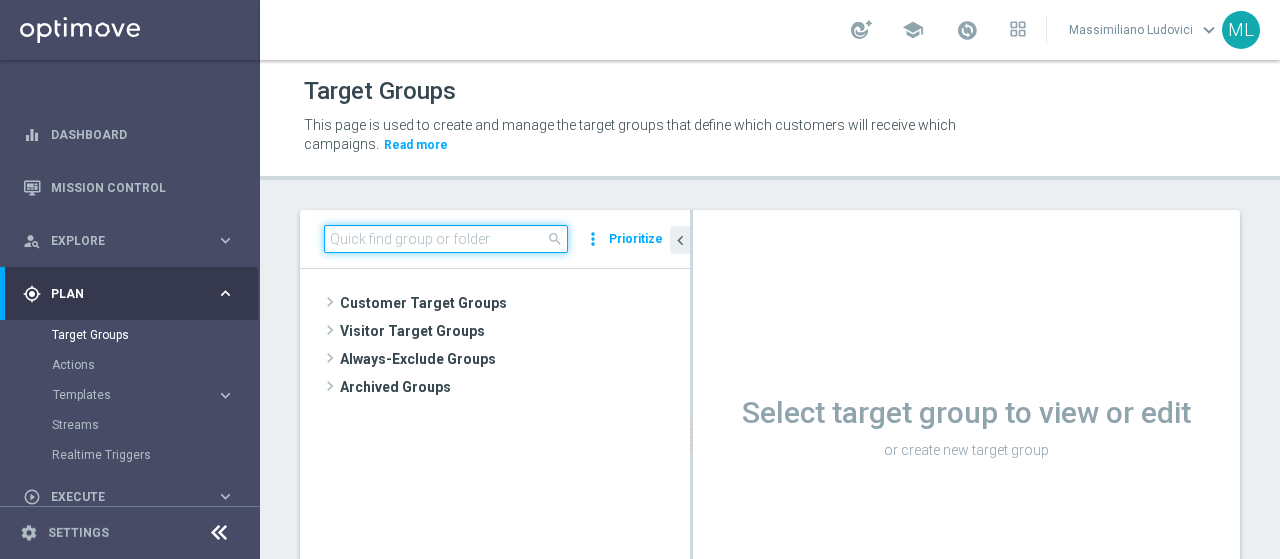 click at bounding box center (446, 239) 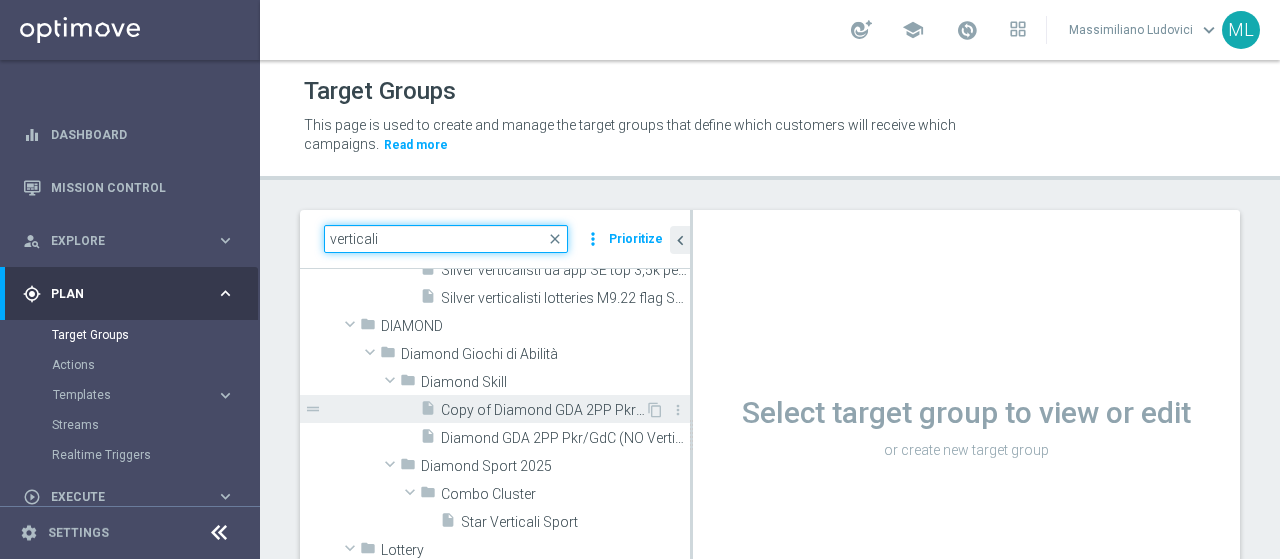 scroll, scrollTop: 200, scrollLeft: 0, axis: vertical 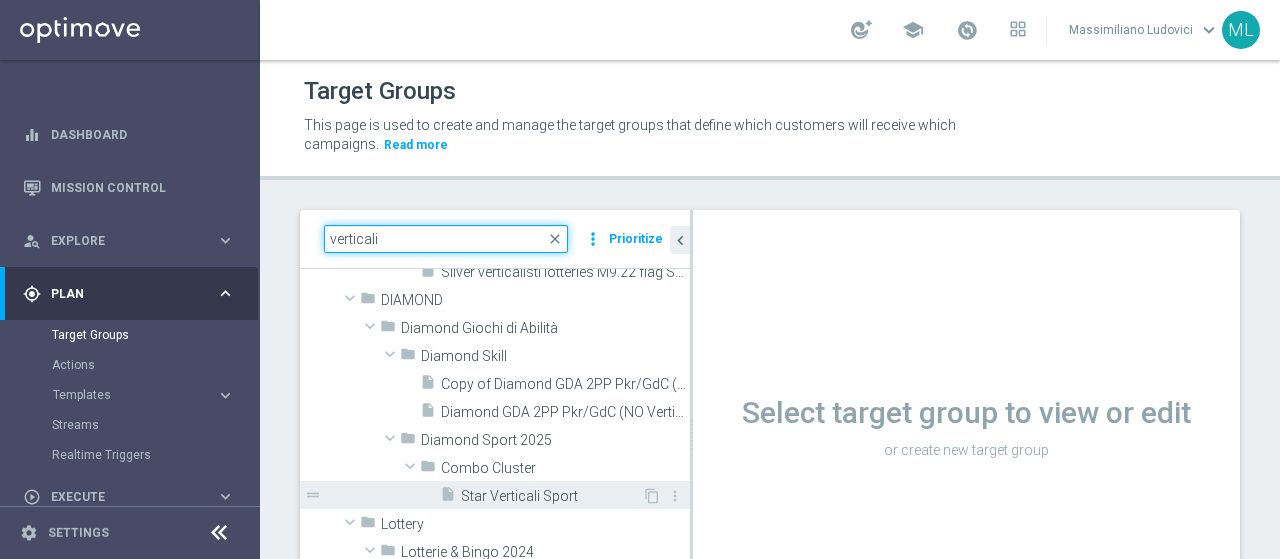 type on "verticali" 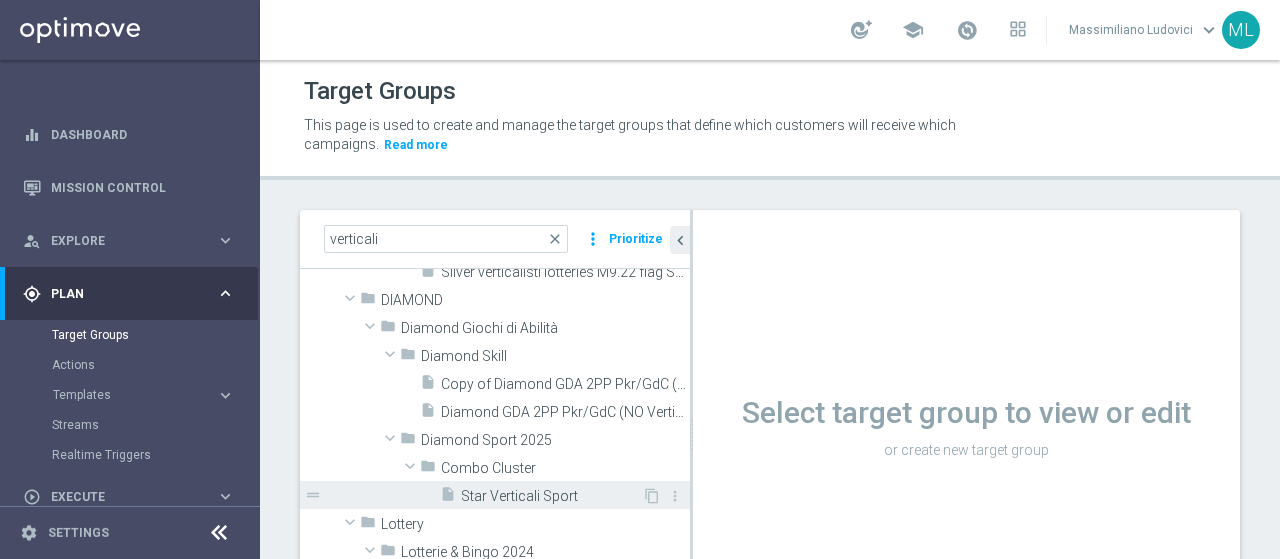 click on "Star Verticali Sport" at bounding box center [551, 496] 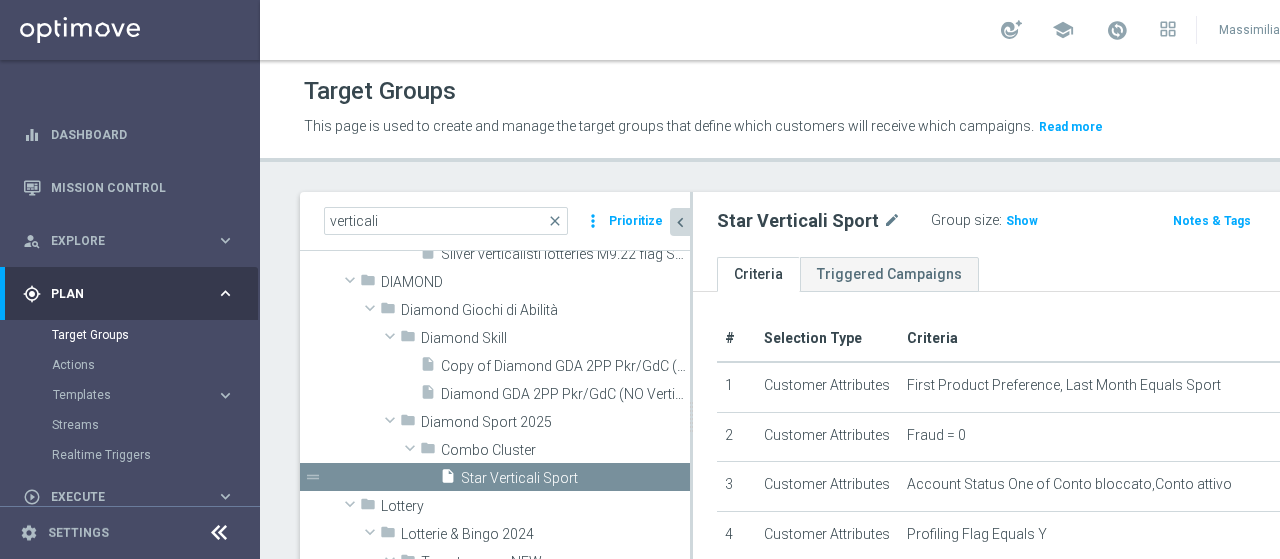 click on "chevron_left" 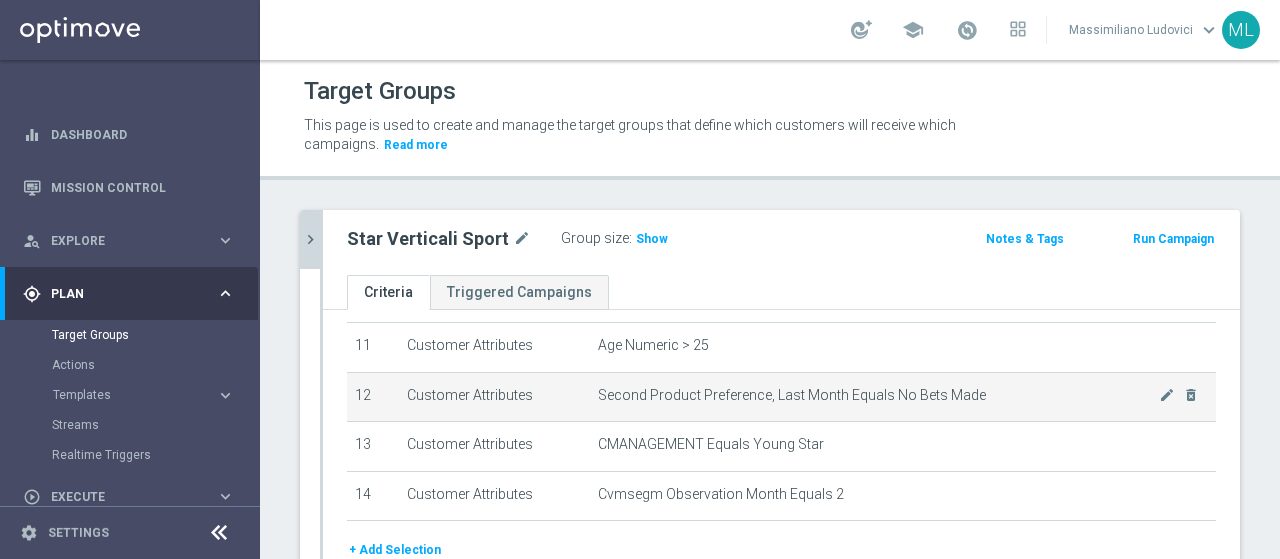 scroll, scrollTop: 578, scrollLeft: 0, axis: vertical 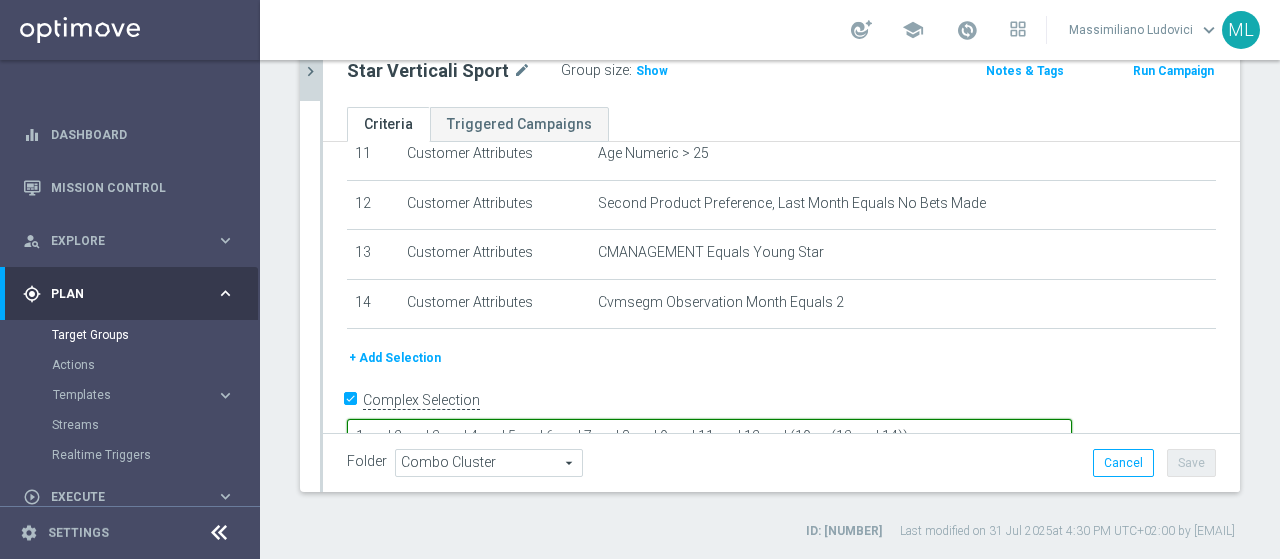 drag, startPoint x: 869, startPoint y: 389, endPoint x: 1050, endPoint y: 381, distance: 181.17671 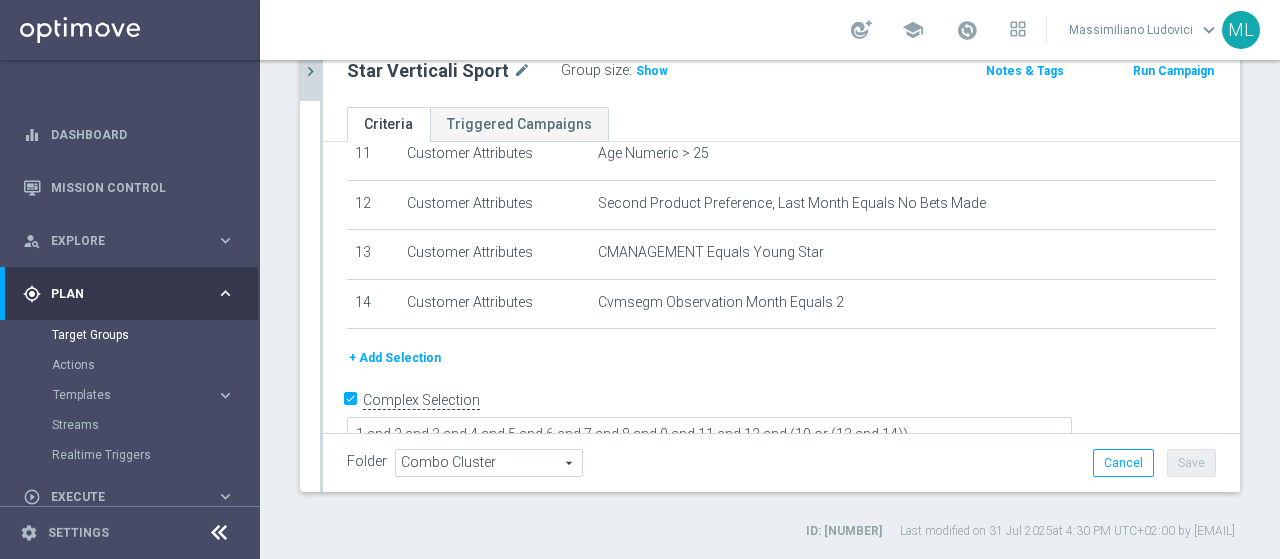 click on "+ Add Selection" 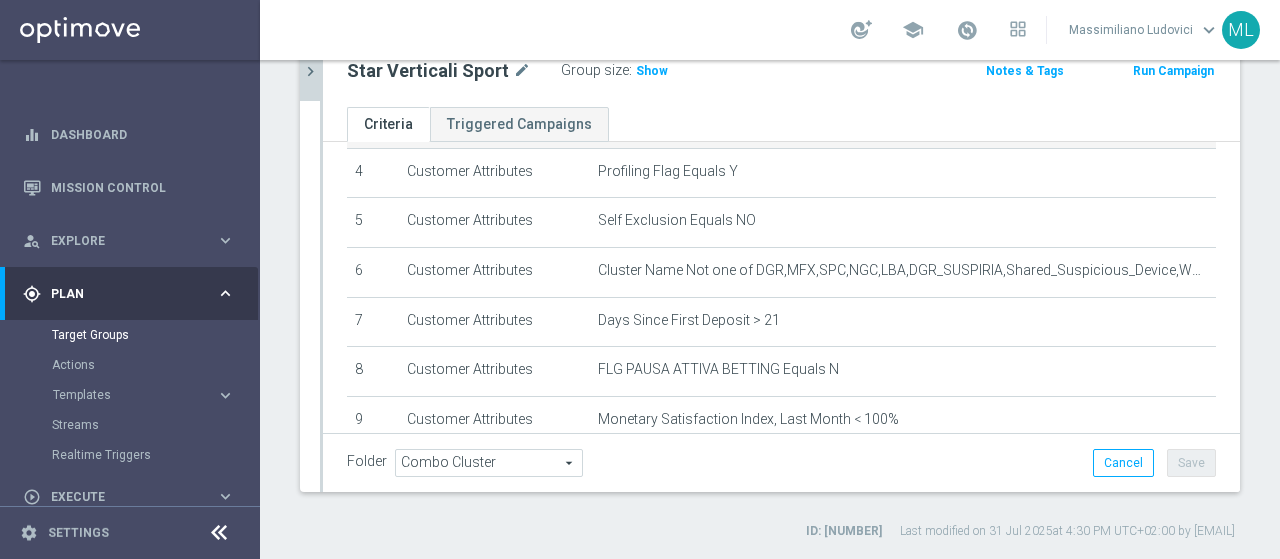 scroll, scrollTop: 0, scrollLeft: 0, axis: both 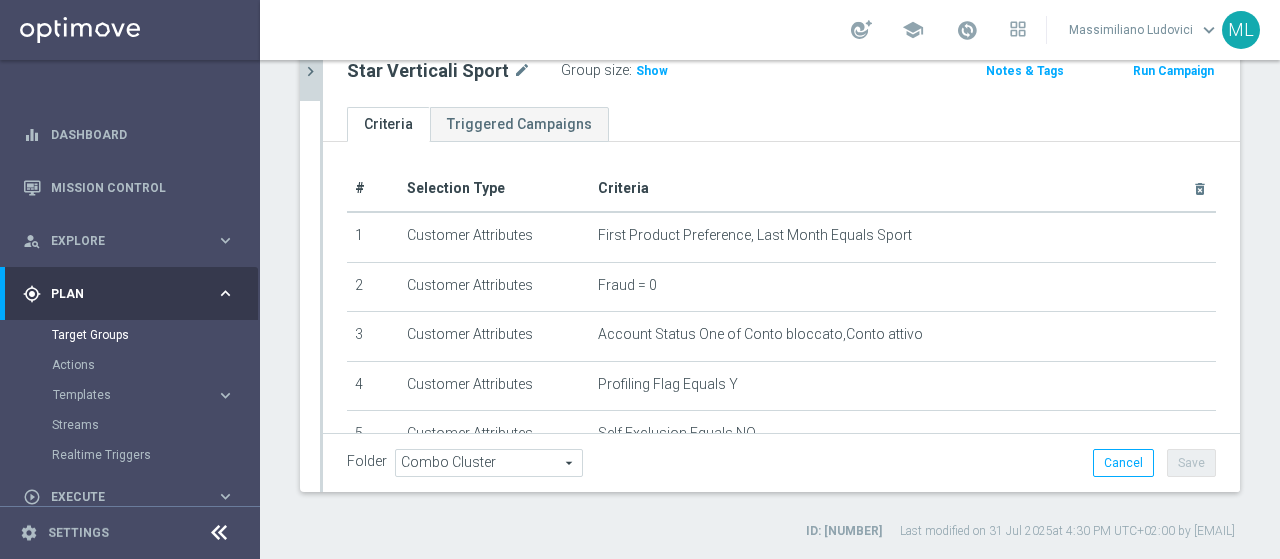 click on "chevron_right" 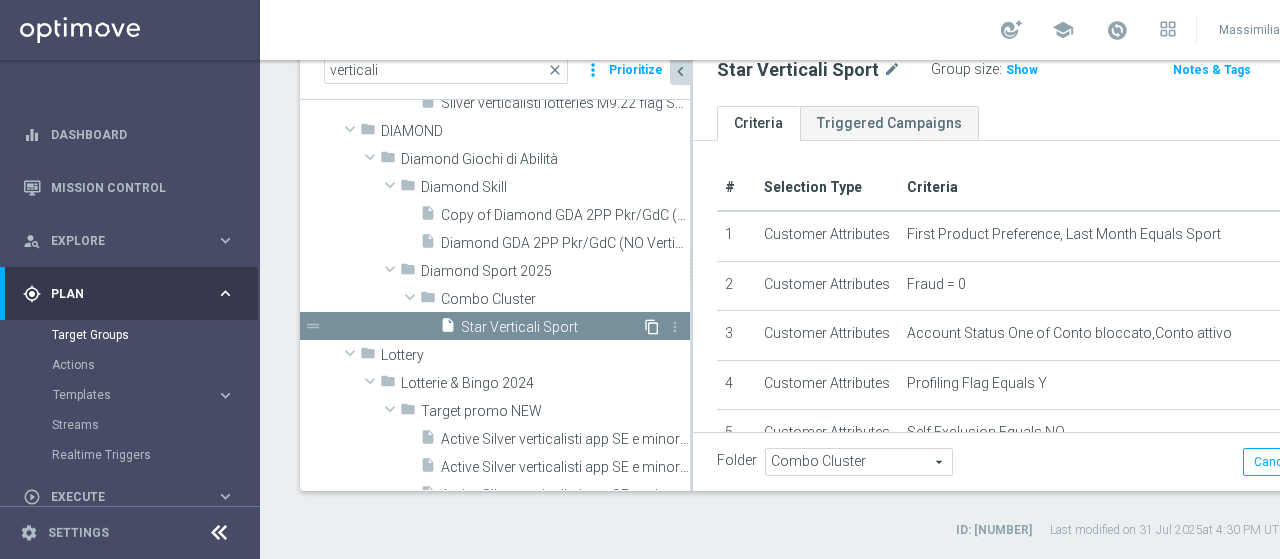 click on "content_copy" 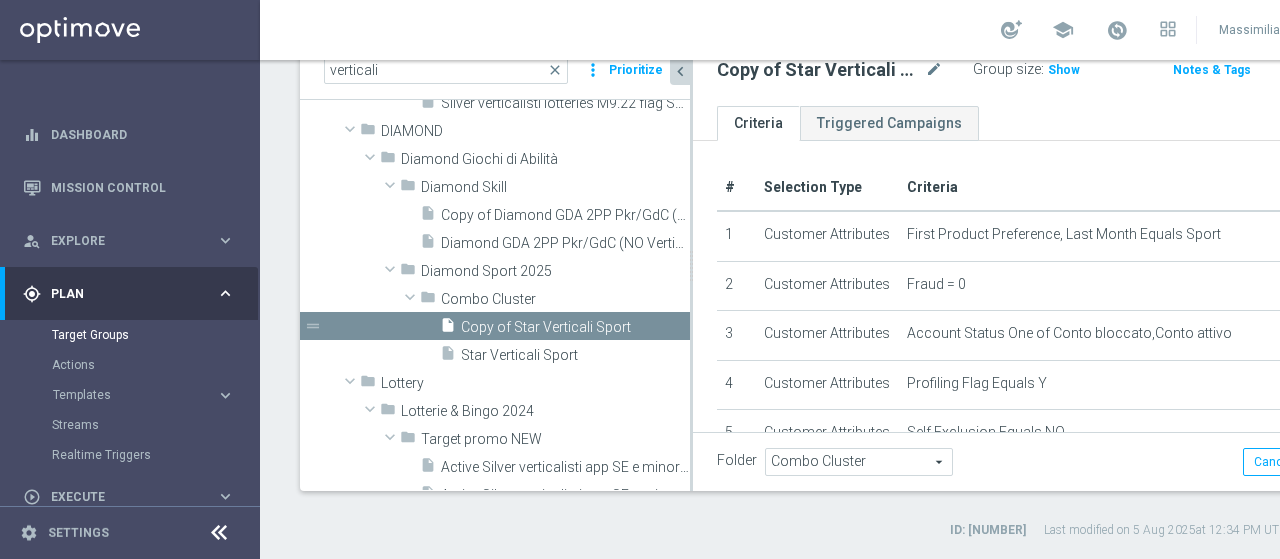 scroll, scrollTop: 195, scrollLeft: 0, axis: vertical 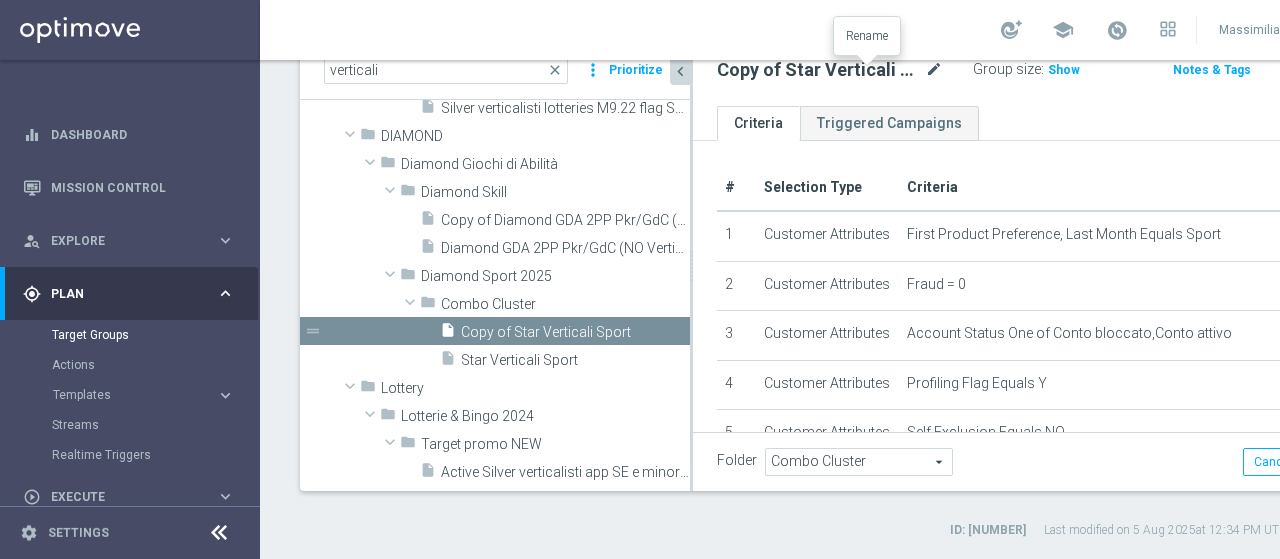 click on "mode_edit" 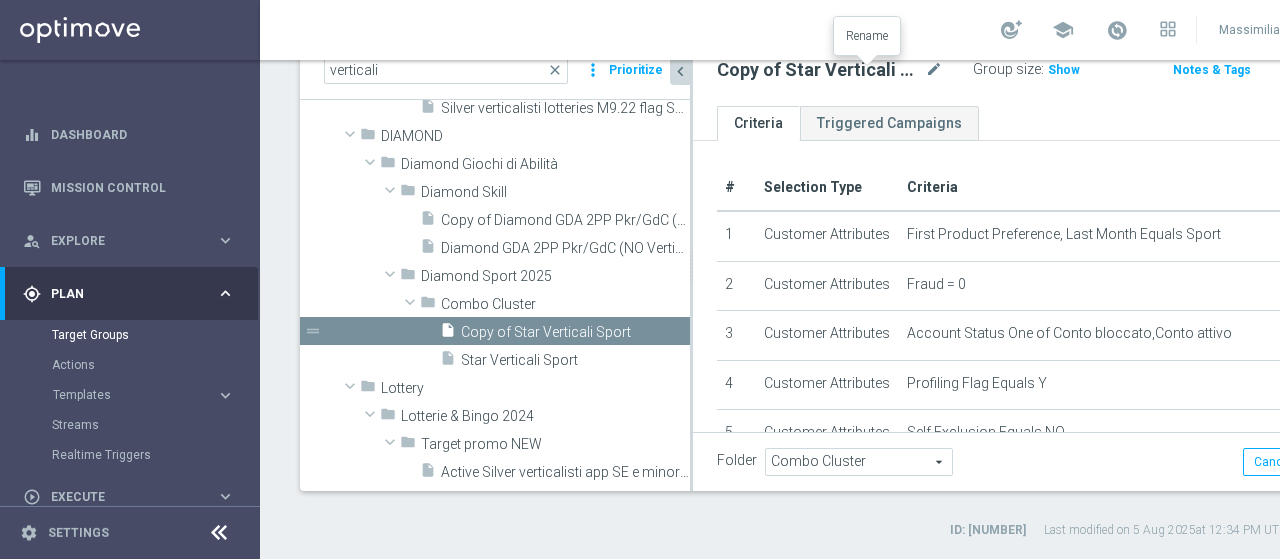 scroll, scrollTop: 166, scrollLeft: 0, axis: vertical 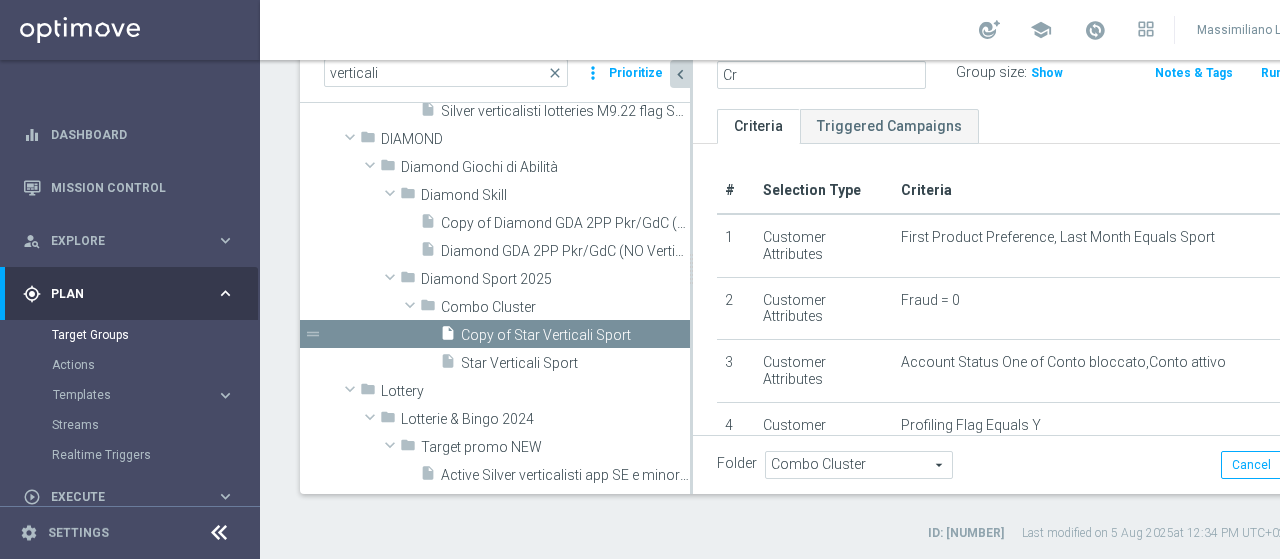 type on "C" 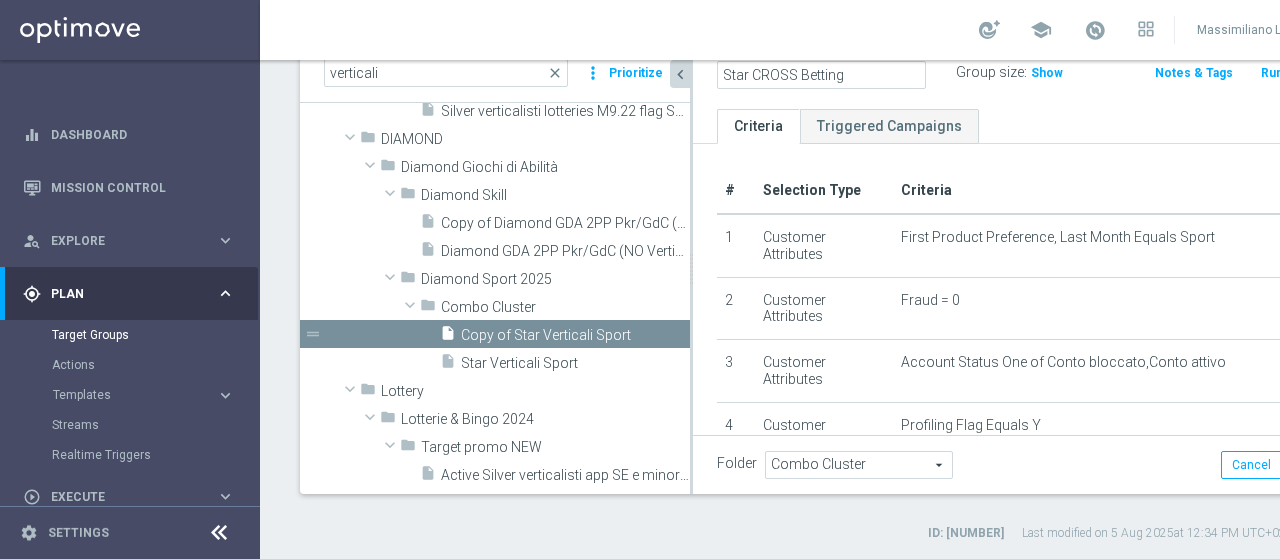 scroll, scrollTop: 0, scrollLeft: 12, axis: horizontal 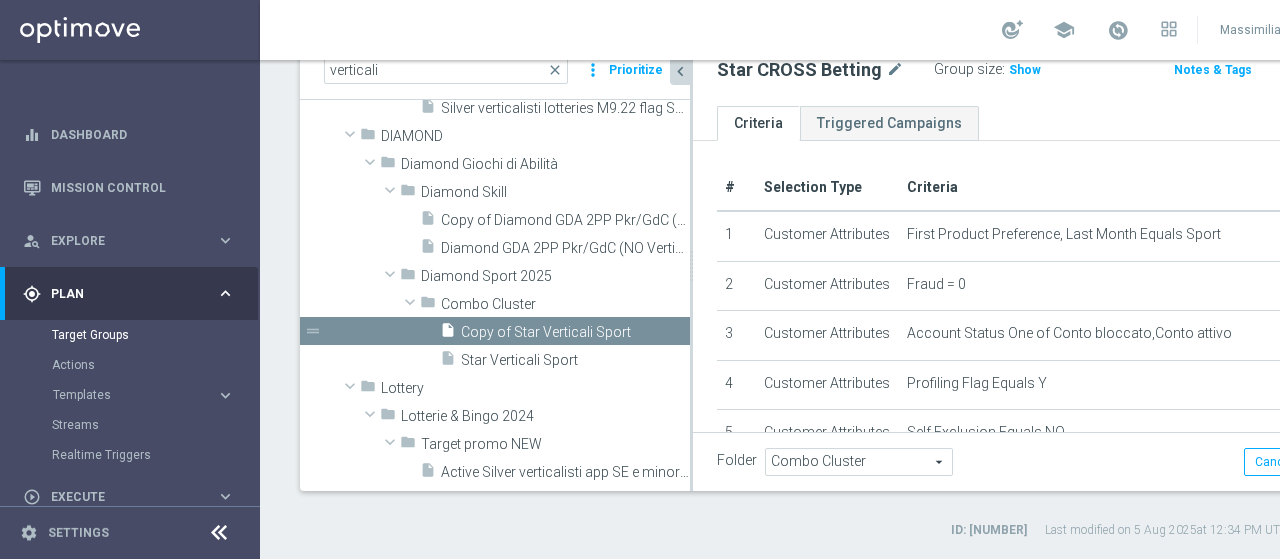 click on "chevron_left" 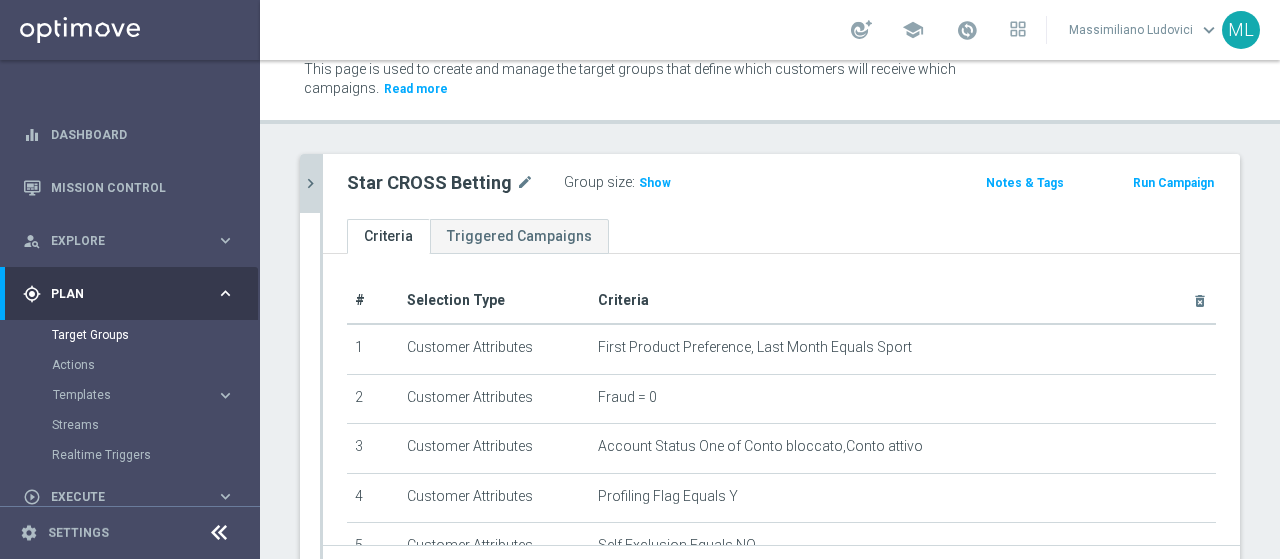 scroll, scrollTop: 100, scrollLeft: 0, axis: vertical 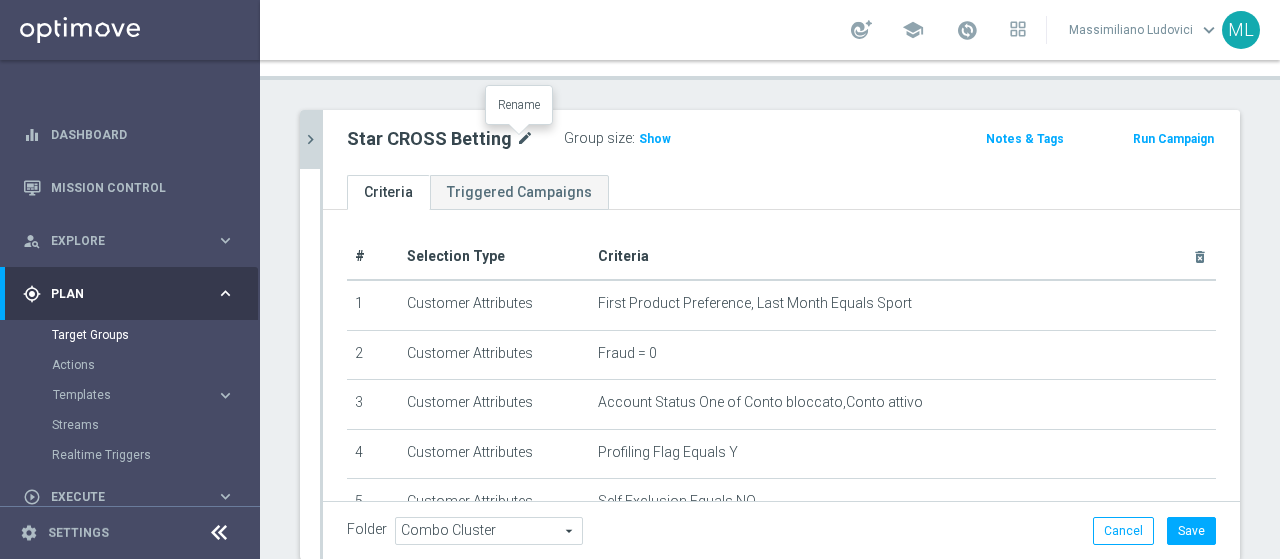click on "mode_edit" 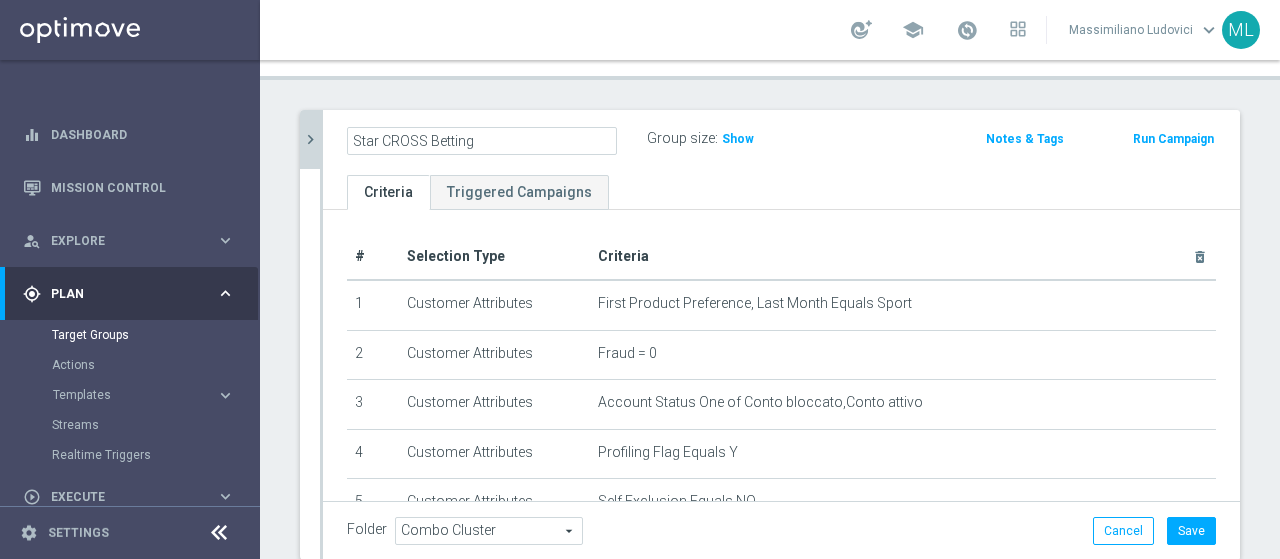 click on "Star CROSS Betting" 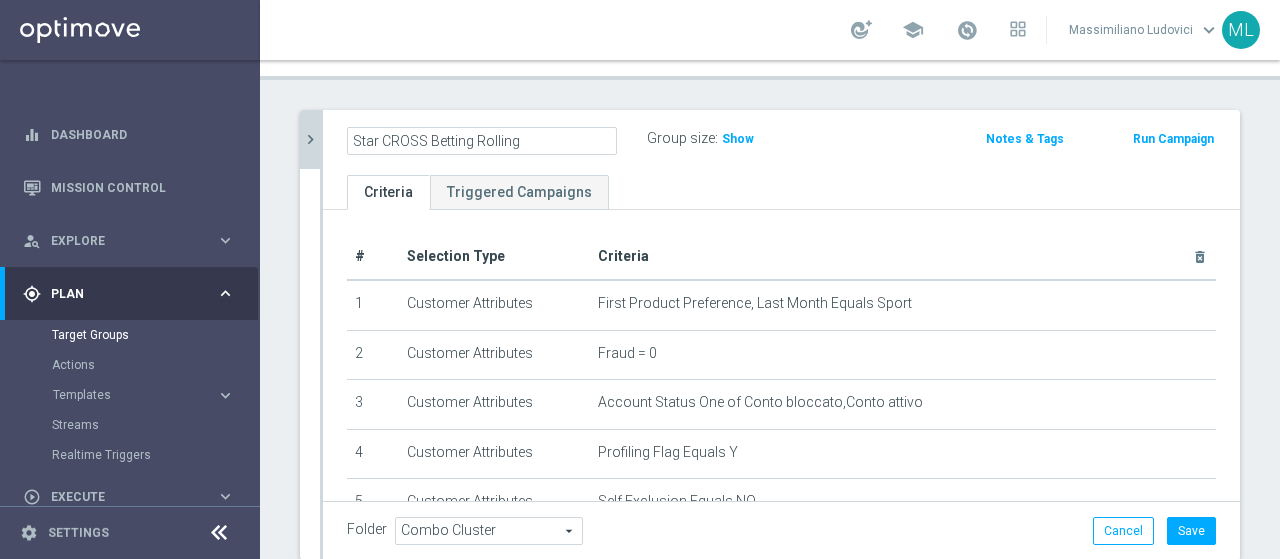 type on "Star CROSS Betting Rolling" 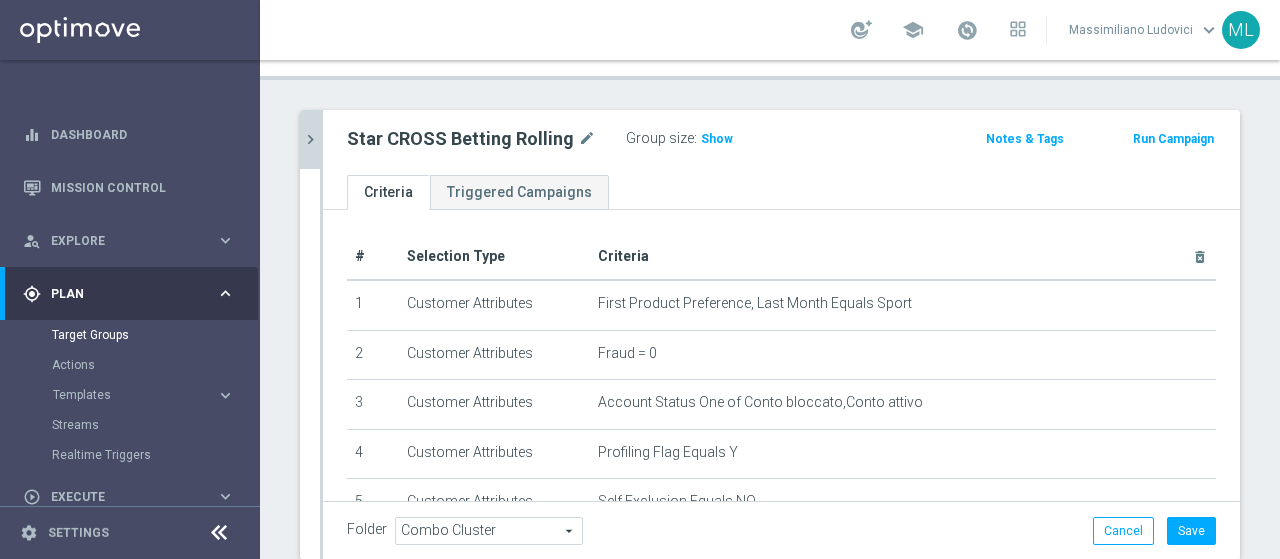 scroll, scrollTop: 168, scrollLeft: 0, axis: vertical 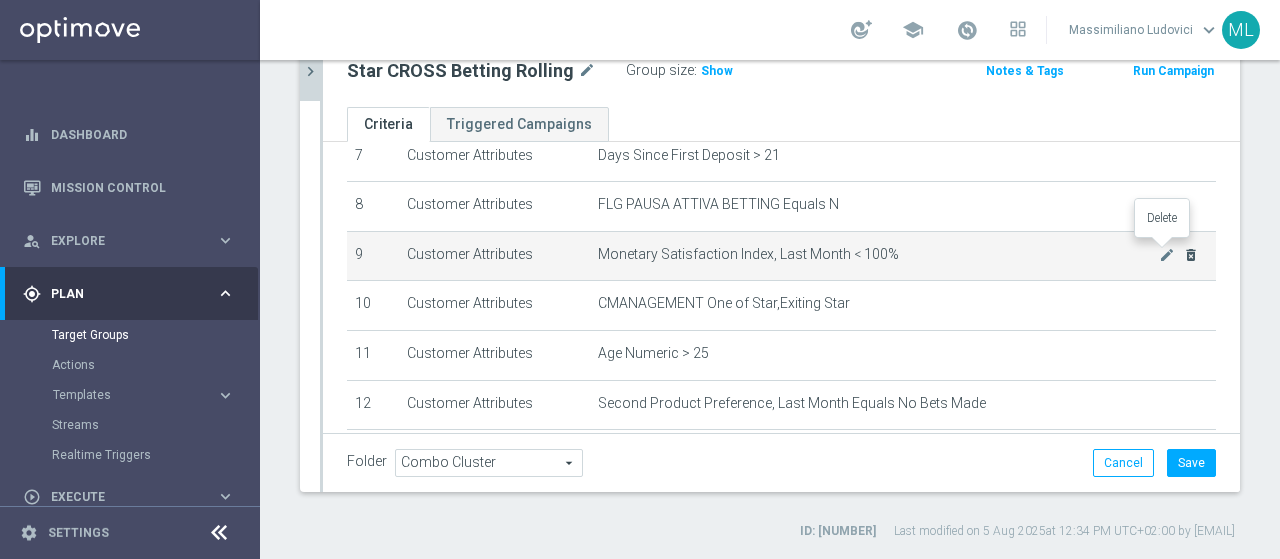 click on "delete_forever" 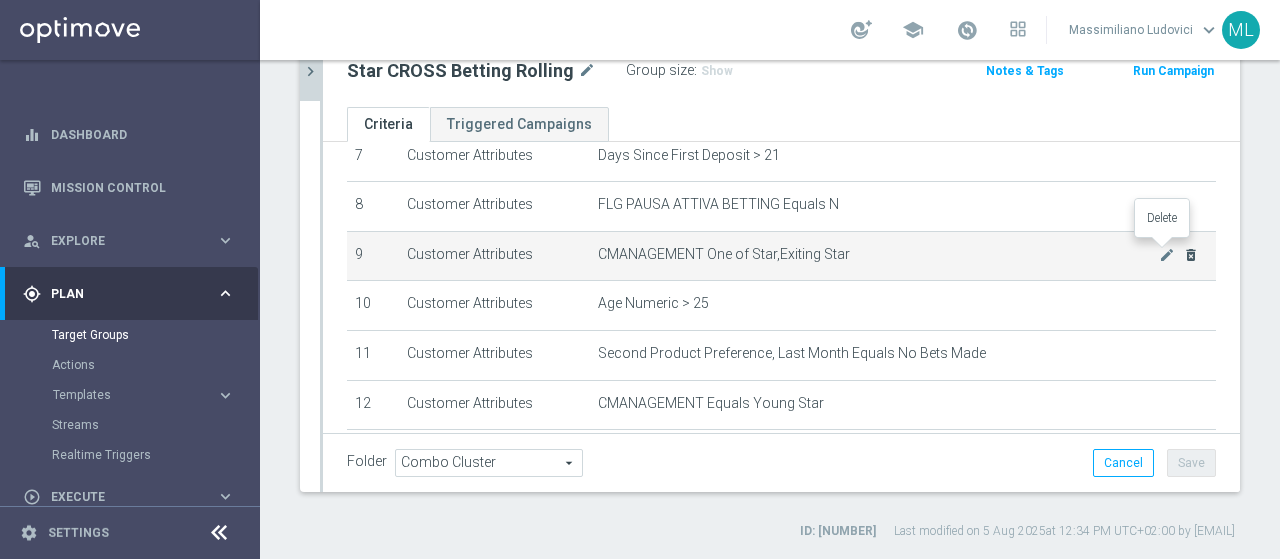 click on "delete_forever" 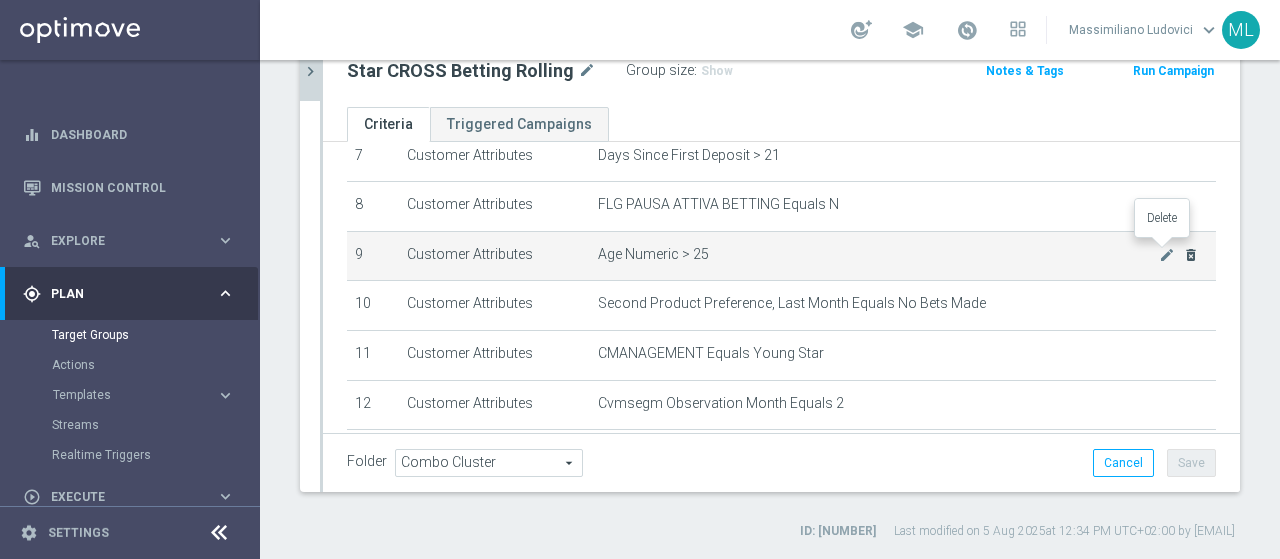 click on "delete_forever" 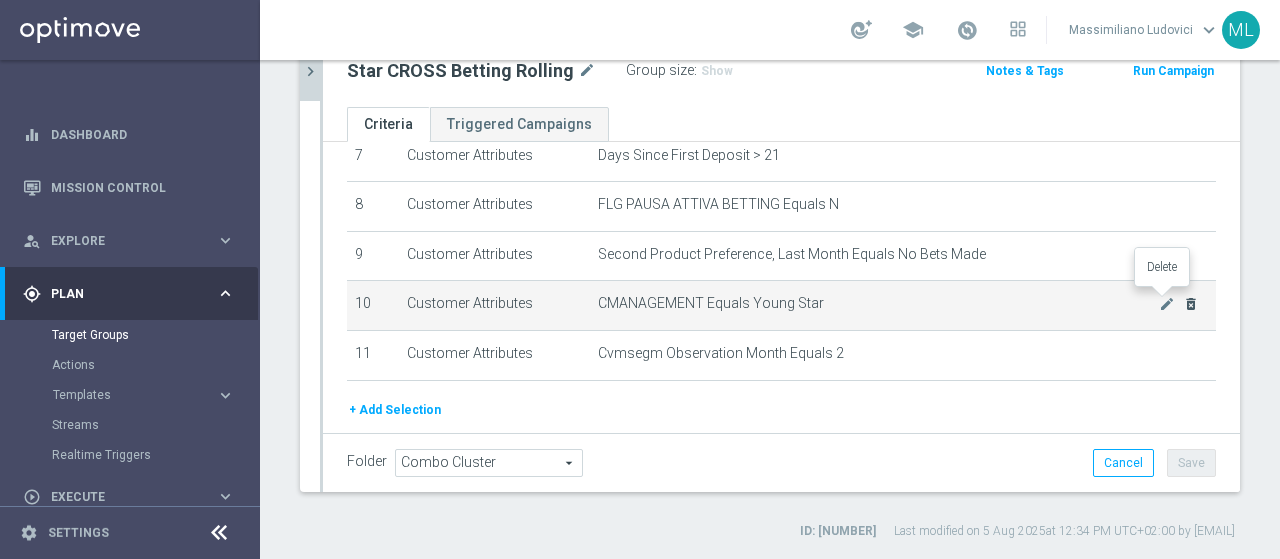 click on "delete_forever" 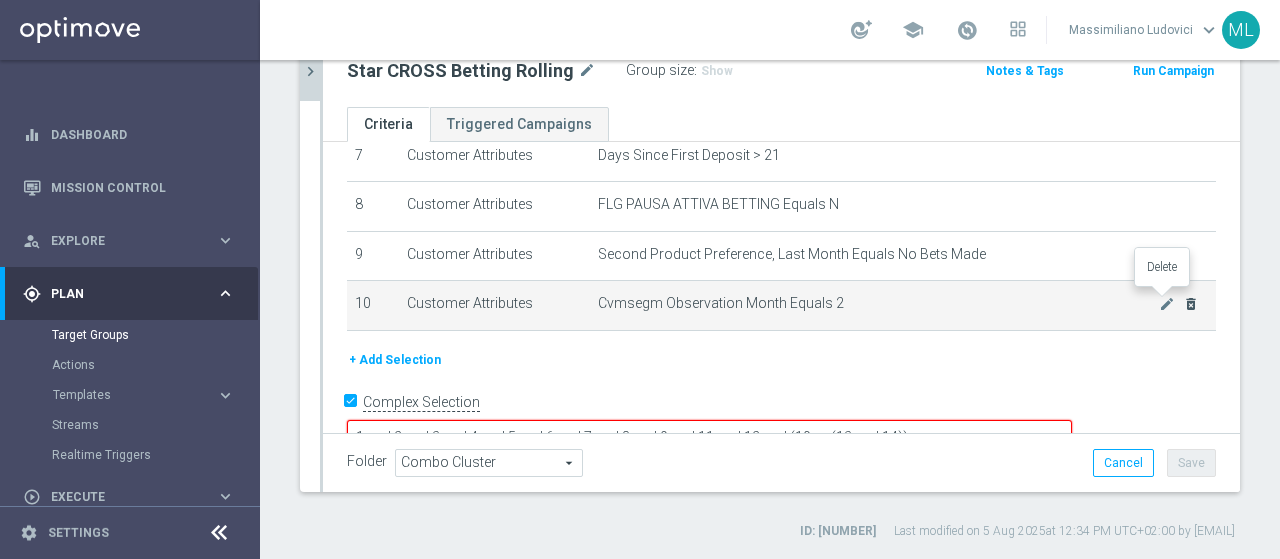 click on "delete_forever" 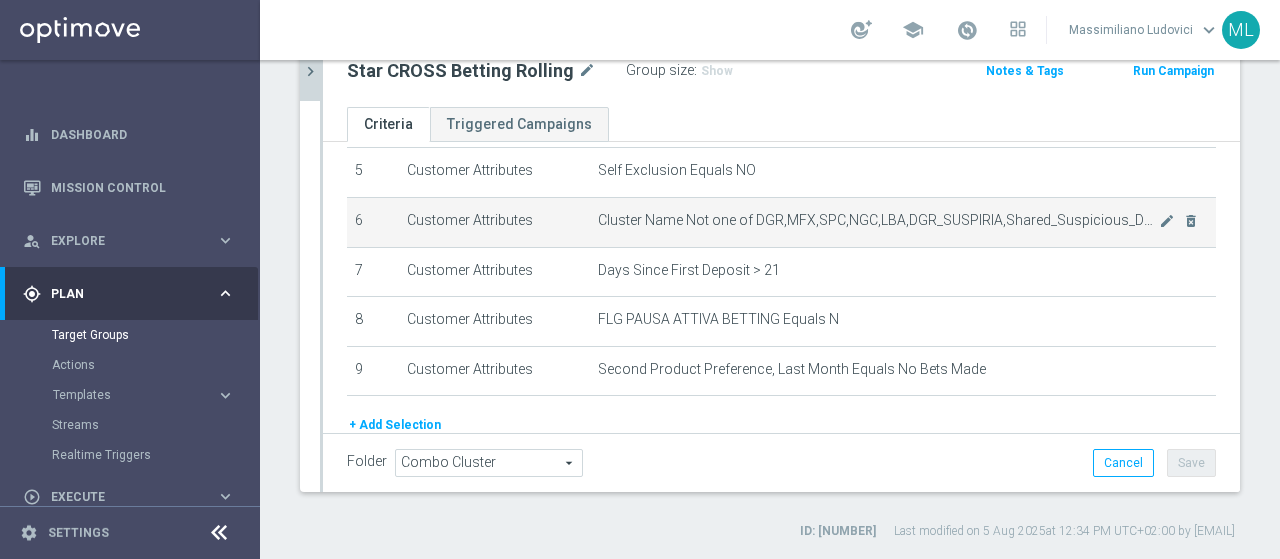 scroll, scrollTop: 235, scrollLeft: 0, axis: vertical 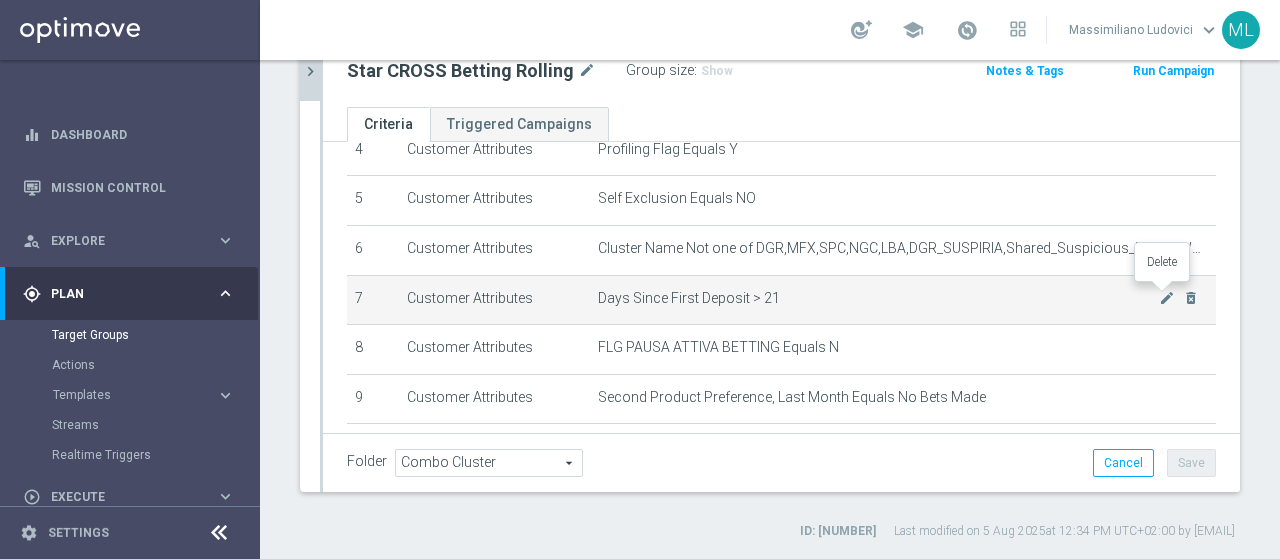 click on "delete_forever" 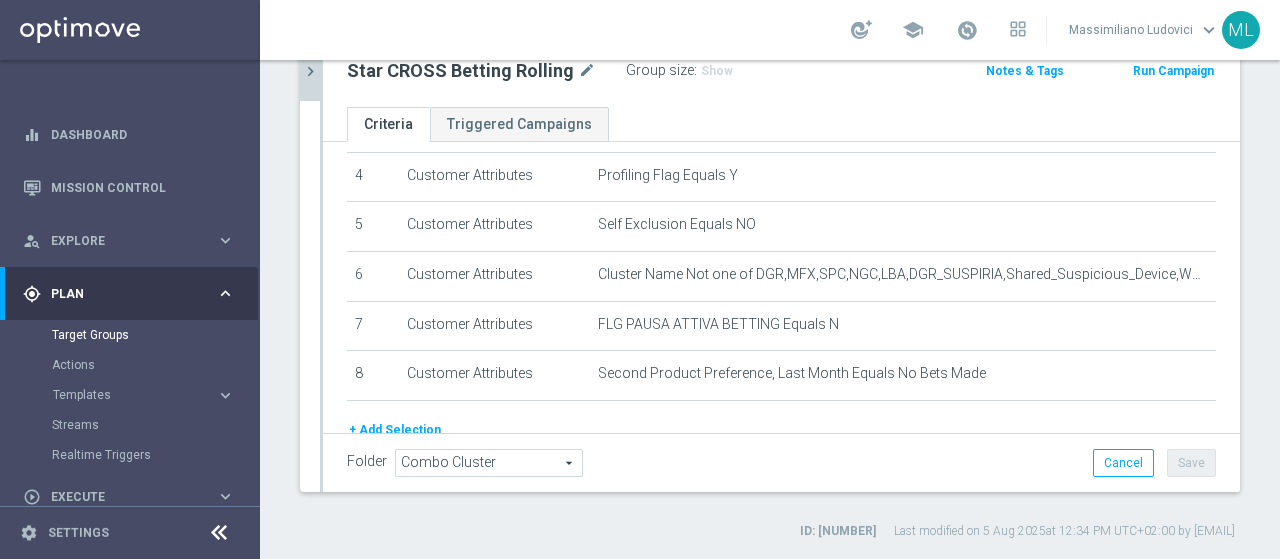 scroll, scrollTop: 286, scrollLeft: 0, axis: vertical 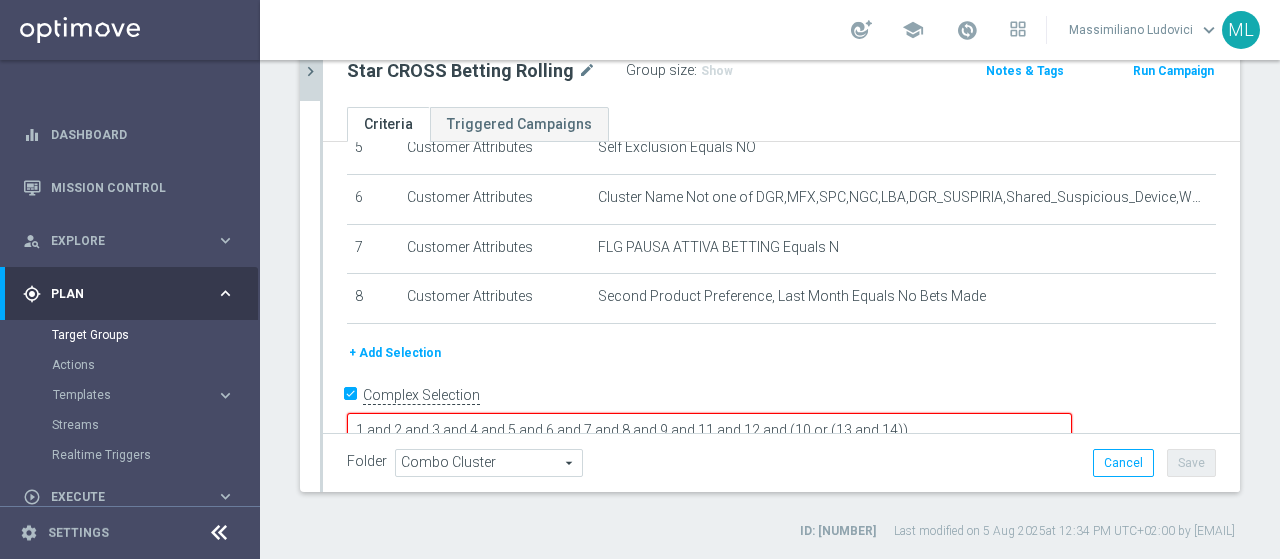 click on "Complex Selection" at bounding box center (353, 397) 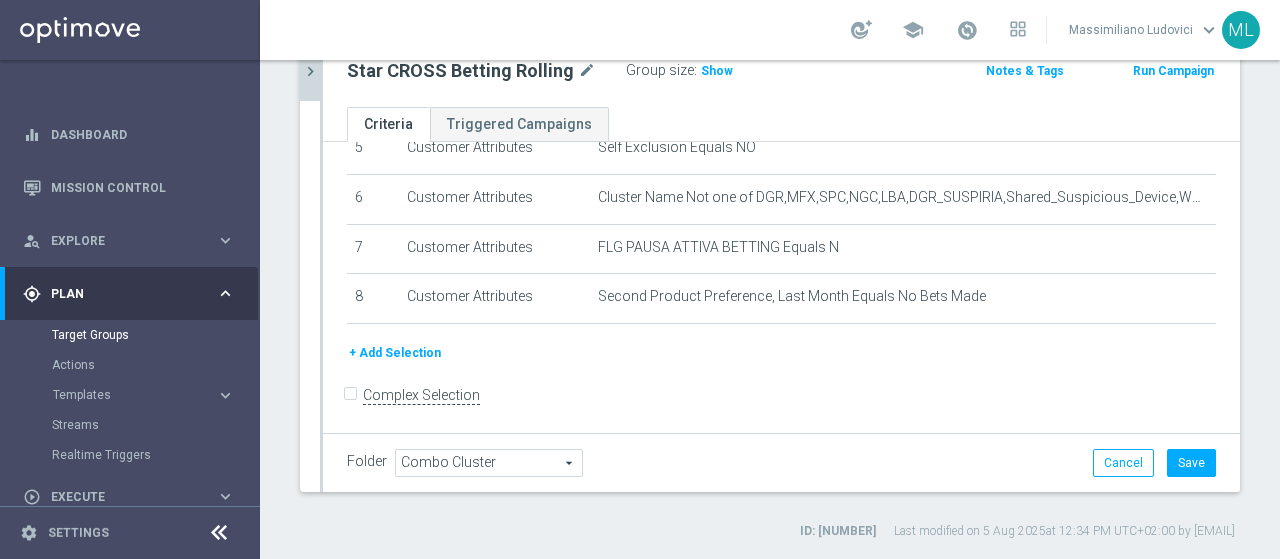 scroll, scrollTop: 282, scrollLeft: 0, axis: vertical 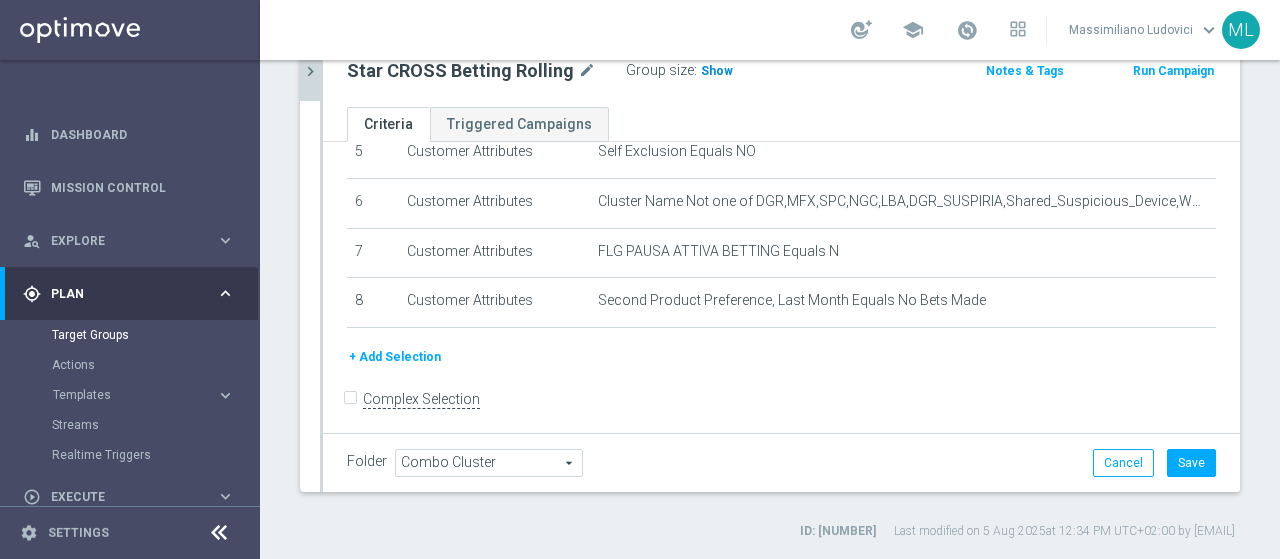 click on "Show" 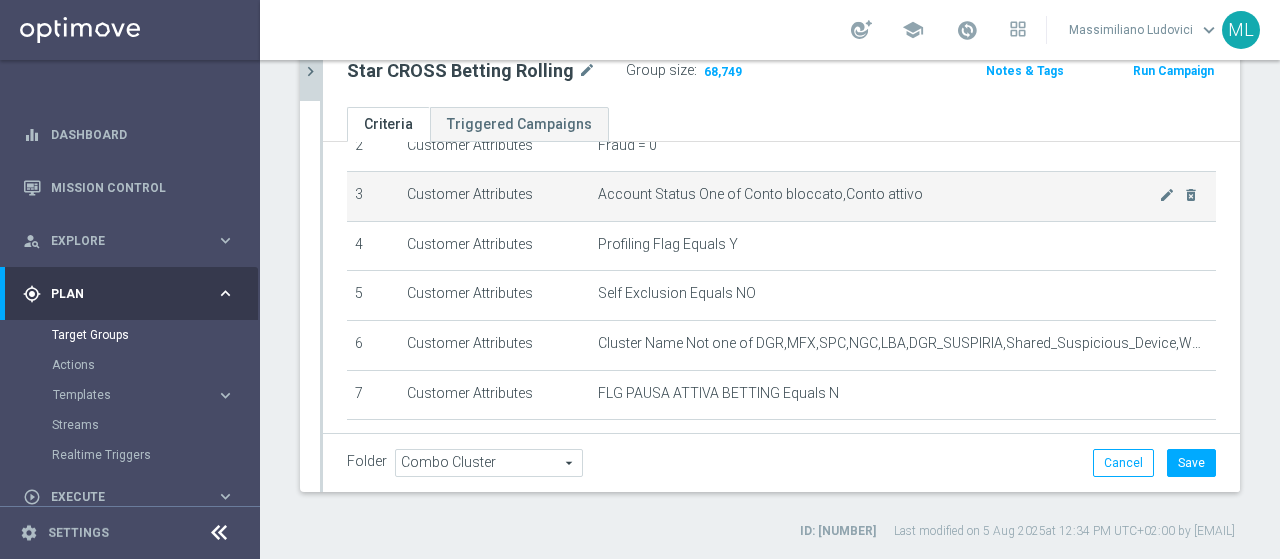 scroll, scrollTop: 0, scrollLeft: 0, axis: both 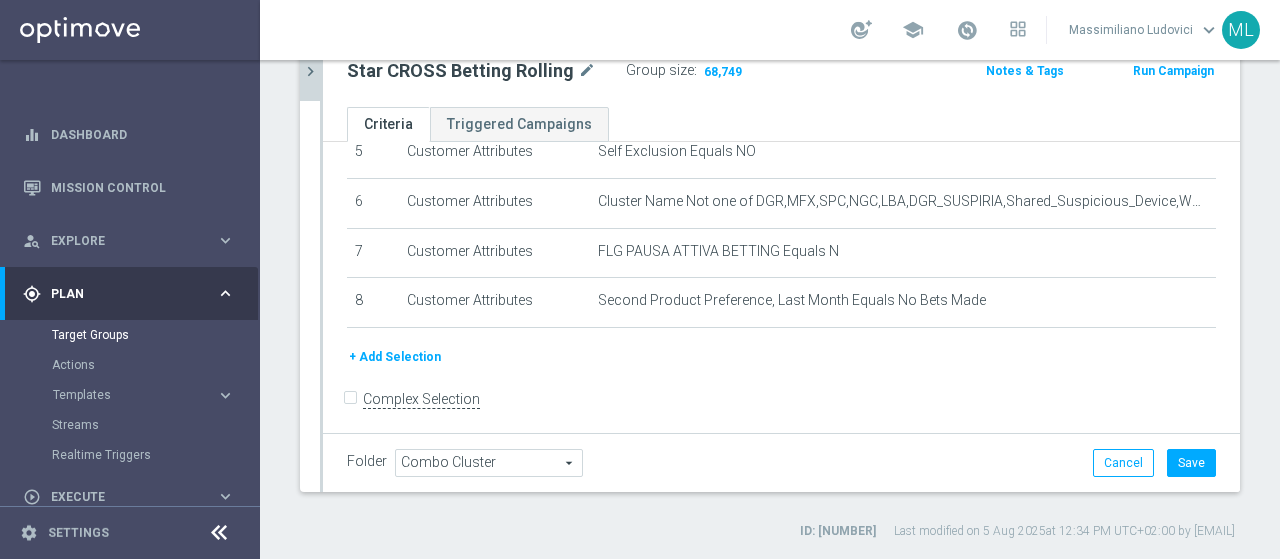 click on "+ Add Selection" 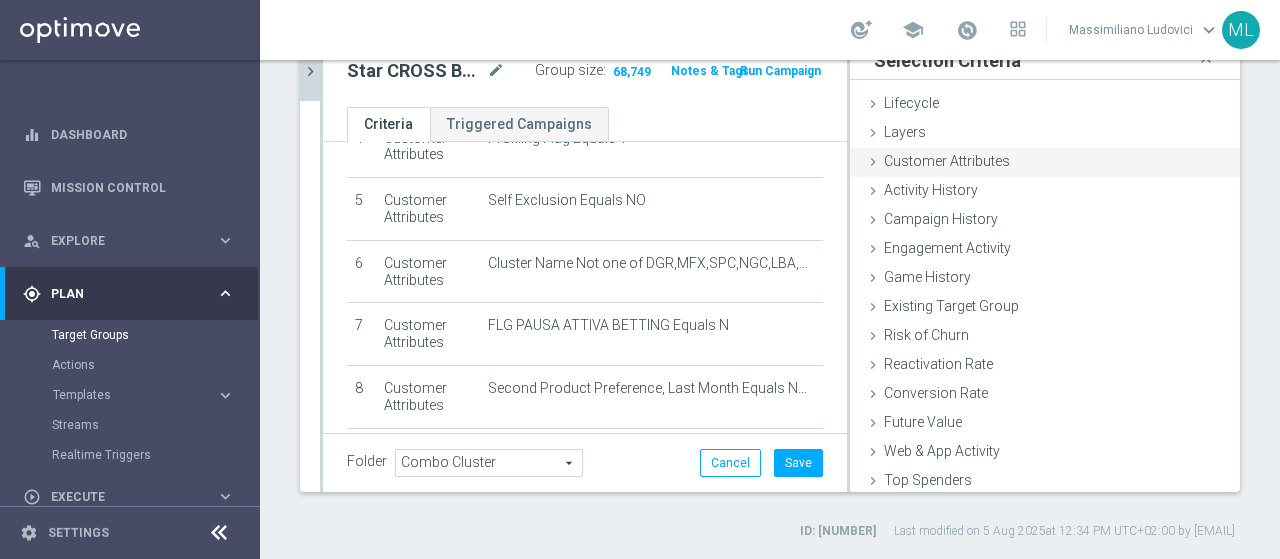 scroll, scrollTop: 318, scrollLeft: 0, axis: vertical 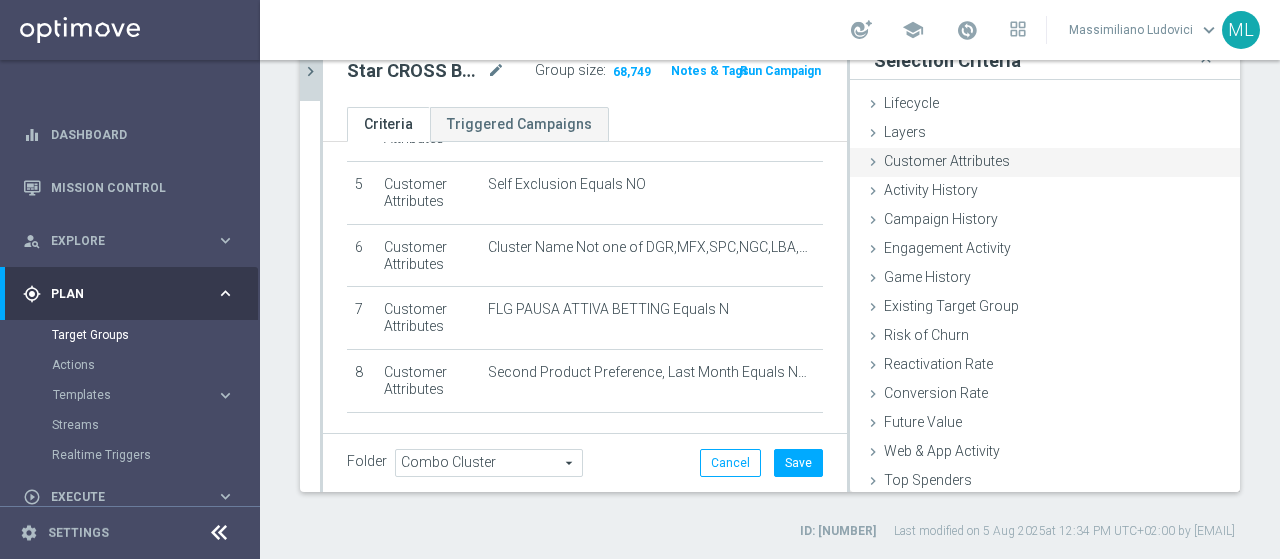 click at bounding box center (873, 162) 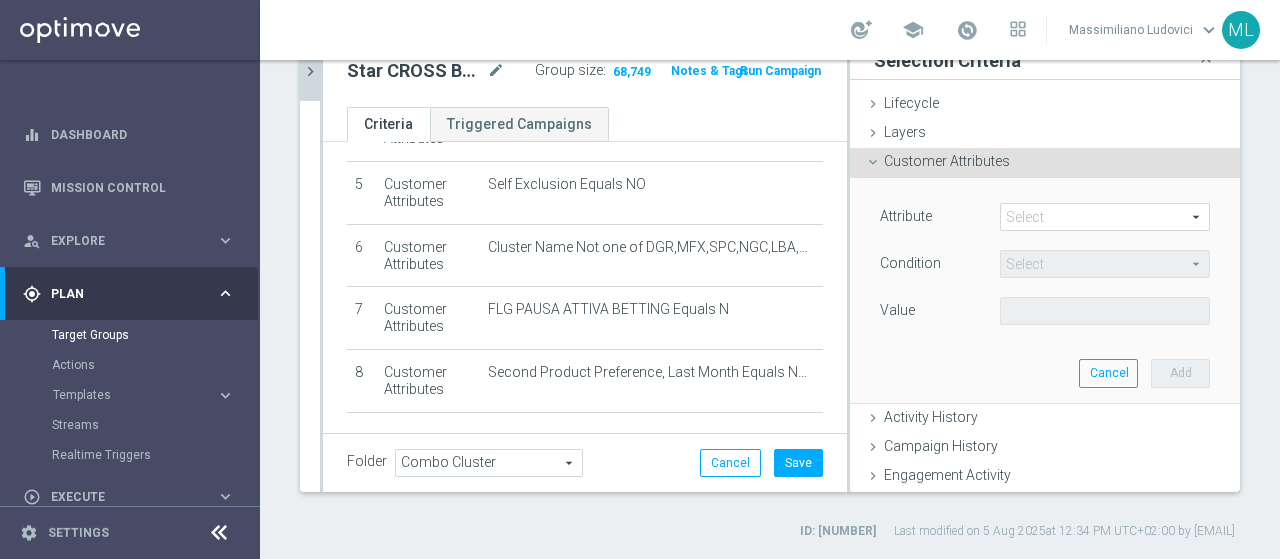 click at bounding box center [1105, 217] 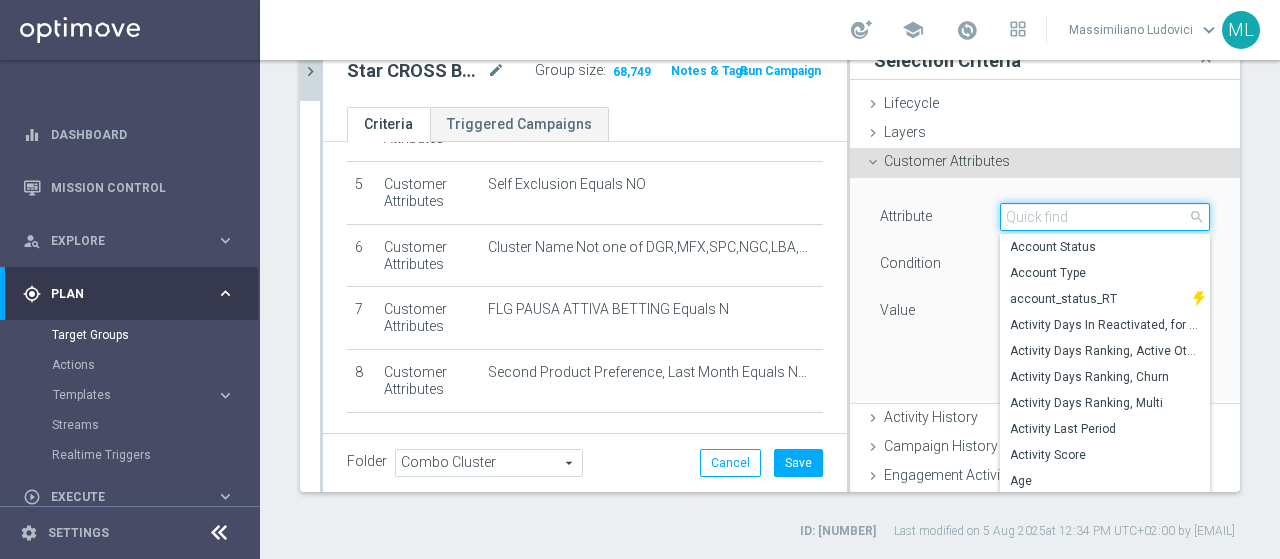 click at bounding box center [1105, 217] 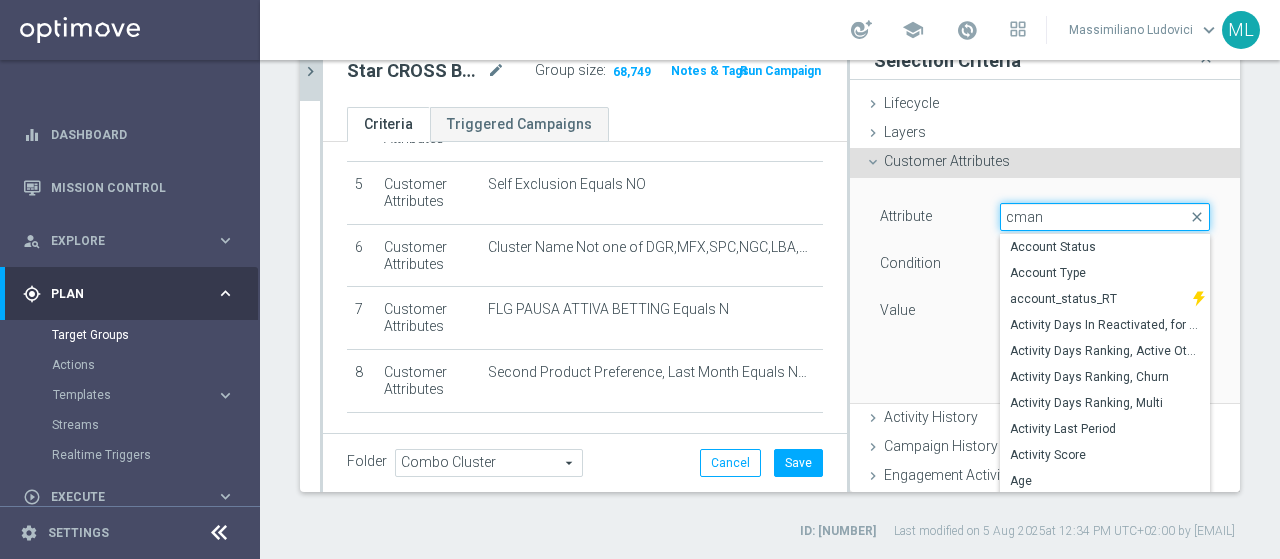 type on "cmana" 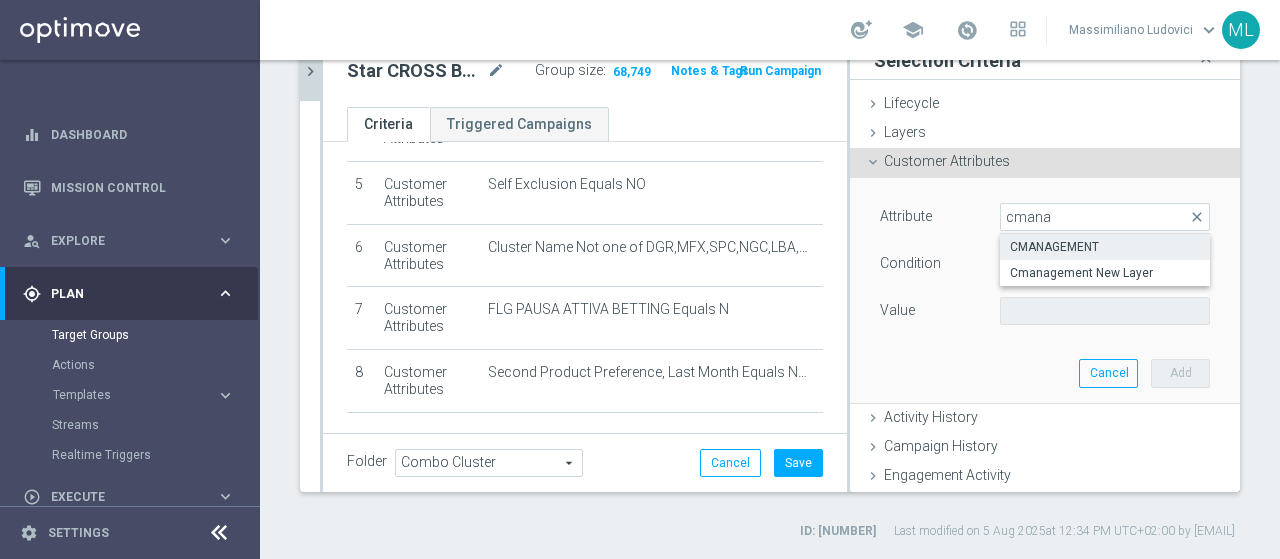 click on "CMANAGEMENT" at bounding box center [1105, 247] 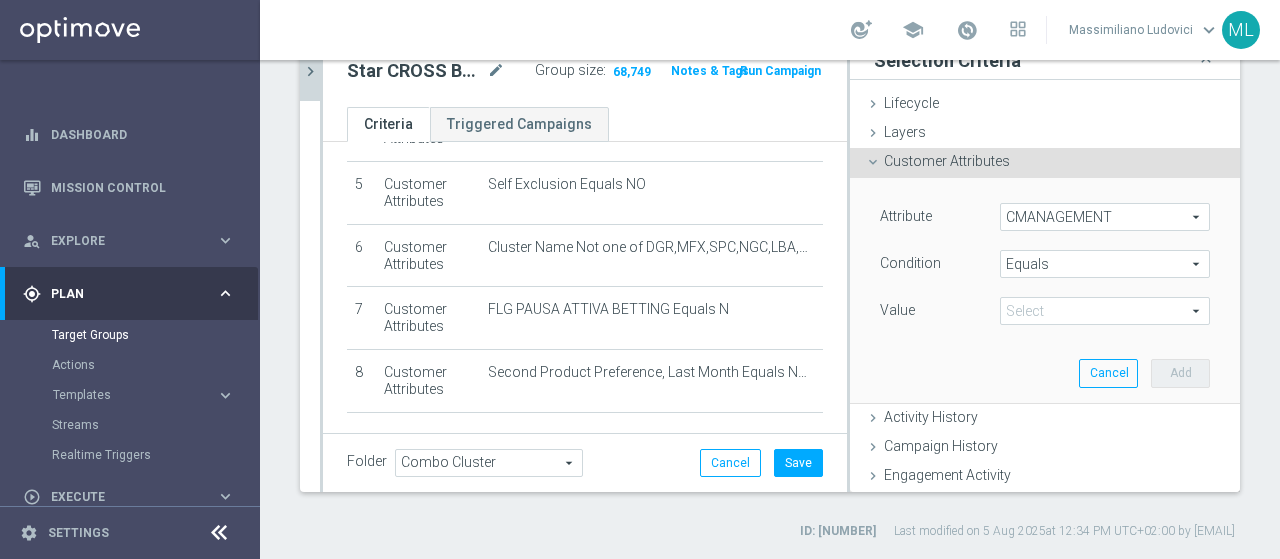 click on "Equals" at bounding box center [1105, 264] 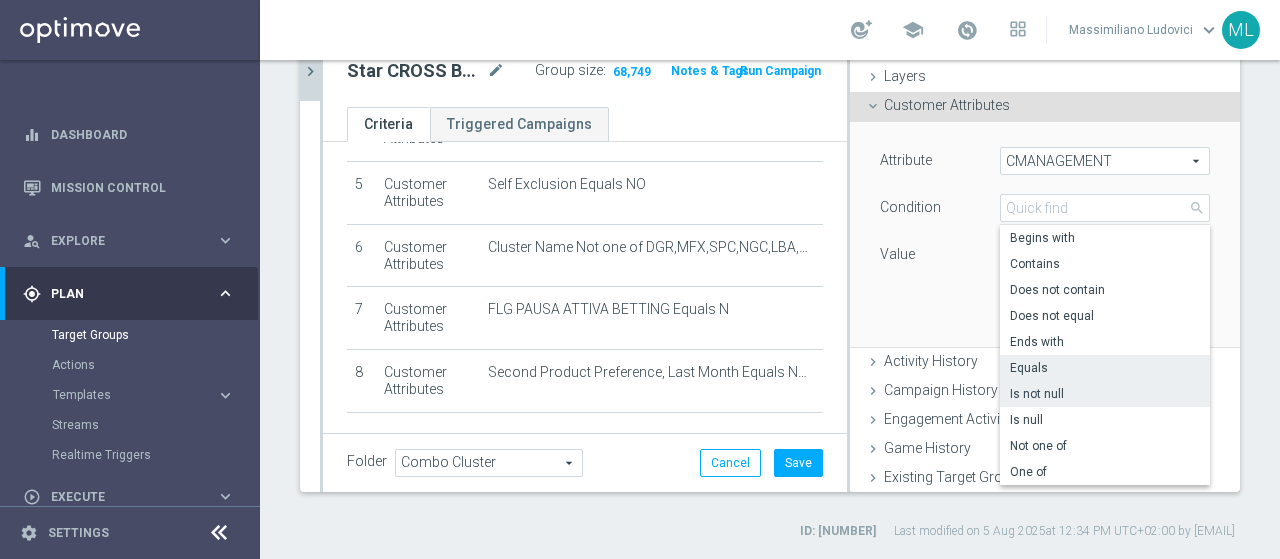 scroll, scrollTop: 100, scrollLeft: 0, axis: vertical 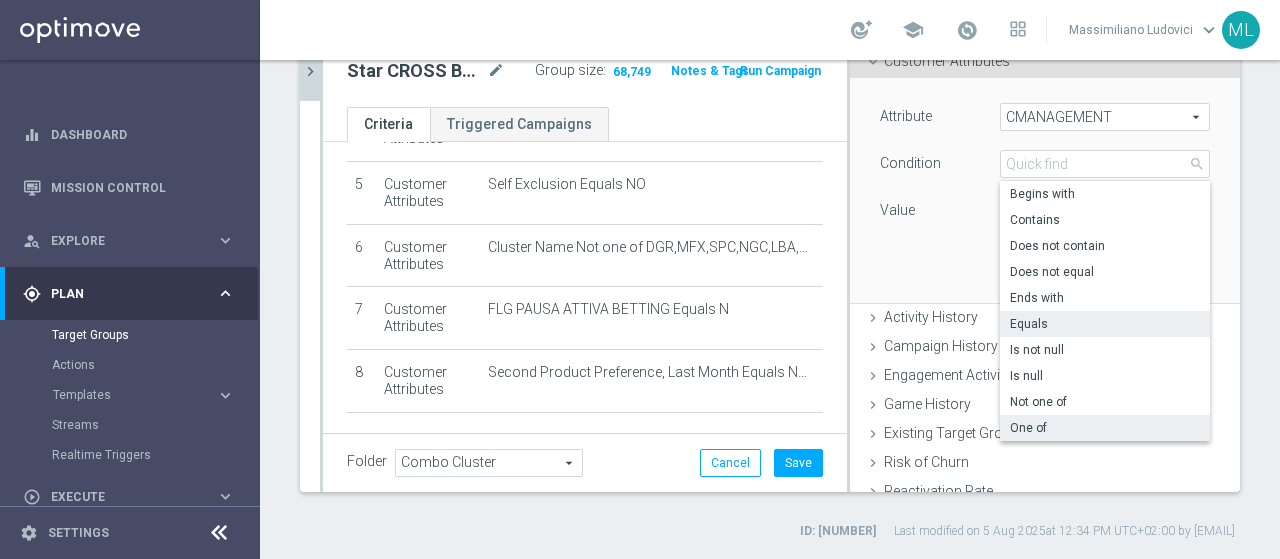 click on "One of" at bounding box center [1105, 428] 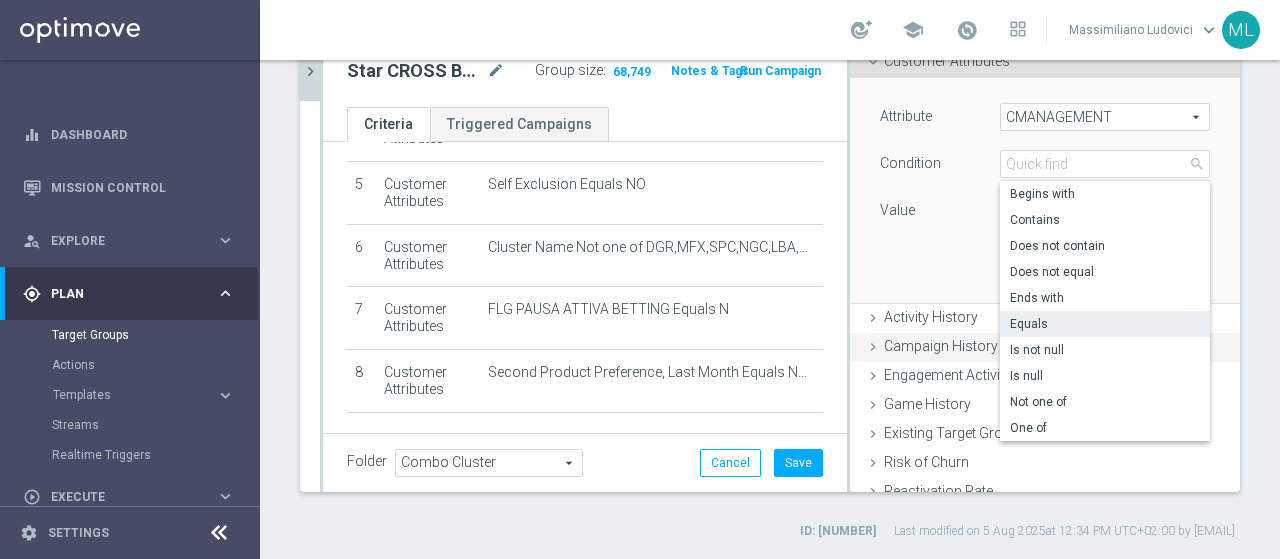 type on "One of" 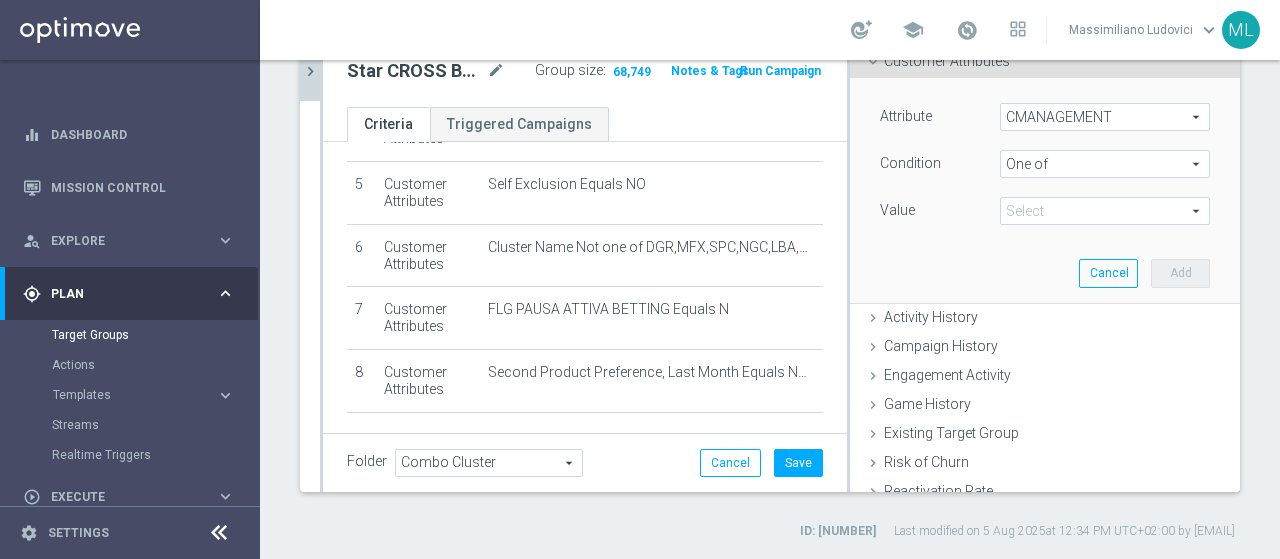 click at bounding box center (1105, 211) 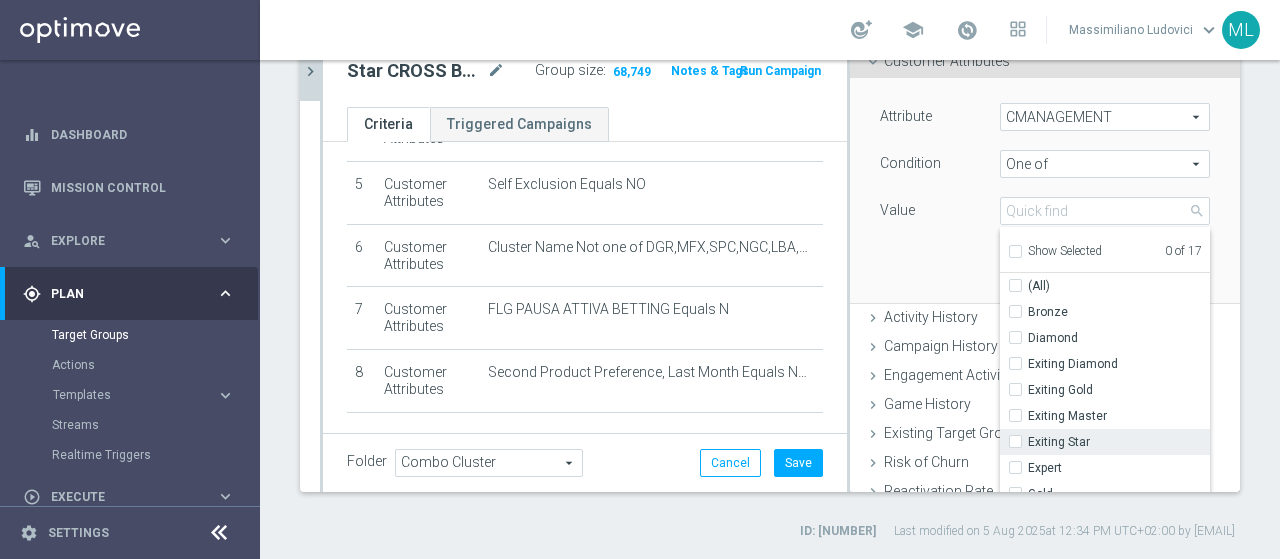 click on "Exiting Star" at bounding box center [1119, 442] 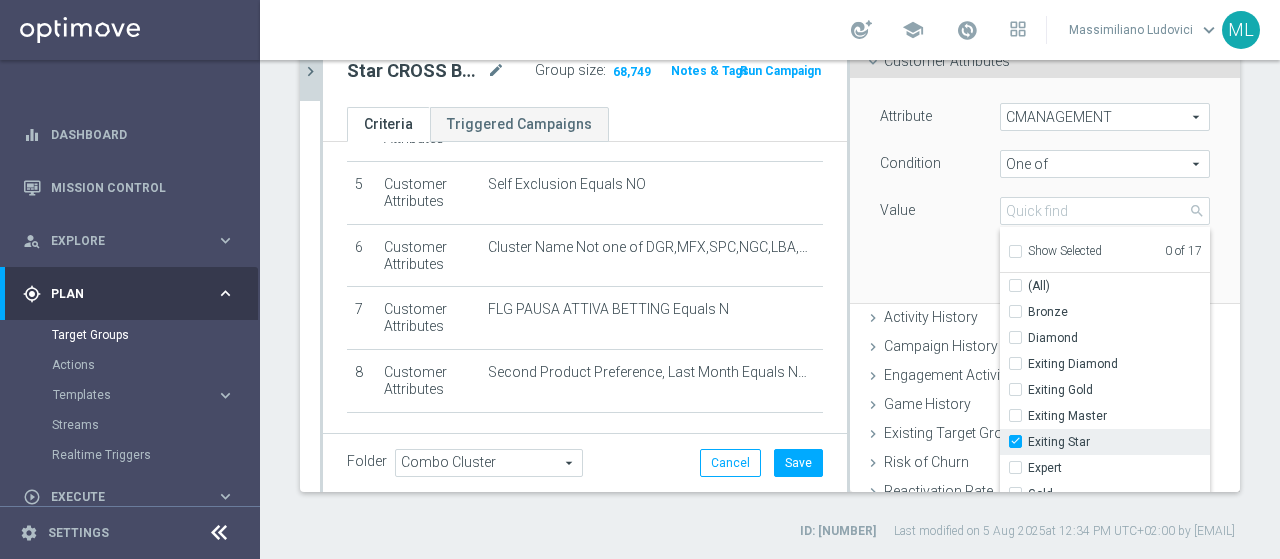 checkbox on "true" 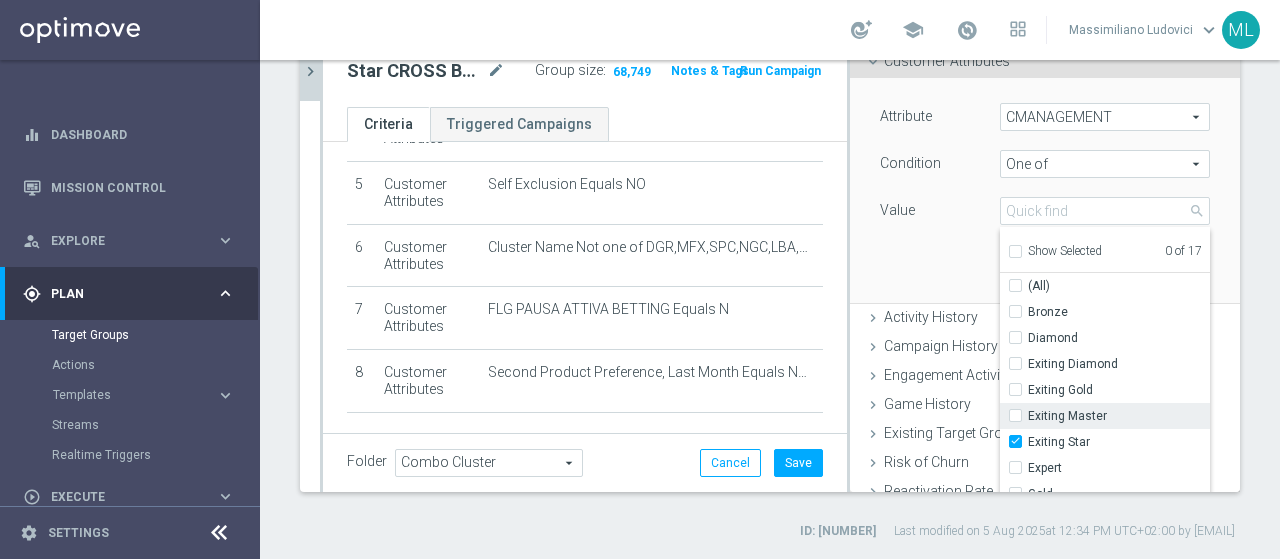 type on "Exiting Star" 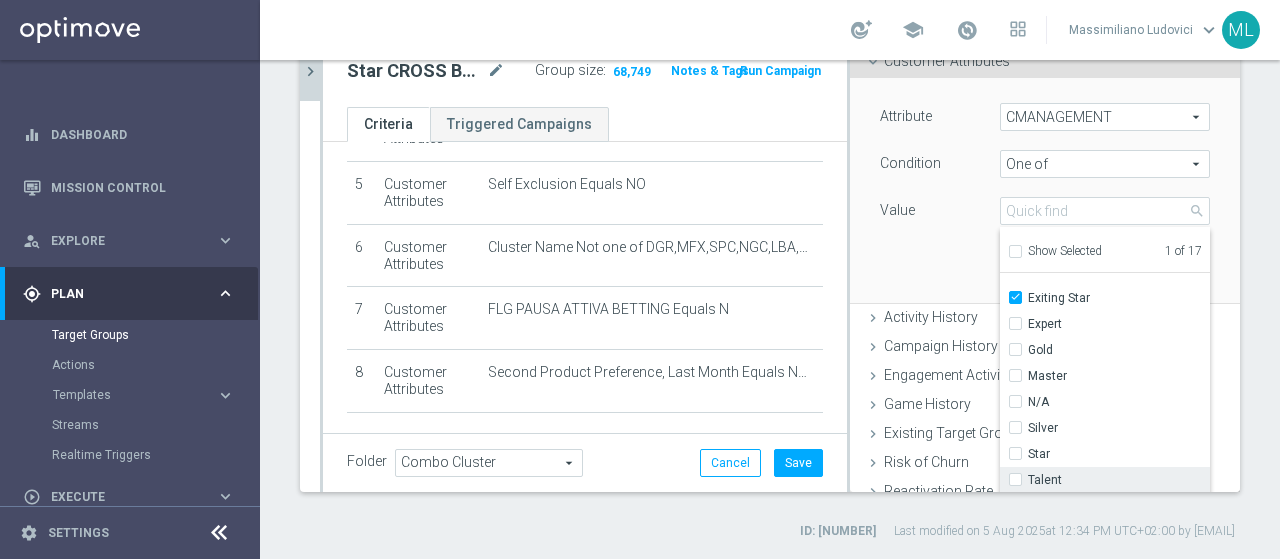 scroll, scrollTop: 168, scrollLeft: 0, axis: vertical 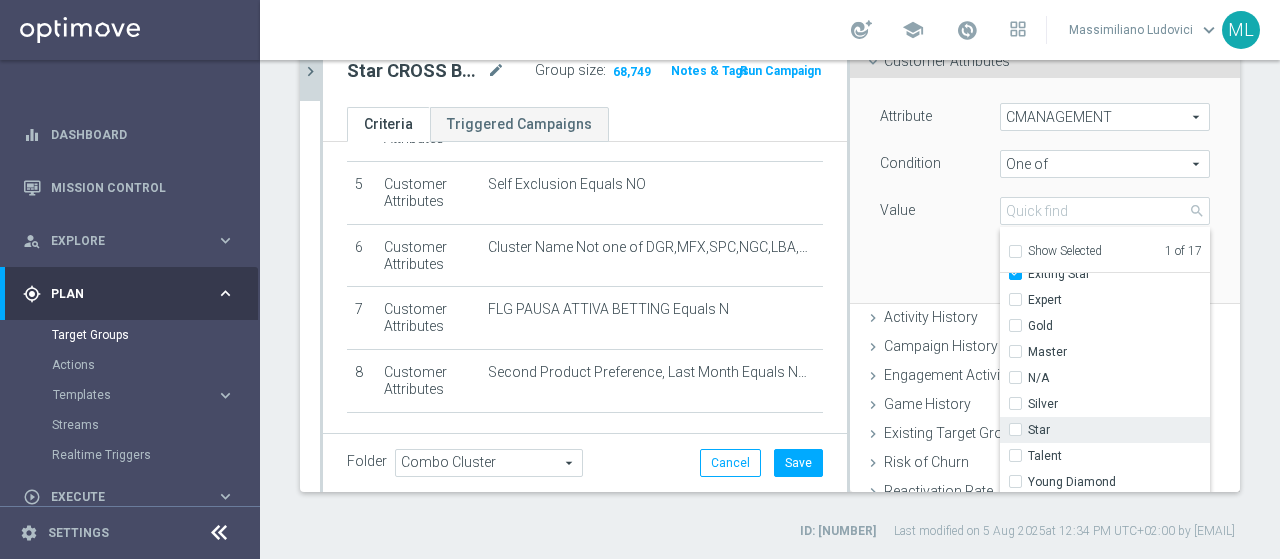 click on "Star" at bounding box center (1021, 430) 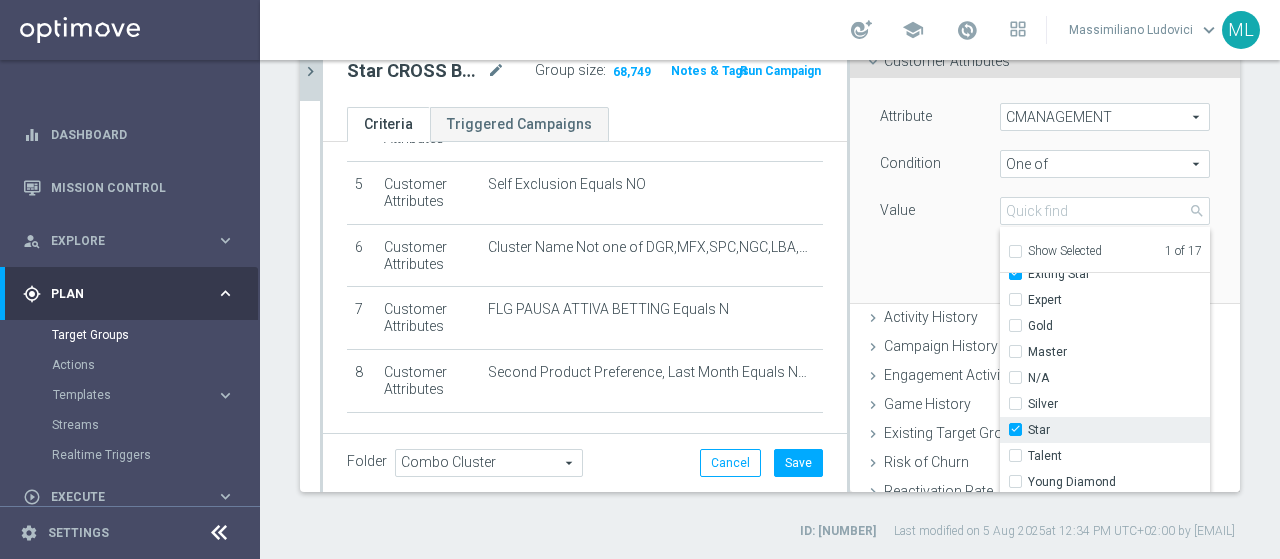 checkbox on "true" 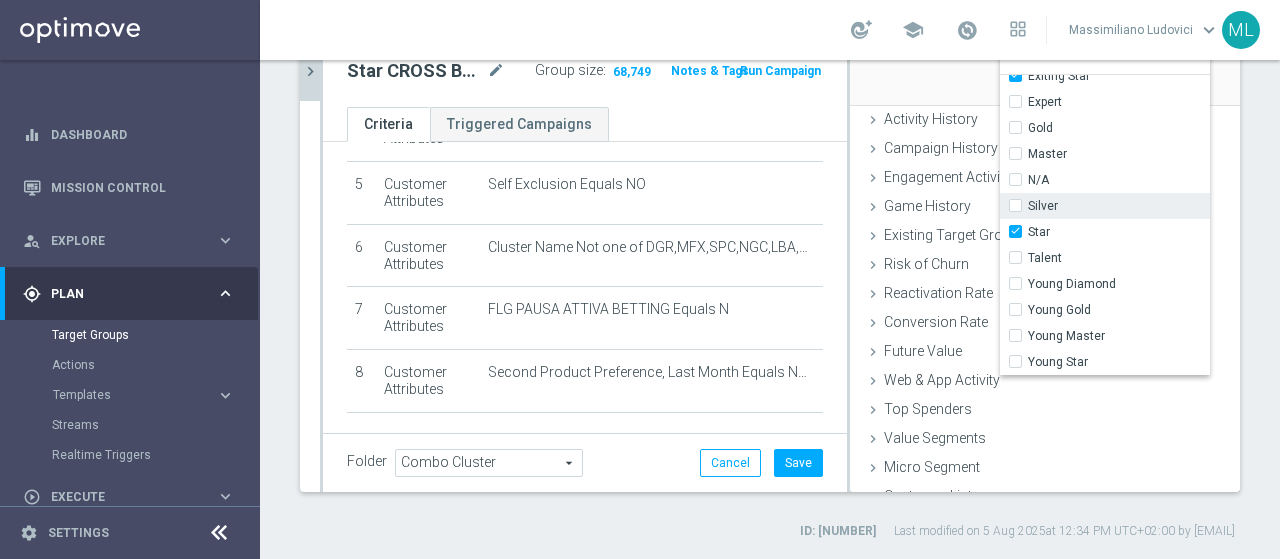 scroll, scrollTop: 300, scrollLeft: 0, axis: vertical 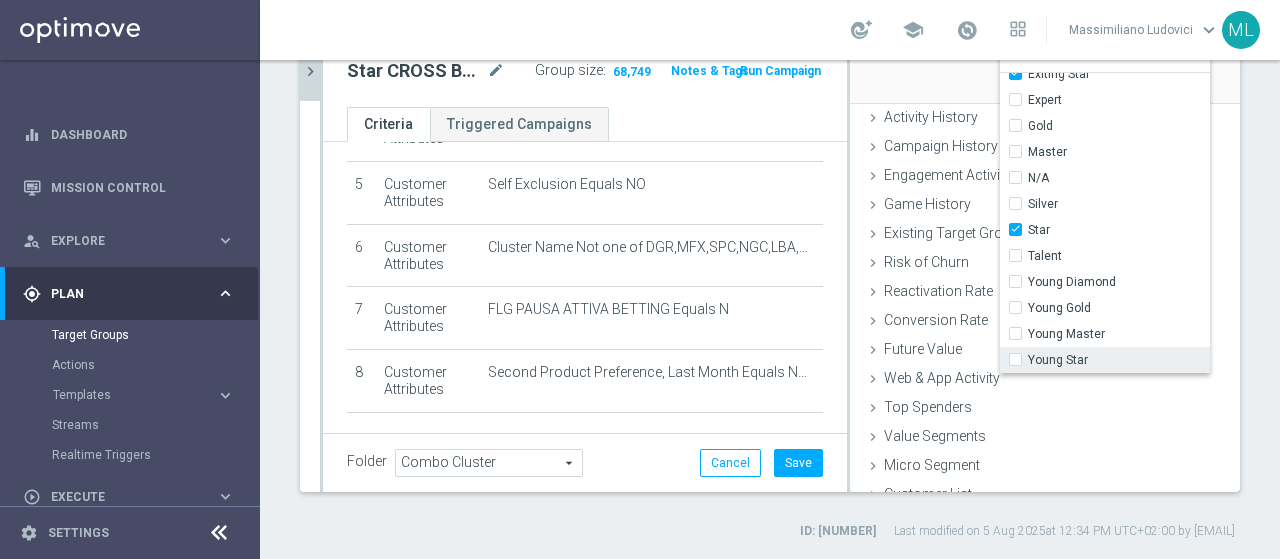 click on "Young Star" at bounding box center [1021, 360] 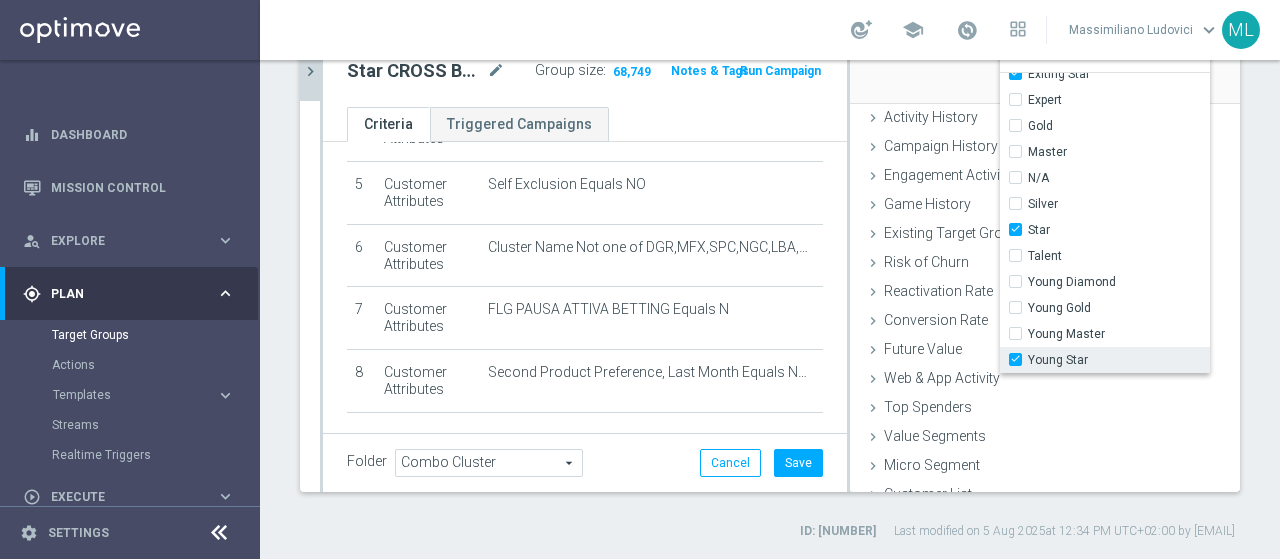 checkbox on "true" 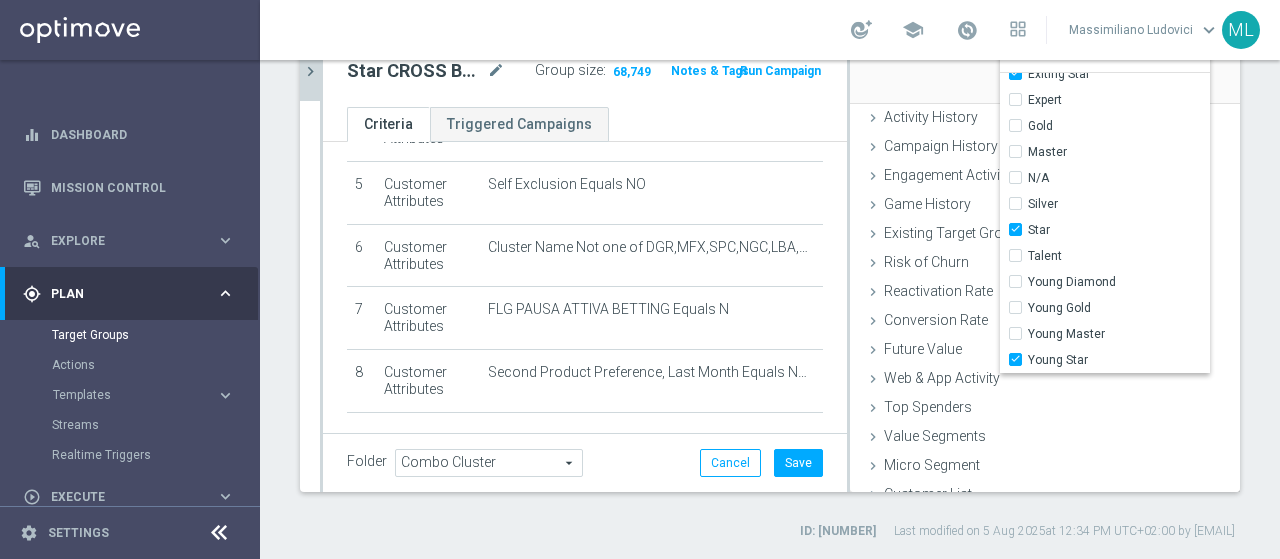click on "Attribute
CMANAGEMENT
CMANAGEMENT
arrow_drop_down
search
Condition
One of
One of
arrow_drop_down
search
Value" at bounding box center (1045, -10) 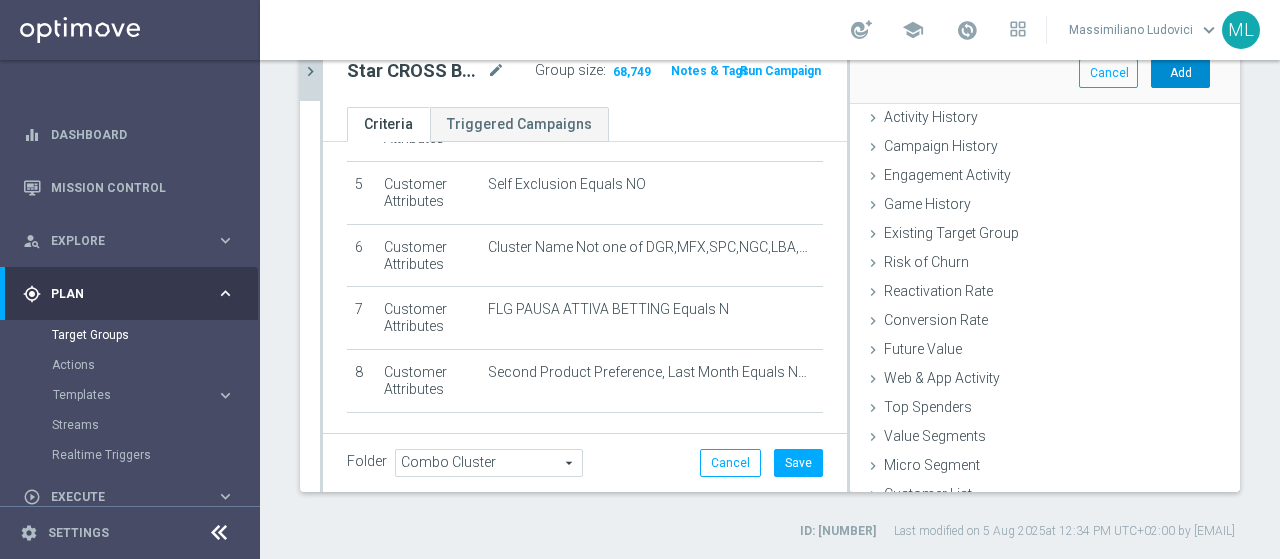 click on "Add" at bounding box center [1180, 73] 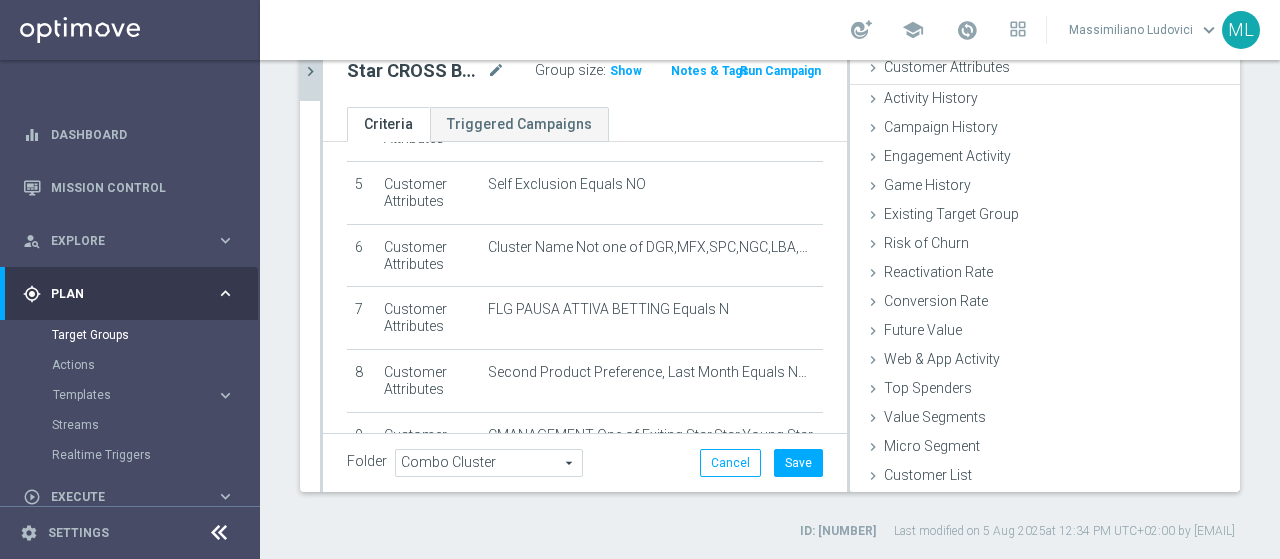 scroll, scrollTop: 92, scrollLeft: 0, axis: vertical 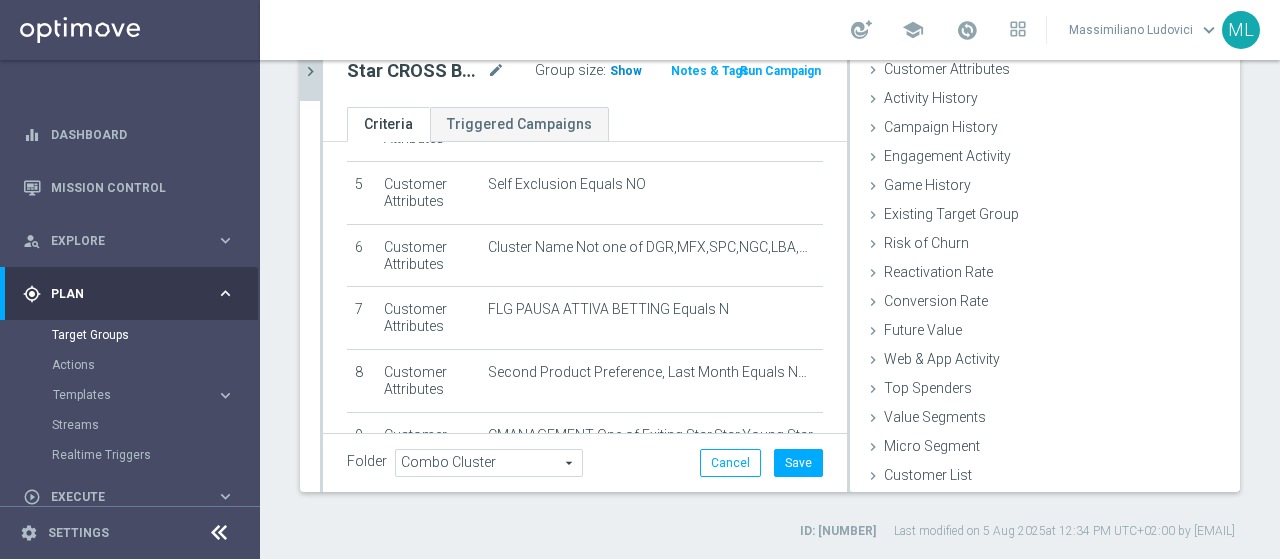 click on "Show" 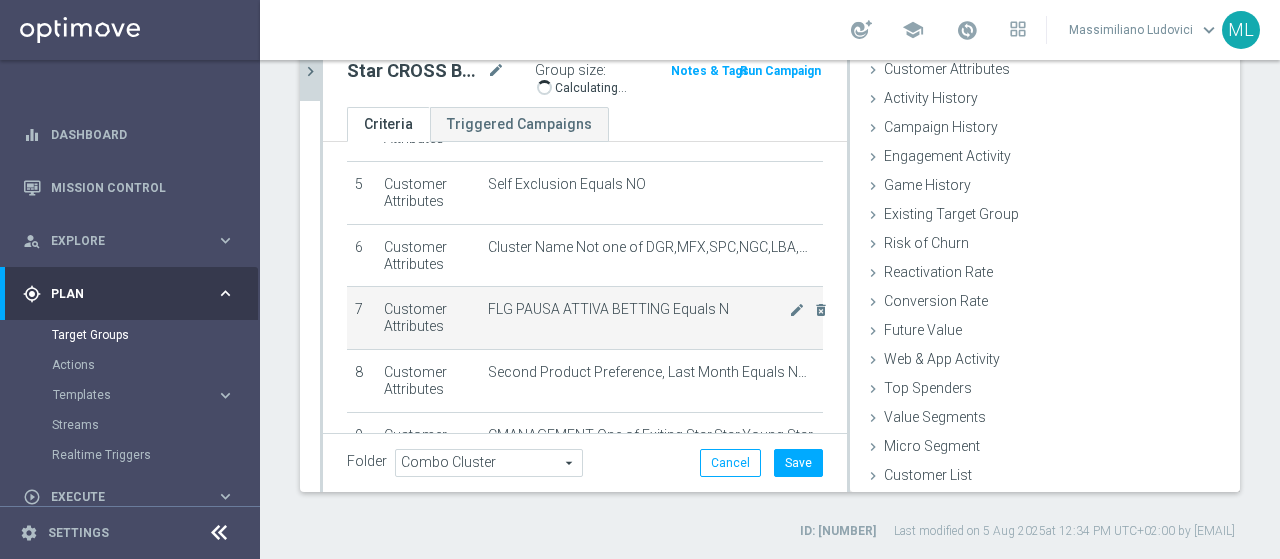 scroll, scrollTop: 218, scrollLeft: 0, axis: vertical 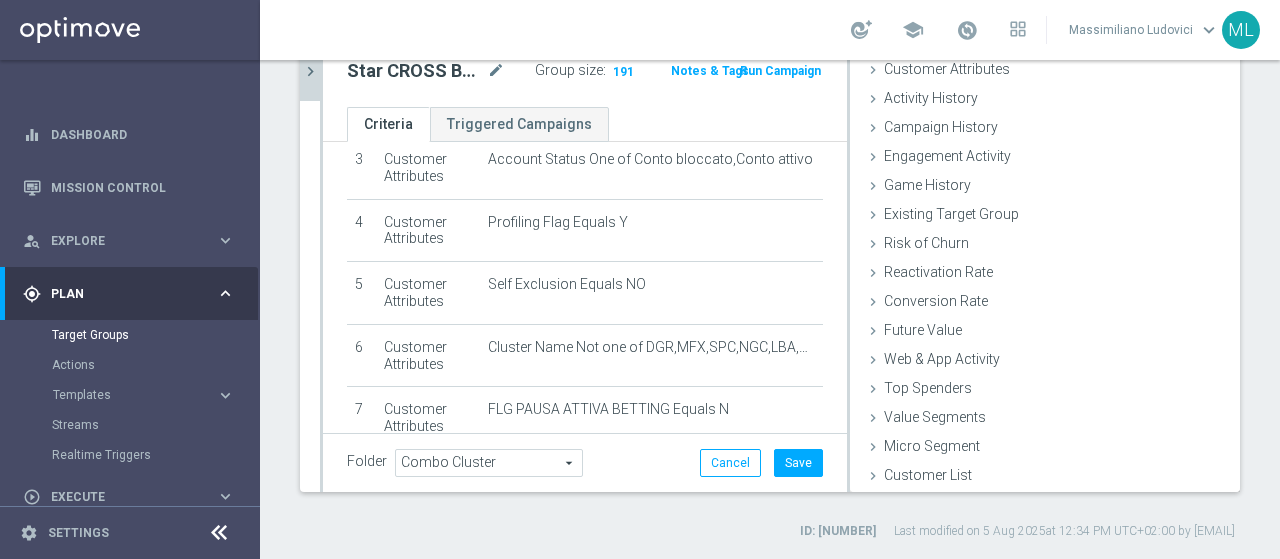 click on "school
Massimiliano Ludovici  keyboard_arrow_down
ML" at bounding box center [770, 30] 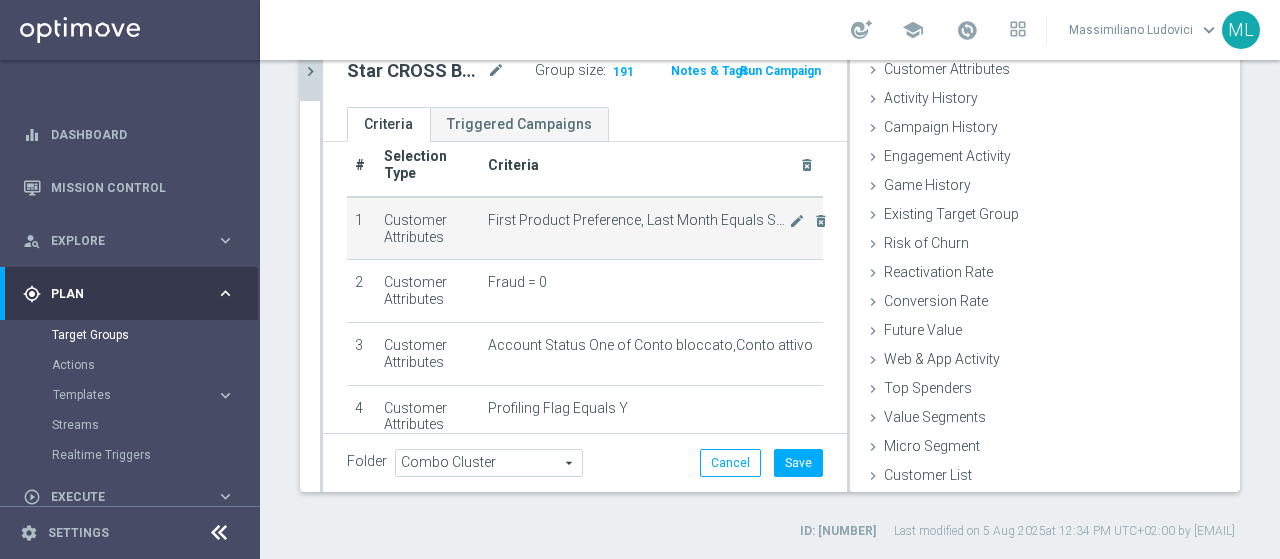 scroll, scrollTop: 0, scrollLeft: 0, axis: both 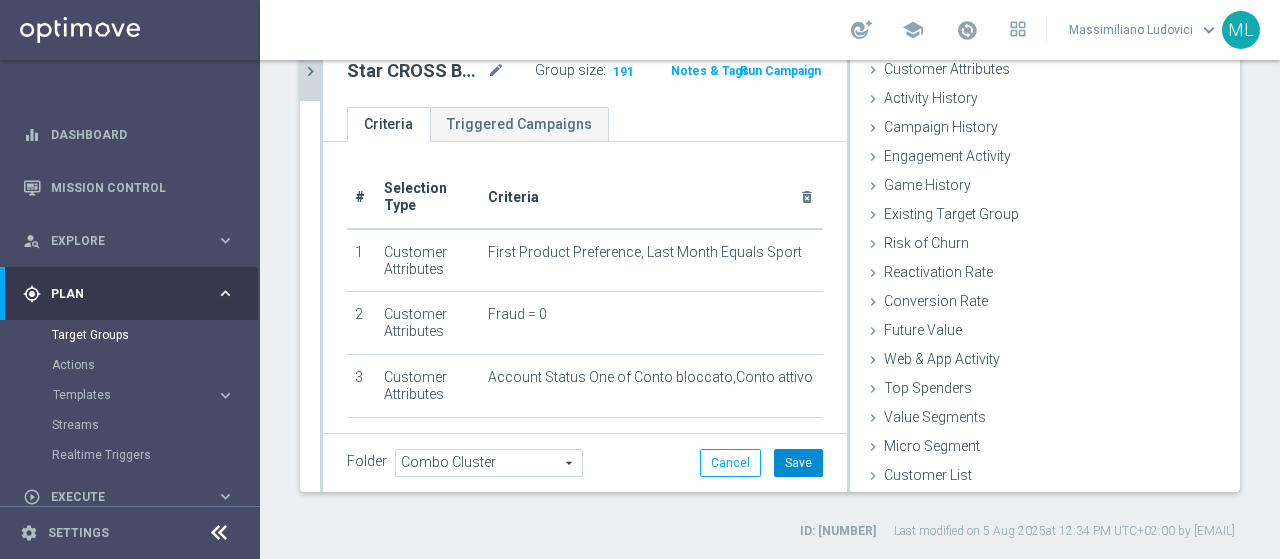click on "Save" 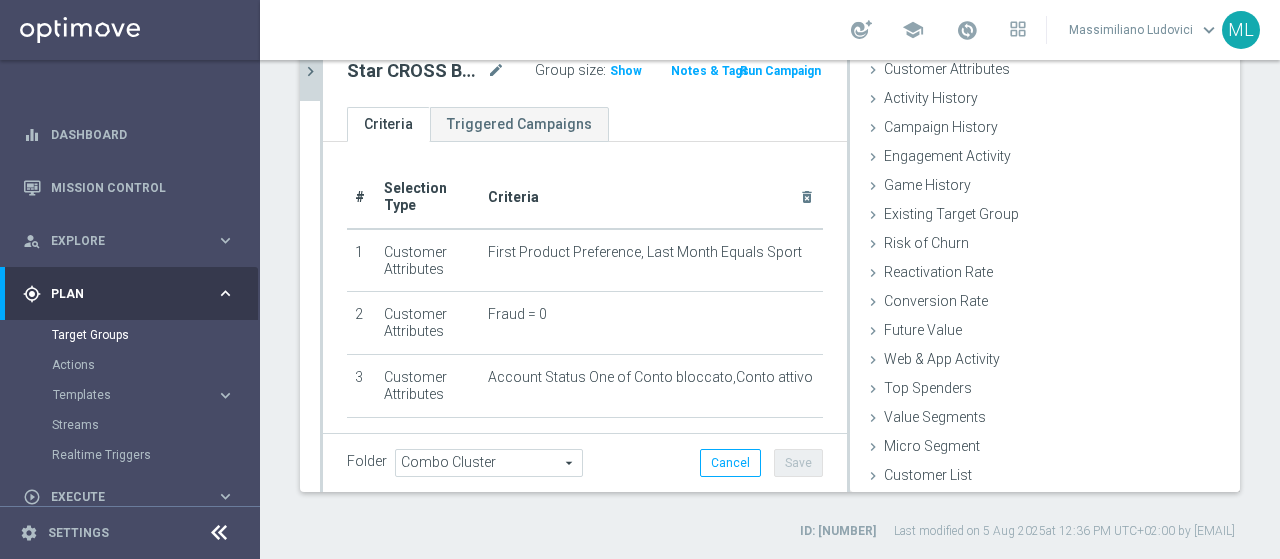 click on "chevron_right" 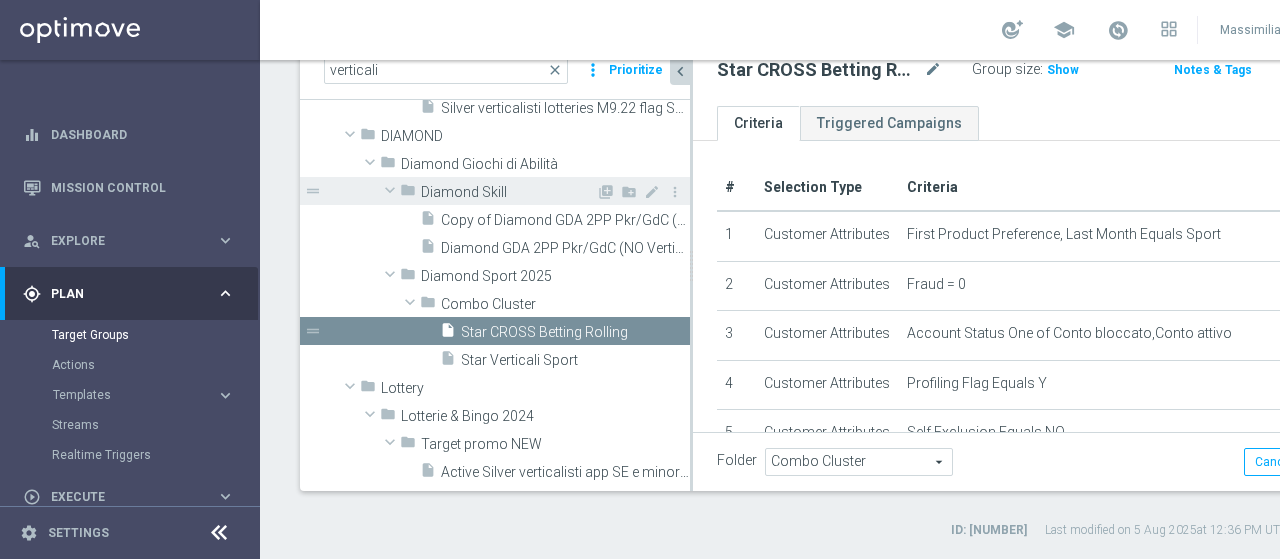 scroll, scrollTop: 124, scrollLeft: 0, axis: vertical 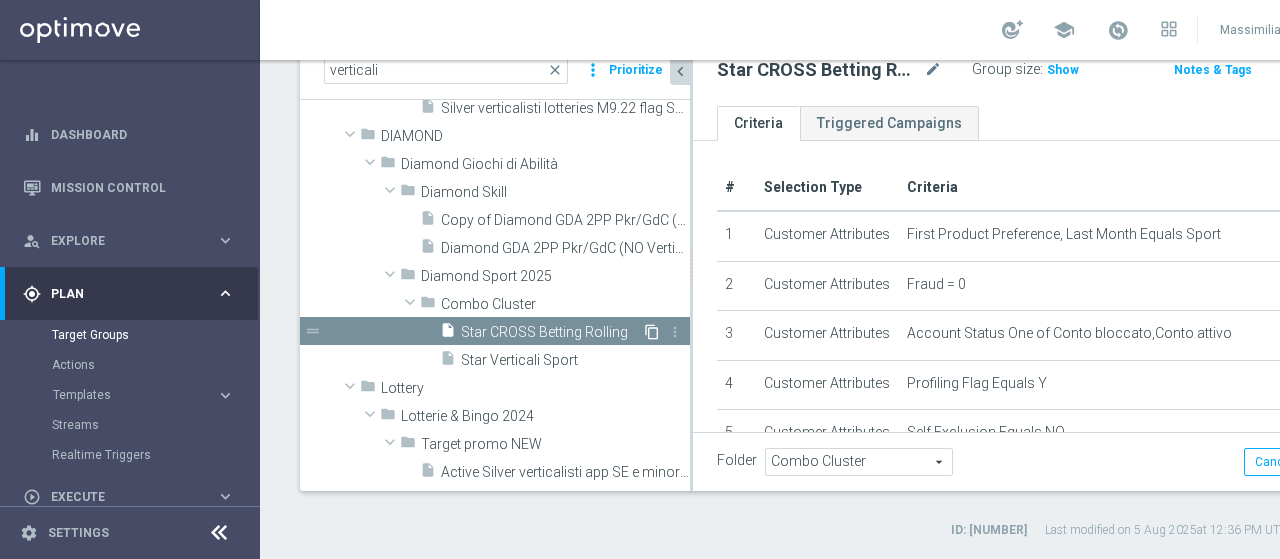 click on "content_copy" 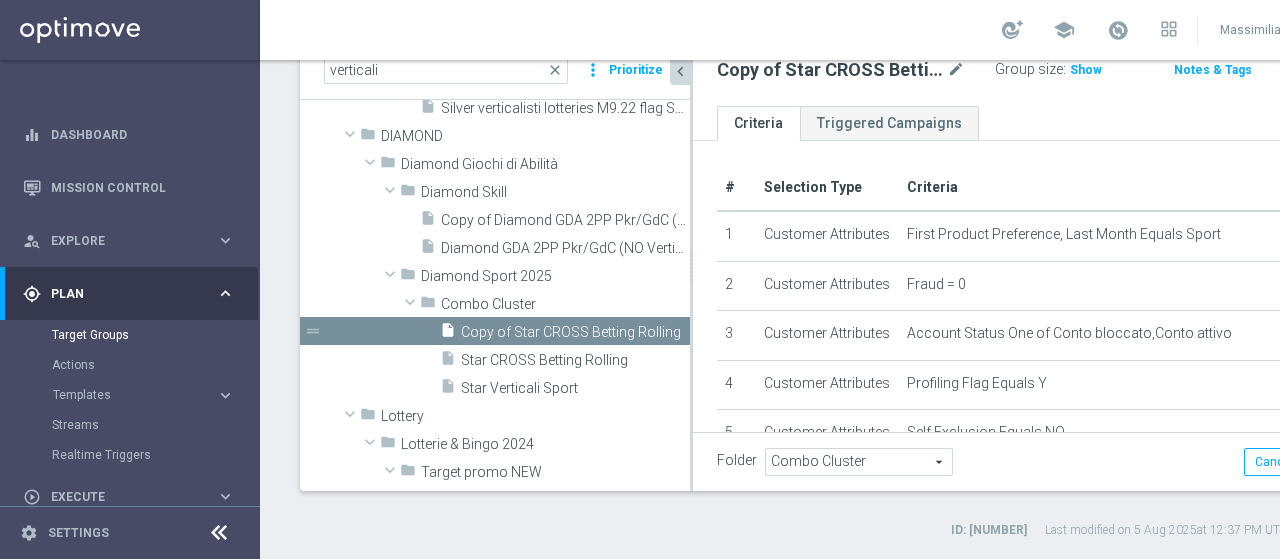scroll, scrollTop: 221, scrollLeft: 0, axis: vertical 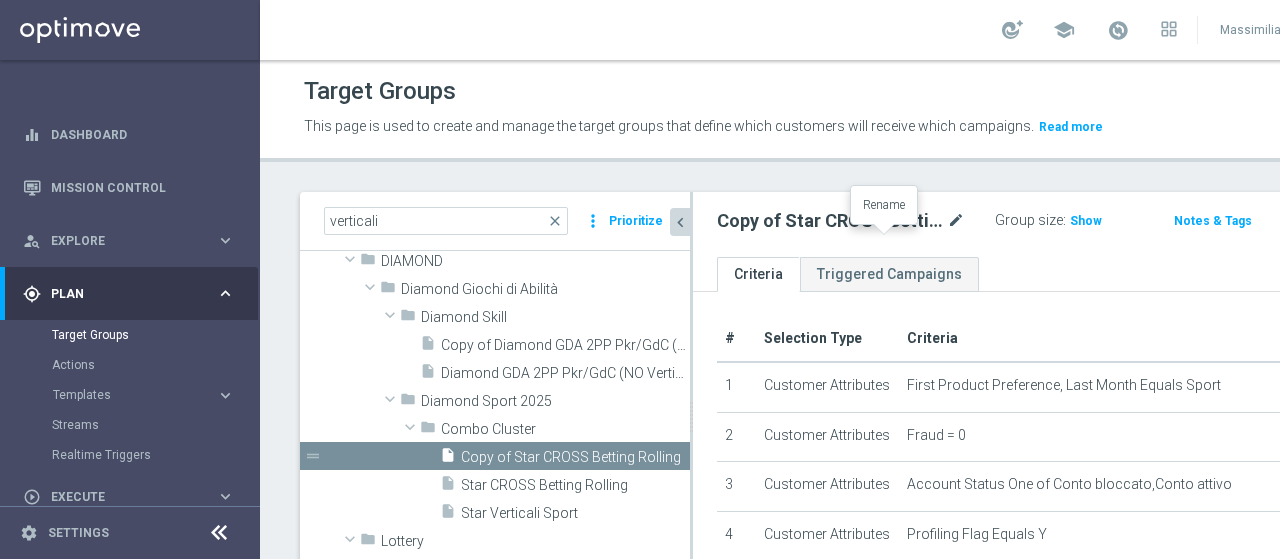 click on "mode_edit" 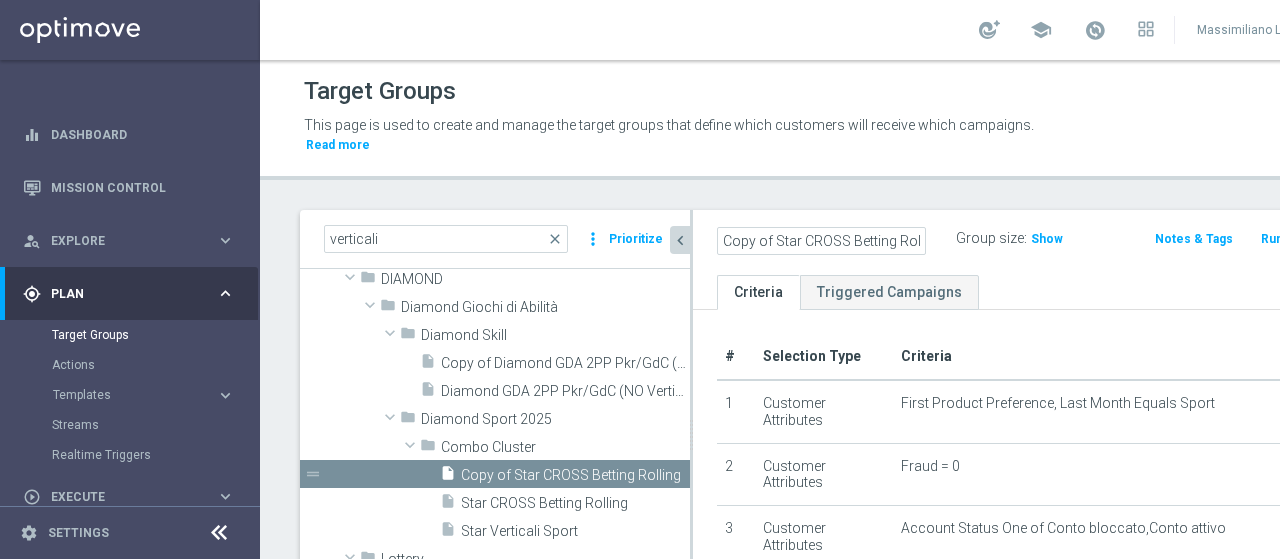 scroll, scrollTop: 0, scrollLeft: 108, axis: horizontal 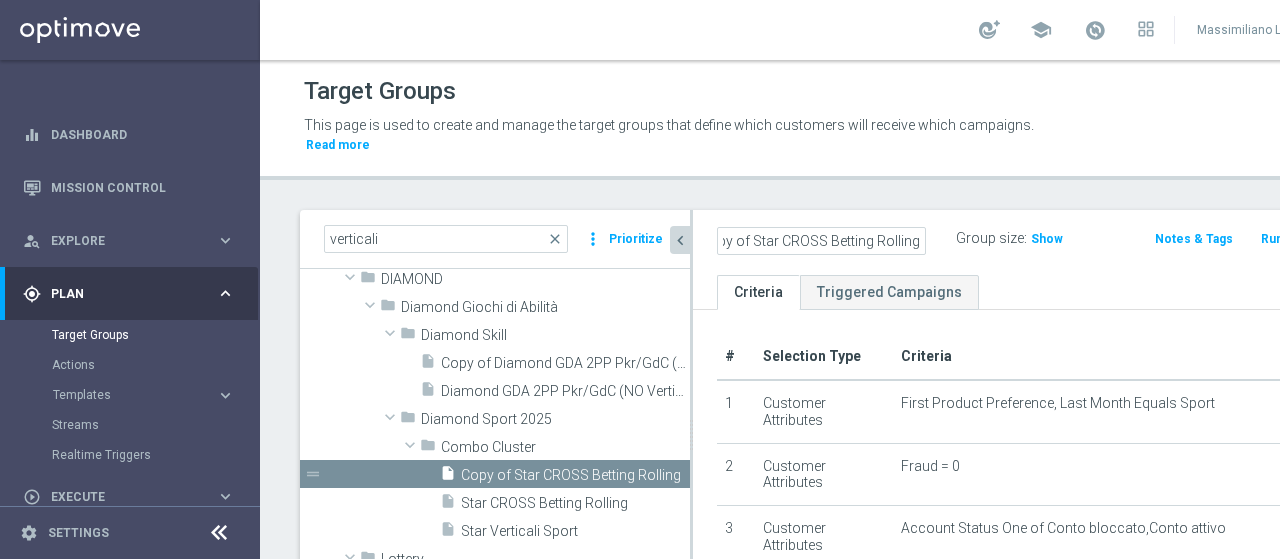 click on "Copy of Star CROSS Betting Rolling" 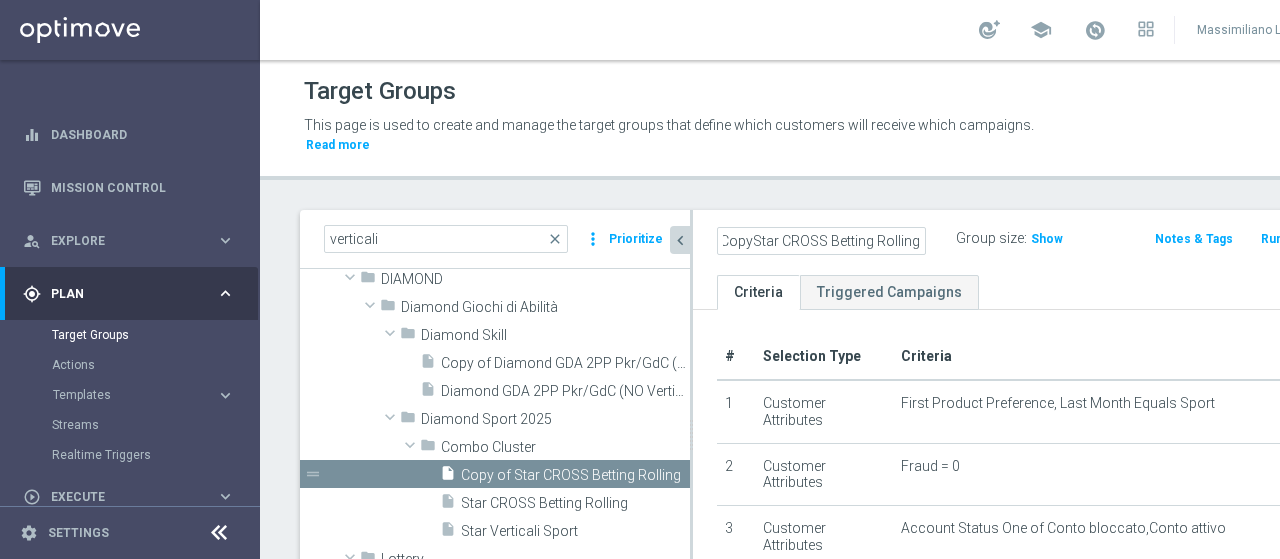 scroll, scrollTop: 0, scrollLeft: 0, axis: both 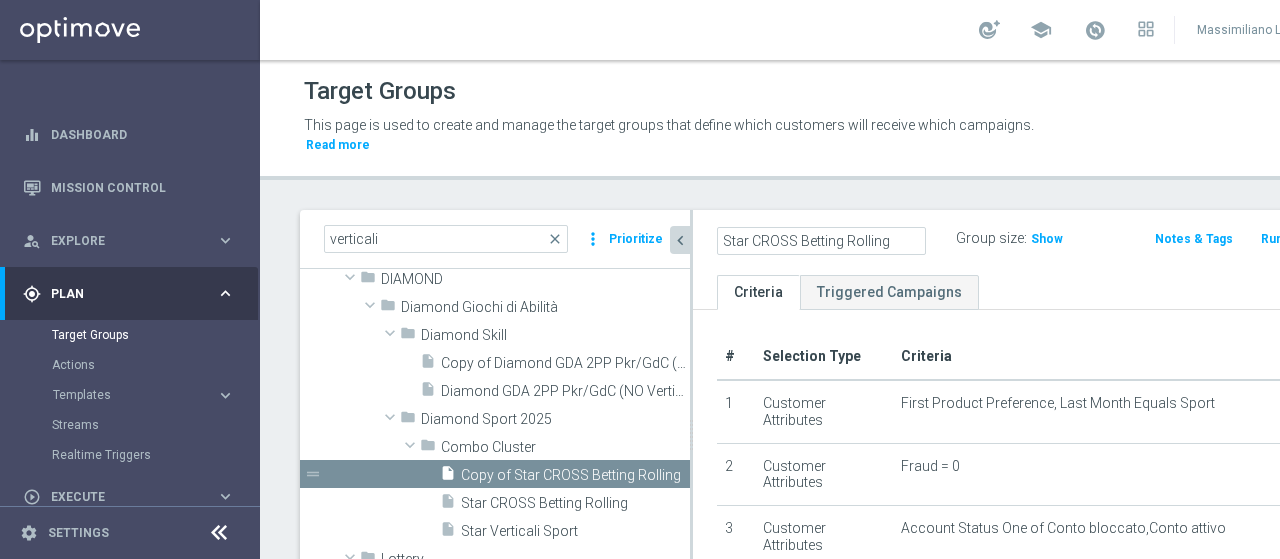 click on "Star CROSS Betting Rolling" 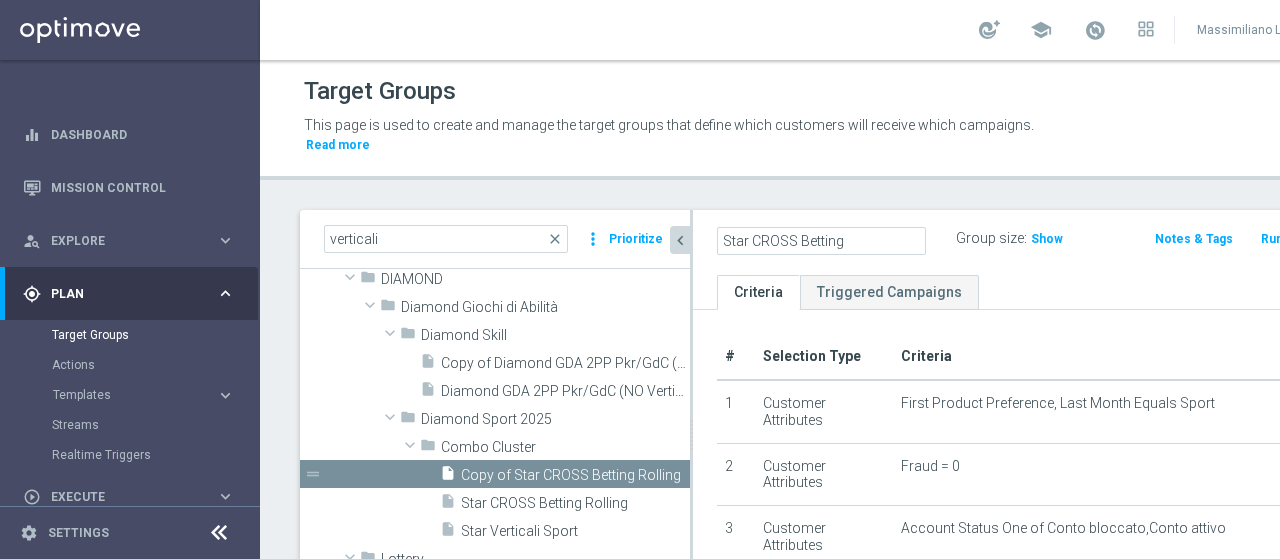 scroll, scrollTop: 0, scrollLeft: 12, axis: horizontal 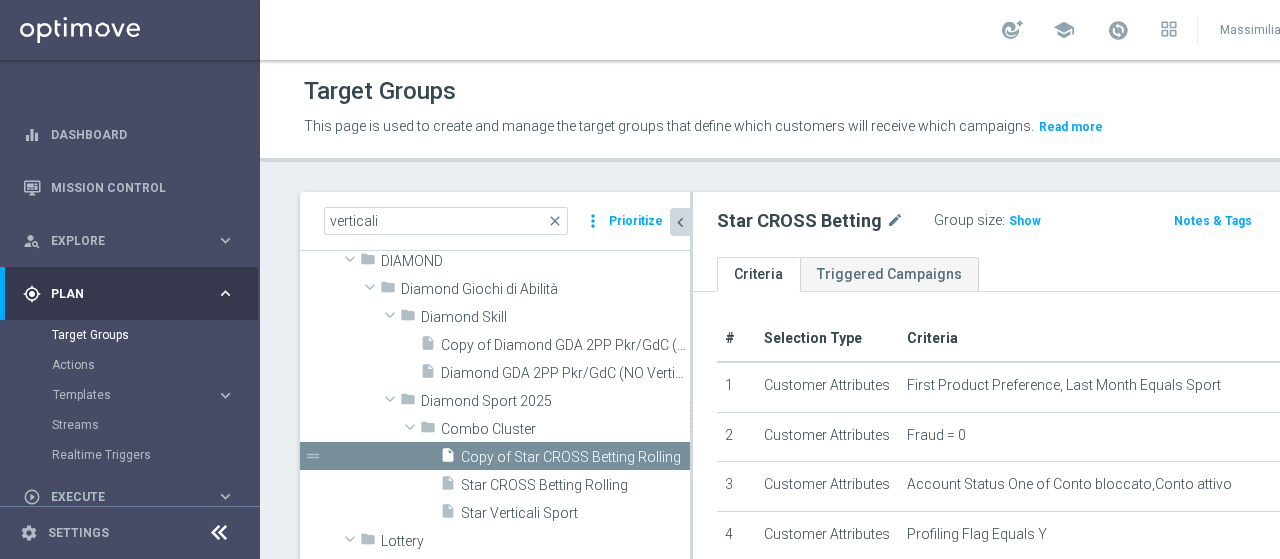 click on "chevron_left" 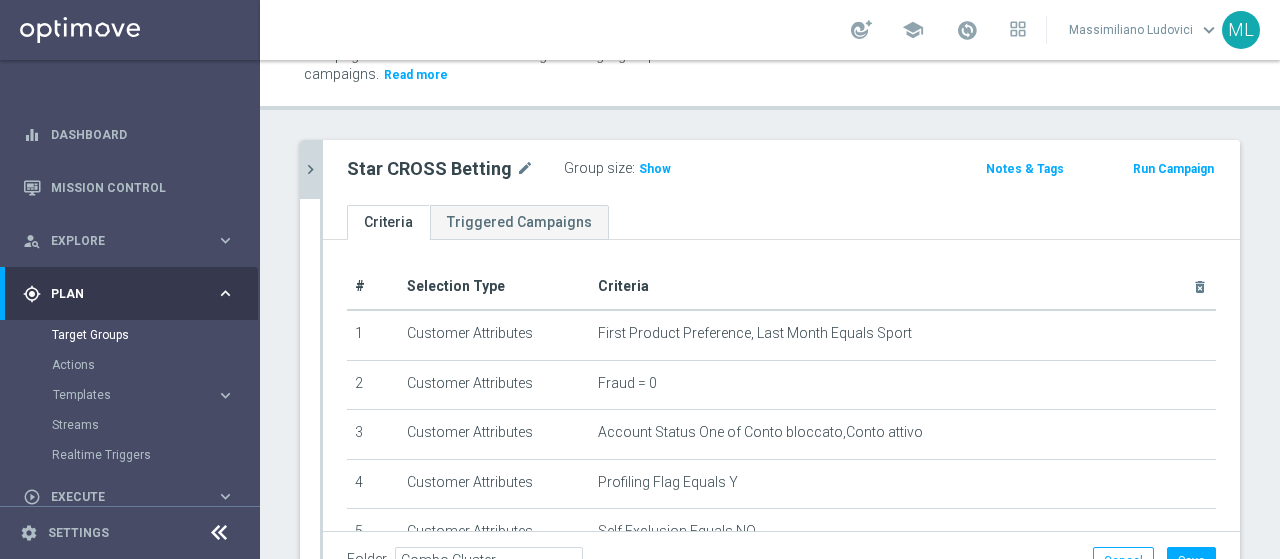 scroll, scrollTop: 100, scrollLeft: 0, axis: vertical 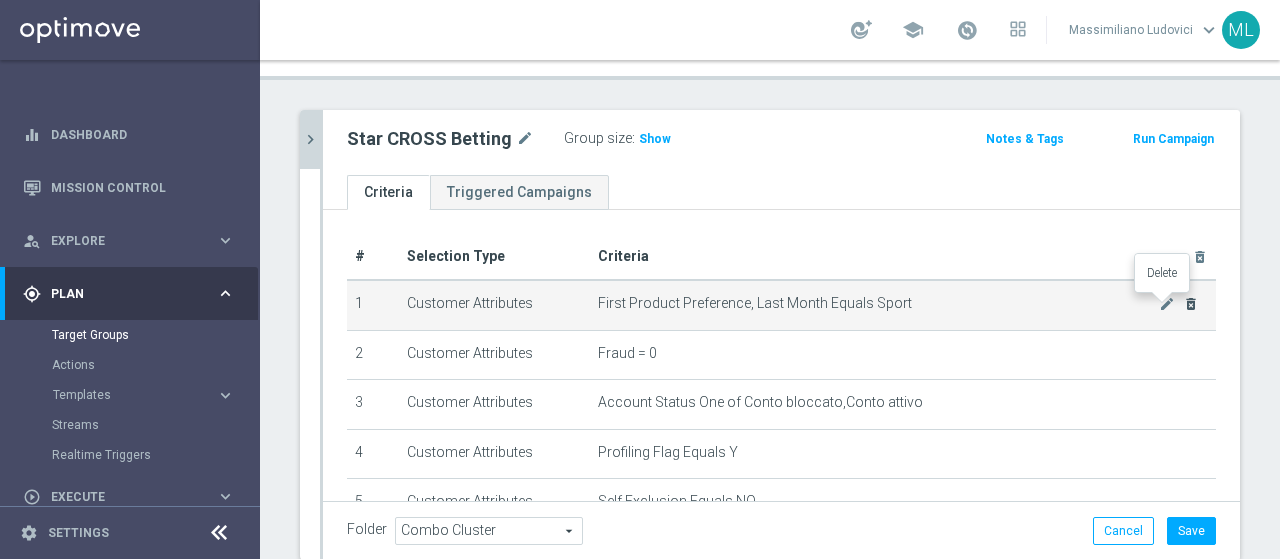click on "delete_forever" 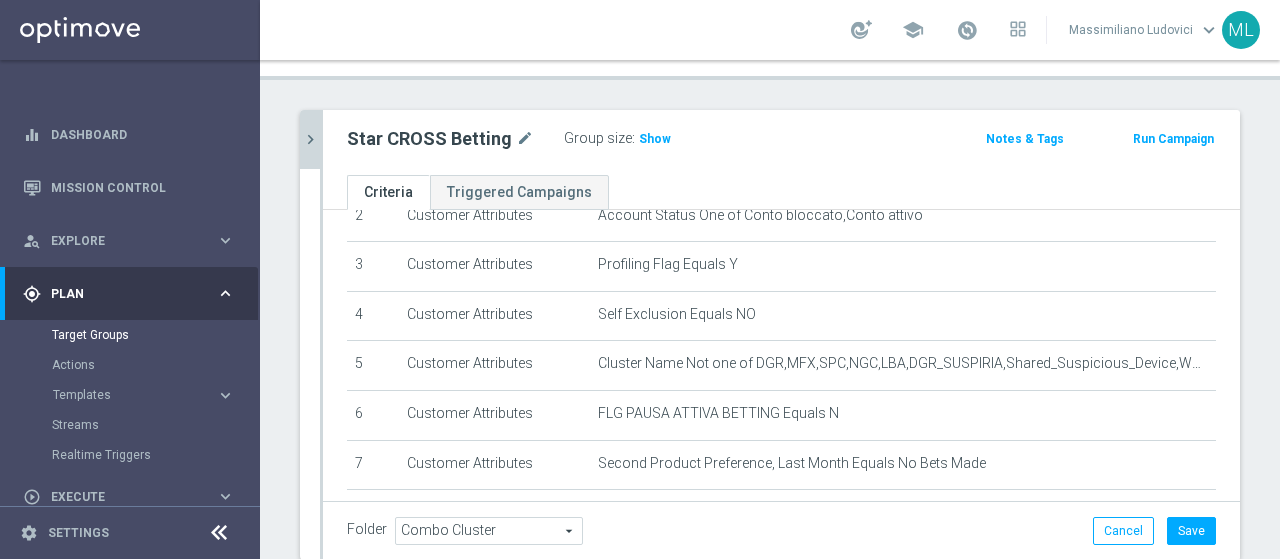 scroll, scrollTop: 282, scrollLeft: 0, axis: vertical 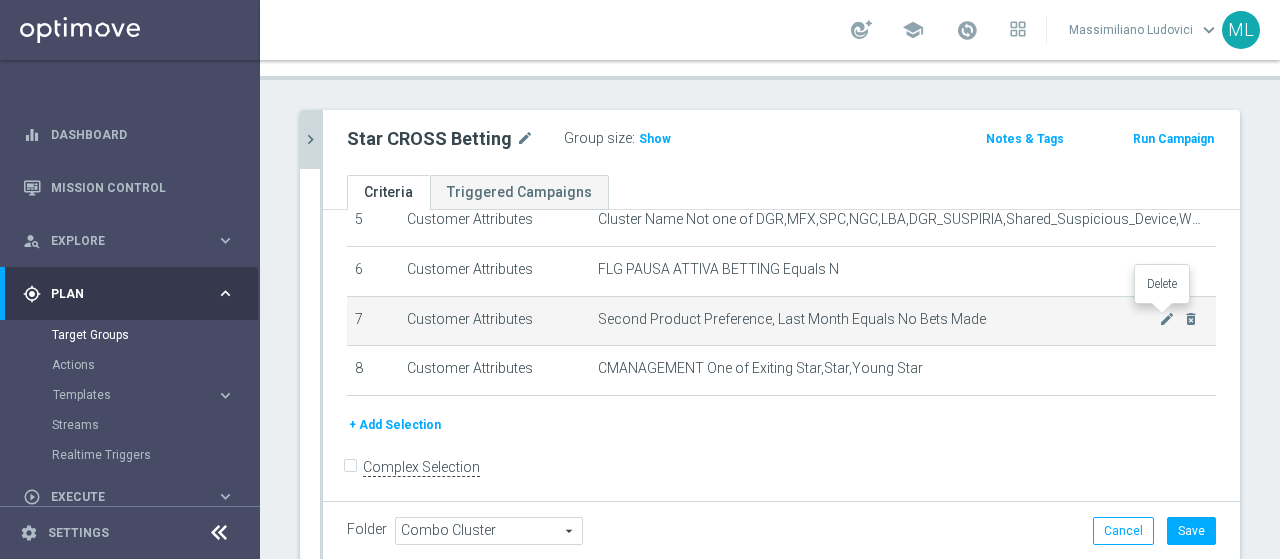click on "delete_forever" 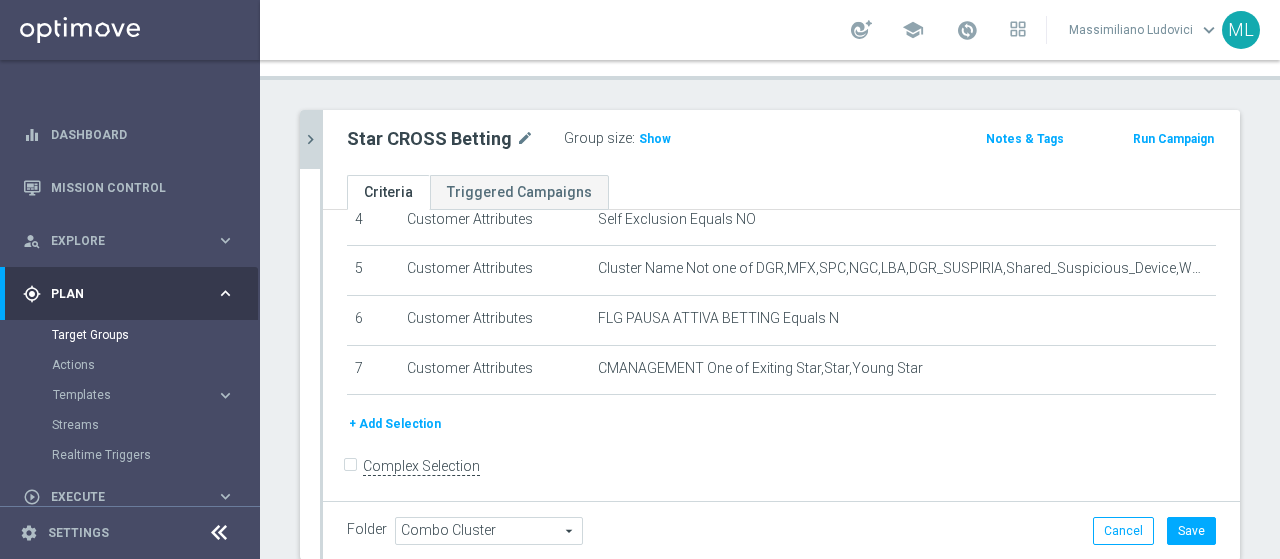 click on "+ Add Selection" 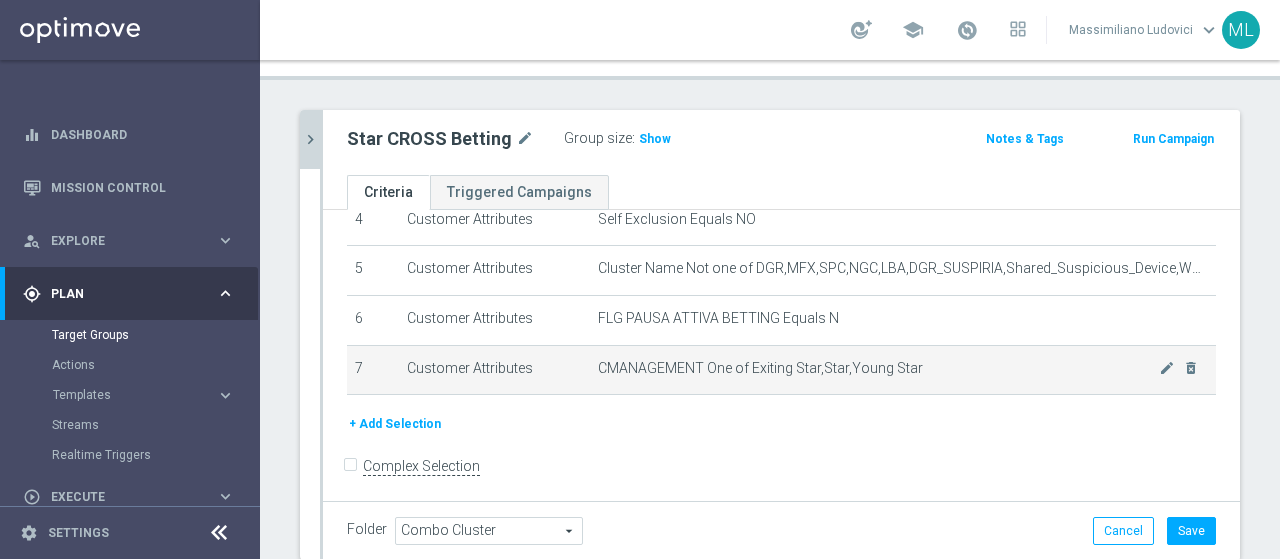 scroll, scrollTop: 239, scrollLeft: 0, axis: vertical 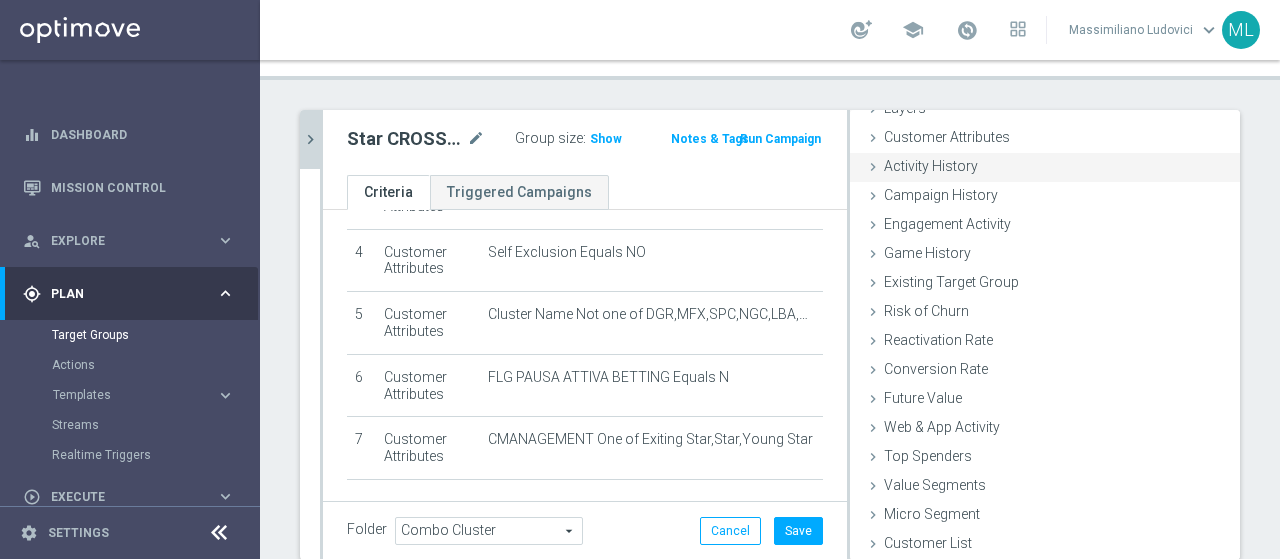click at bounding box center [873, 167] 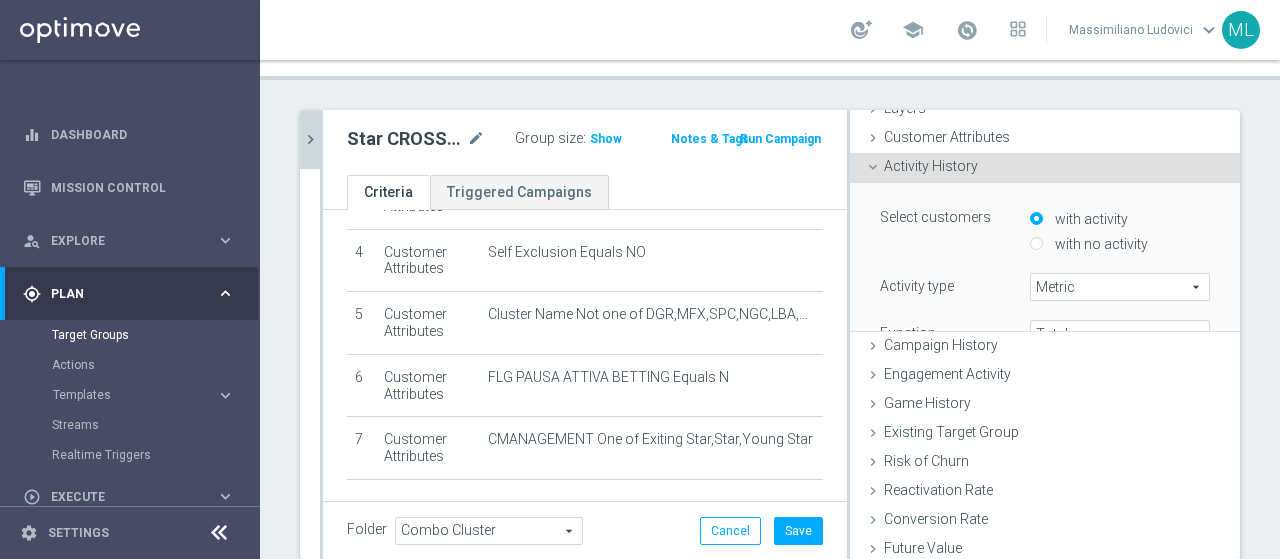 scroll, scrollTop: 132, scrollLeft: 0, axis: vertical 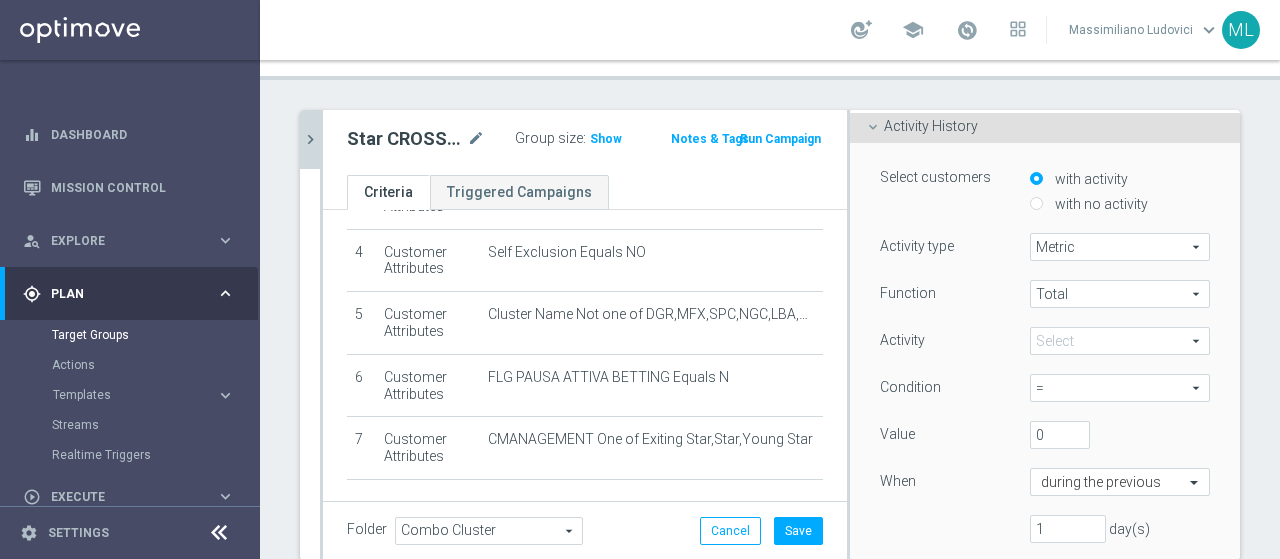click at bounding box center (1120, 341) 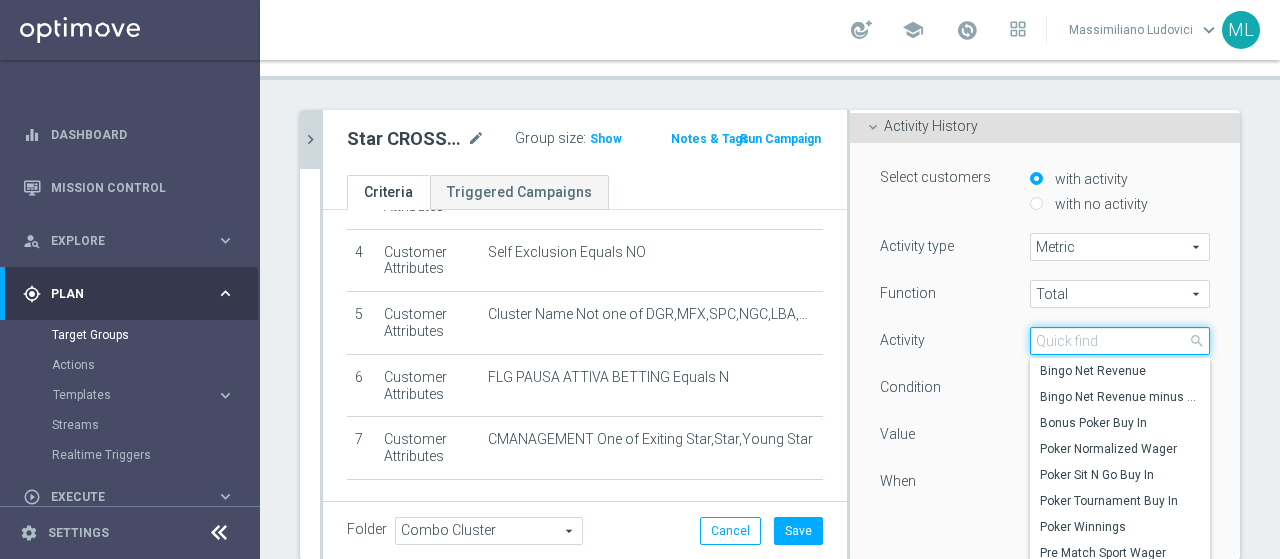 click at bounding box center (1120, 341) 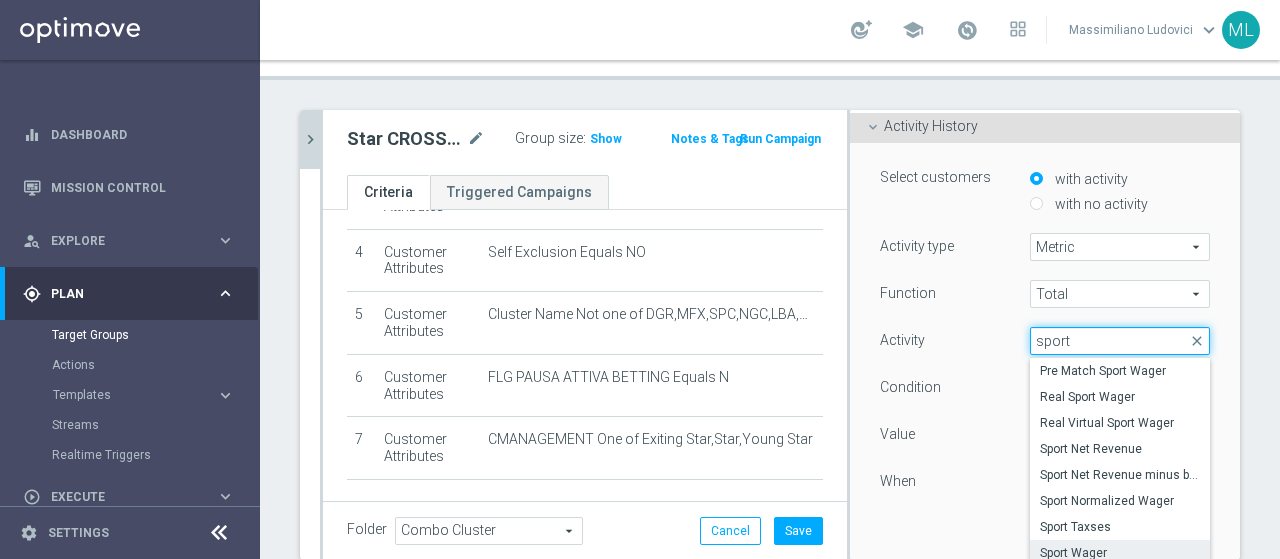 type on "sport" 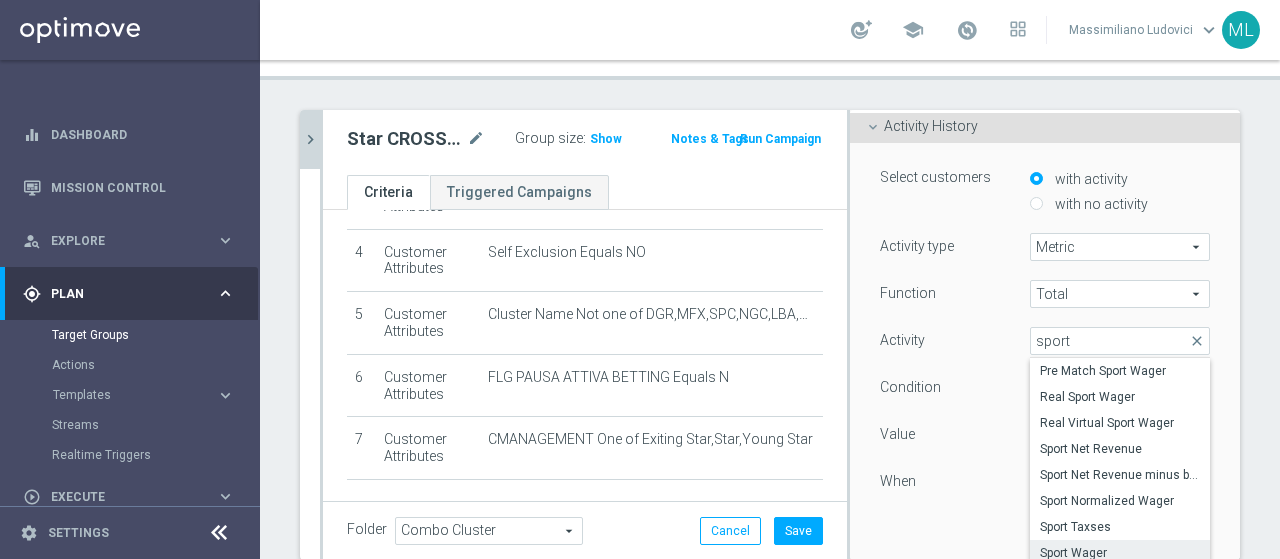 click on "Sport Wager" at bounding box center (1120, 553) 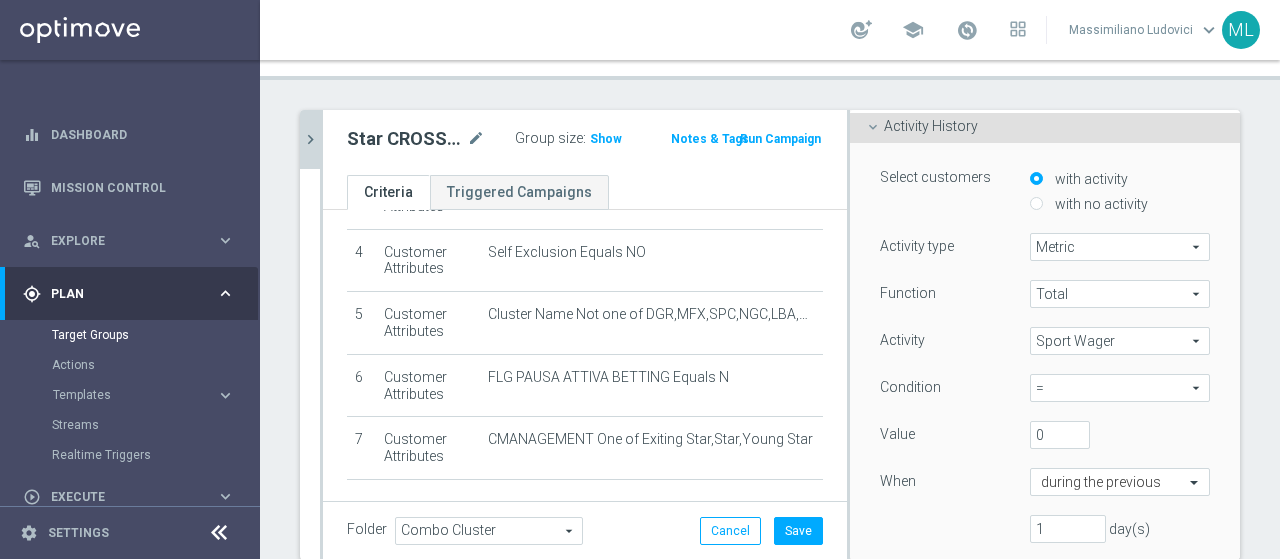 click on "=" at bounding box center (1120, 388) 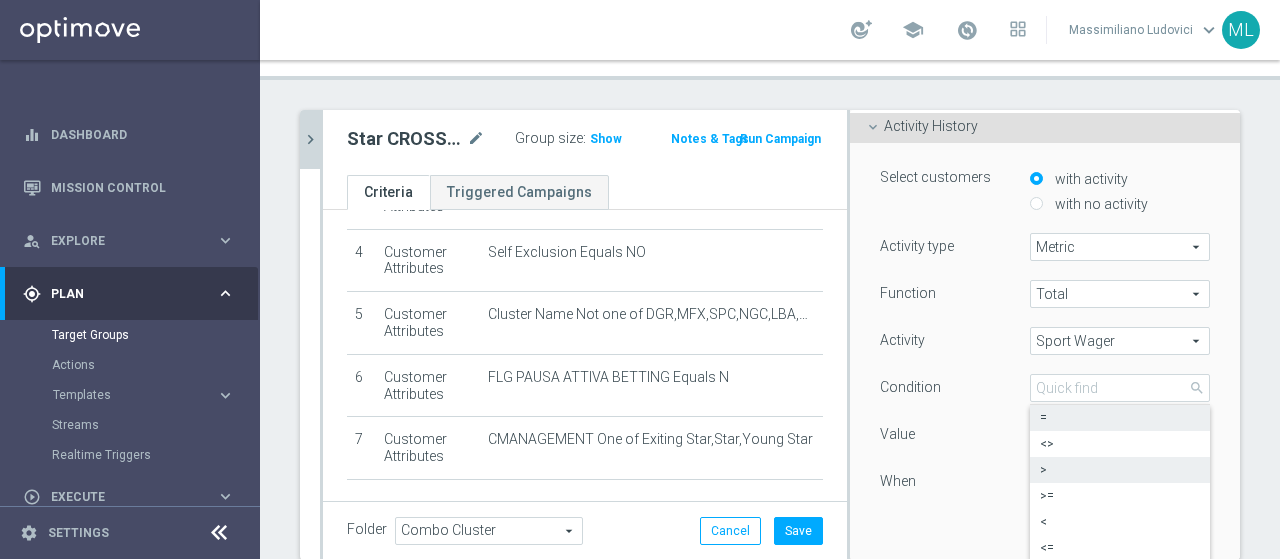 click on ">" at bounding box center (1120, 470) 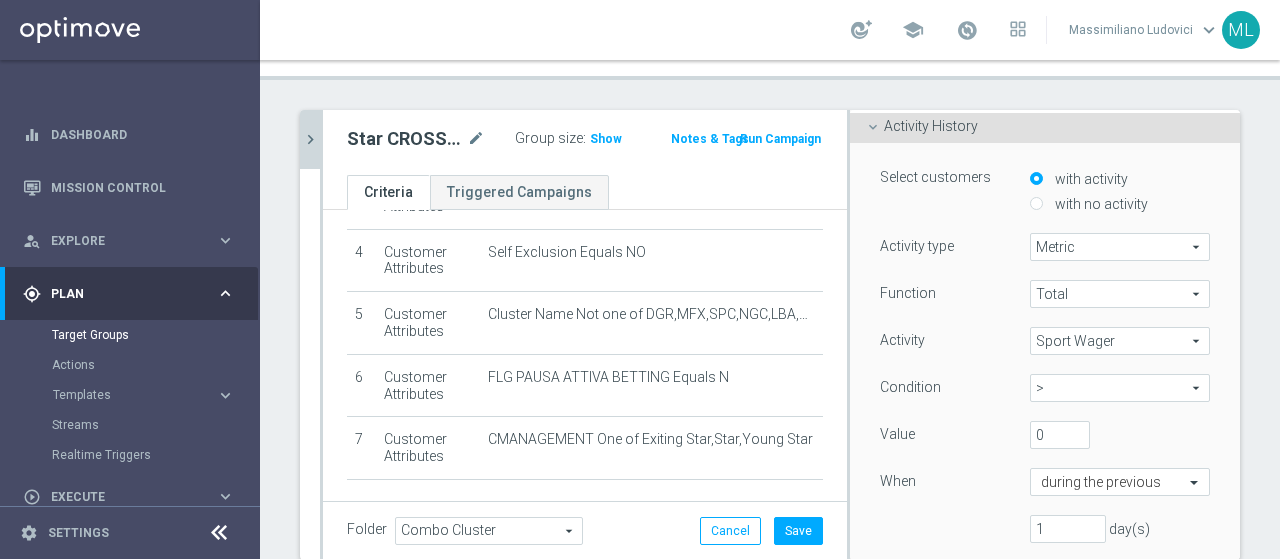 click on "Sport Wager" at bounding box center [1120, 341] 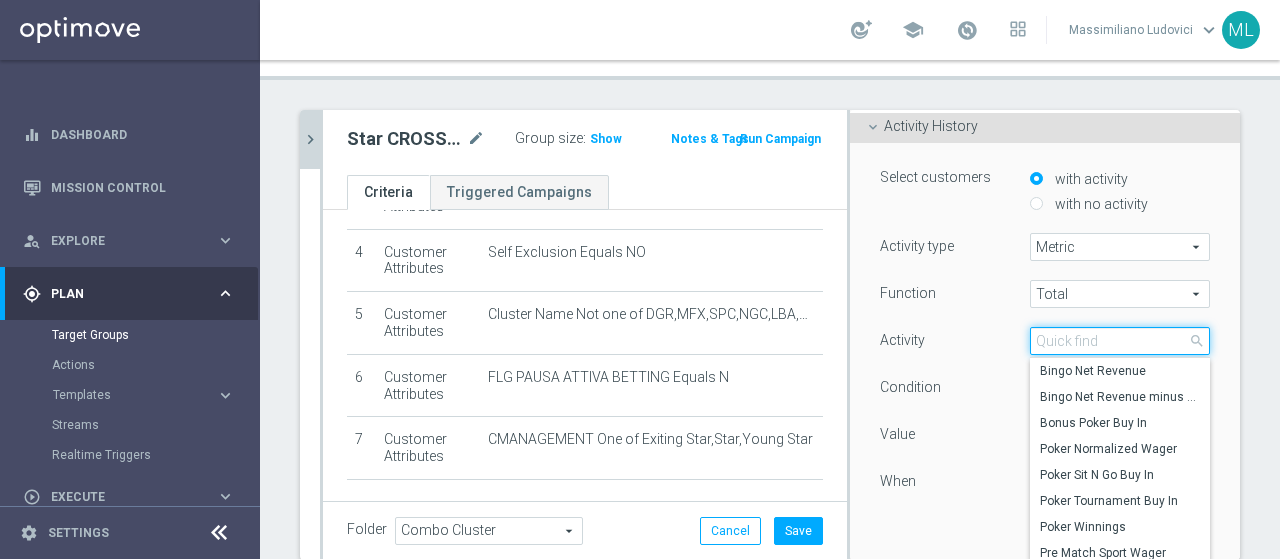 click at bounding box center (1120, 341) 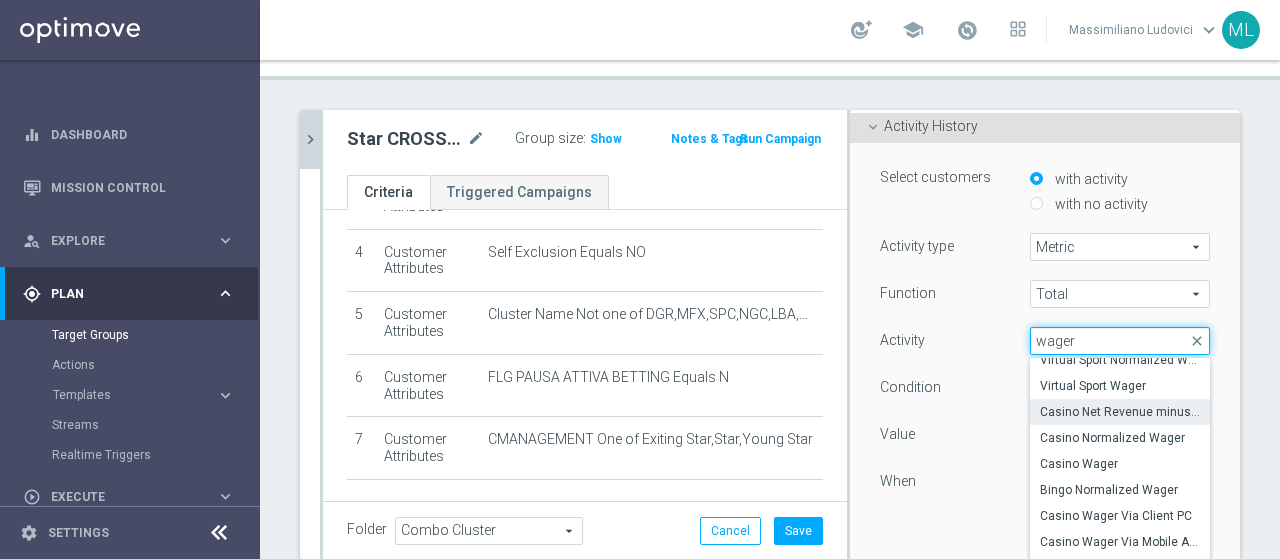 scroll, scrollTop: 866, scrollLeft: 0, axis: vertical 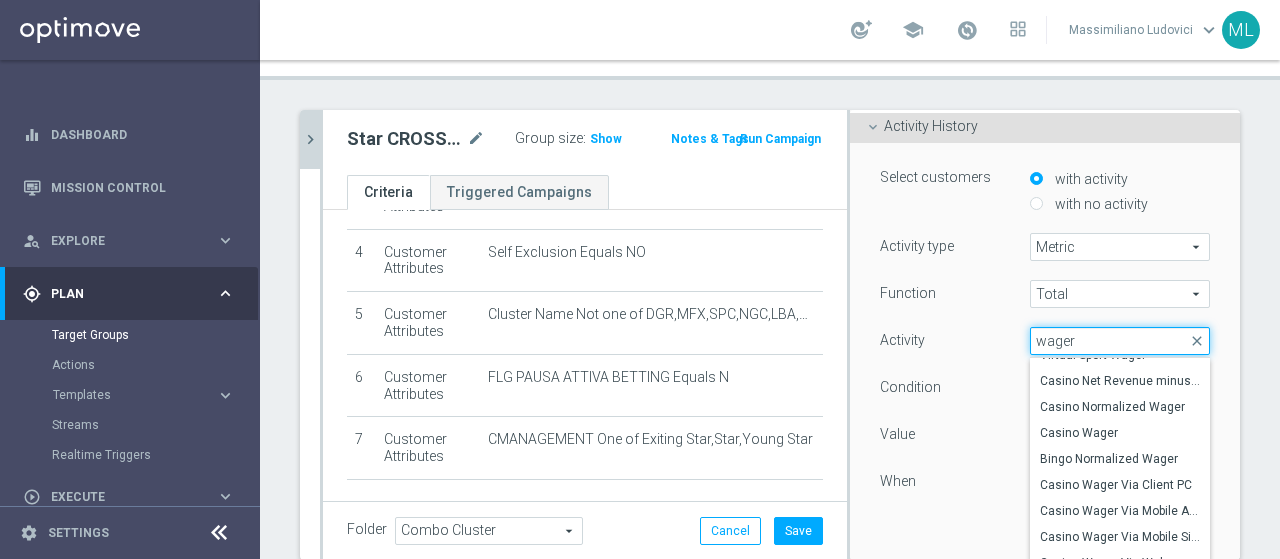 drag, startPoint x: 1059, startPoint y: 343, endPoint x: 956, endPoint y: 342, distance: 103.00485 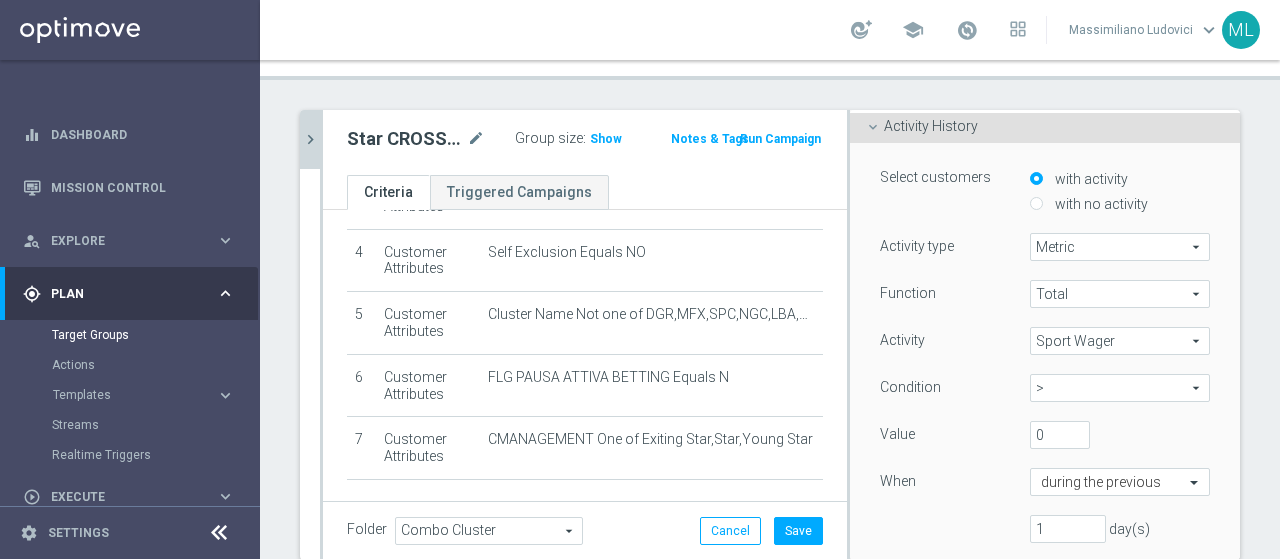 click on "Sport Wager" at bounding box center [1120, 341] 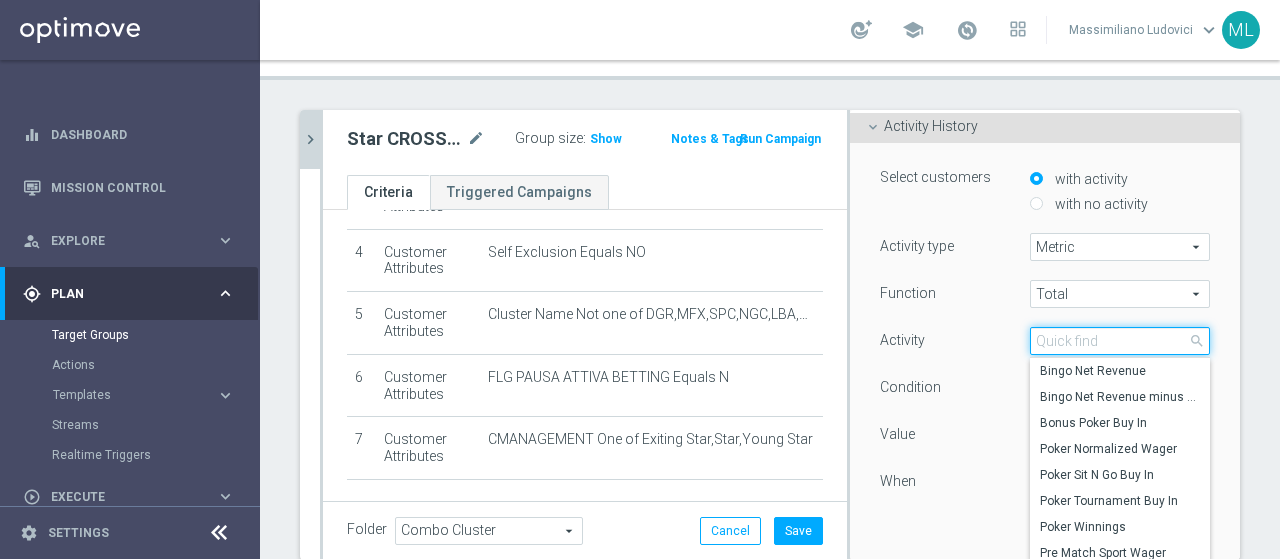 click at bounding box center [1120, 341] 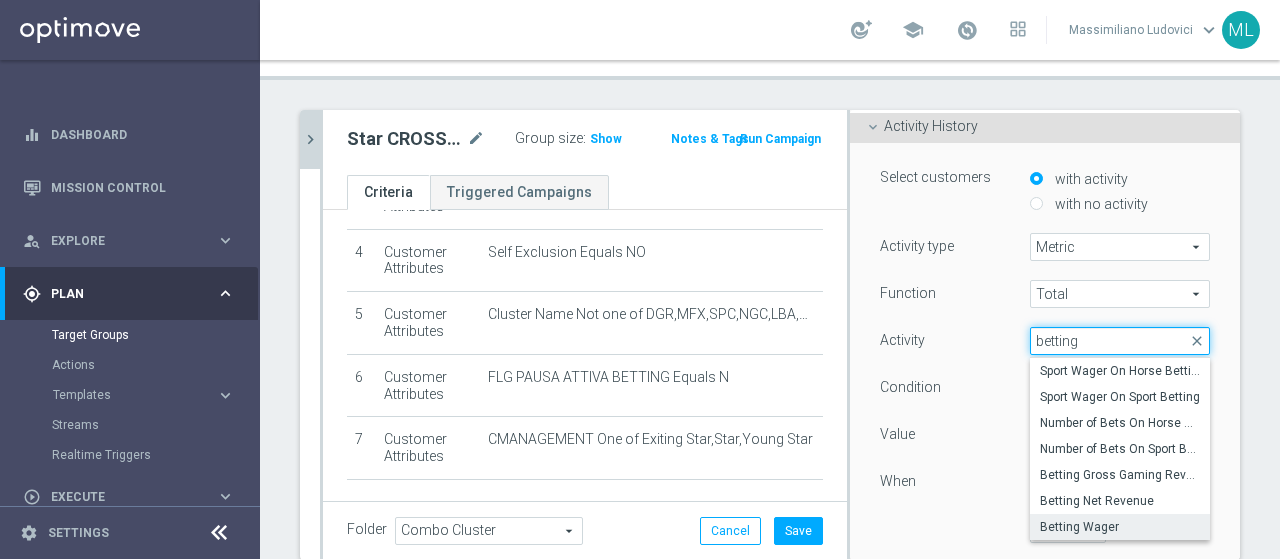 type on "betting" 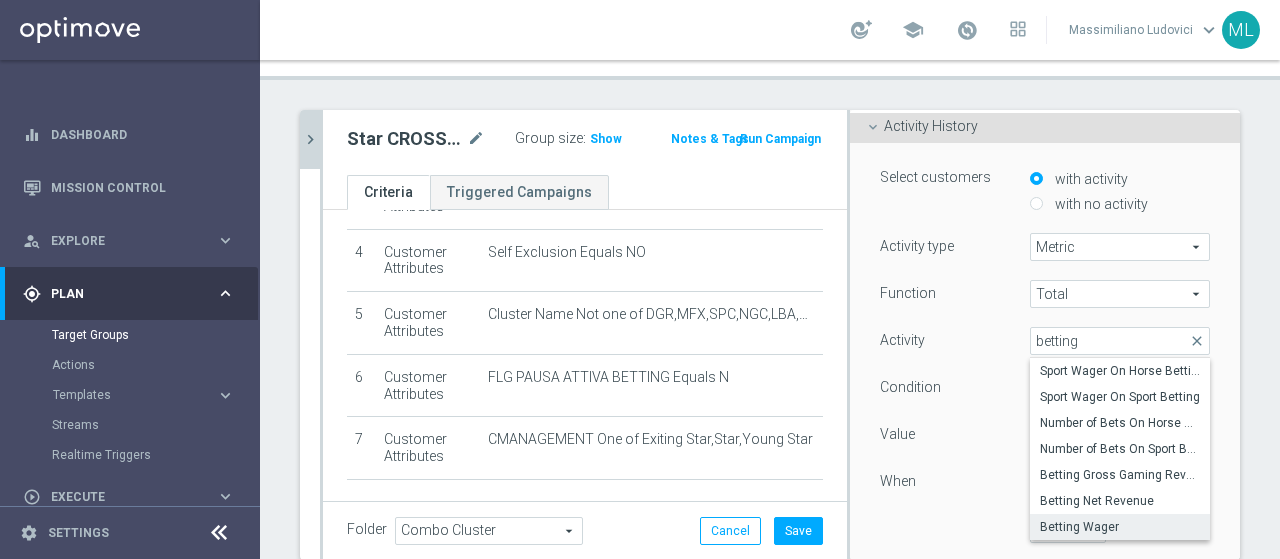 click on "Betting Wager" at bounding box center (1120, 527) 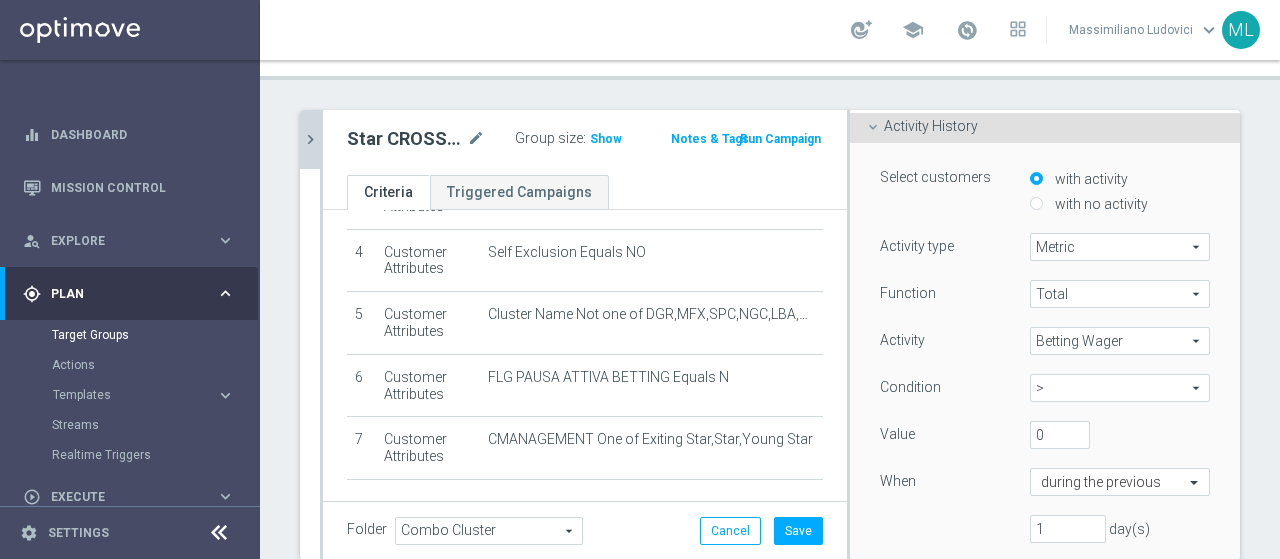 scroll, scrollTop: 232, scrollLeft: 0, axis: vertical 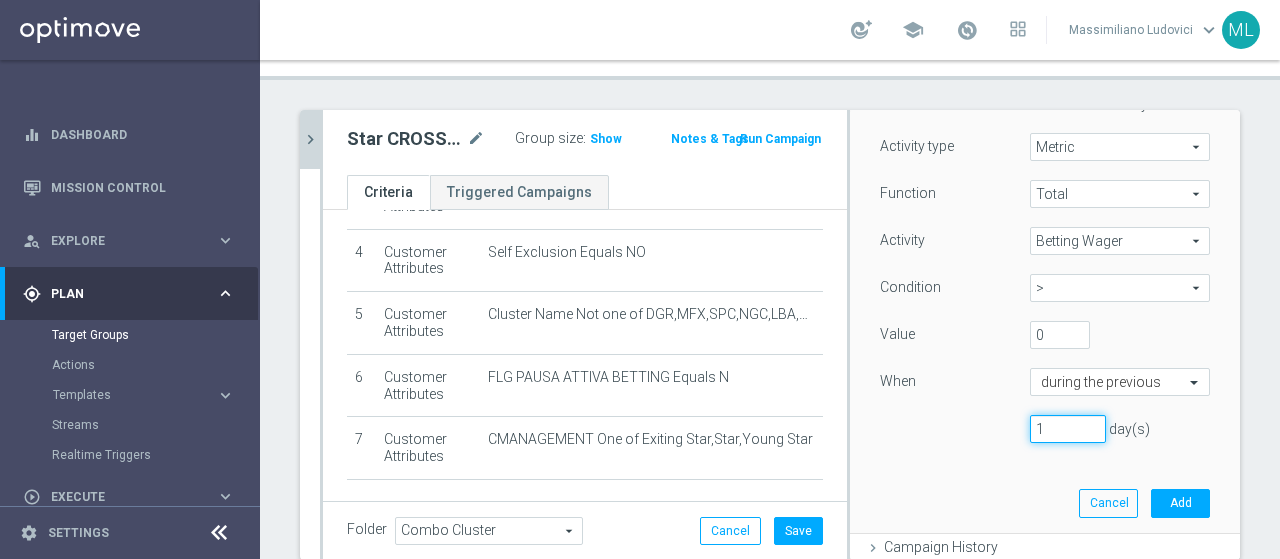 drag, startPoint x: 1024, startPoint y: 427, endPoint x: 985, endPoint y: 427, distance: 39 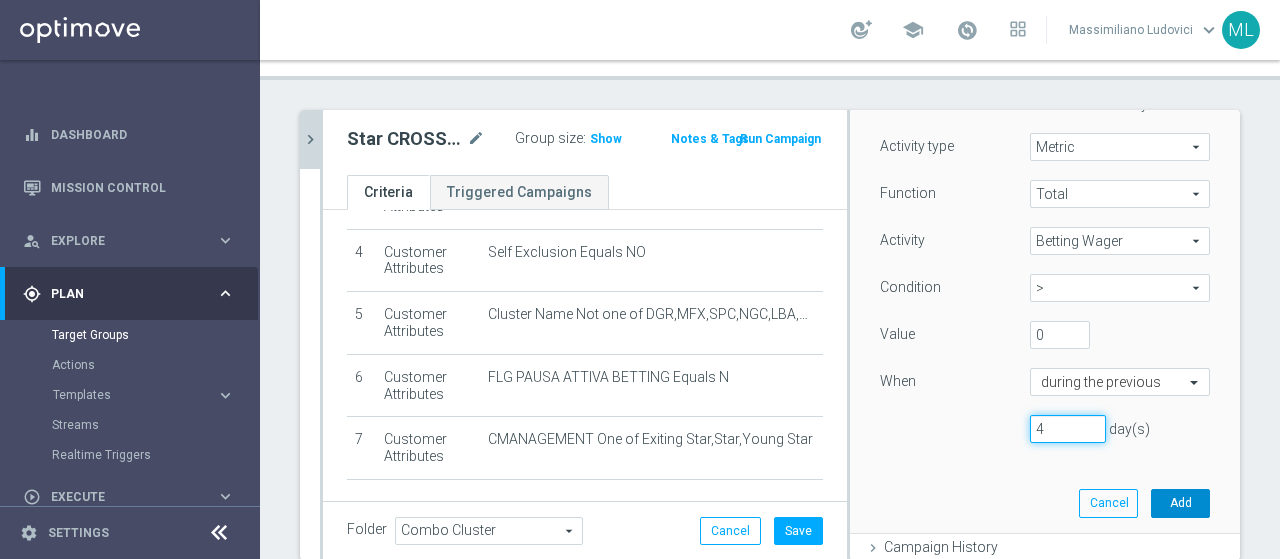 type on "4" 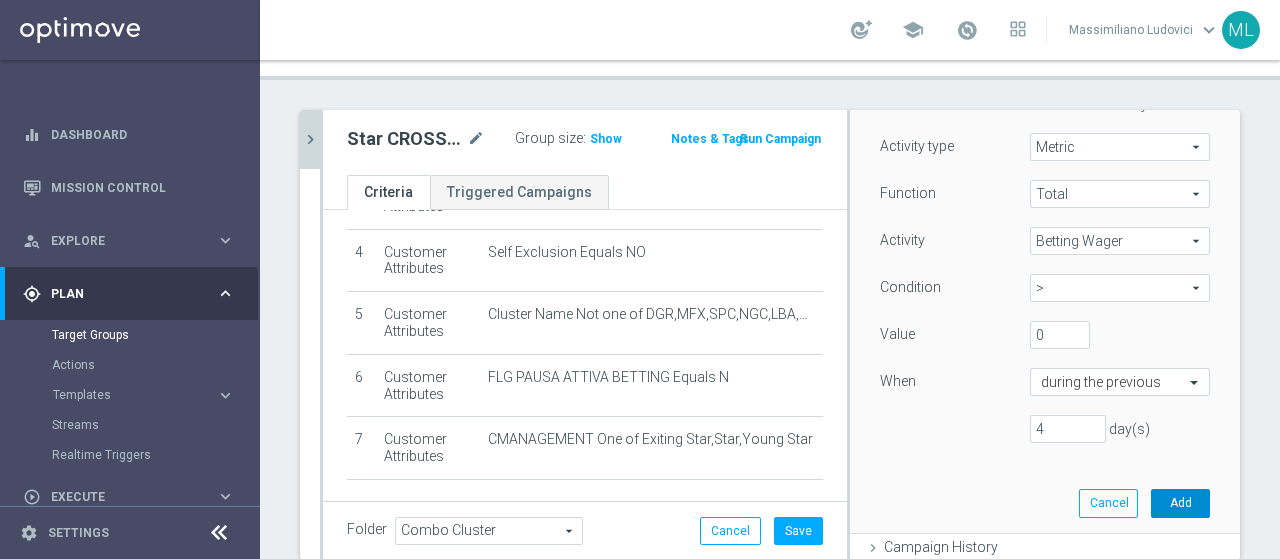 click on "Add" at bounding box center (1180, 503) 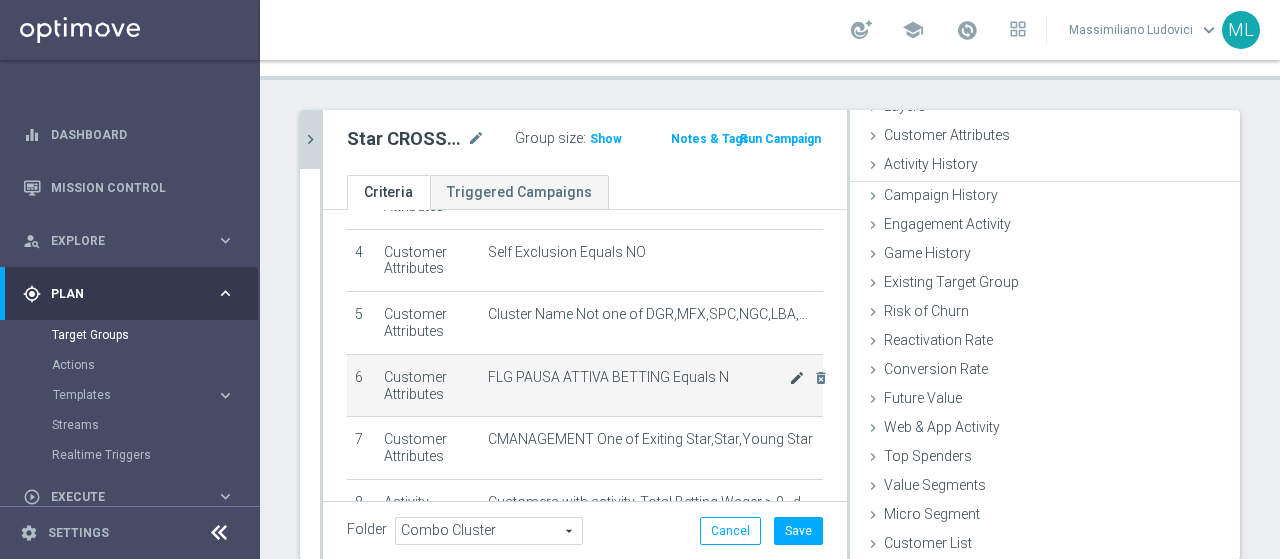 scroll, scrollTop: 92, scrollLeft: 0, axis: vertical 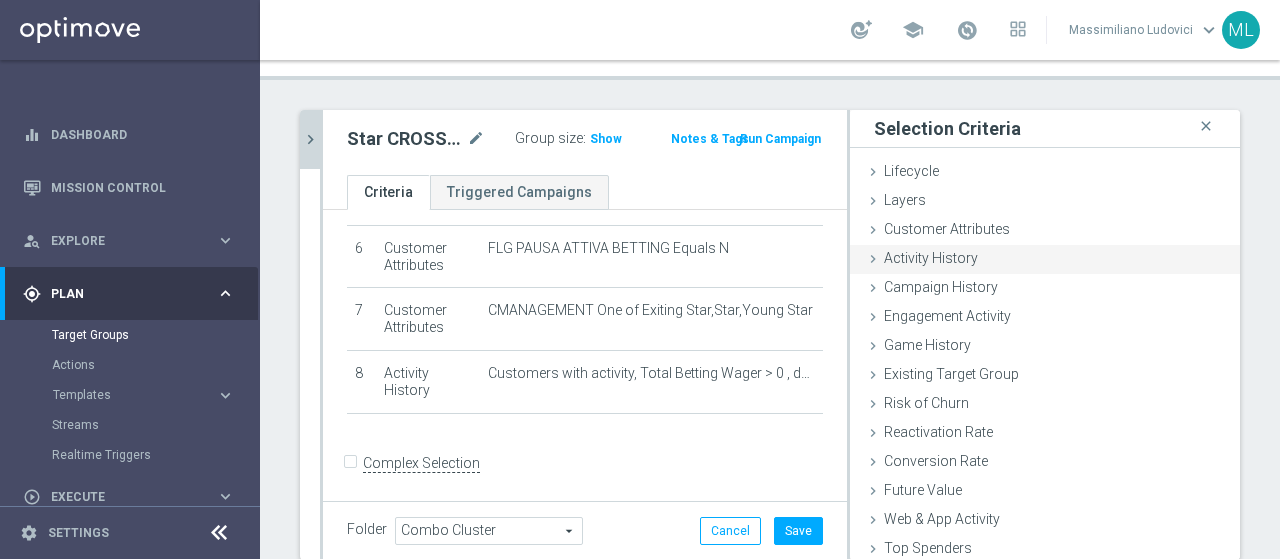 click at bounding box center (873, 259) 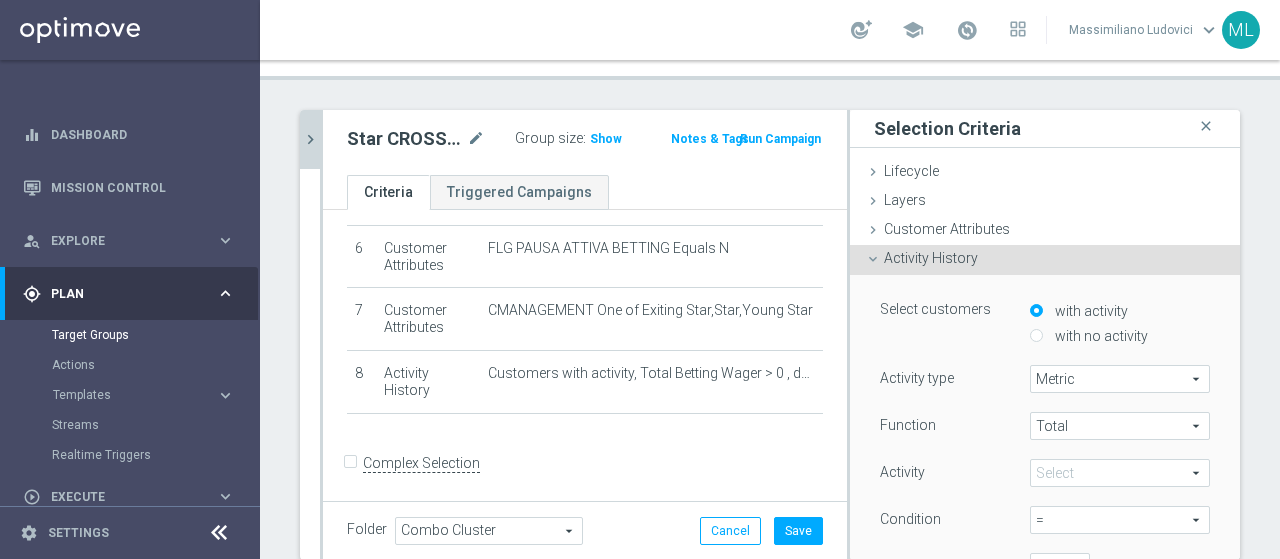 click on "with no activity" at bounding box center (1036, 335) 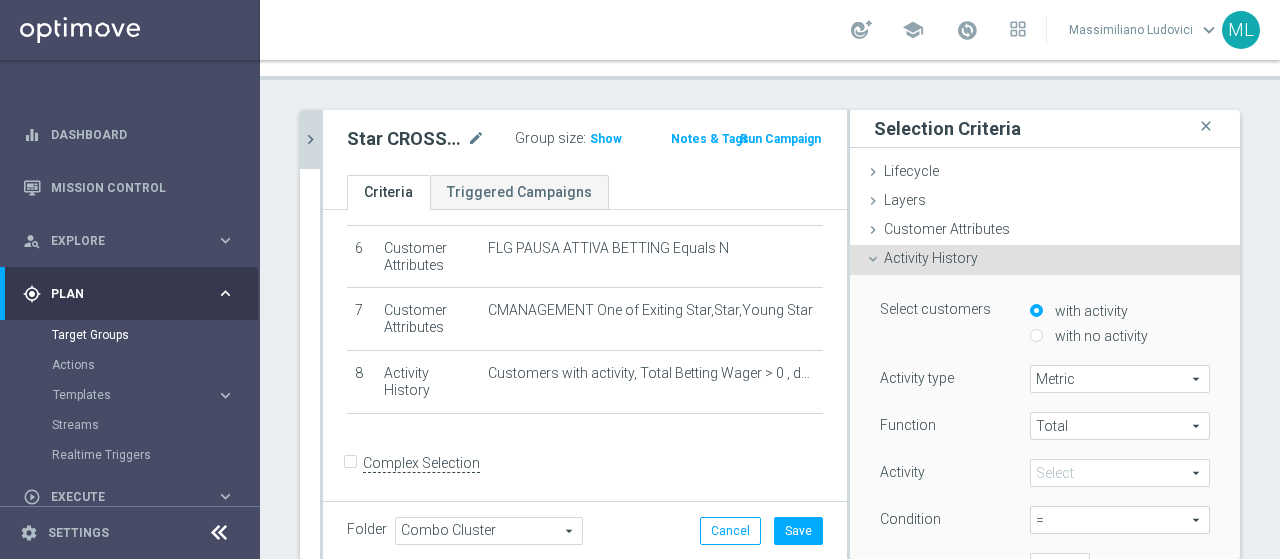 radio on "true" 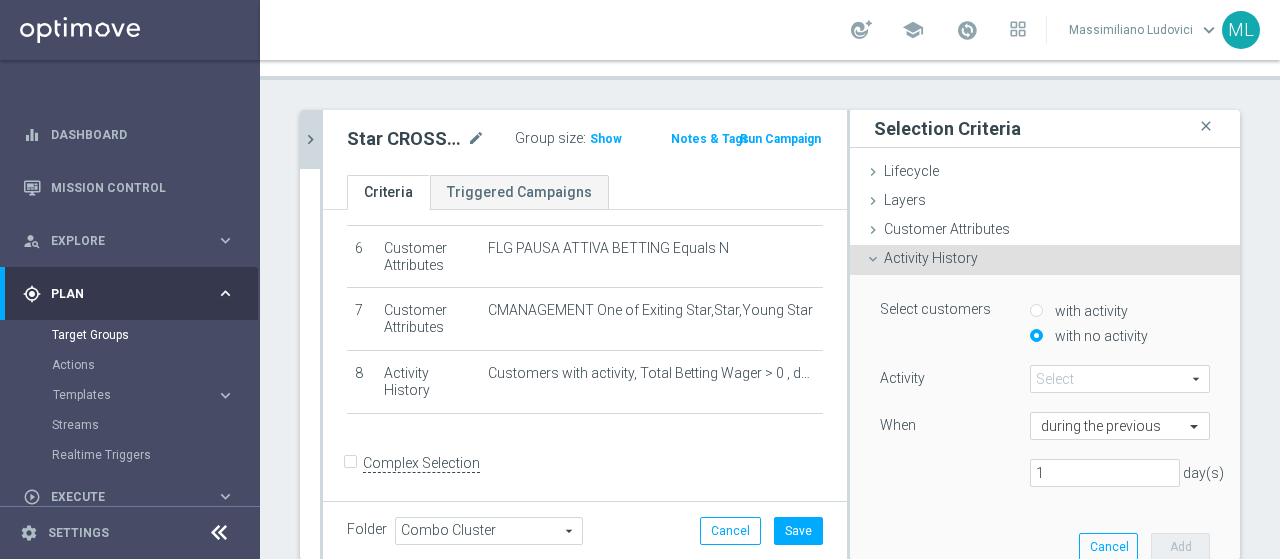 click at bounding box center (1120, 379) 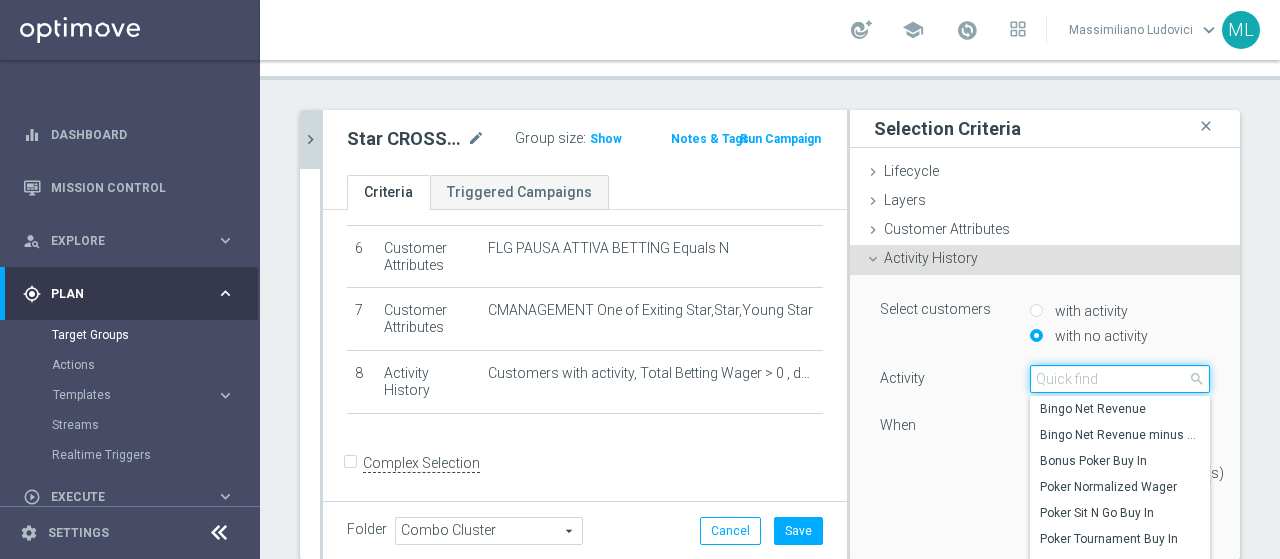 click at bounding box center (1120, 379) 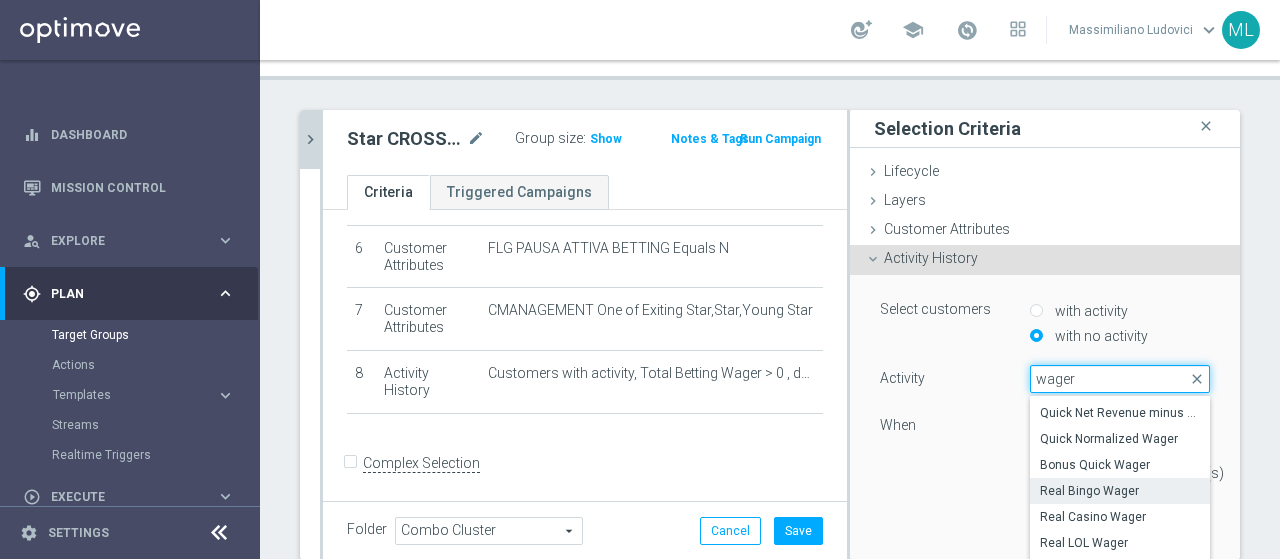 scroll, scrollTop: 193, scrollLeft: 0, axis: vertical 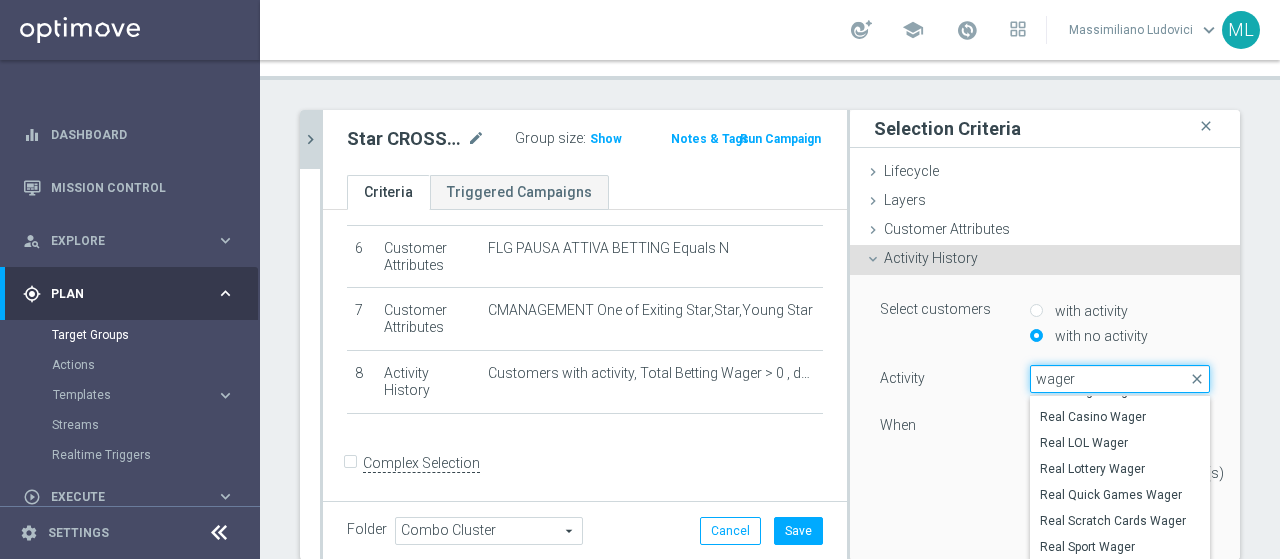 drag, startPoint x: 1058, startPoint y: 383, endPoint x: 974, endPoint y: 381, distance: 84.0238 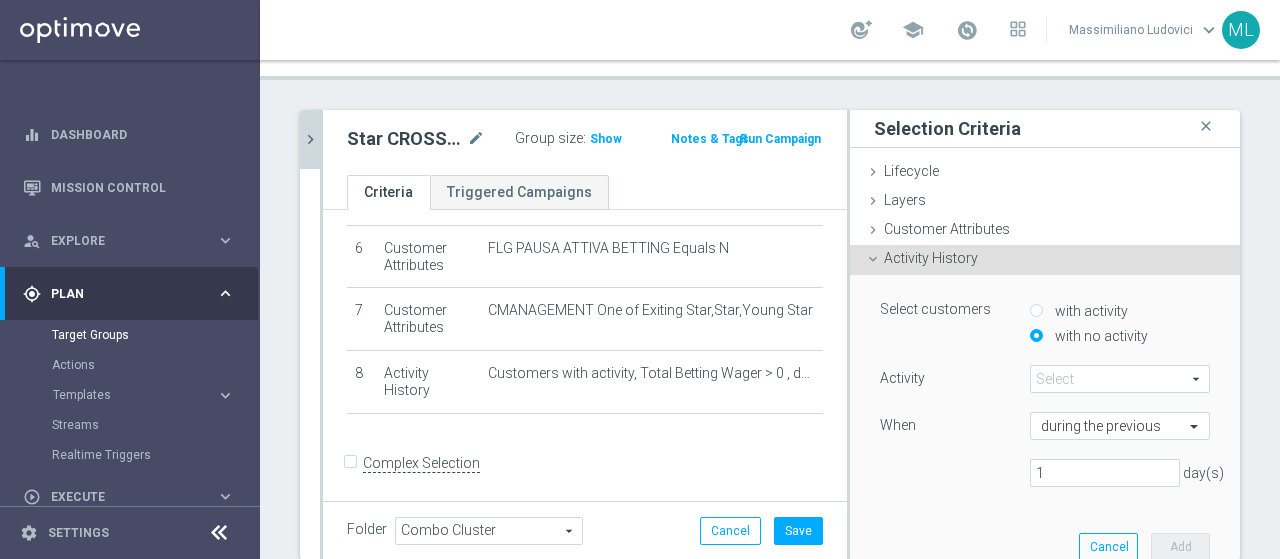 click at bounding box center [1120, 379] 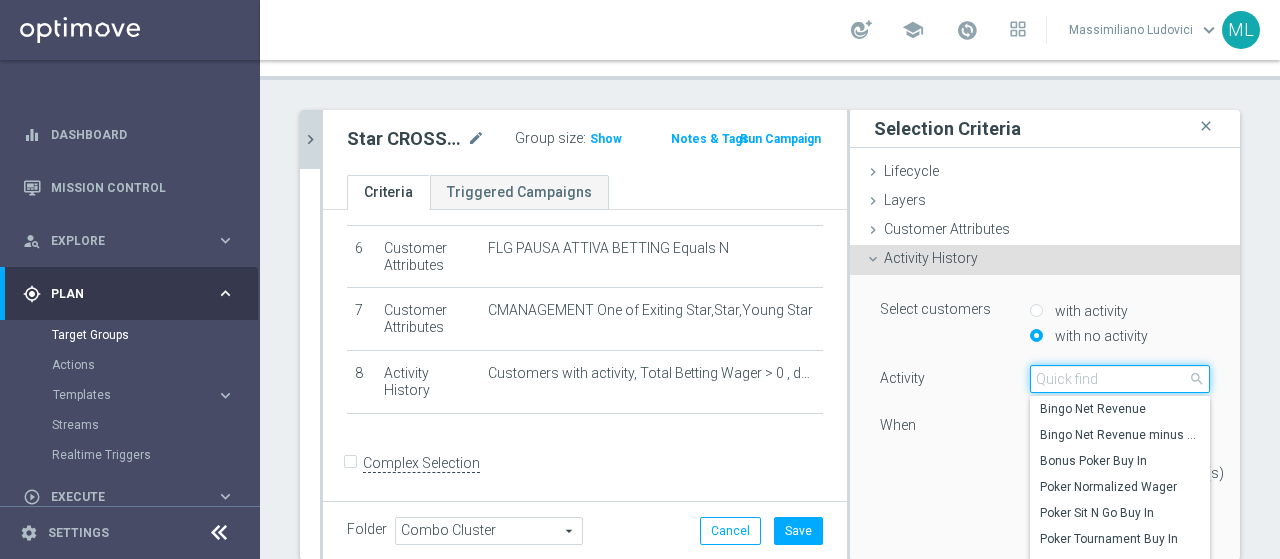 click at bounding box center [1120, 379] 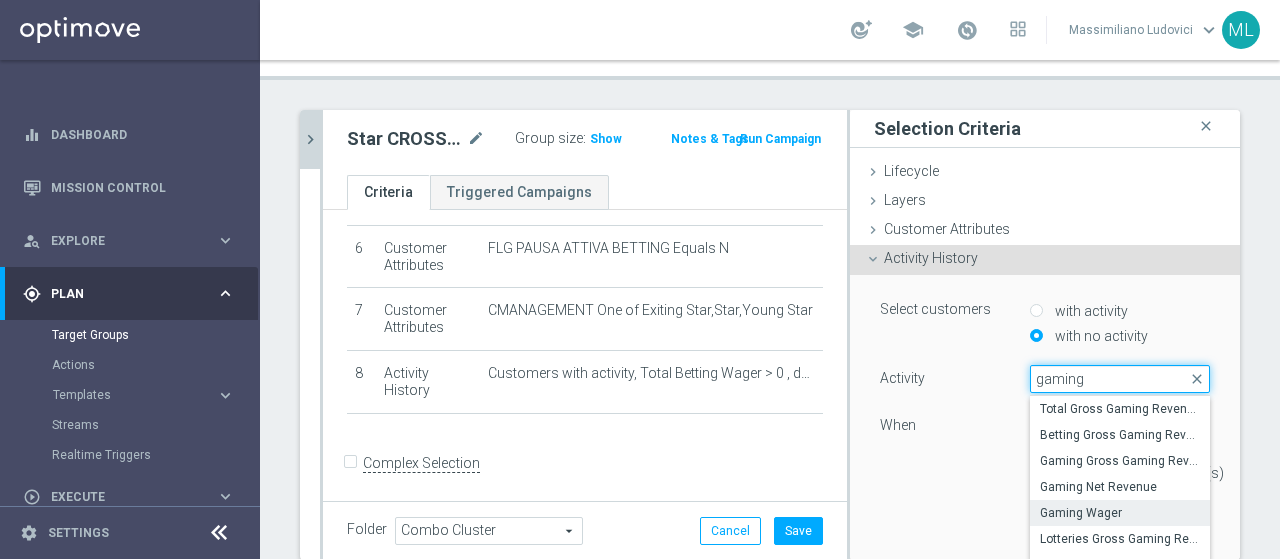 type on "gaming" 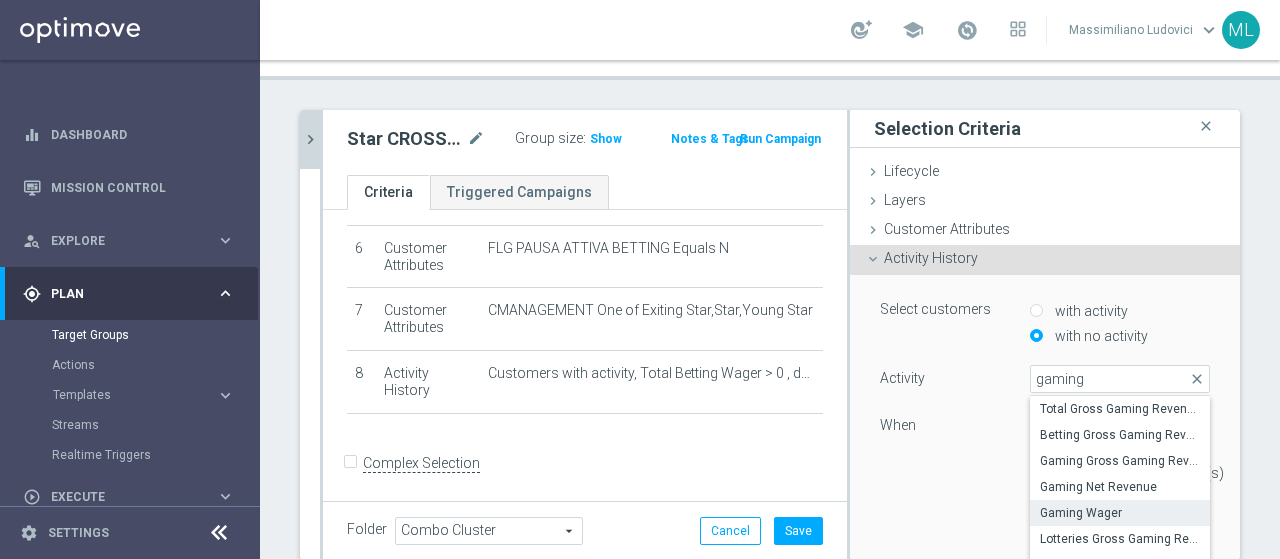 click on "Gaming Wager" at bounding box center (1120, 513) 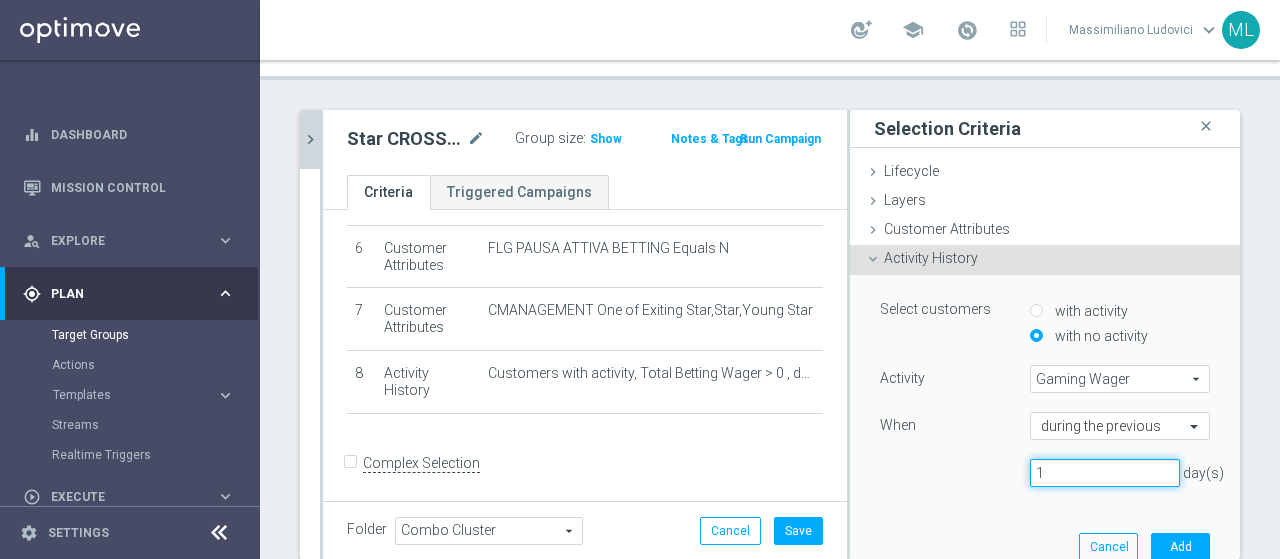 drag, startPoint x: 1022, startPoint y: 473, endPoint x: 1011, endPoint y: 474, distance: 11.045361 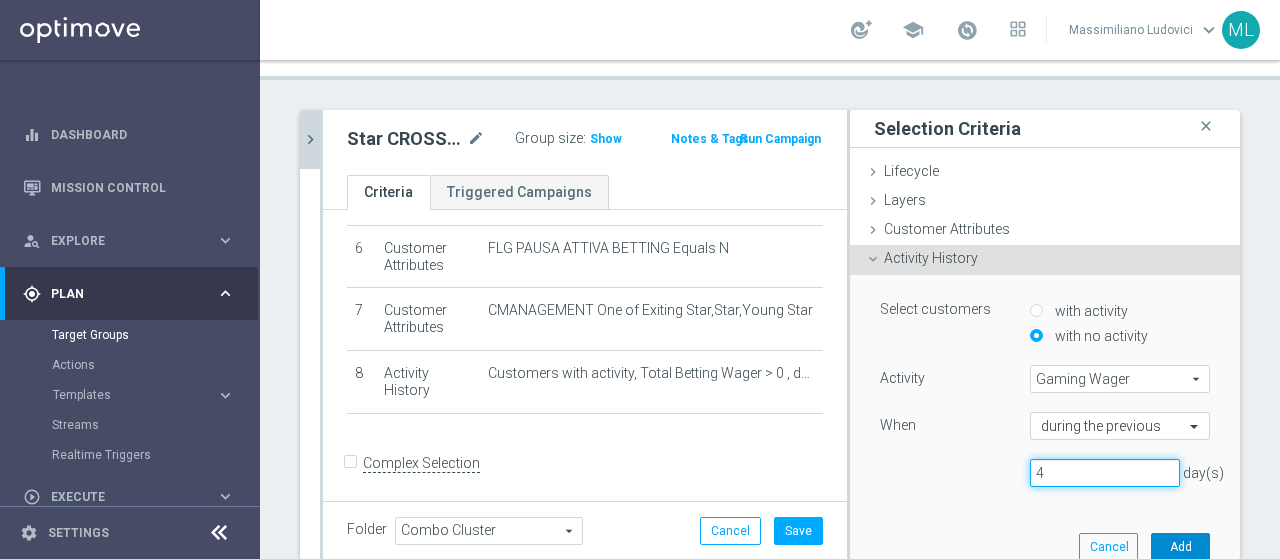 type on "4" 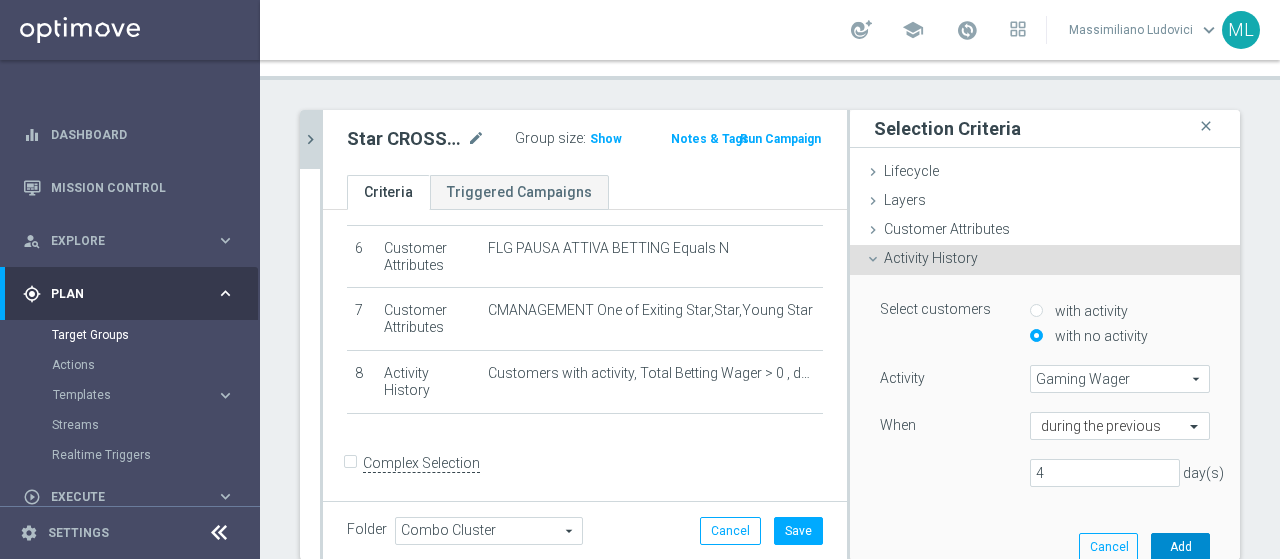 click on "Add" at bounding box center (1180, 547) 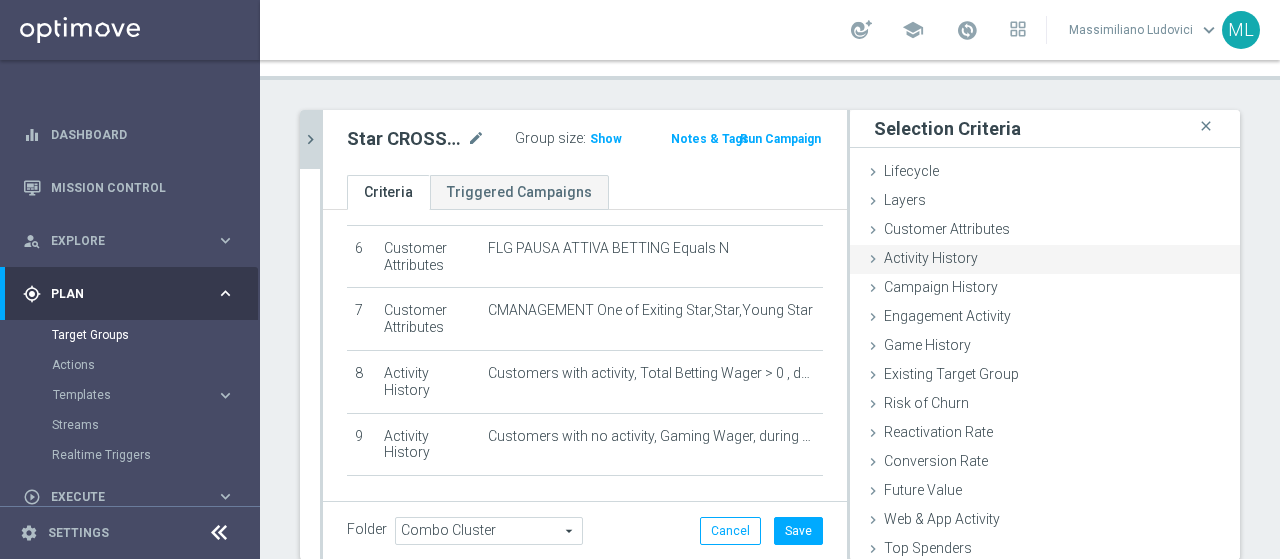 click at bounding box center (873, 259) 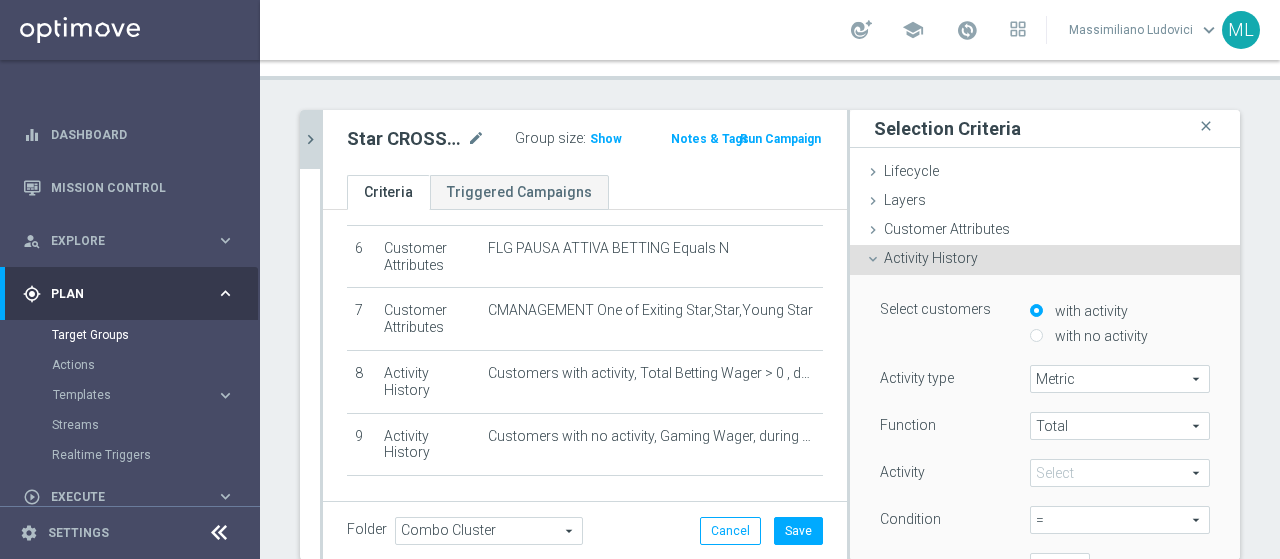 click on "with activity
with no activity" at bounding box center (1120, 325) 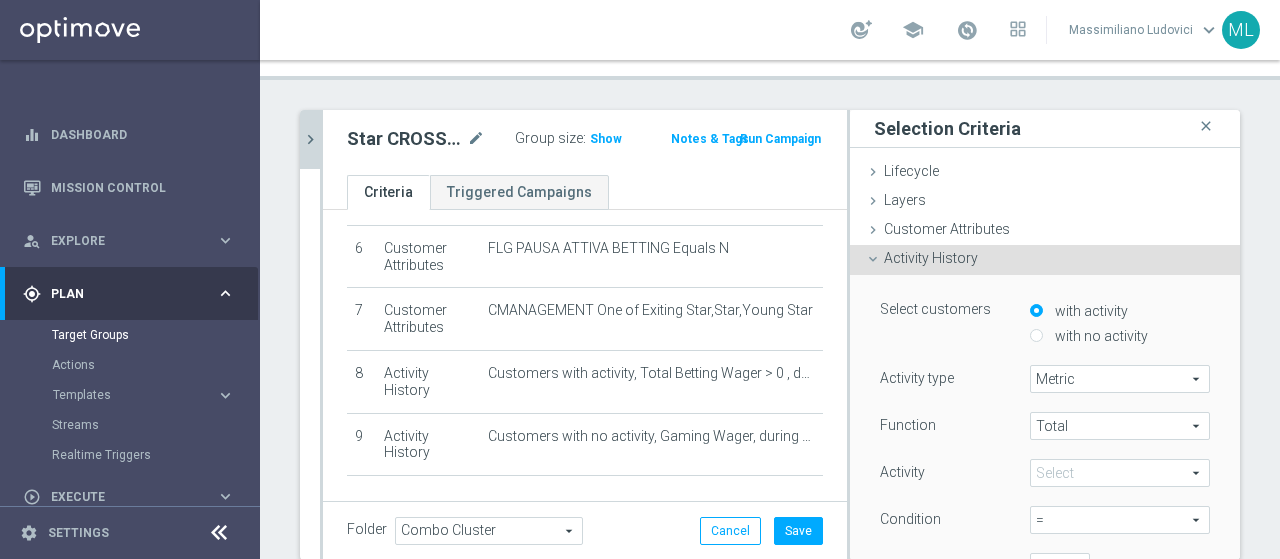 radio on "true" 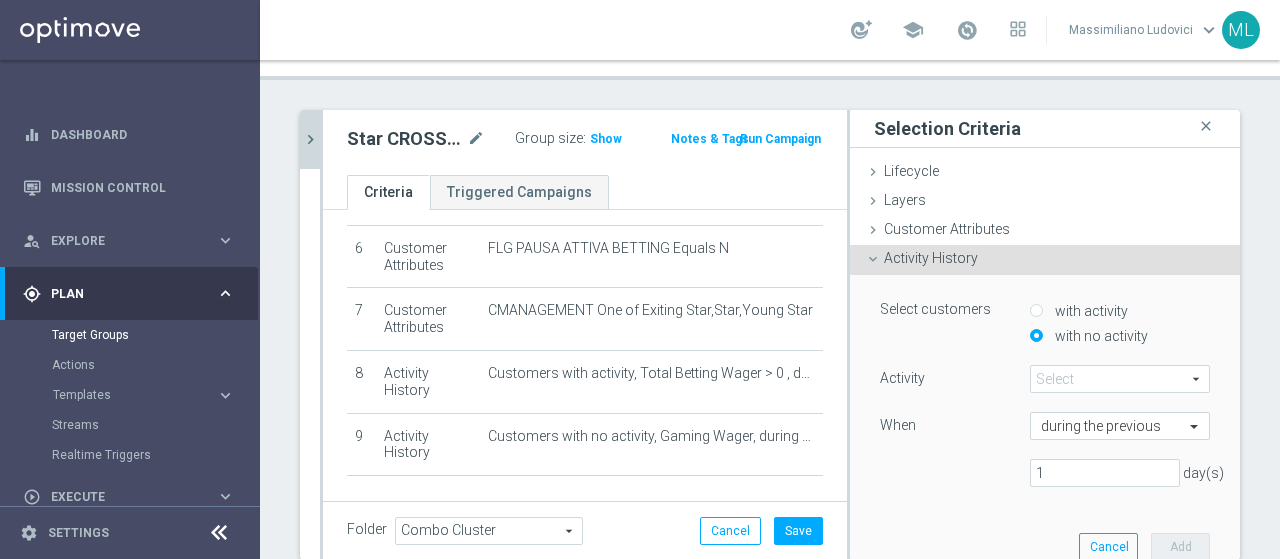 click at bounding box center (1120, 379) 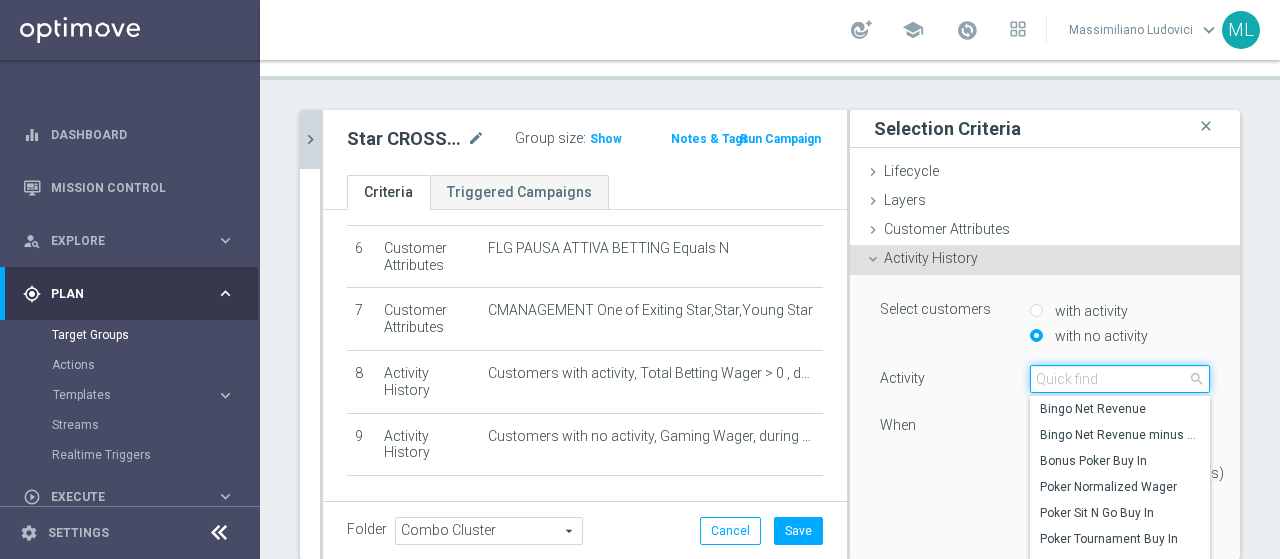 click at bounding box center (1120, 379) 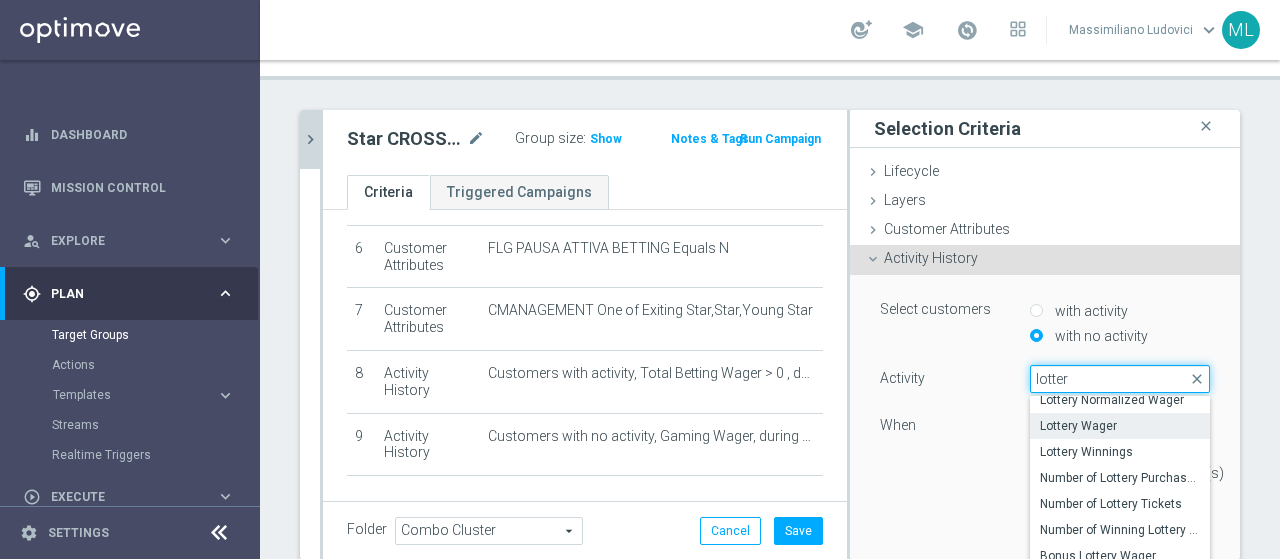 scroll, scrollTop: 86, scrollLeft: 0, axis: vertical 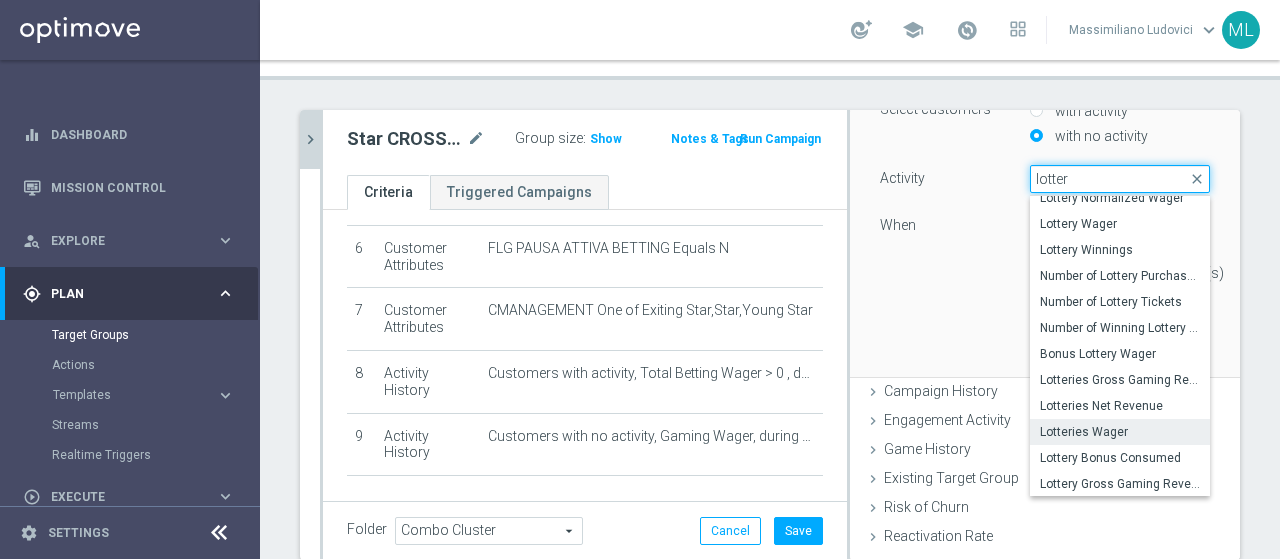 type on "lotter" 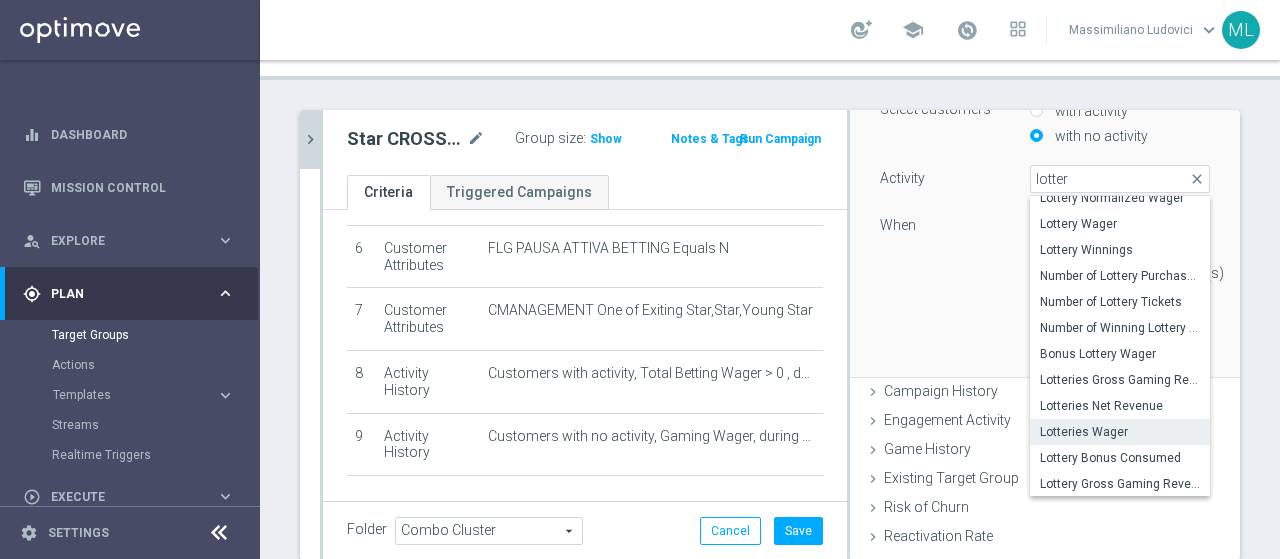 click on "Lotteries Wager" at bounding box center [1120, 432] 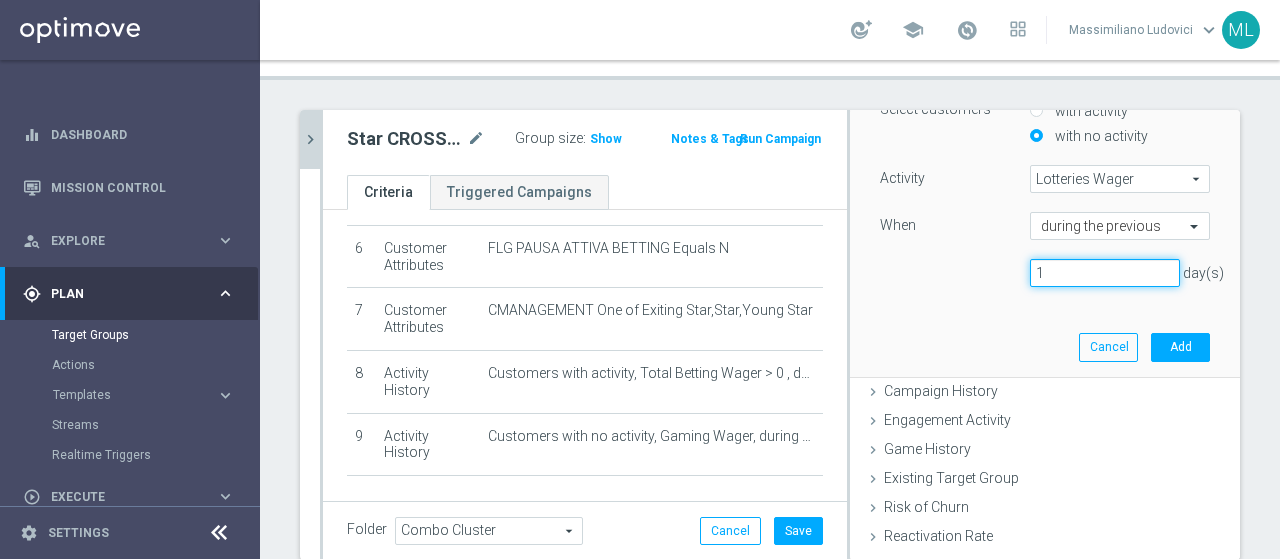 drag, startPoint x: 1030, startPoint y: 266, endPoint x: 994, endPoint y: 269, distance: 36.124783 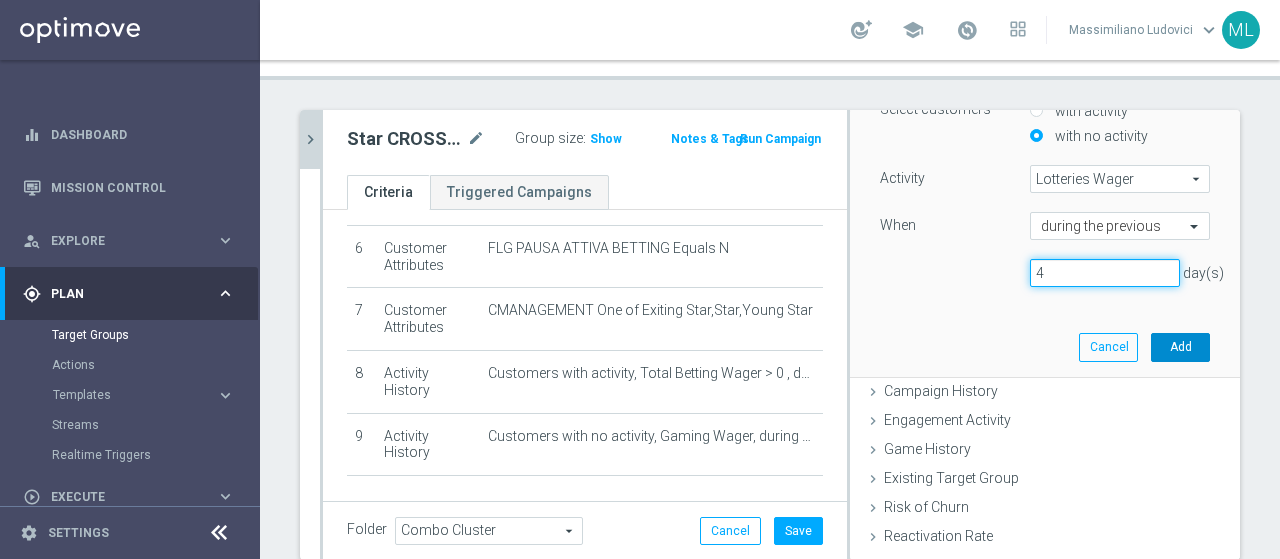 type on "4" 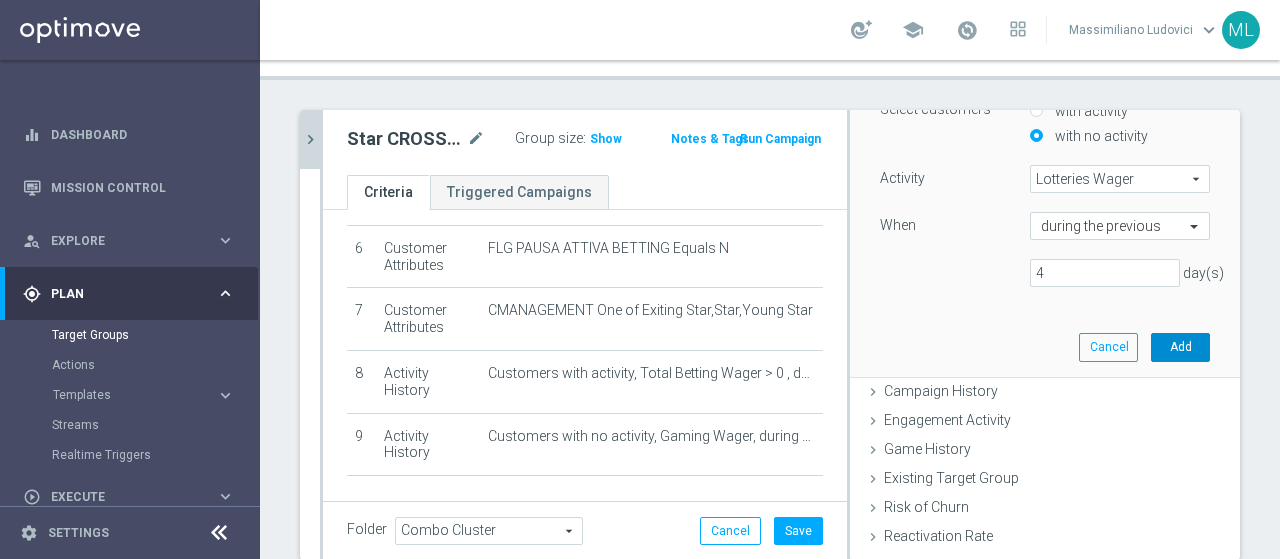click on "Add" at bounding box center [1180, 347] 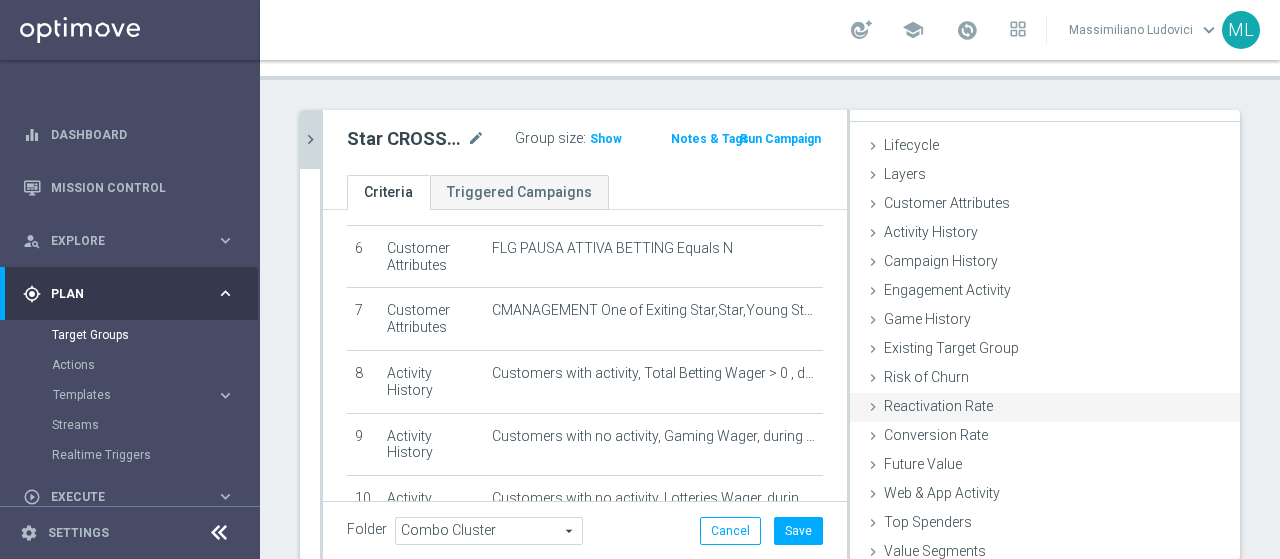 scroll, scrollTop: 0, scrollLeft: 0, axis: both 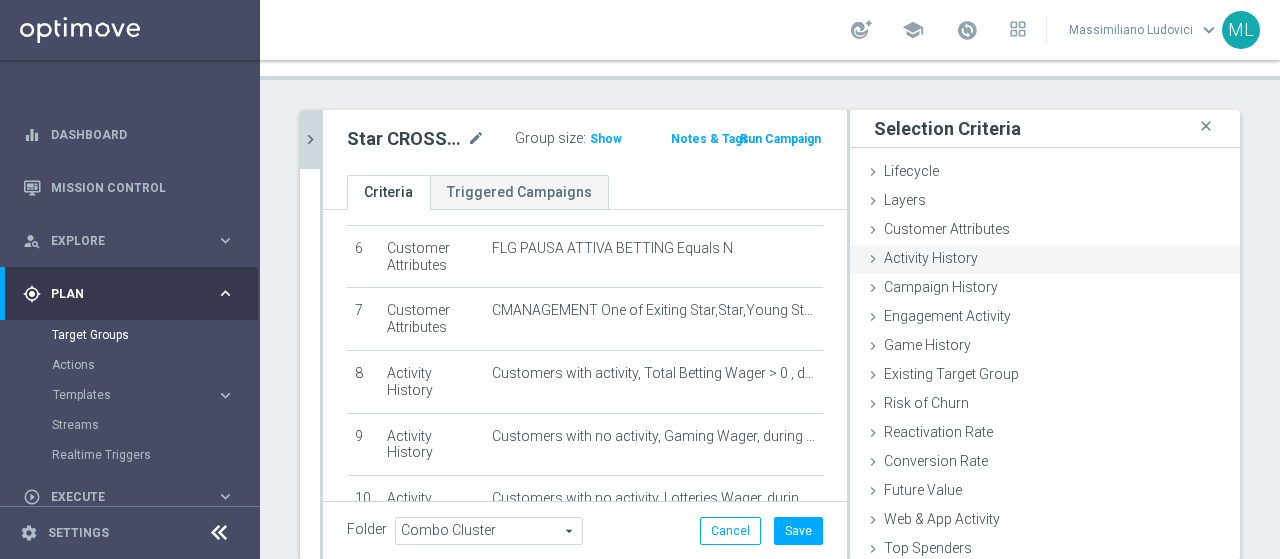 click at bounding box center (873, 259) 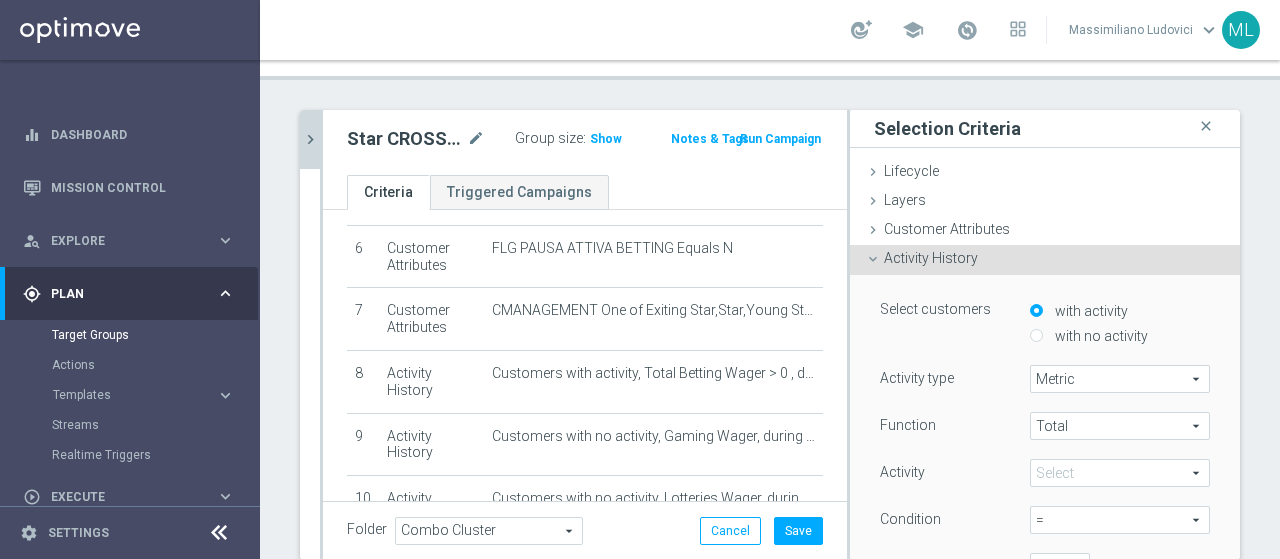 click on "with no activity" at bounding box center [1036, 335] 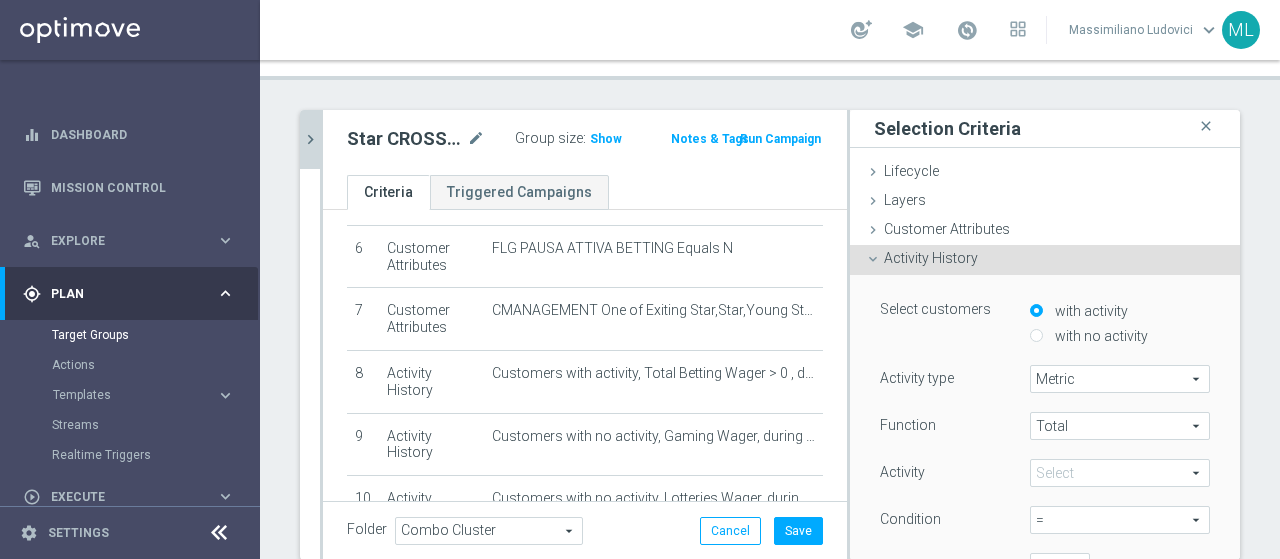 radio on "true" 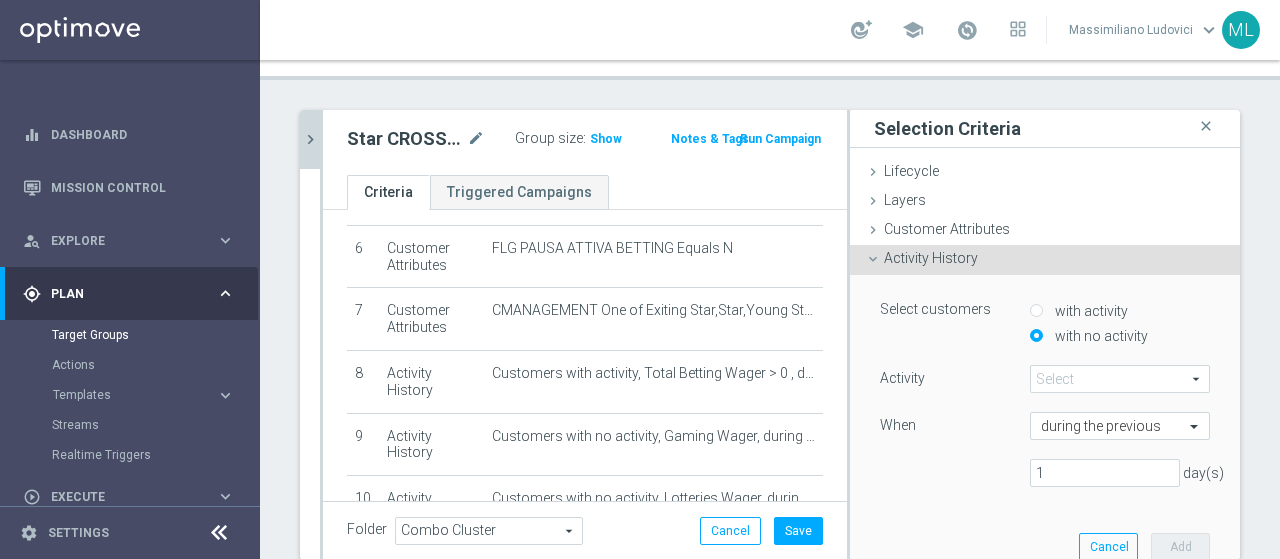 click at bounding box center [1120, 379] 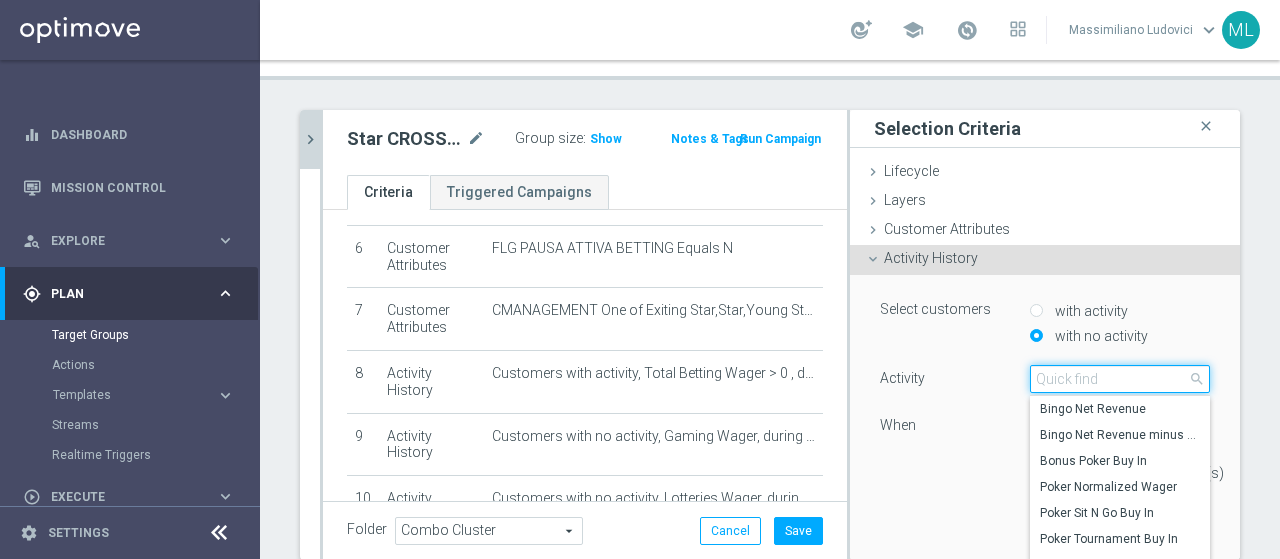 click at bounding box center (1120, 379) 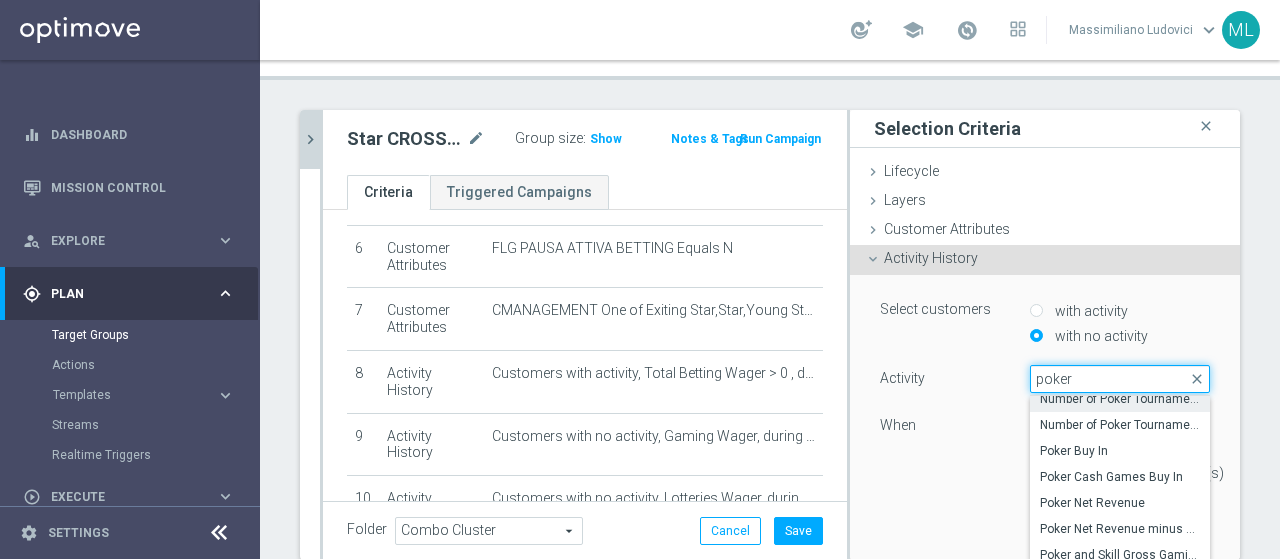 scroll, scrollTop: 262, scrollLeft: 0, axis: vertical 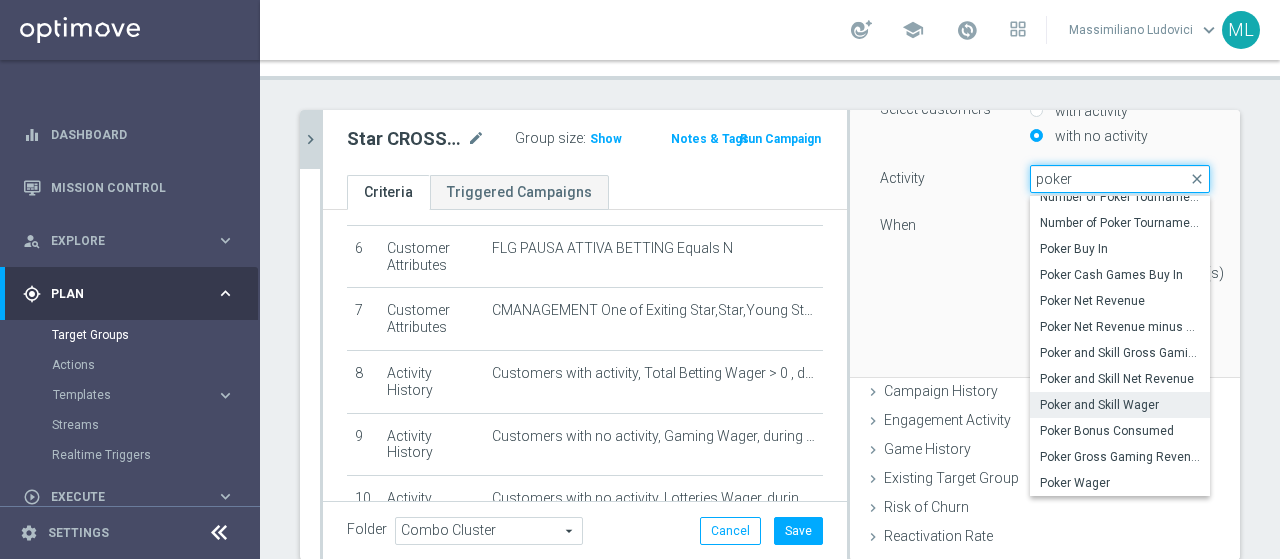 type on "poker" 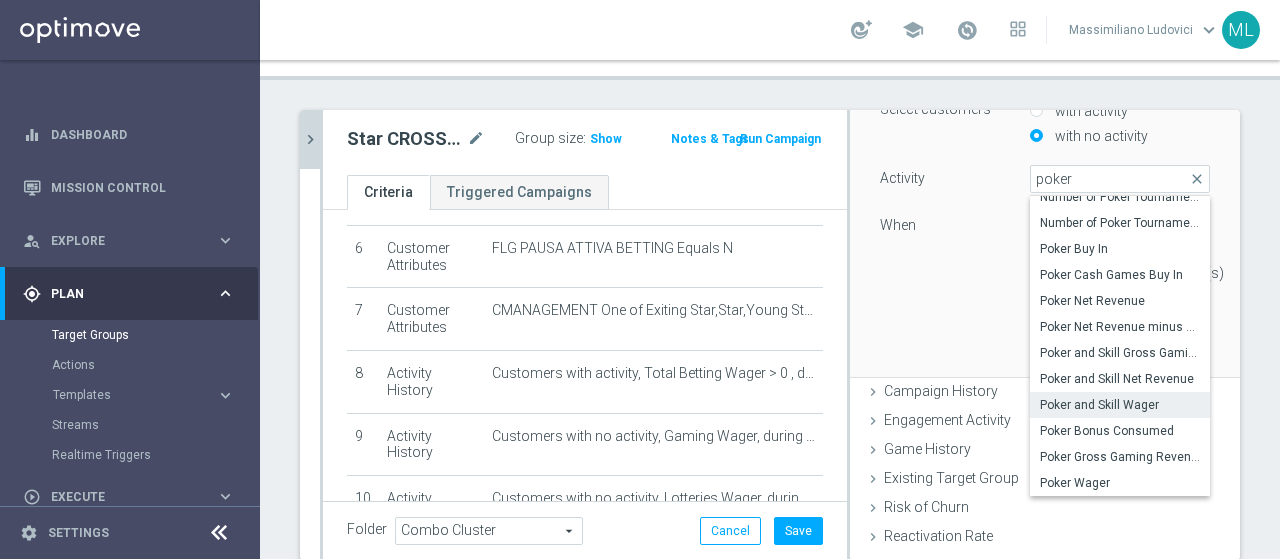 click on "Poker and Skill Wager" at bounding box center [1120, 405] 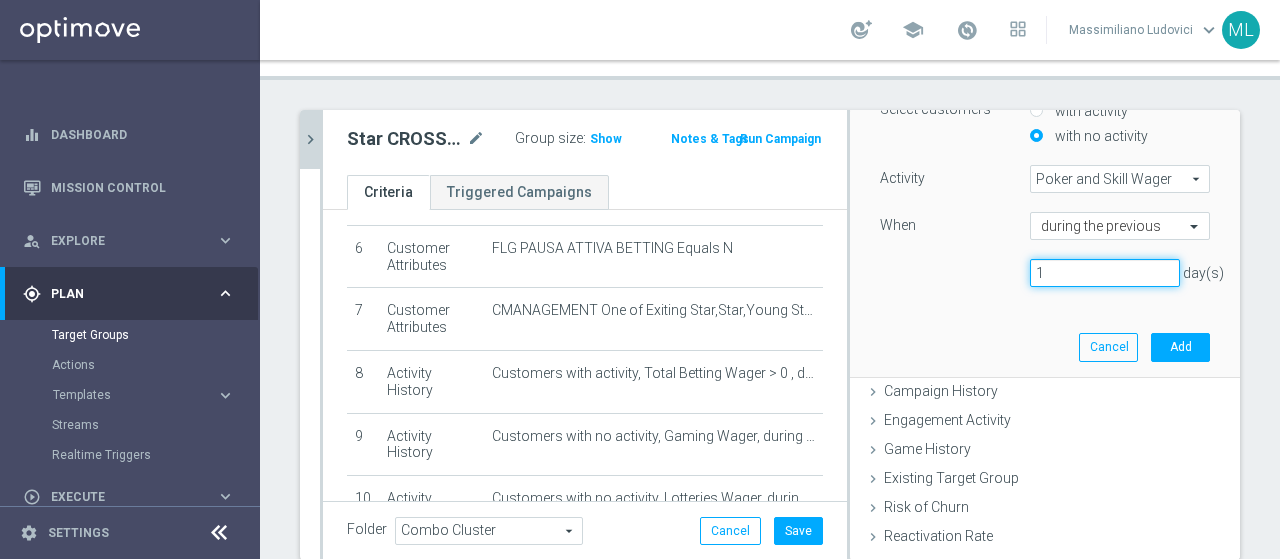 drag, startPoint x: 1028, startPoint y: 267, endPoint x: 988, endPoint y: 268, distance: 40.012497 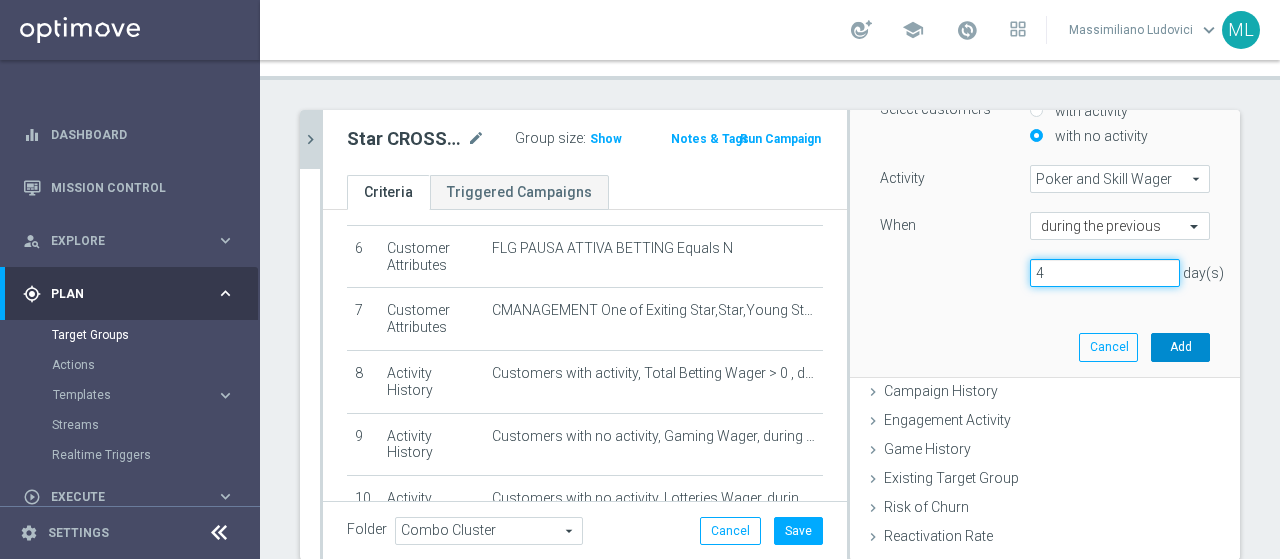 type on "4" 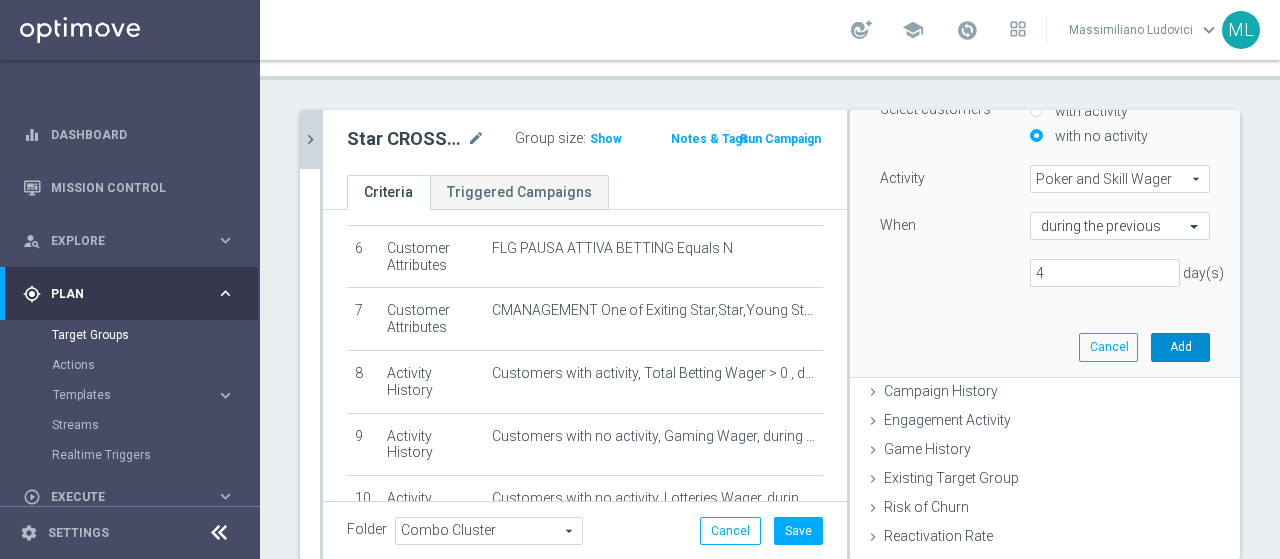click on "Add" at bounding box center [1180, 347] 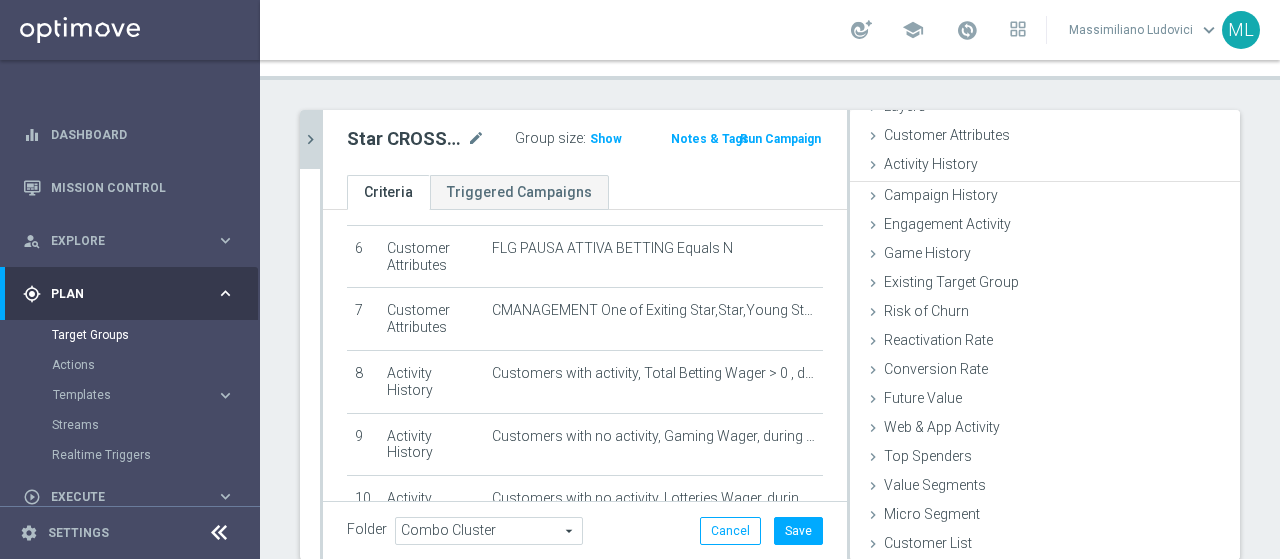 scroll, scrollTop: 92, scrollLeft: 0, axis: vertical 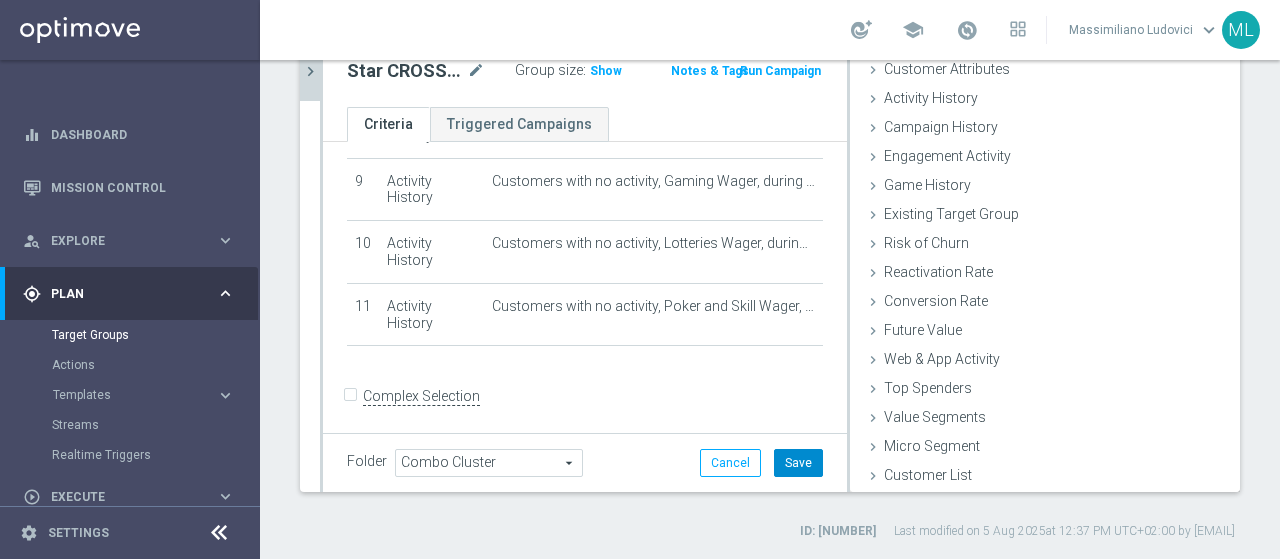 click on "Save" 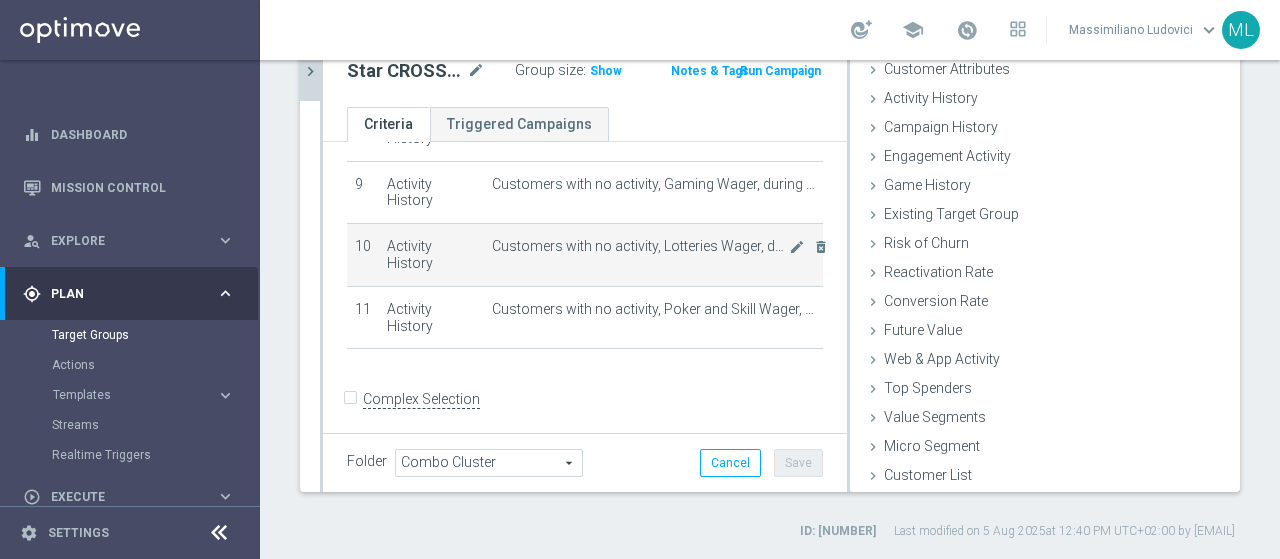 scroll, scrollTop: 572, scrollLeft: 0, axis: vertical 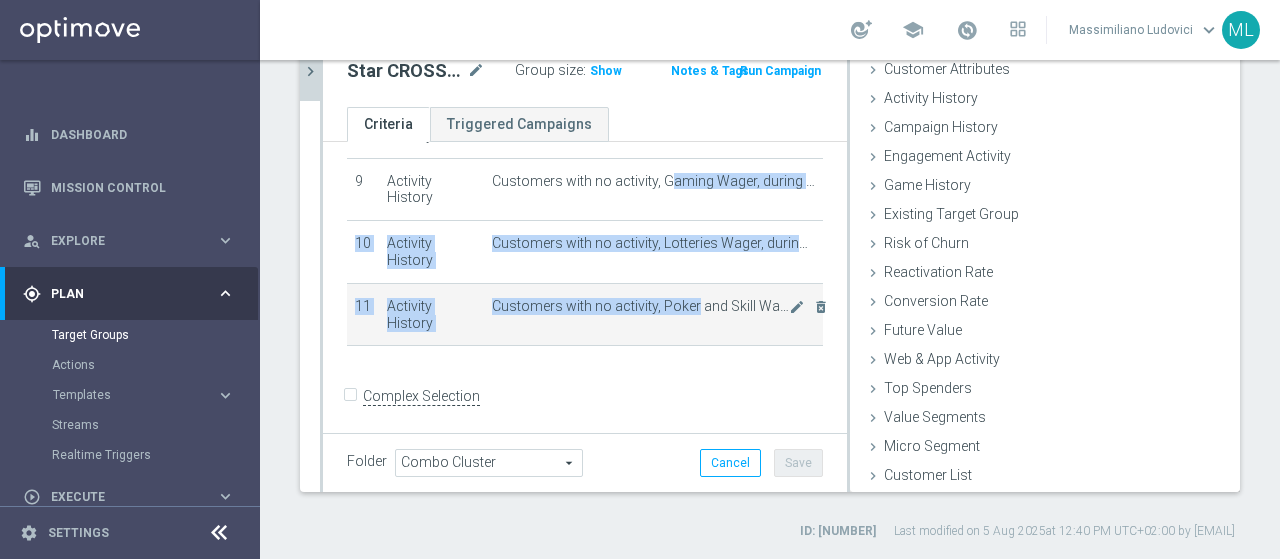 drag, startPoint x: 665, startPoint y: 173, endPoint x: 685, endPoint y: 309, distance: 137.46272 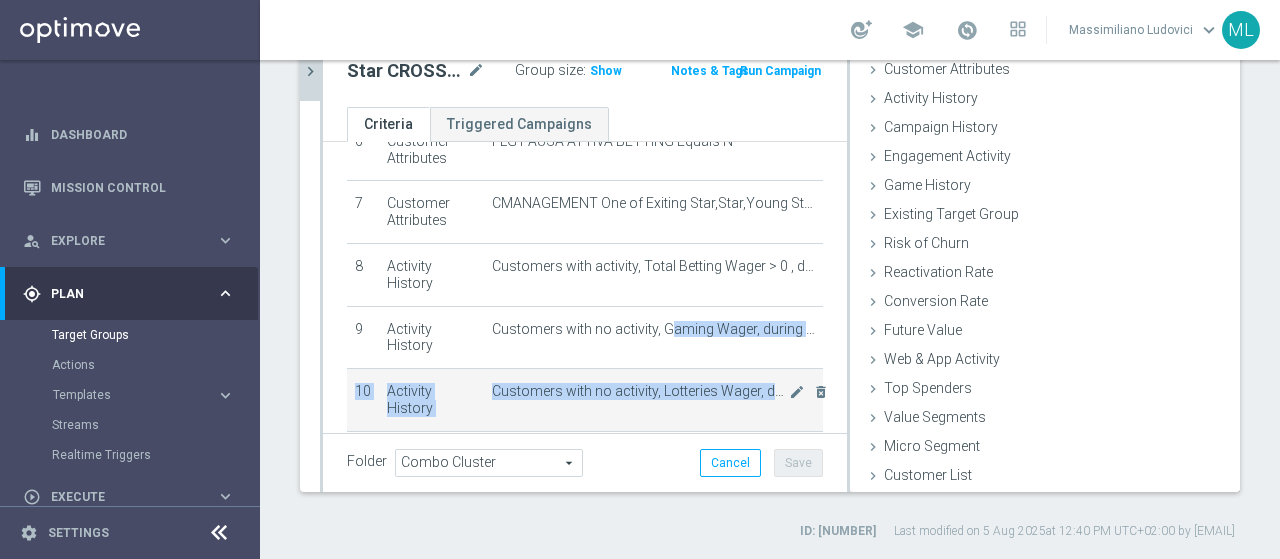 scroll, scrollTop: 272, scrollLeft: 0, axis: vertical 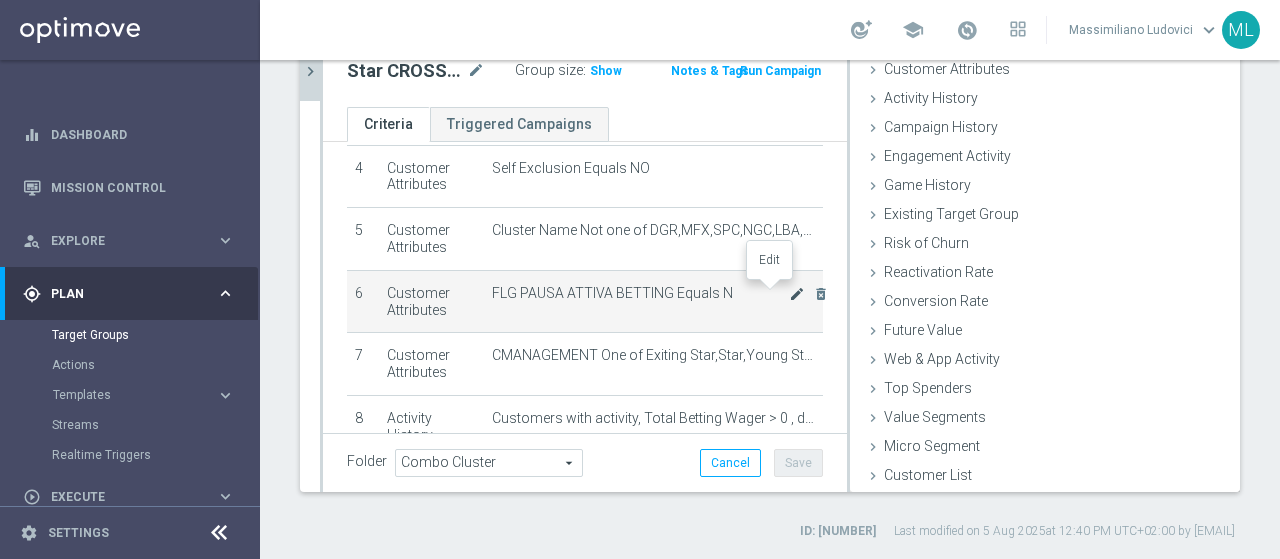 click on "mode_edit" 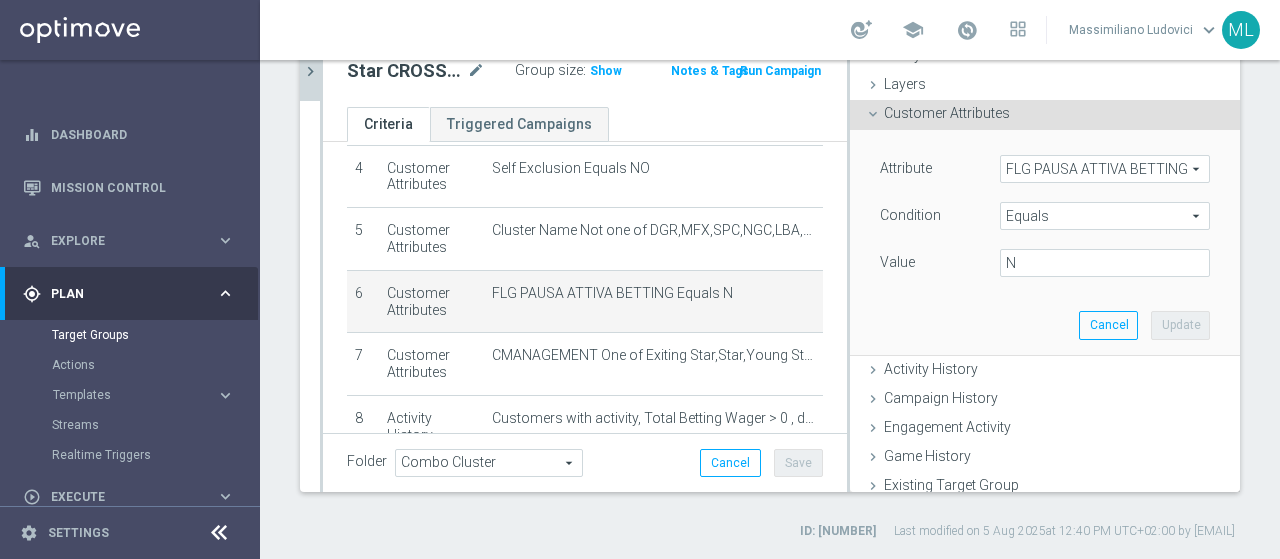 scroll, scrollTop: 17, scrollLeft: 0, axis: vertical 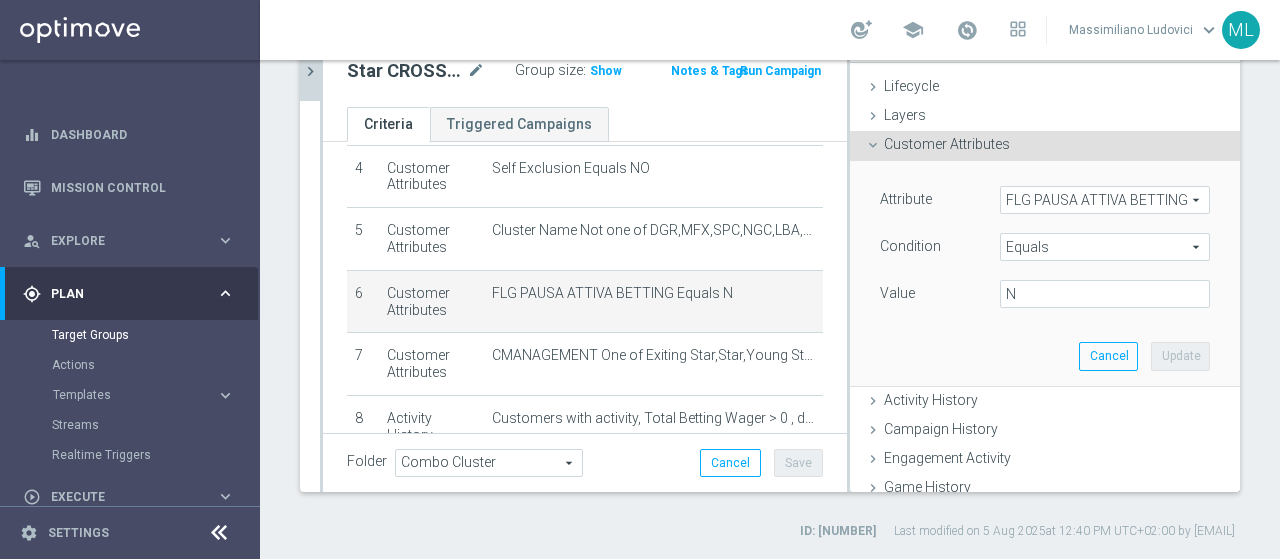 click on "FLG PAUSA ATTIVA BETTING" at bounding box center [1105, 200] 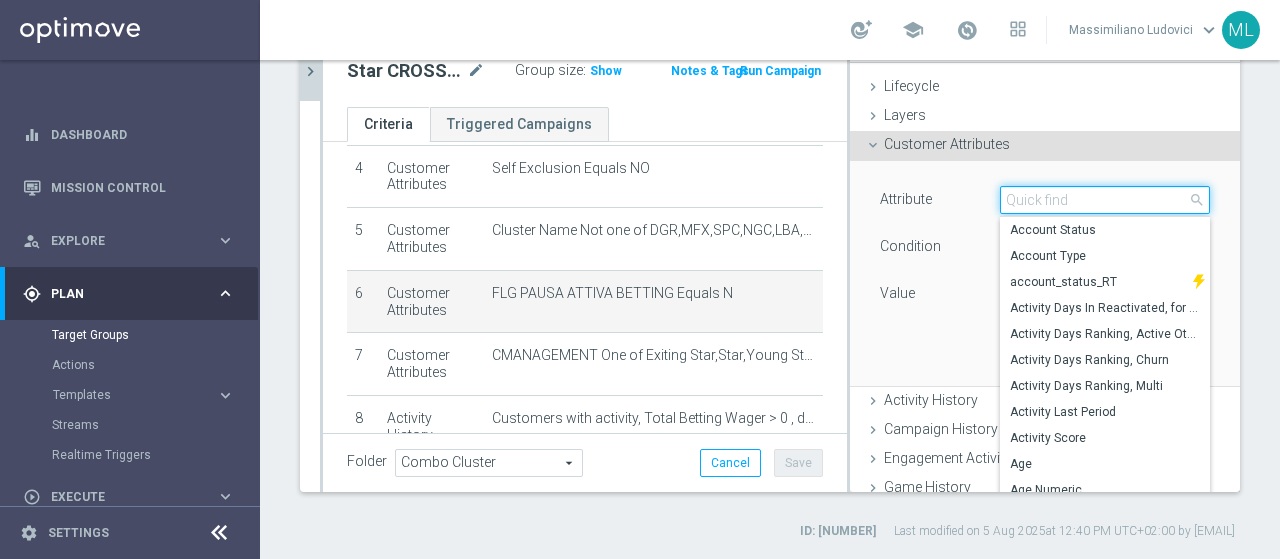click at bounding box center [1105, 200] 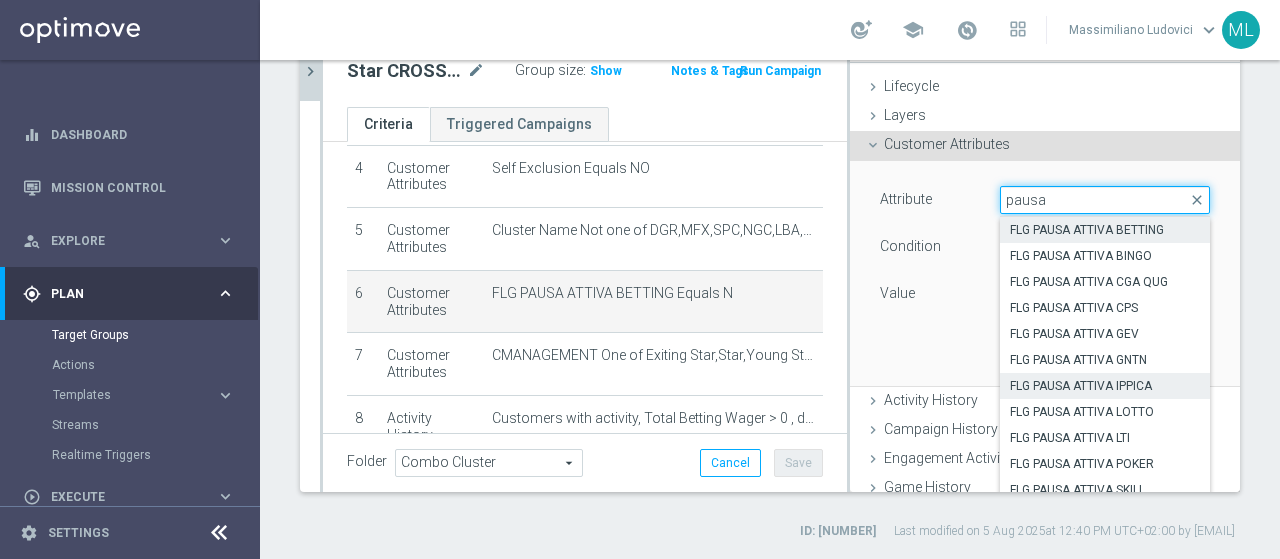 scroll, scrollTop: 12, scrollLeft: 0, axis: vertical 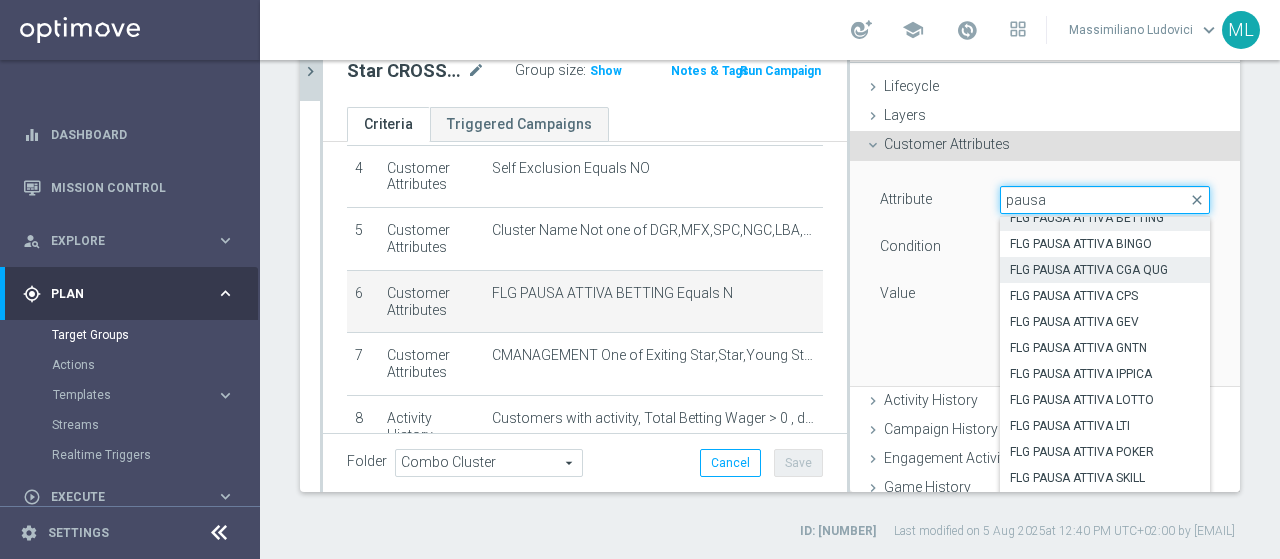type on "pausa" 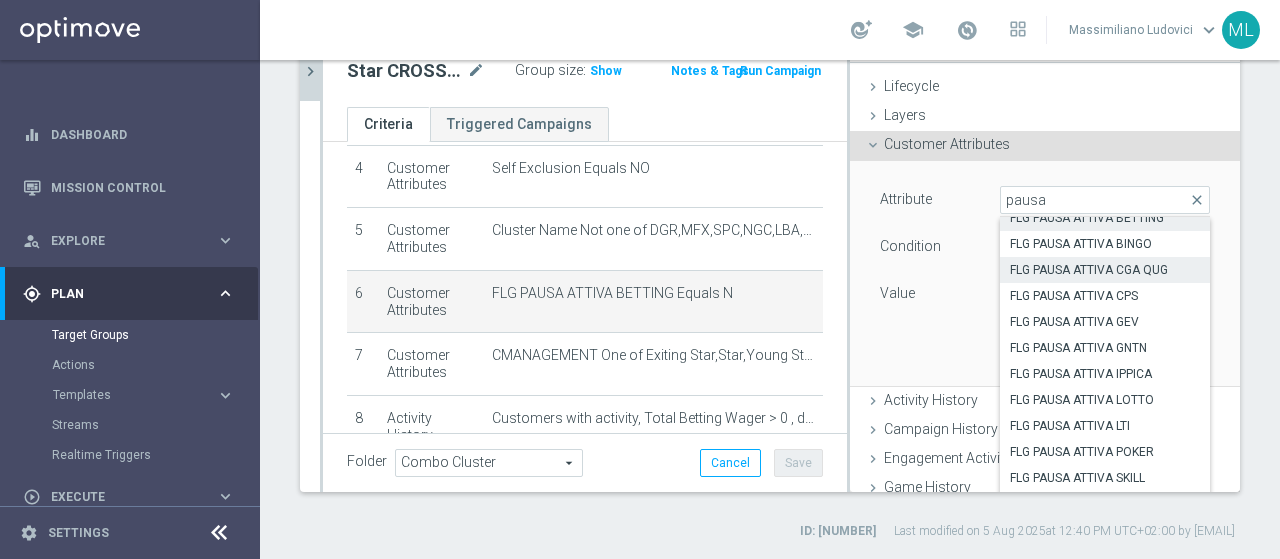 click on "FLG PAUSA ATTIVA CGA QUG" at bounding box center (1105, 270) 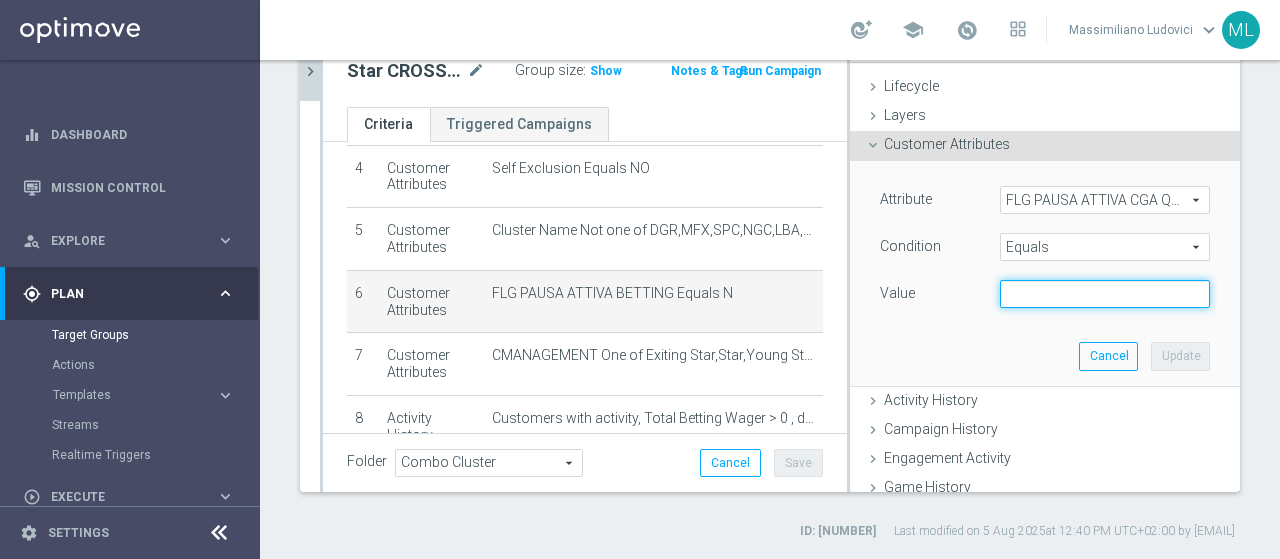 click at bounding box center (1105, 294) 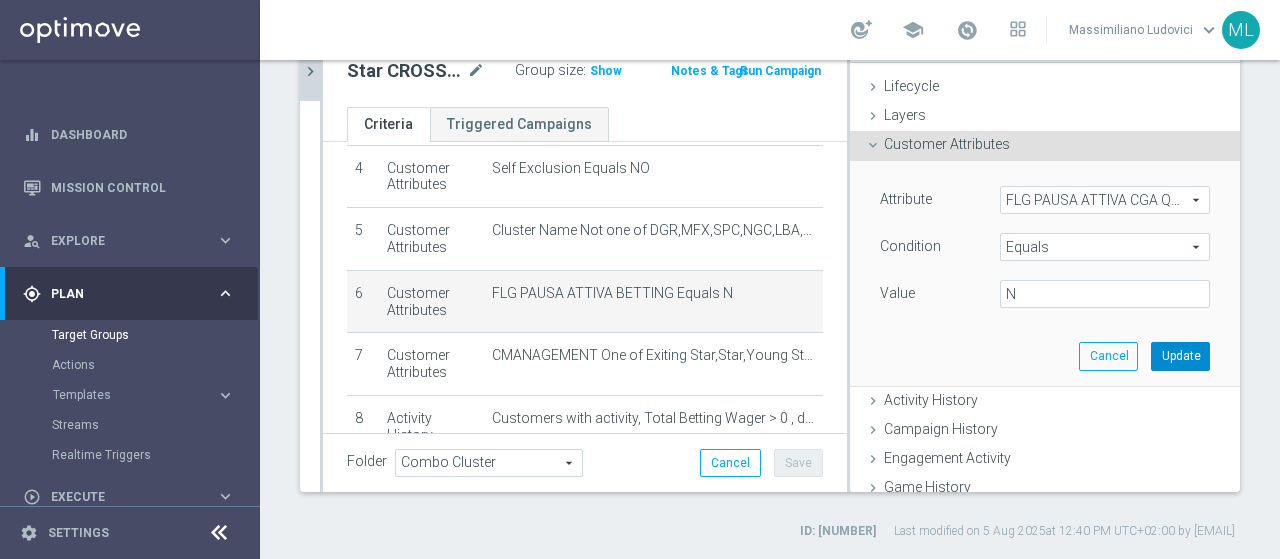 click on "Update" at bounding box center (1180, 356) 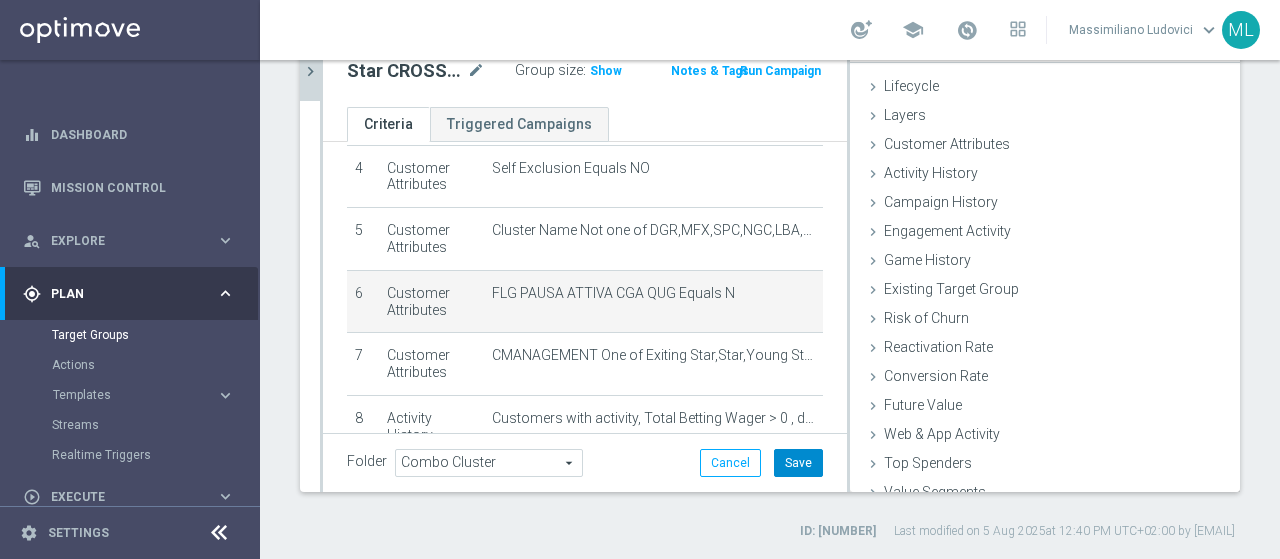 click on "Save" 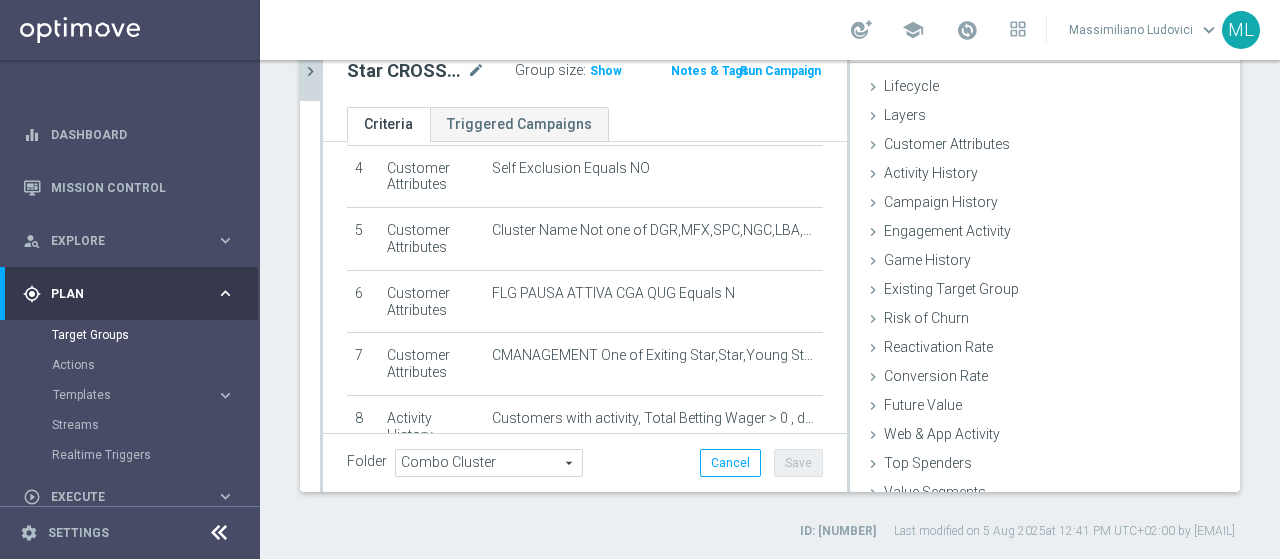 click on "chevron_right" 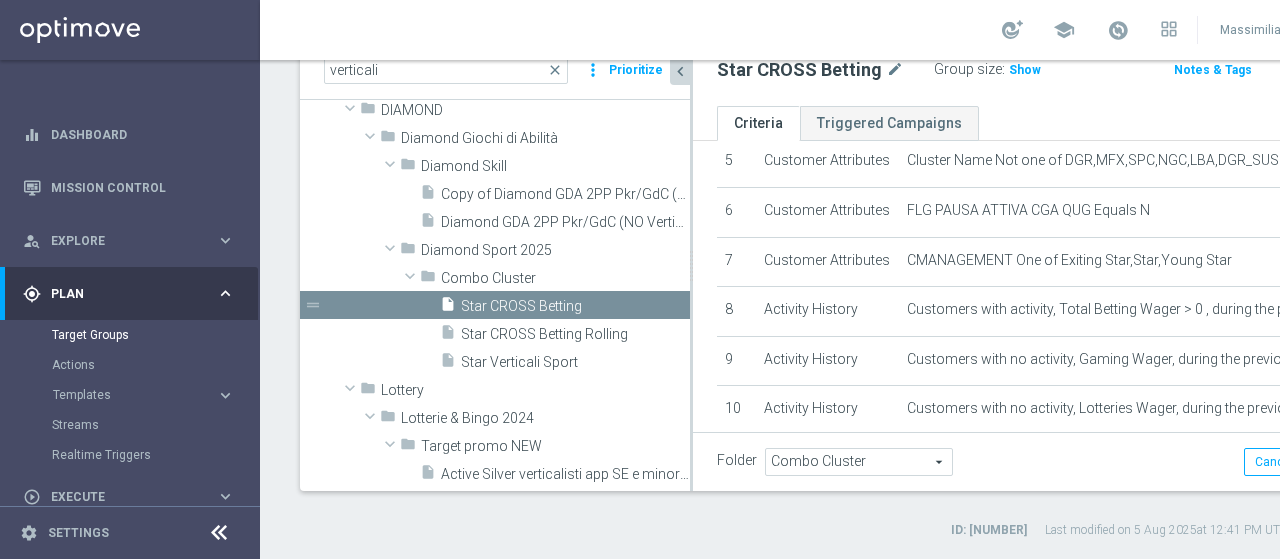 scroll, scrollTop: 272, scrollLeft: 0, axis: vertical 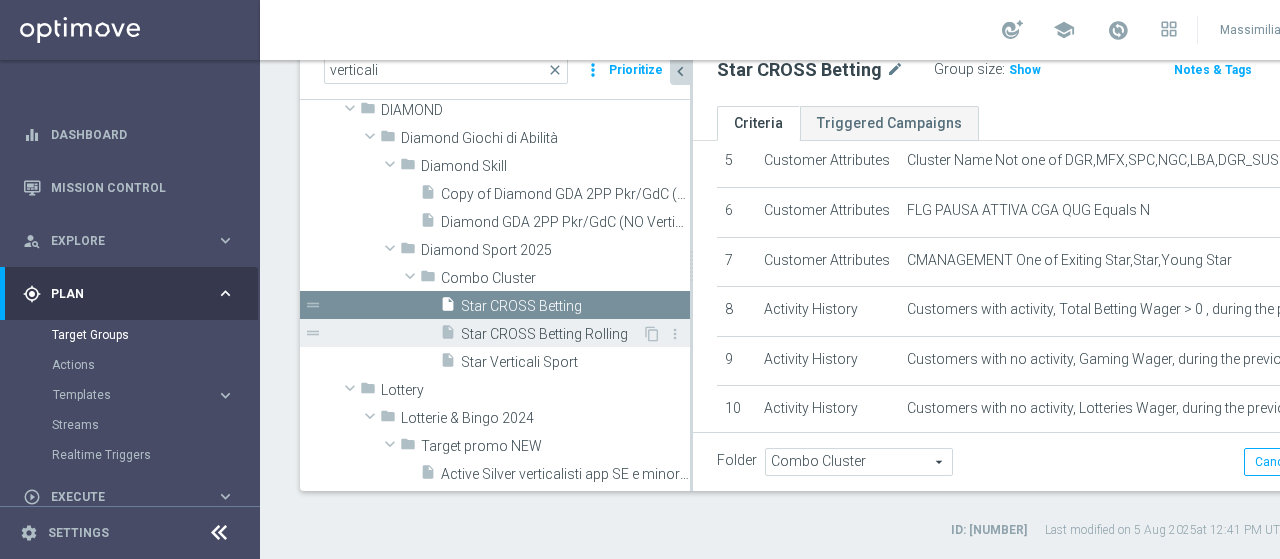 click on "Star CROSS Betting Rolling" at bounding box center (551, 334) 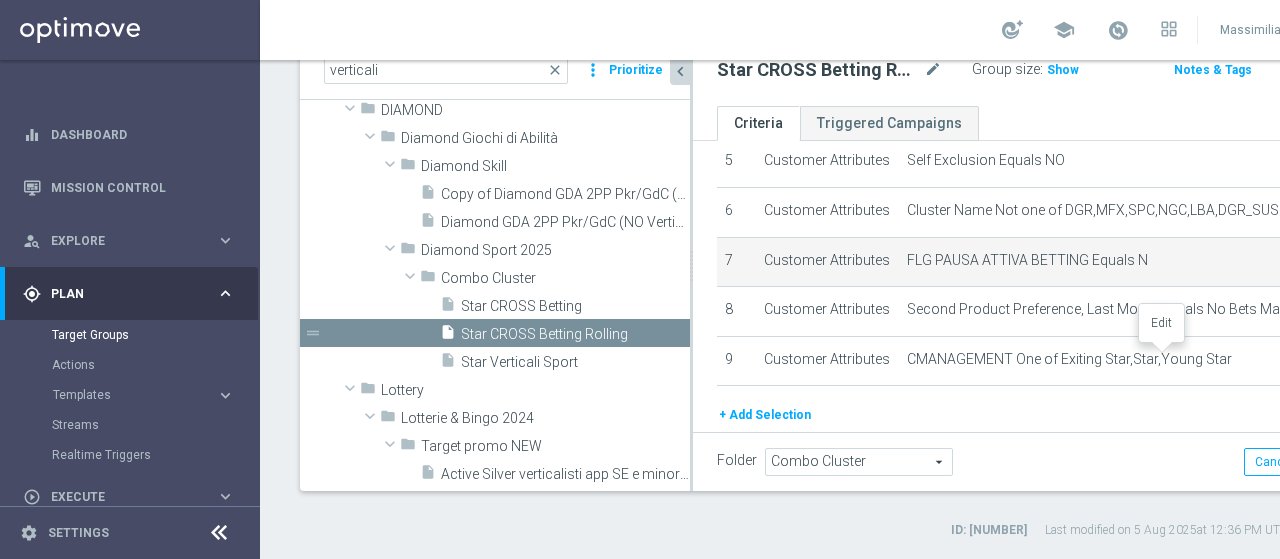 click on "mode_edit" 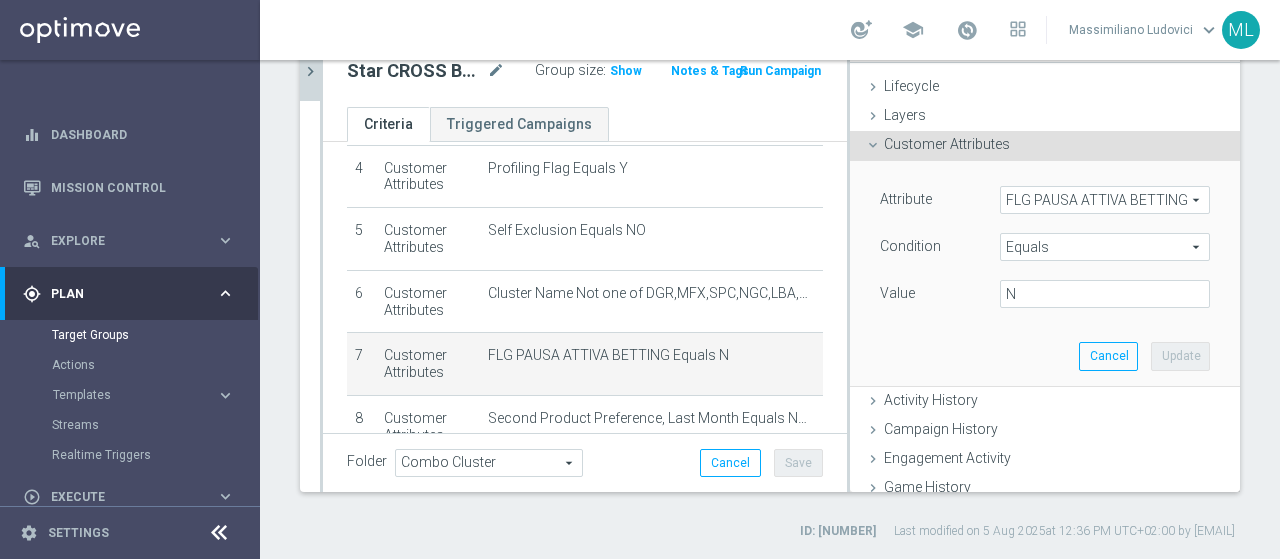 click on "FLG PAUSA ATTIVA BETTING" at bounding box center (1105, 200) 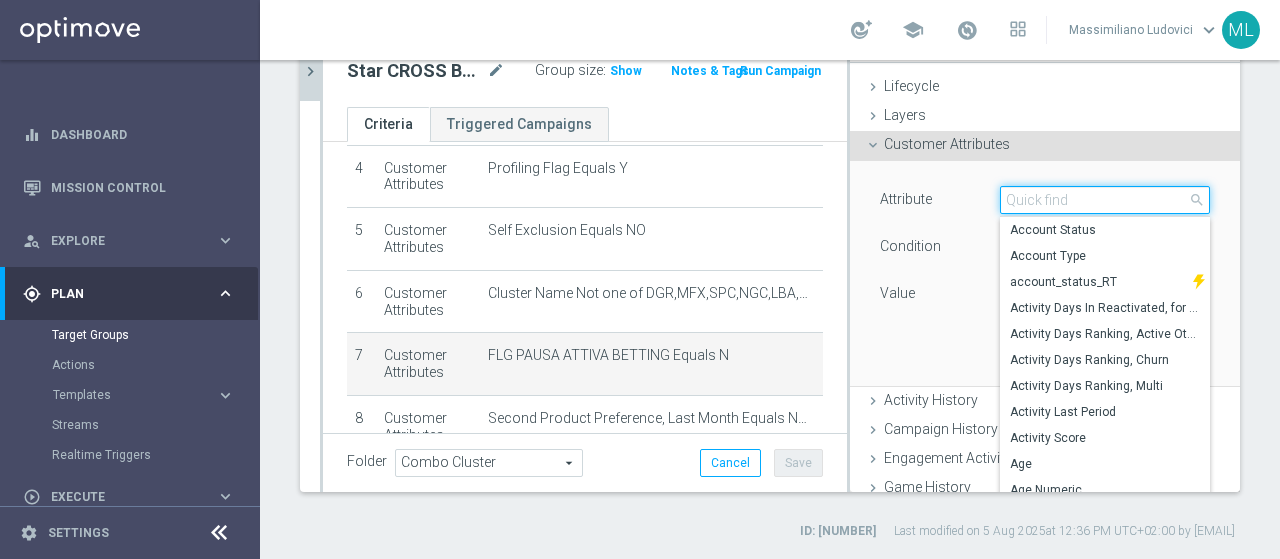 click at bounding box center (1105, 200) 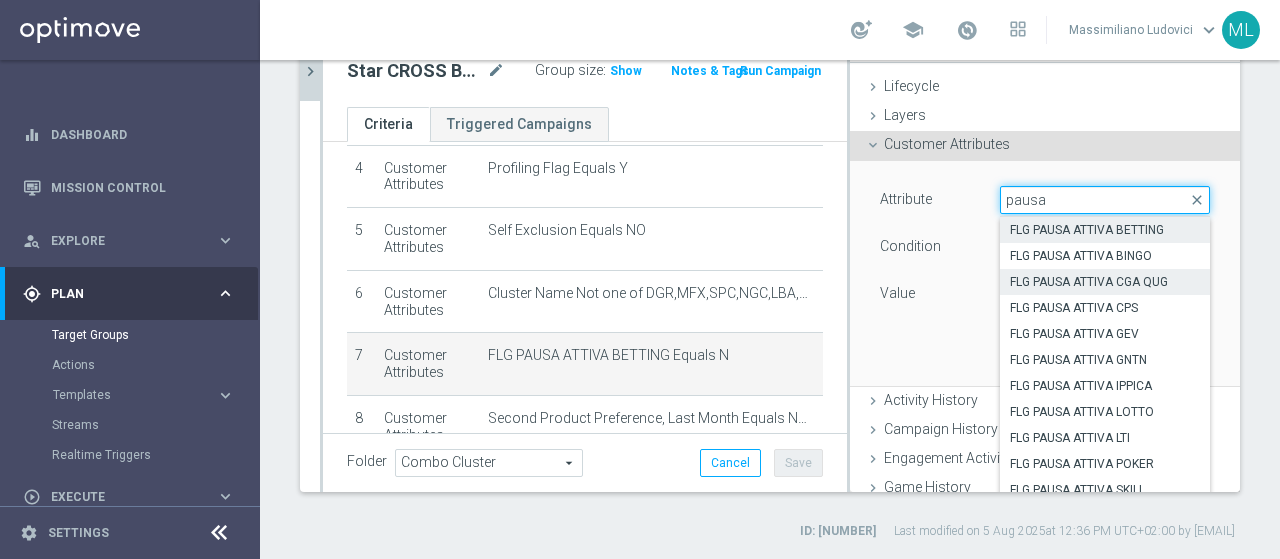 type on "pausa" 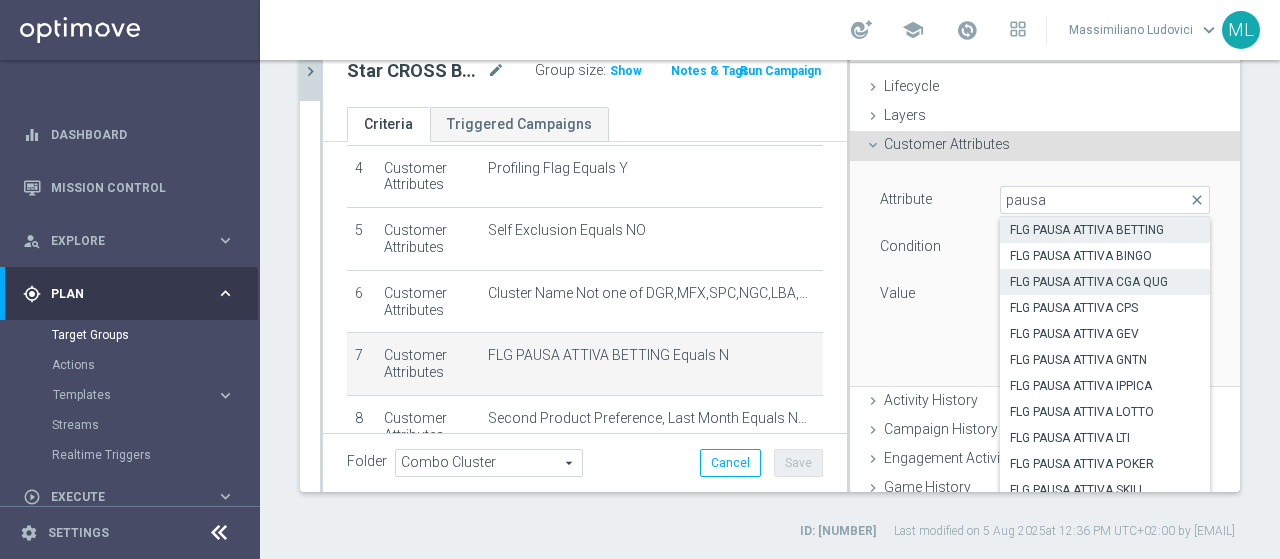 click on "FLG PAUSA ATTIVA CGA QUG" at bounding box center [1105, 282] 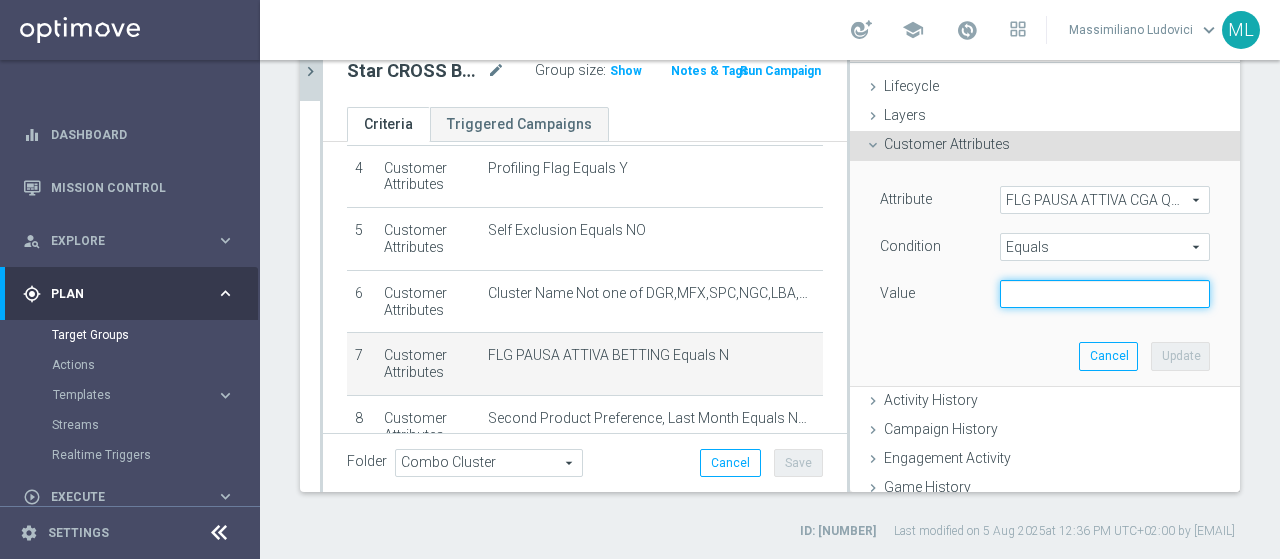 click at bounding box center (1105, 294) 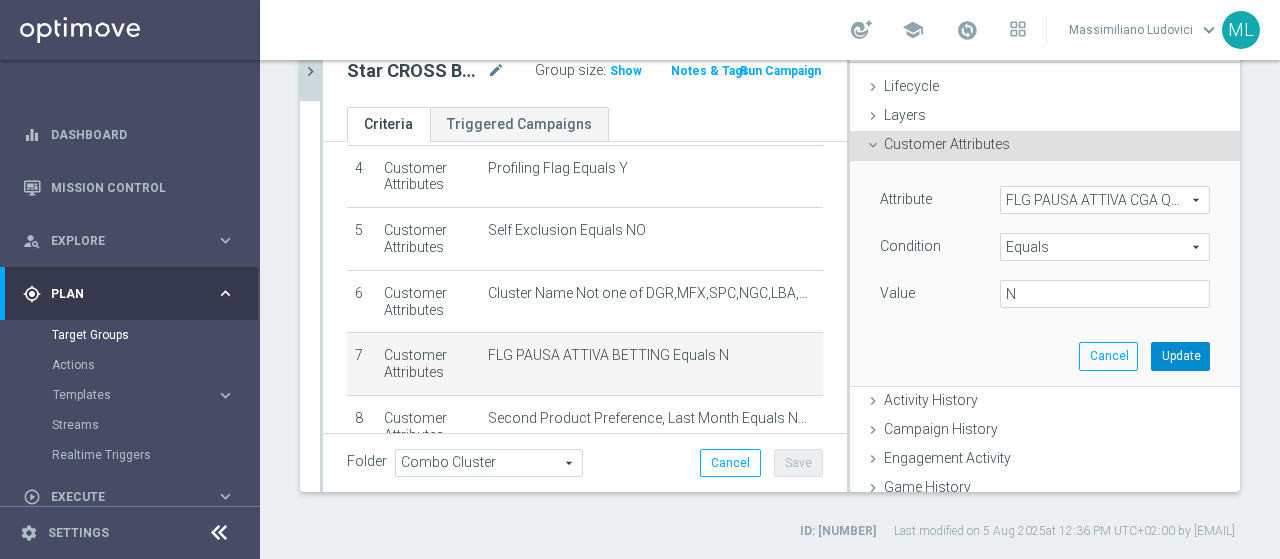 click on "Update" at bounding box center [1180, 356] 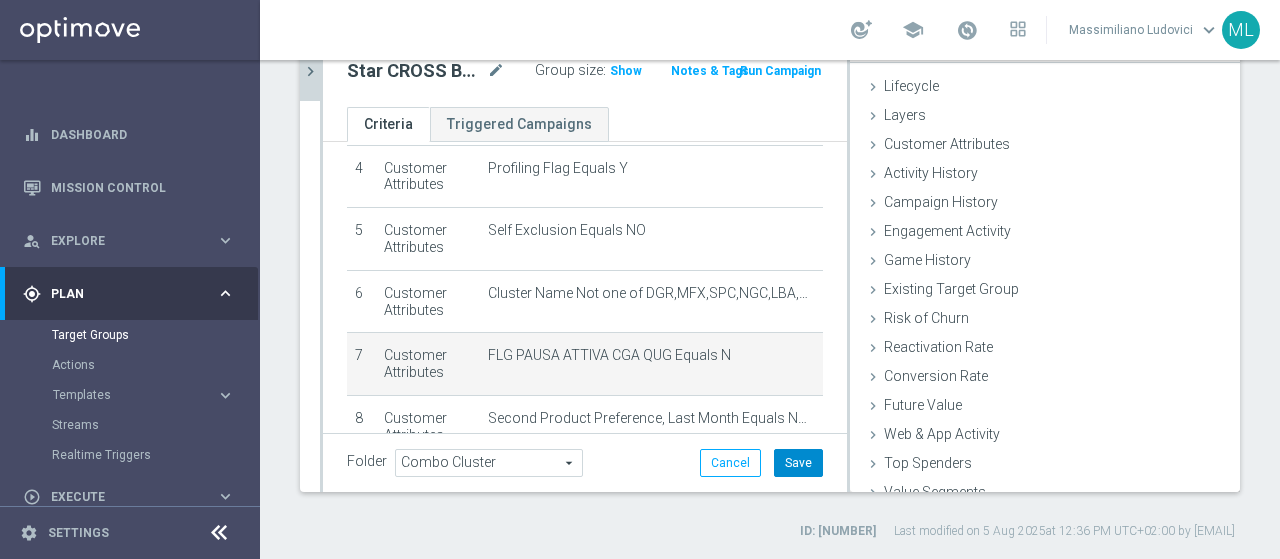 click on "Save" 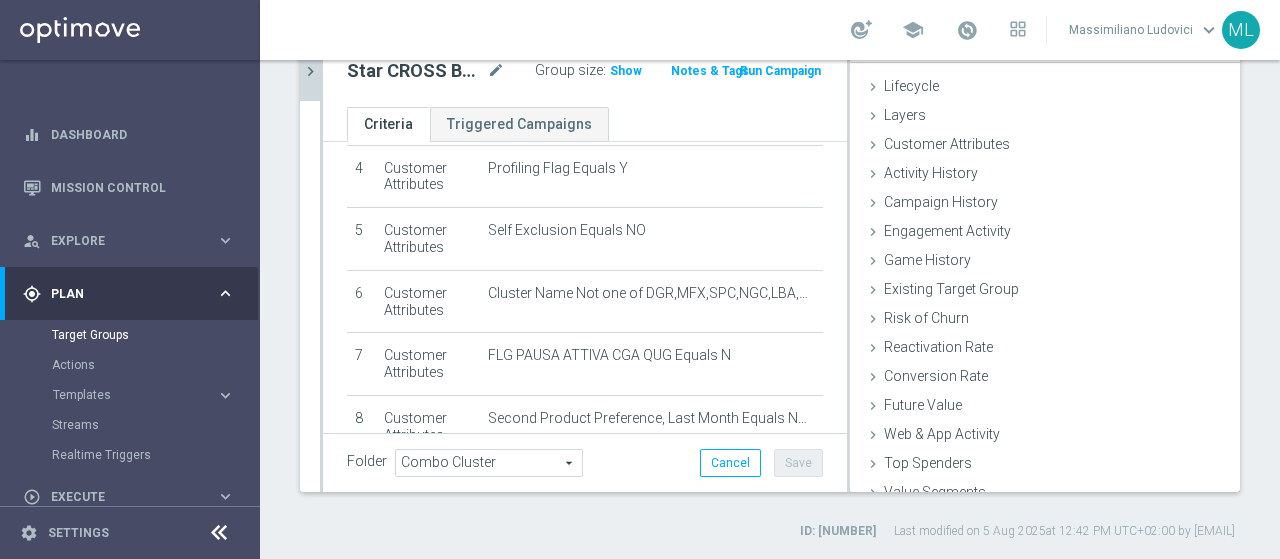 click on "chevron_right" 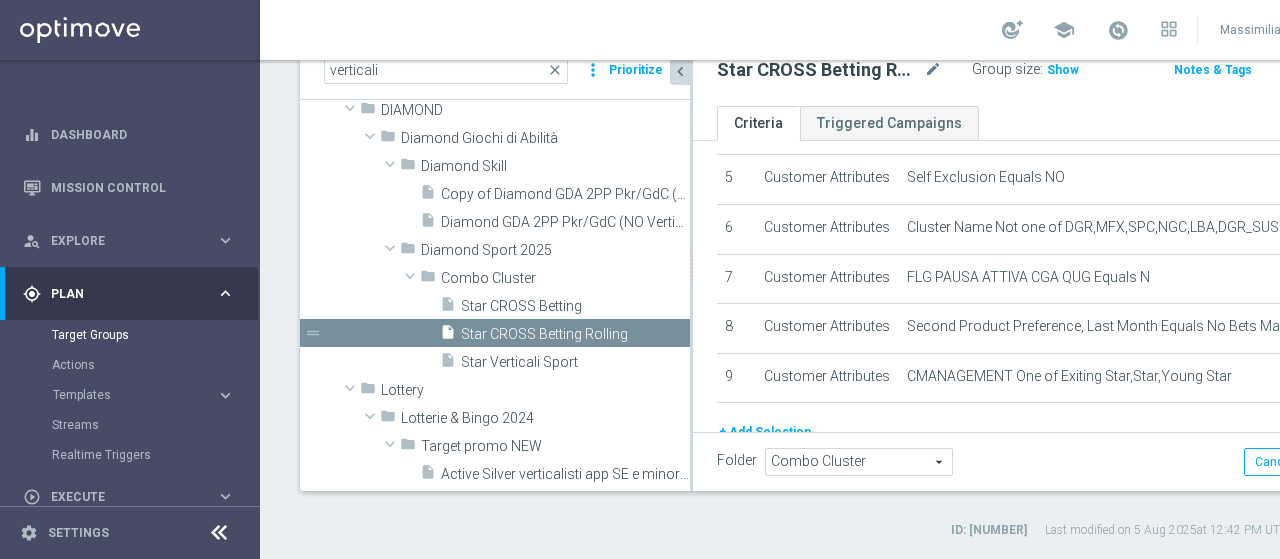 scroll, scrollTop: 272, scrollLeft: 0, axis: vertical 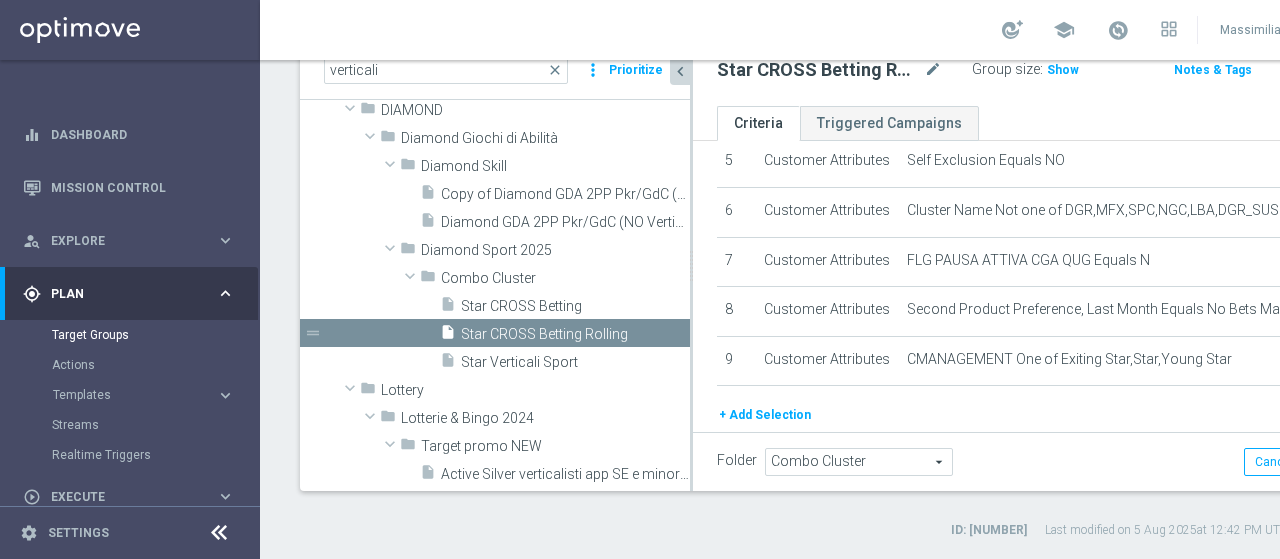 click on "Star CROSS Betting Rolling
mode_edit
Group size :
Show
Notes & Tags
Run Campaign" 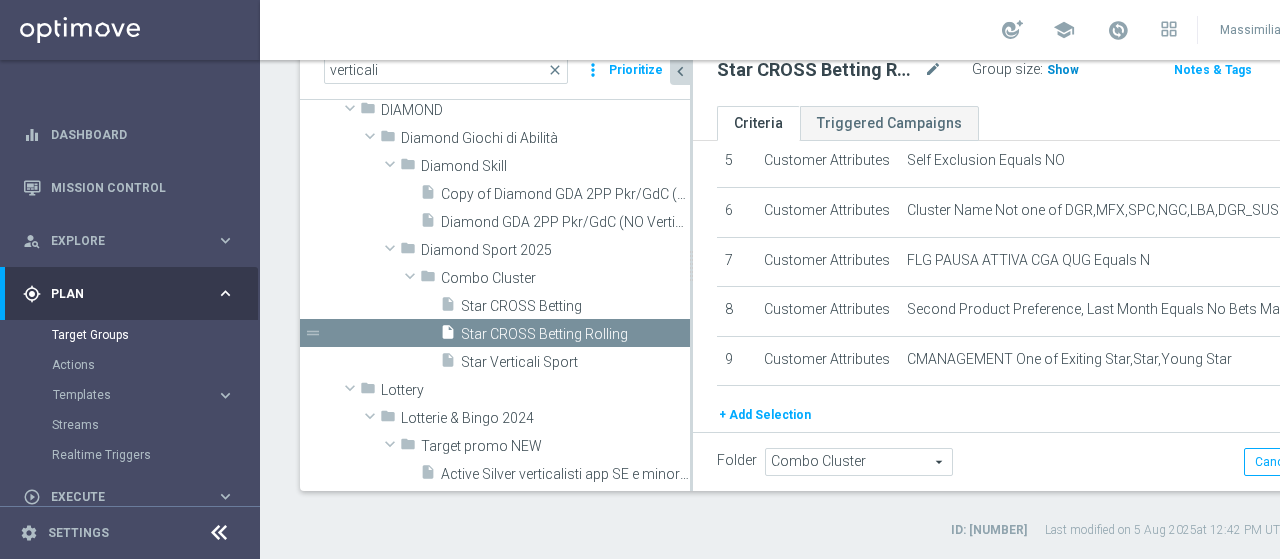 click on "Show" 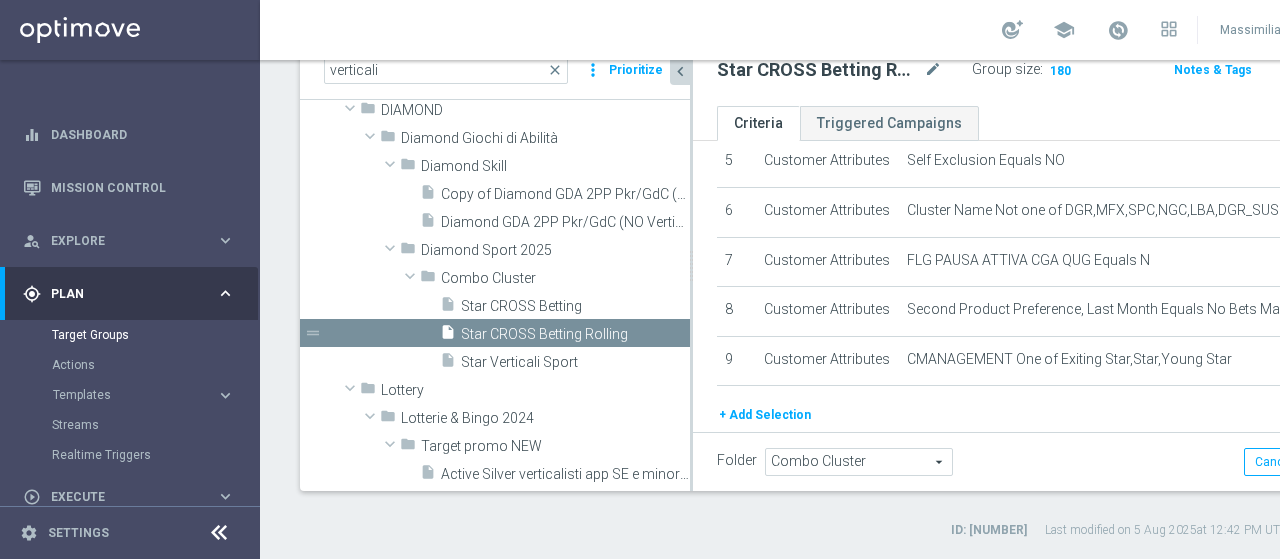 click on "chevron_left" 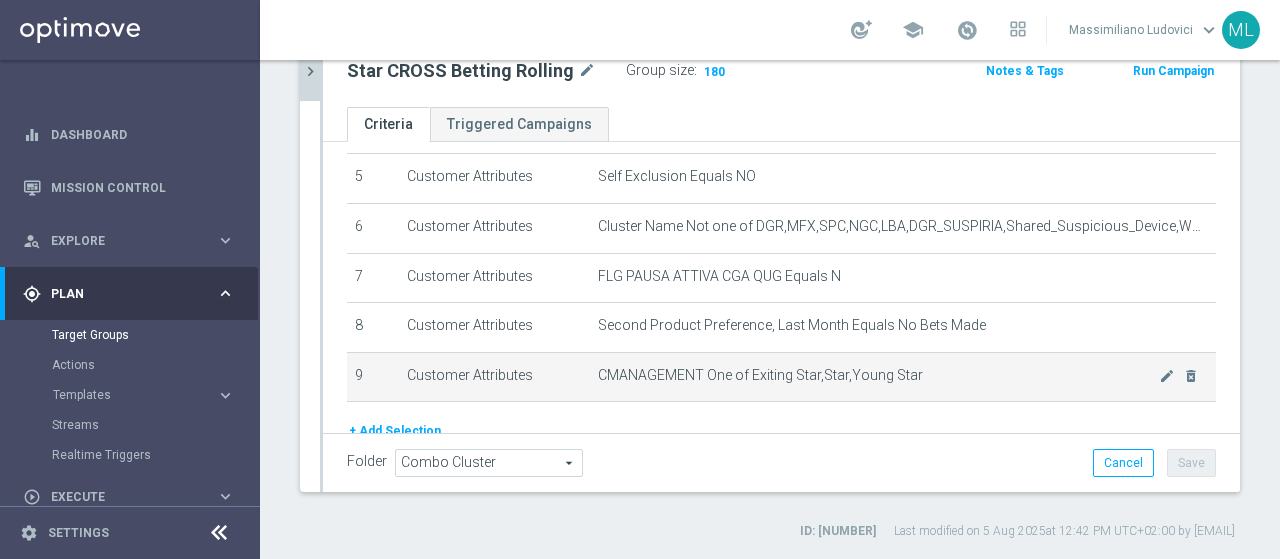 scroll, scrollTop: 231, scrollLeft: 0, axis: vertical 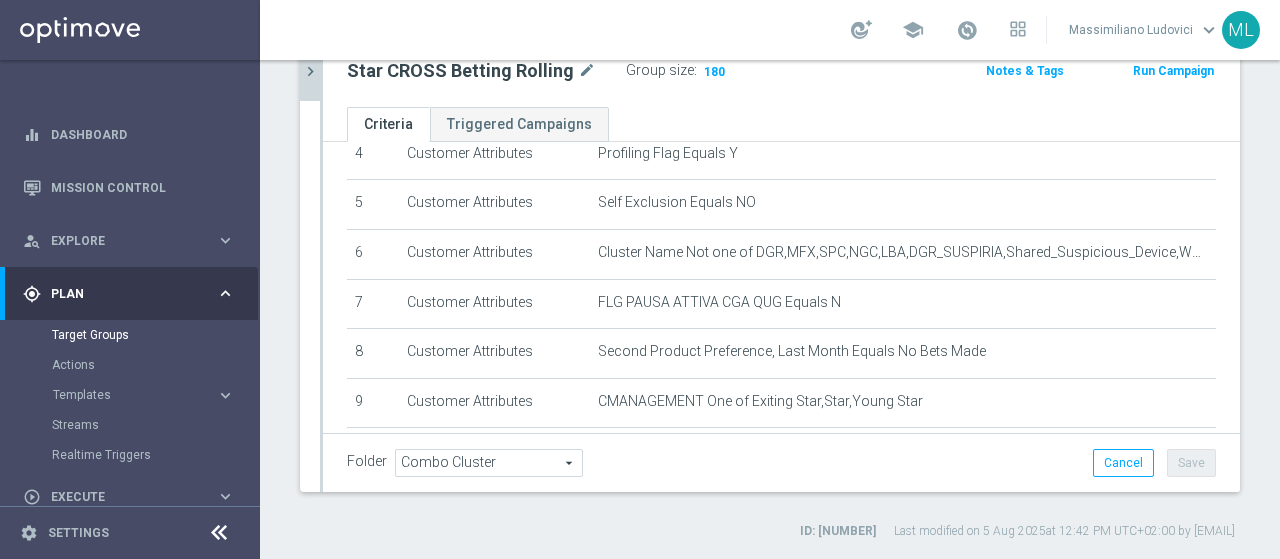 click on "chevron_right" 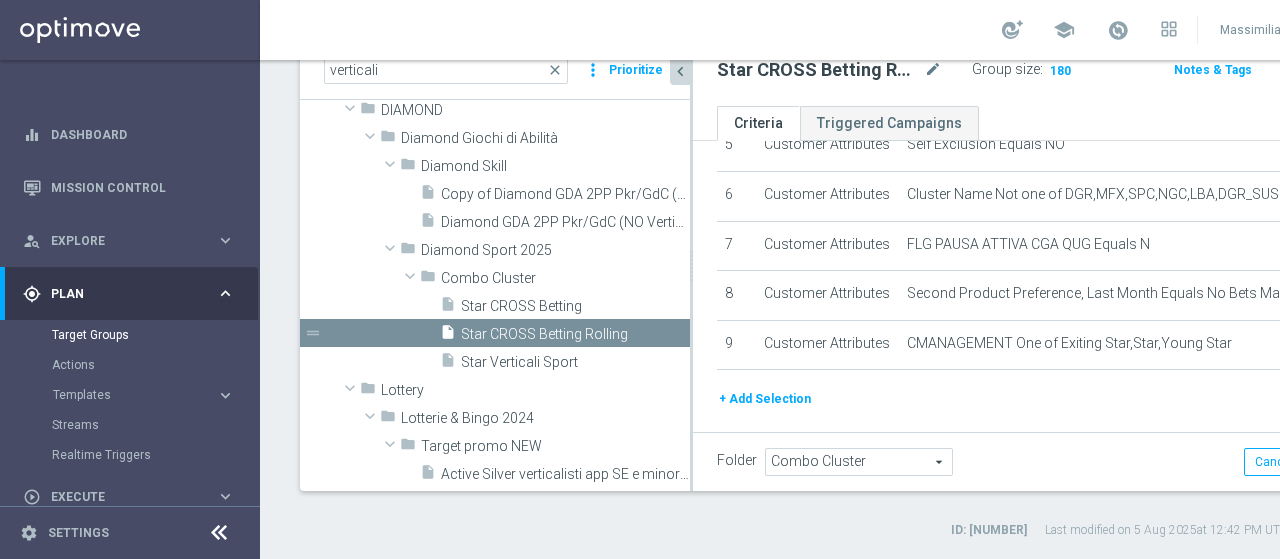 scroll, scrollTop: 288, scrollLeft: 0, axis: vertical 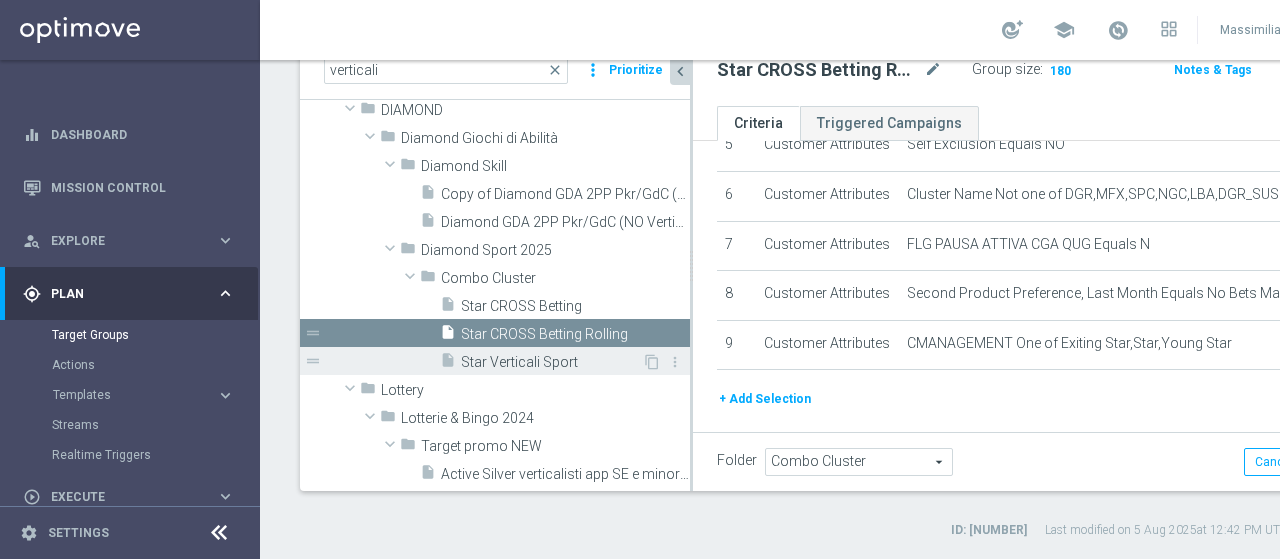 click on "Star Verticali Sport" at bounding box center [551, 362] 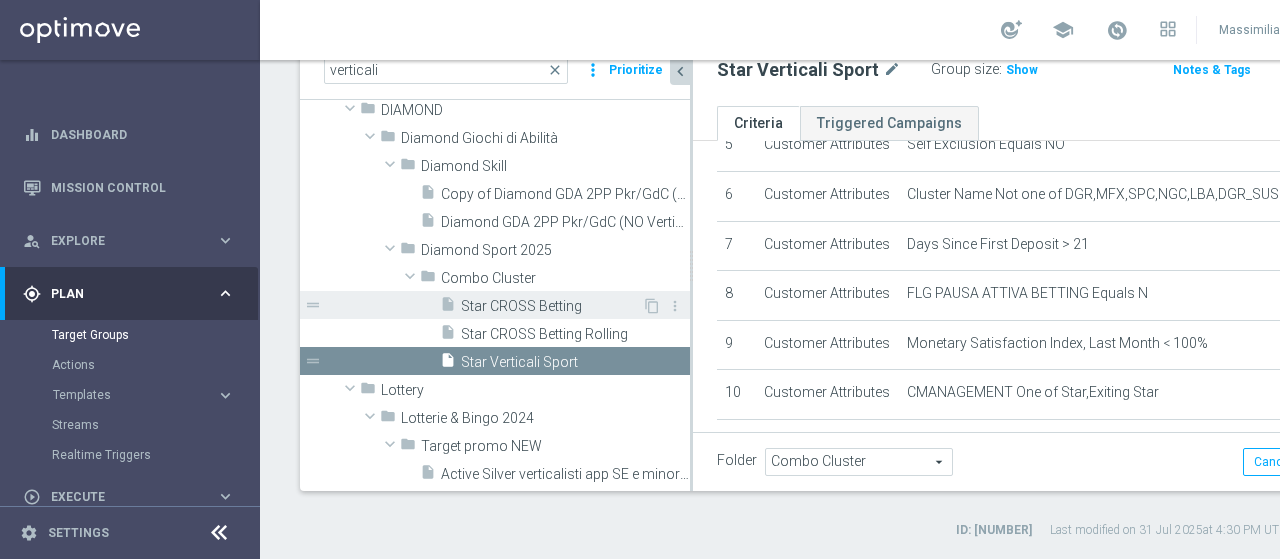 click on "Star CROSS Betting" at bounding box center [551, 306] 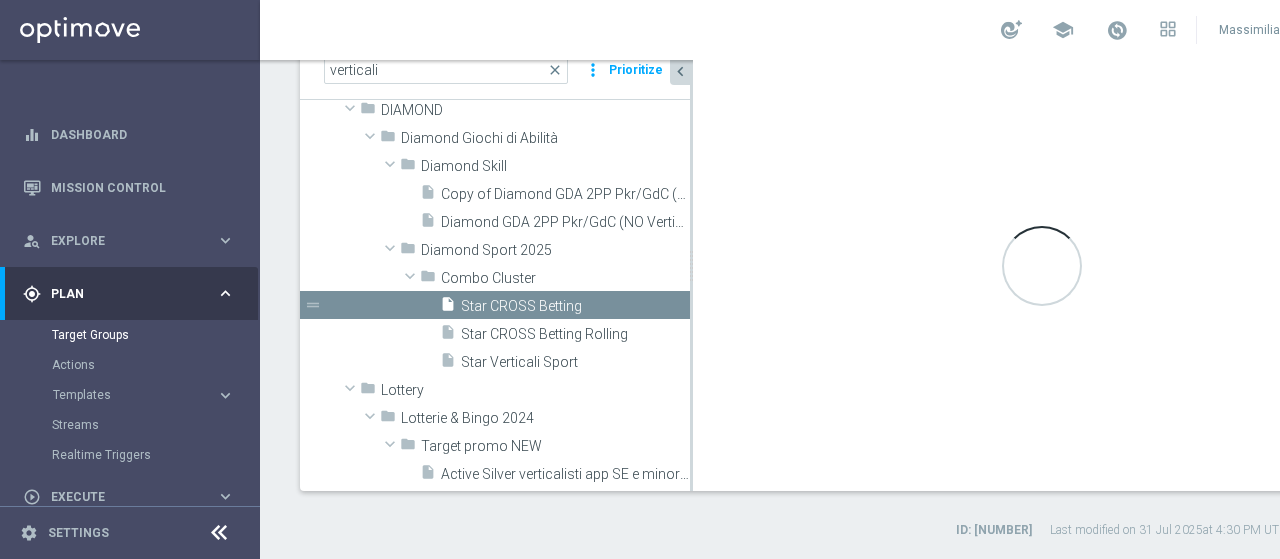 checkbox on "false" 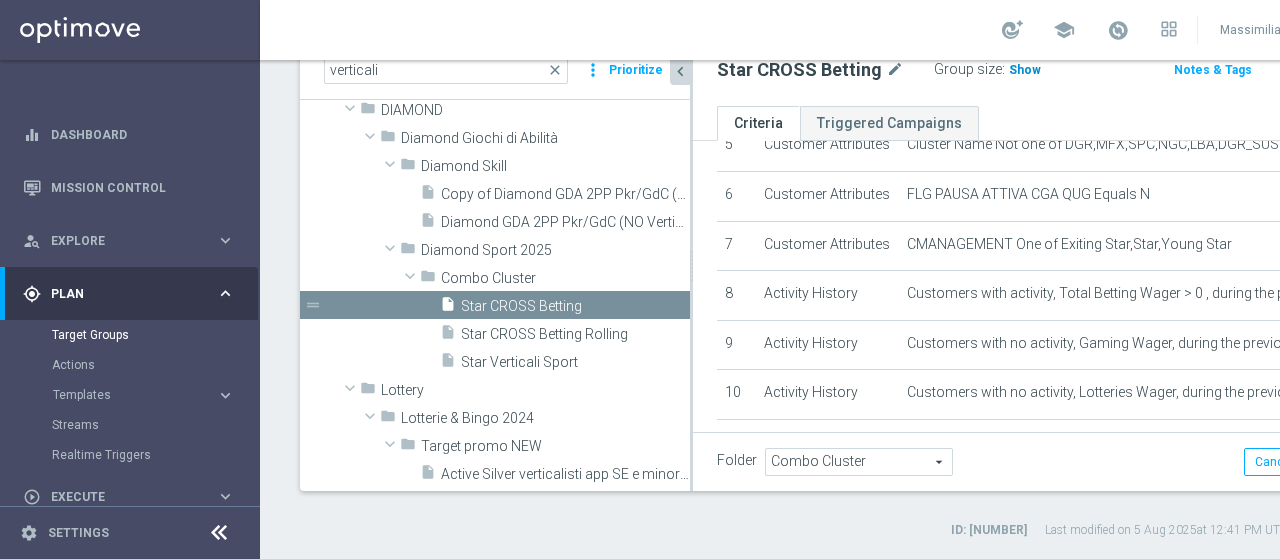 click on "Show" 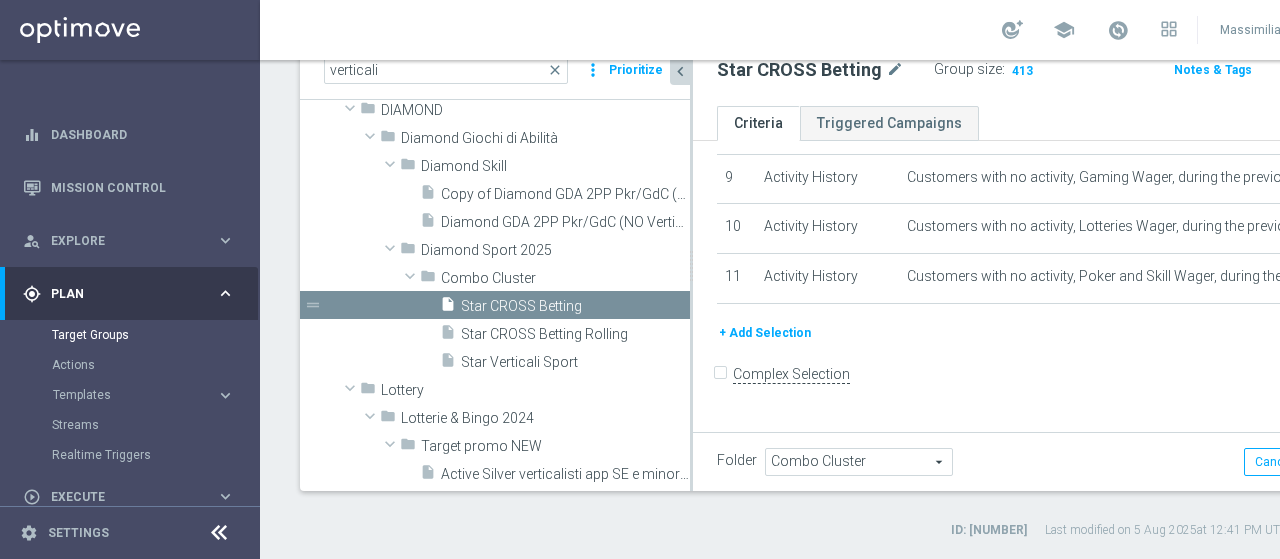 scroll, scrollTop: 492, scrollLeft: 0, axis: vertical 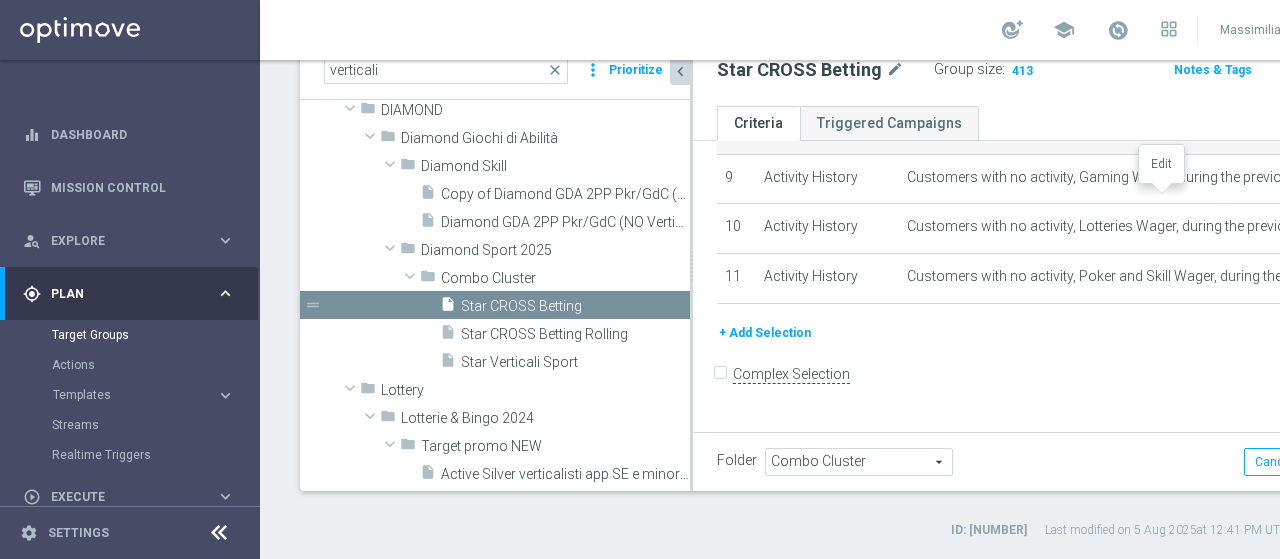 click on "mode_edit" 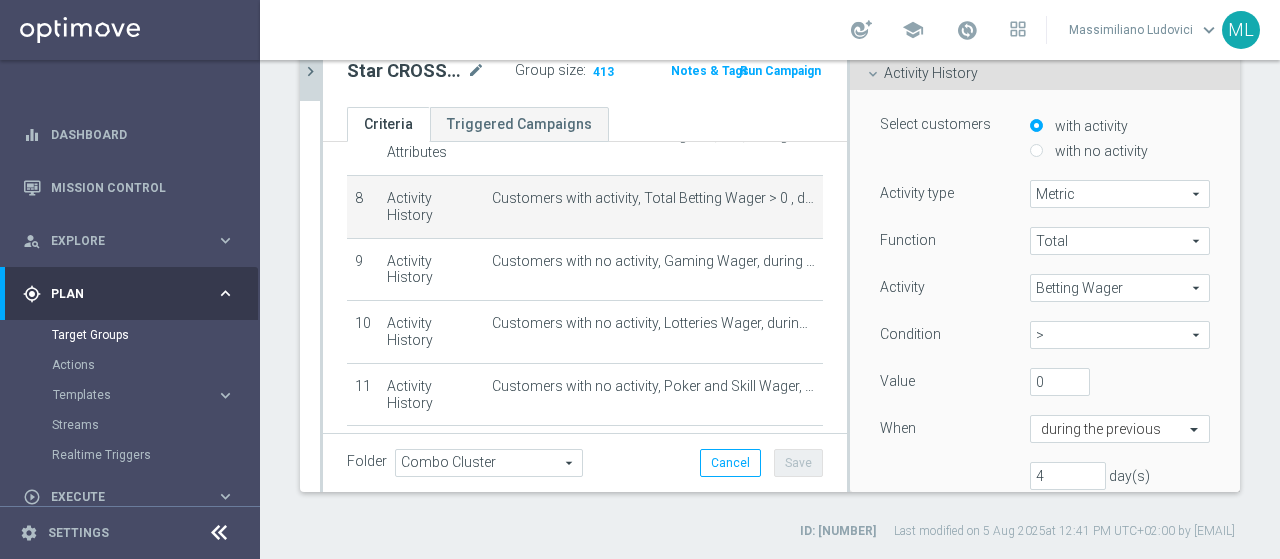 scroll, scrollTop: 217, scrollLeft: 0, axis: vertical 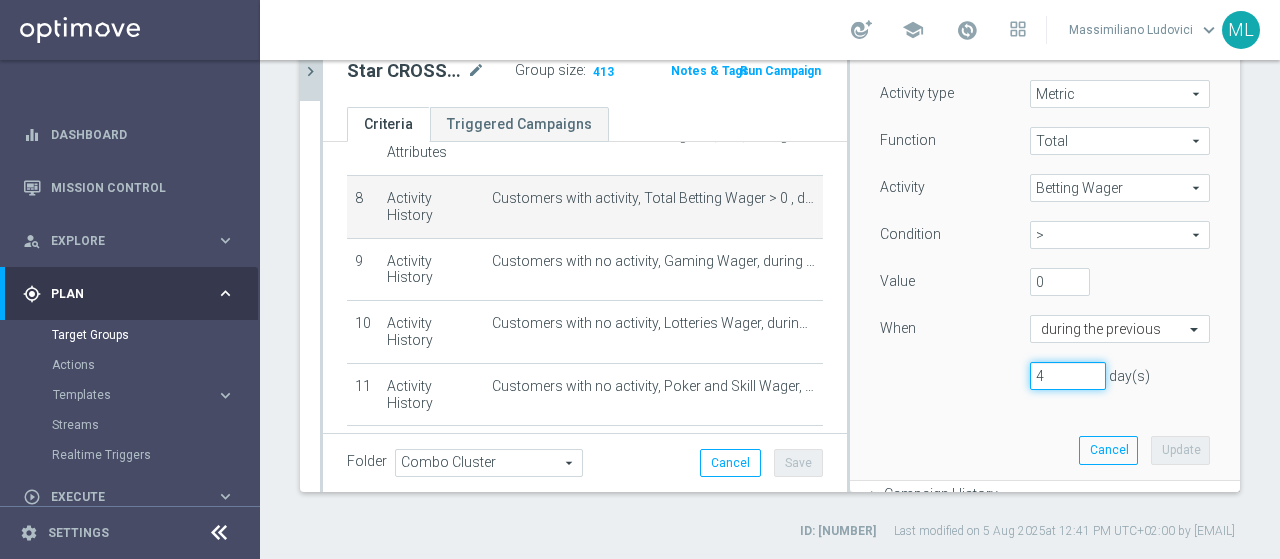 drag, startPoint x: 1023, startPoint y: 375, endPoint x: 975, endPoint y: 381, distance: 48.373547 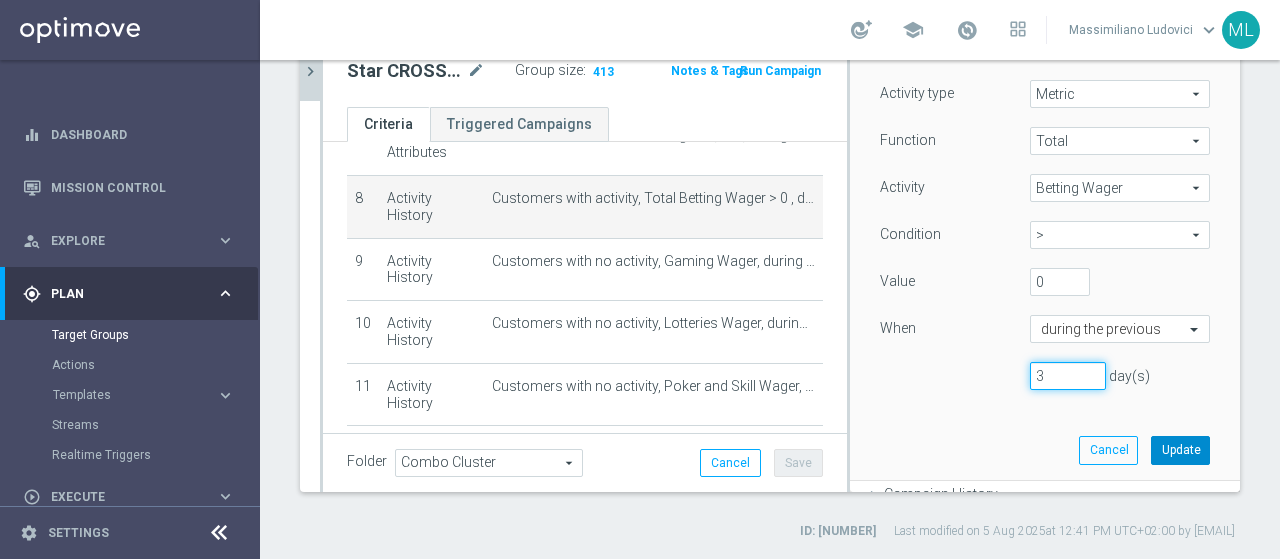 type on "3" 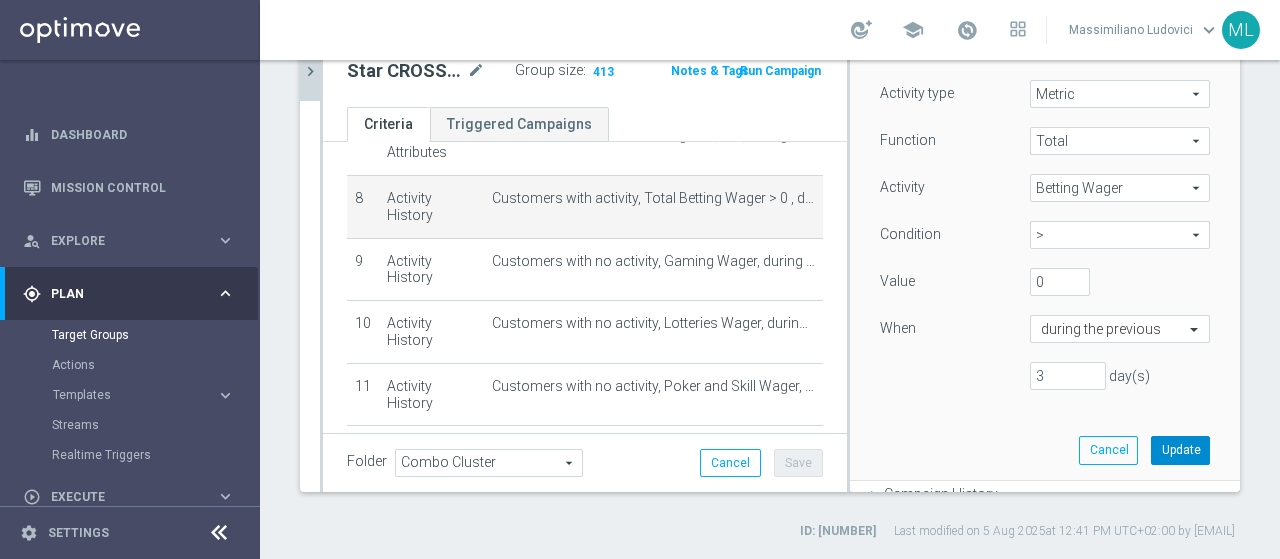 click on "Update" at bounding box center (1180, 450) 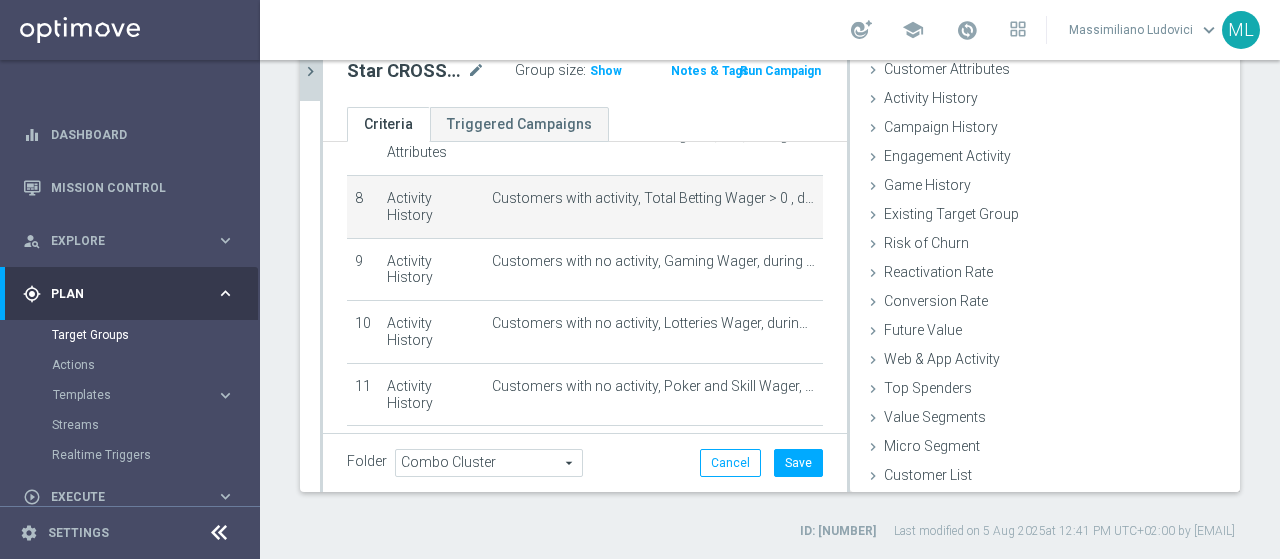 scroll, scrollTop: 92, scrollLeft: 0, axis: vertical 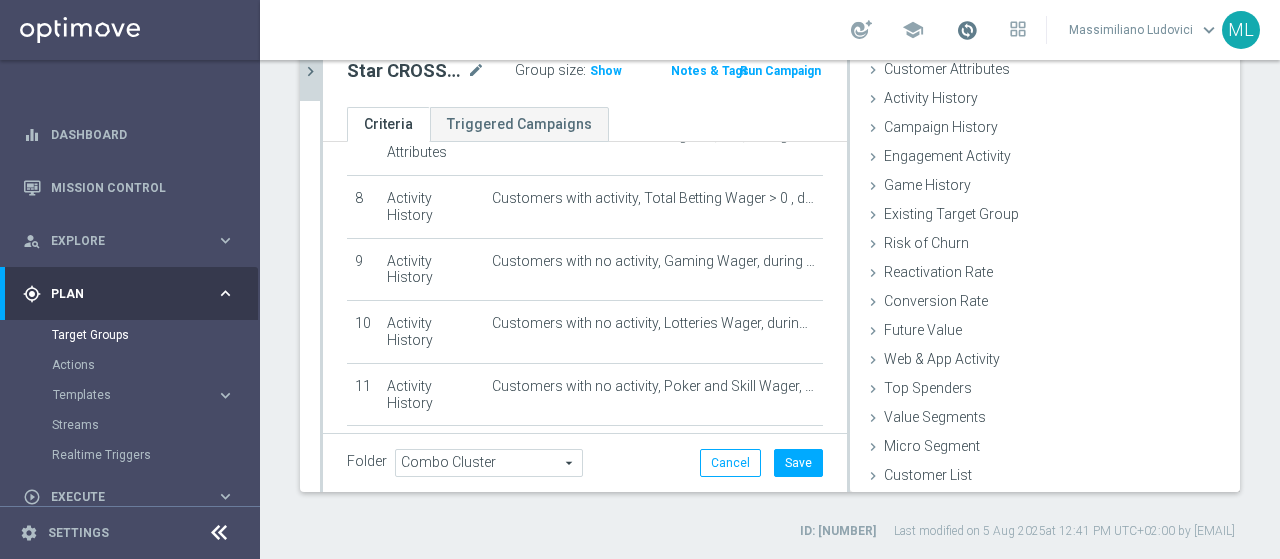 click at bounding box center [967, 30] 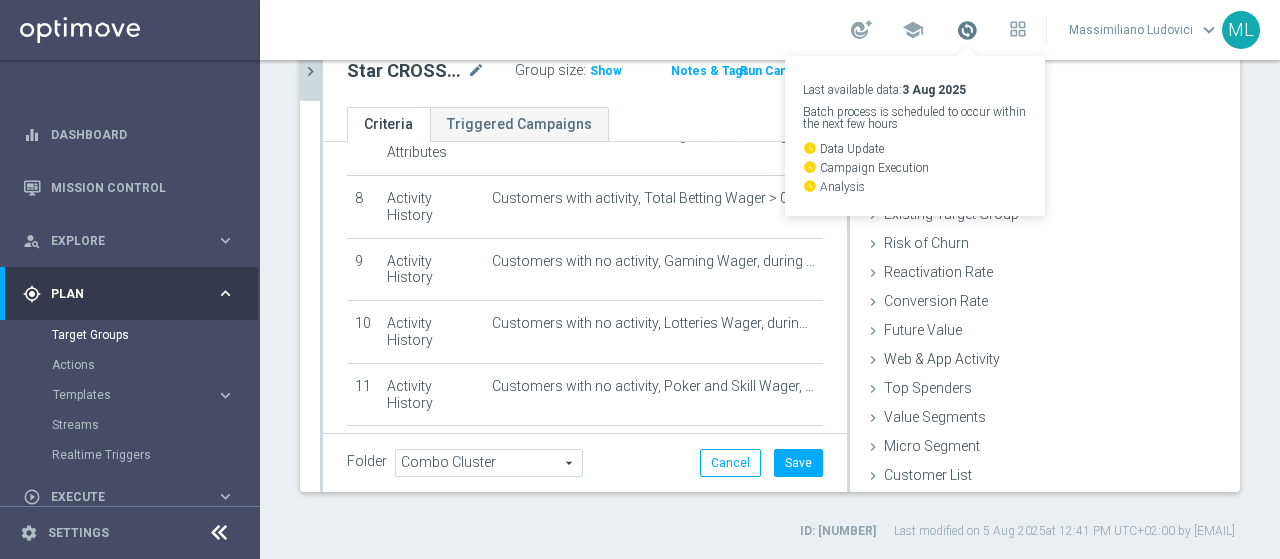 click at bounding box center [967, 30] 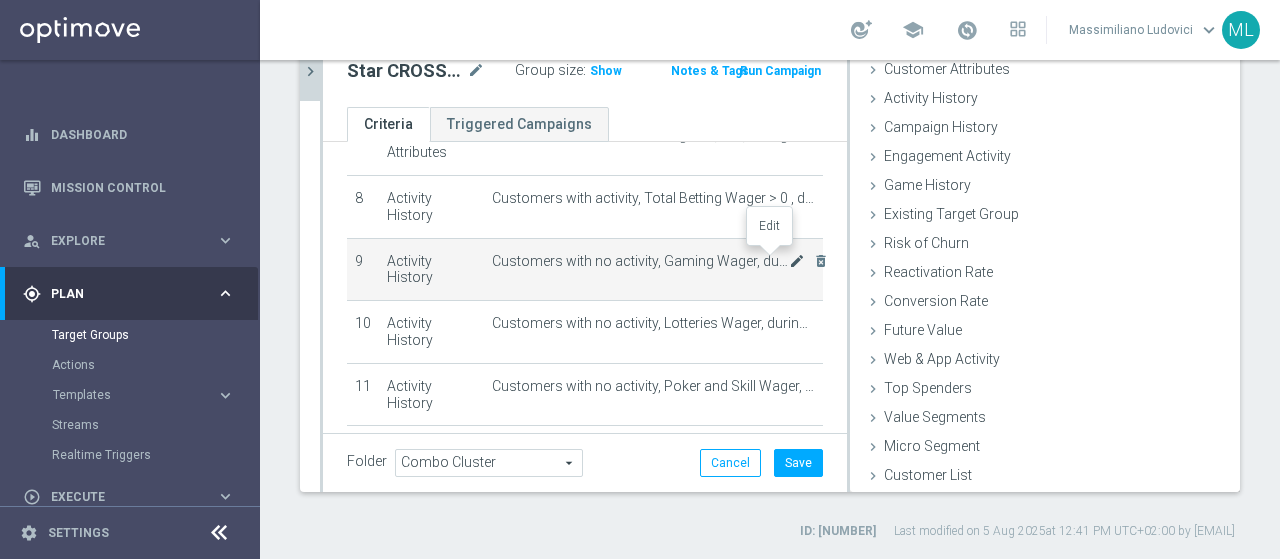 click on "mode_edit" 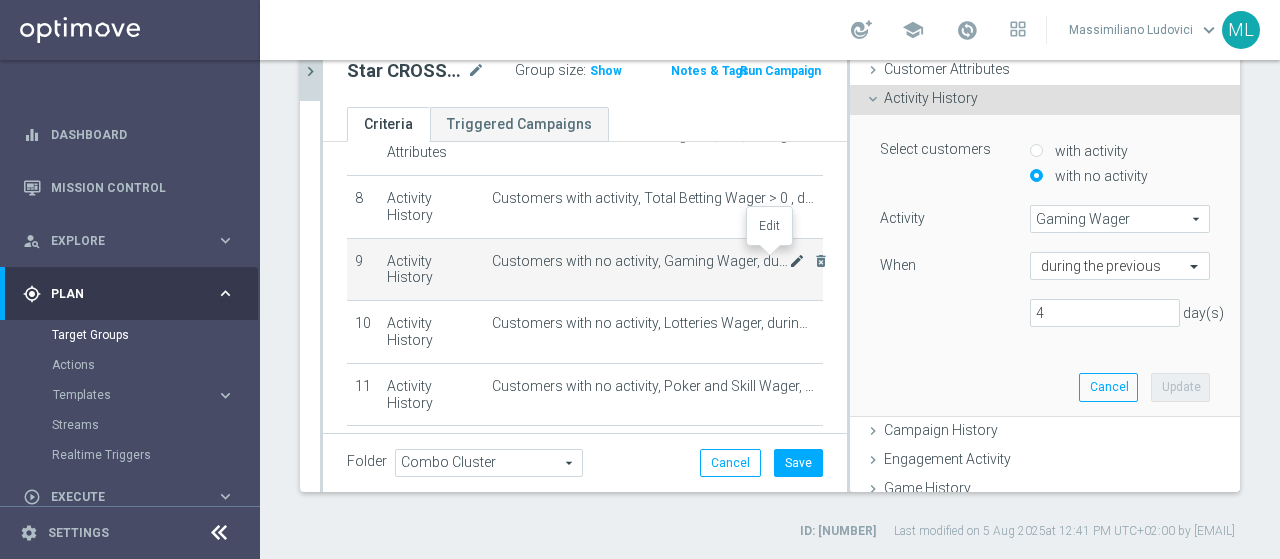 scroll, scrollTop: 159, scrollLeft: 0, axis: vertical 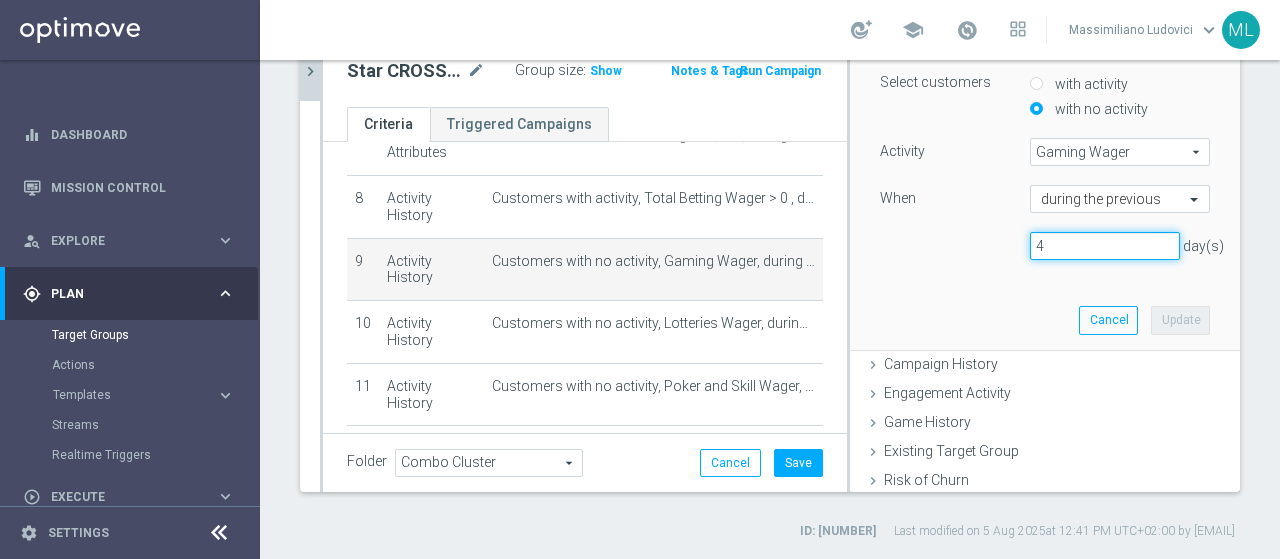 drag, startPoint x: 1049, startPoint y: 241, endPoint x: 980, endPoint y: 244, distance: 69.065186 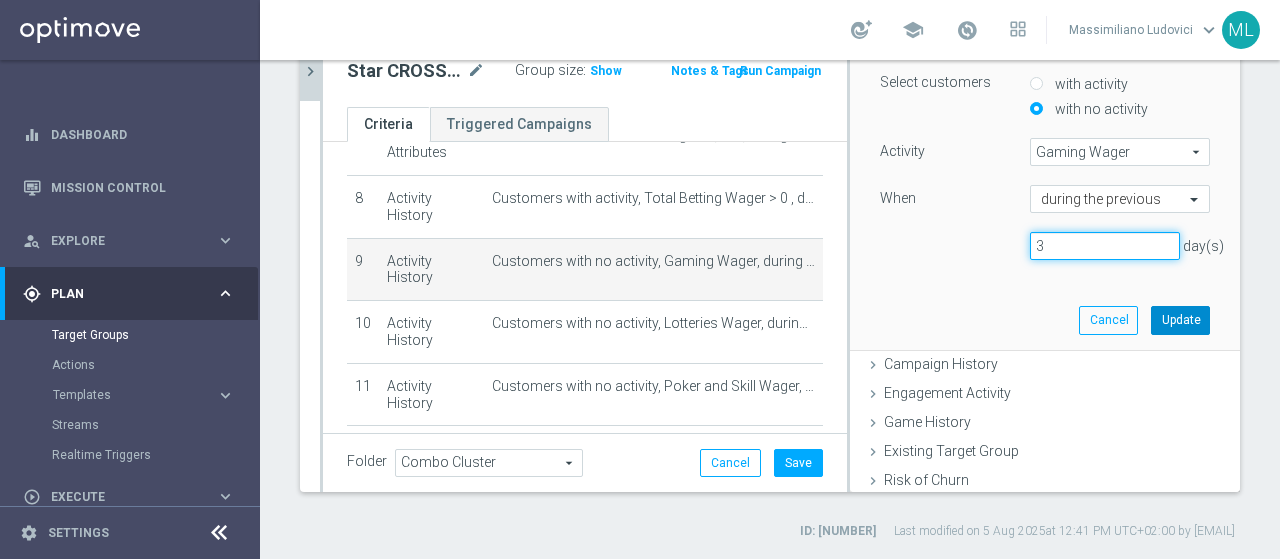 type on "3" 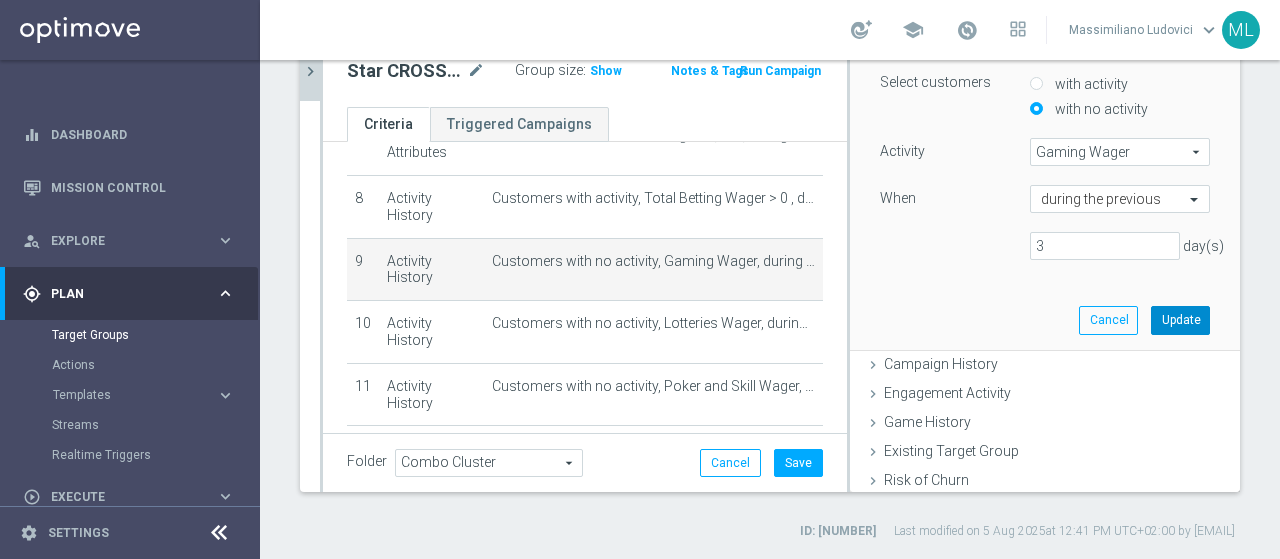 click on "Update" at bounding box center (1180, 320) 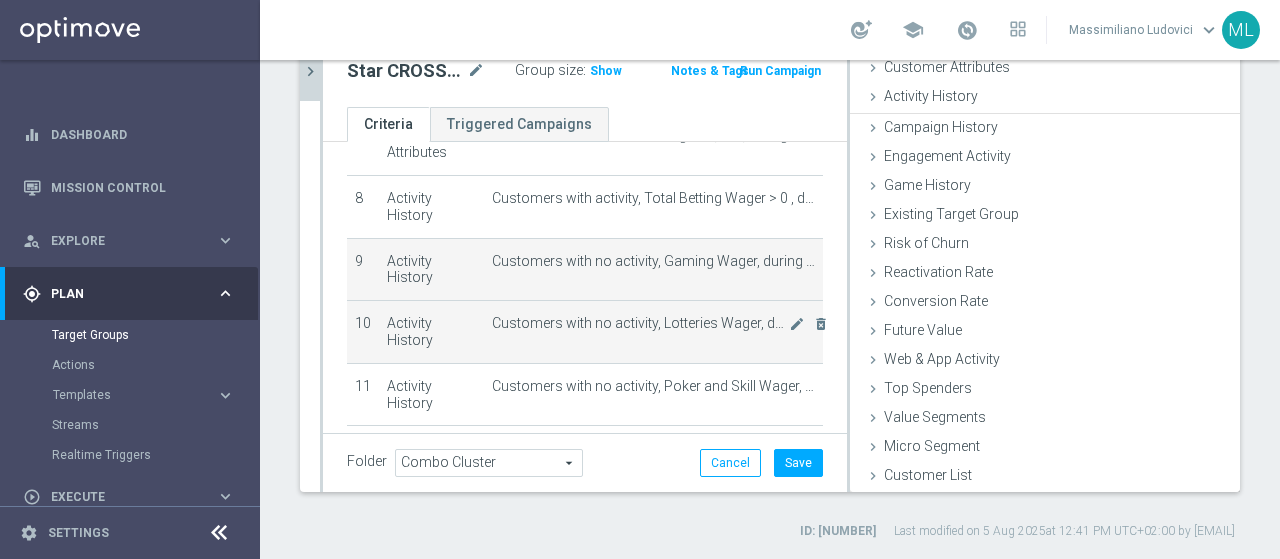 scroll, scrollTop: 92, scrollLeft: 0, axis: vertical 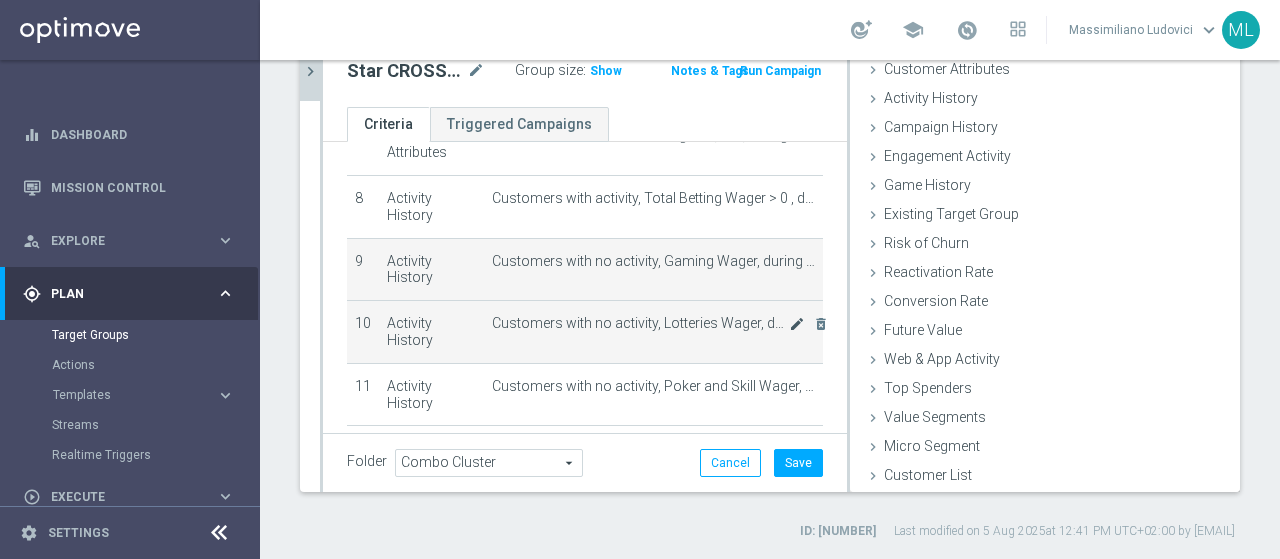 click on "equalizer
Dashboard
Mission Control" at bounding box center (640, 279) 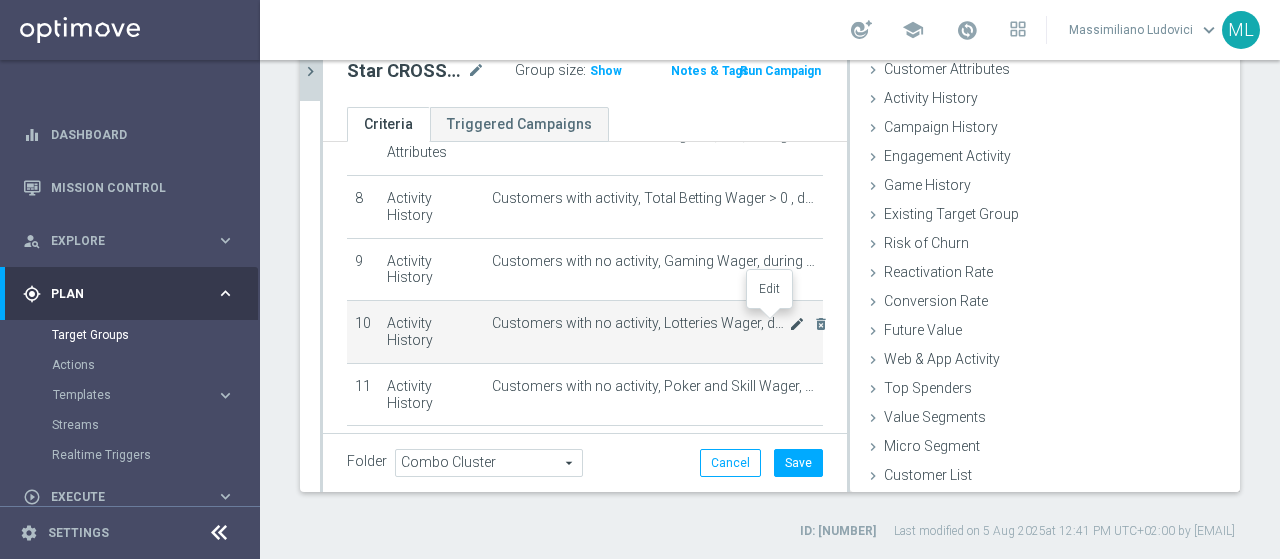 click on "mode_edit" 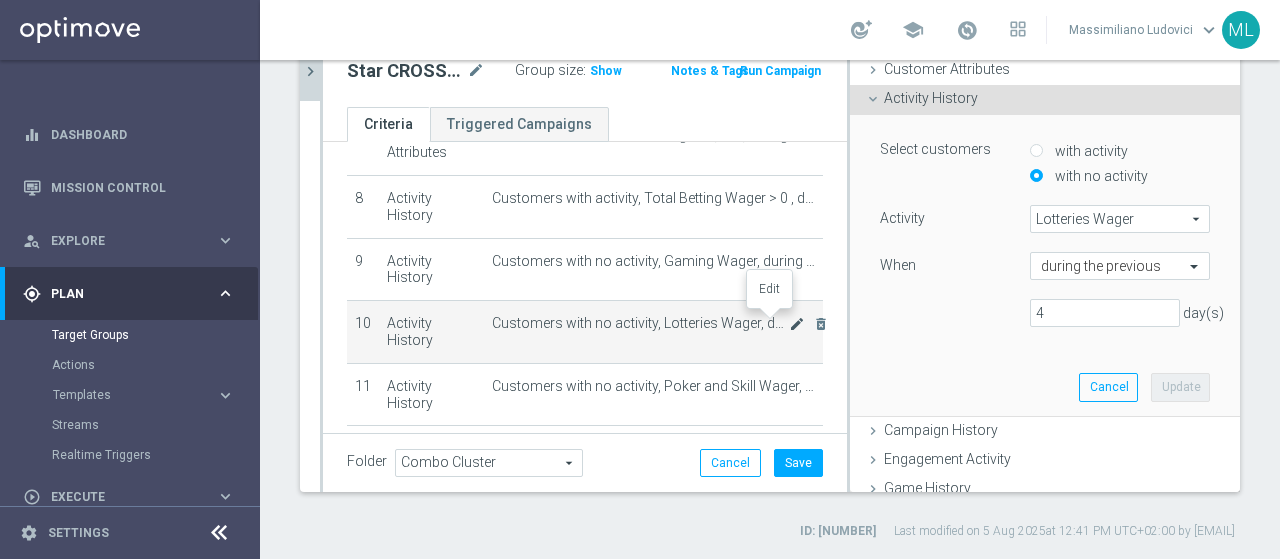 scroll, scrollTop: 159, scrollLeft: 0, axis: vertical 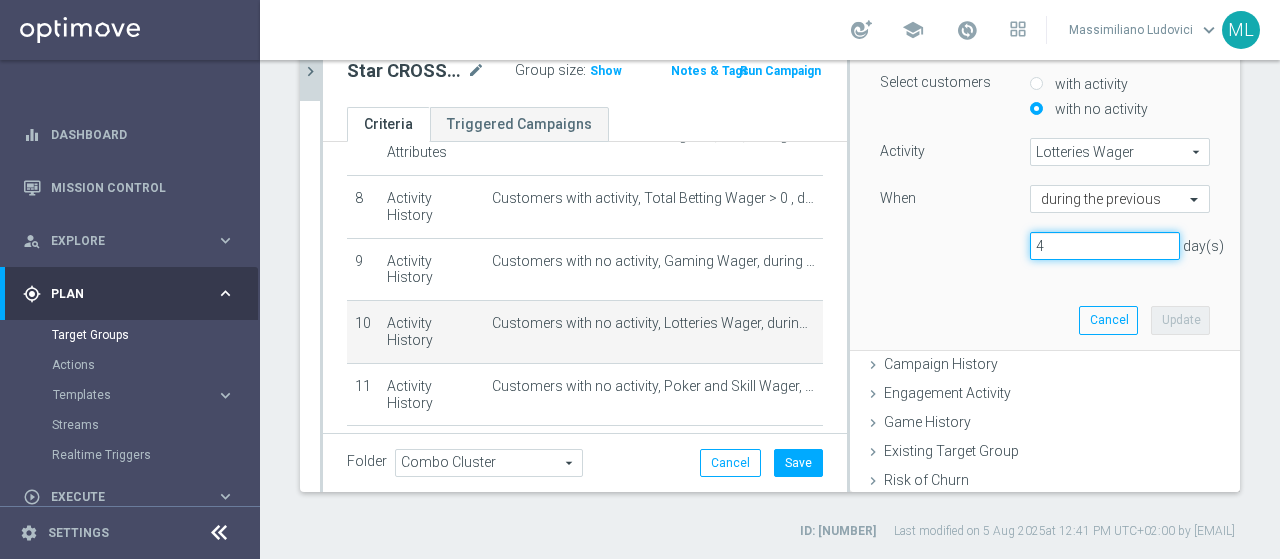drag, startPoint x: 1046, startPoint y: 248, endPoint x: 971, endPoint y: 241, distance: 75.32596 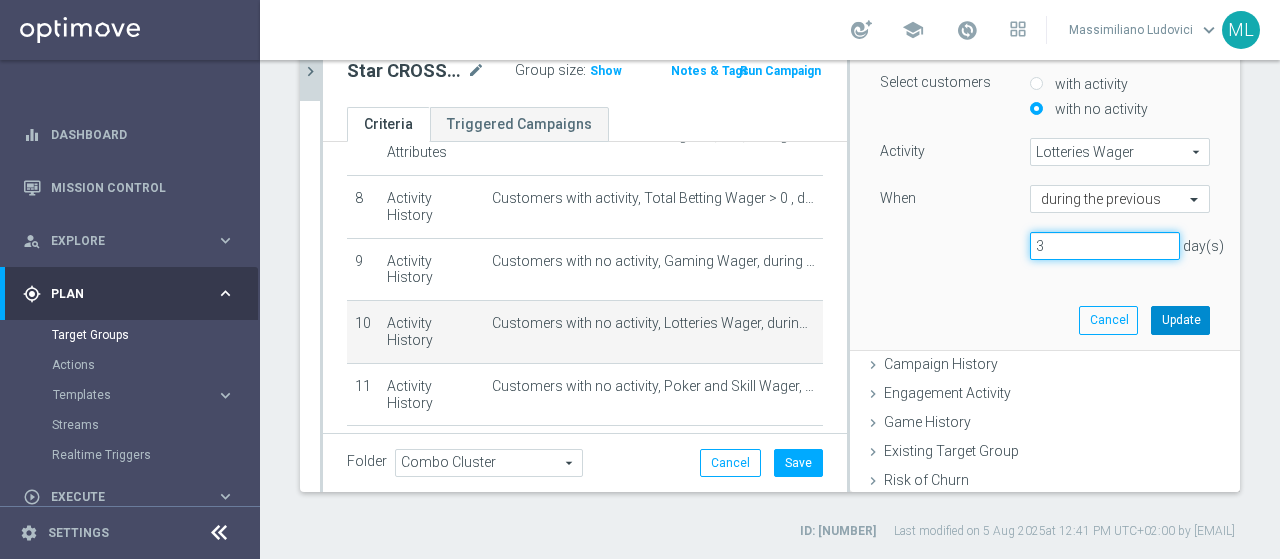 type on "3" 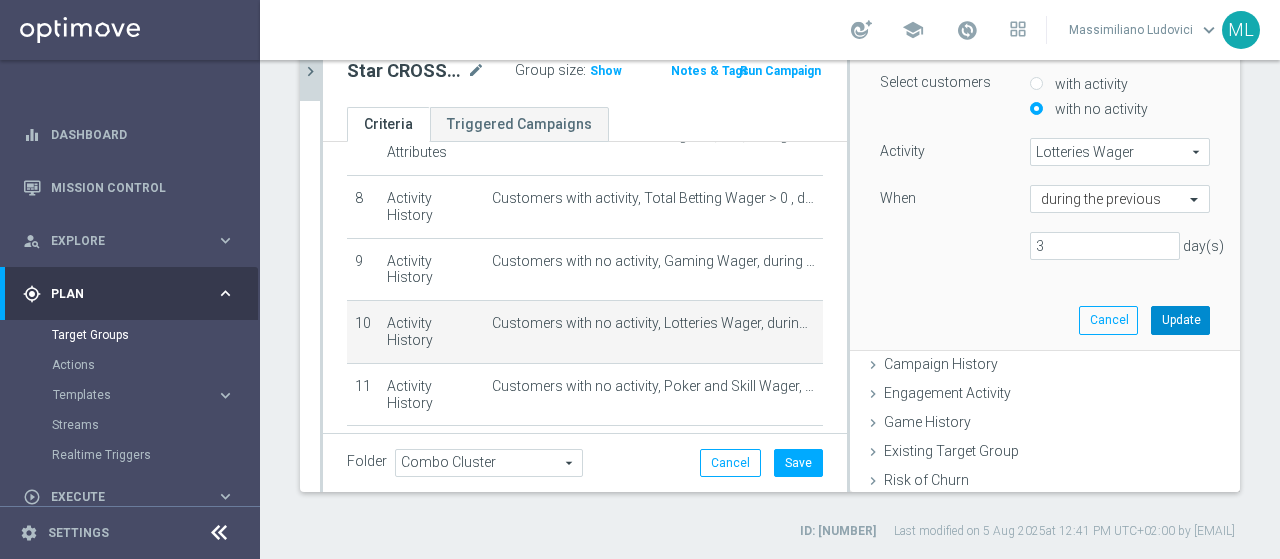 click on "Update" at bounding box center (1180, 320) 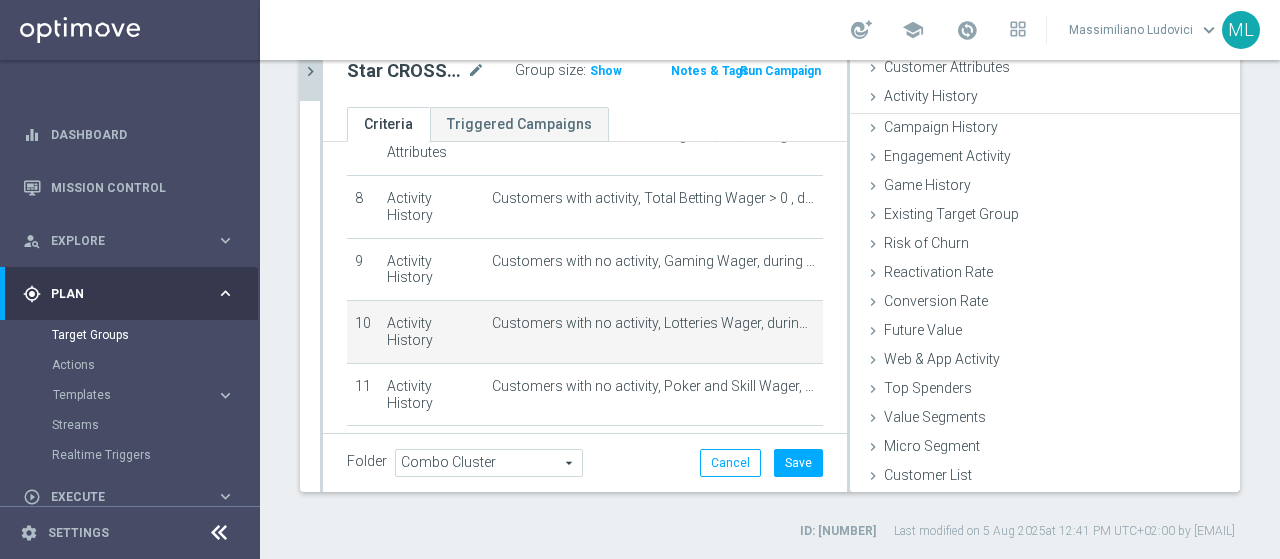 scroll, scrollTop: 92, scrollLeft: 0, axis: vertical 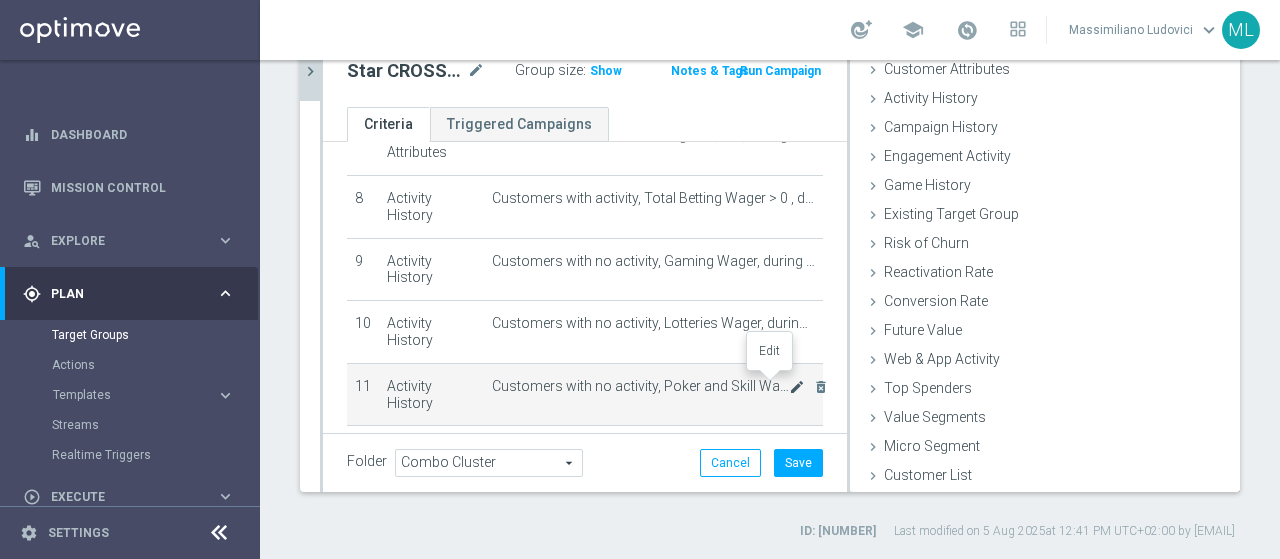 click on "mode_edit" 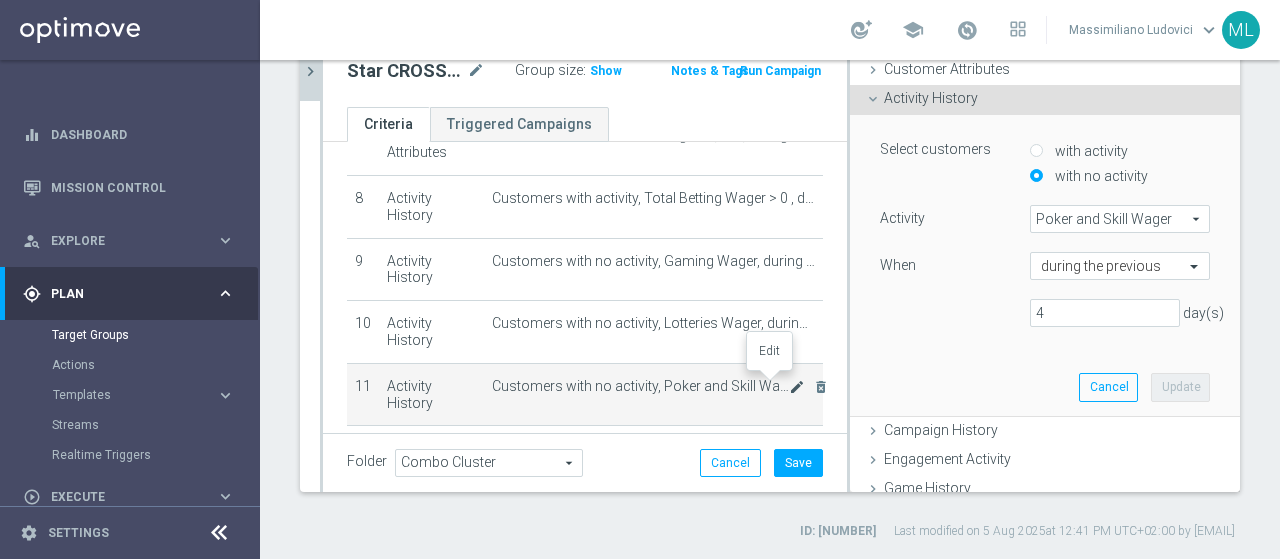 scroll, scrollTop: 159, scrollLeft: 0, axis: vertical 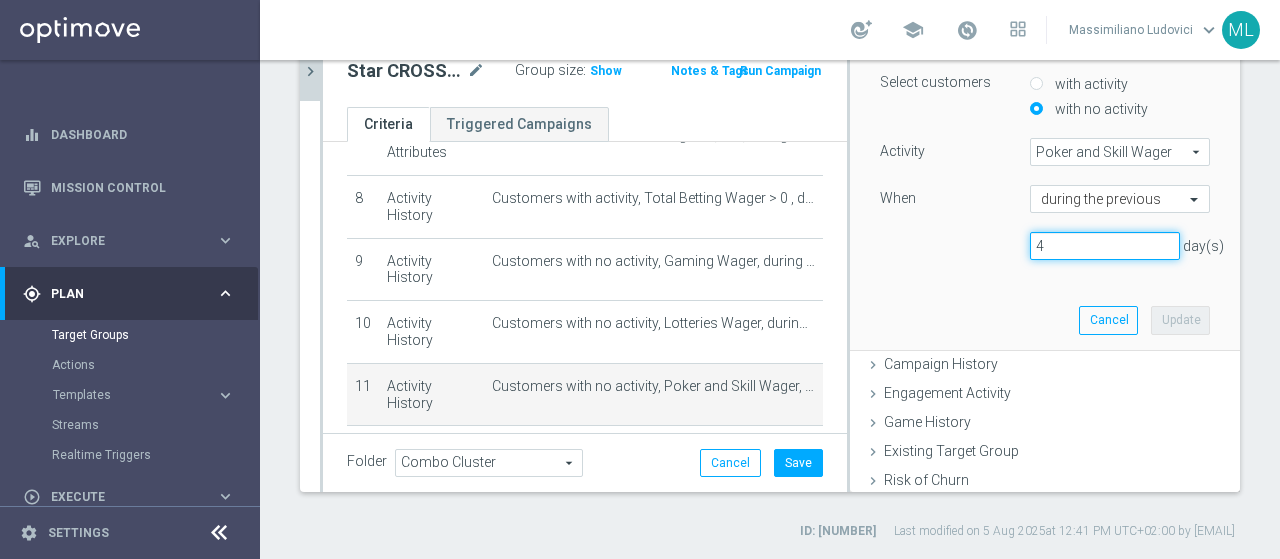 drag, startPoint x: 1034, startPoint y: 251, endPoint x: 985, endPoint y: 252, distance: 49.010204 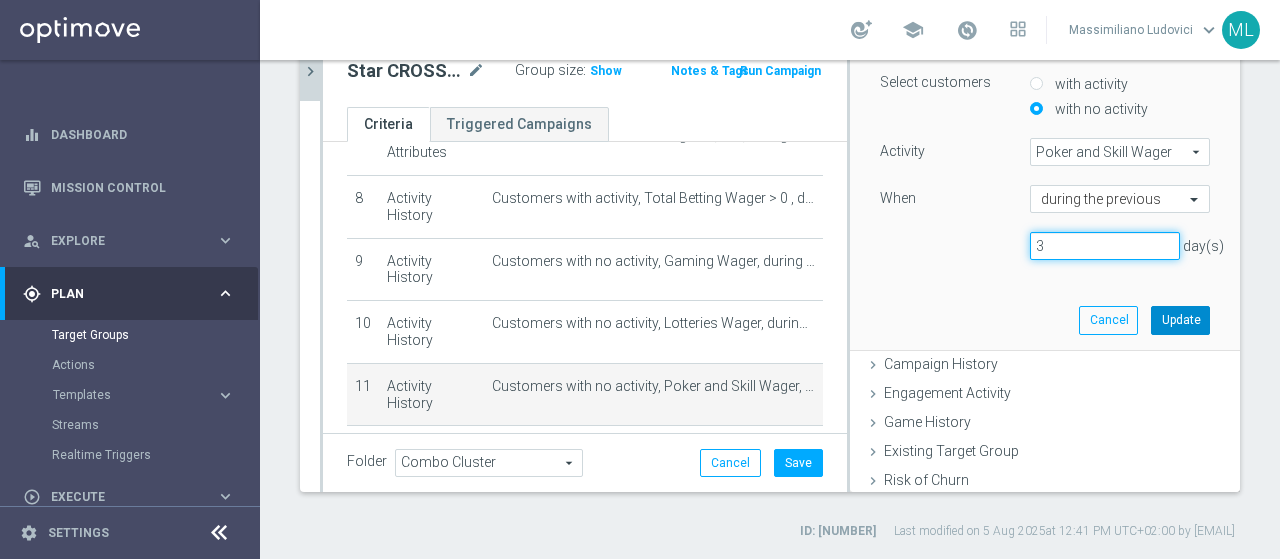 type on "3" 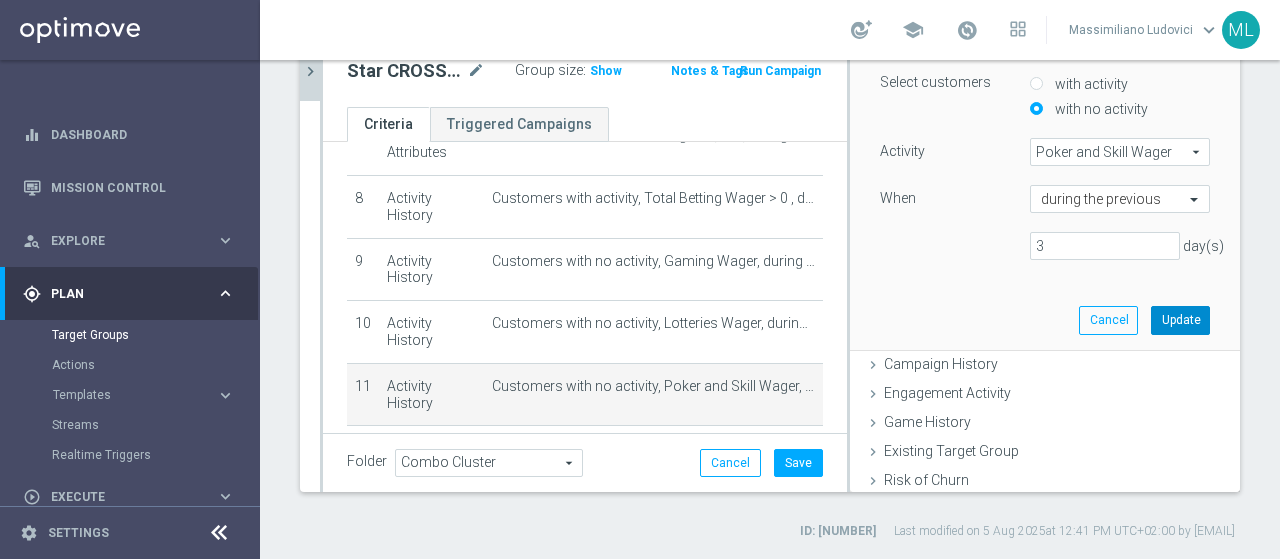 click on "Update" at bounding box center [1180, 320] 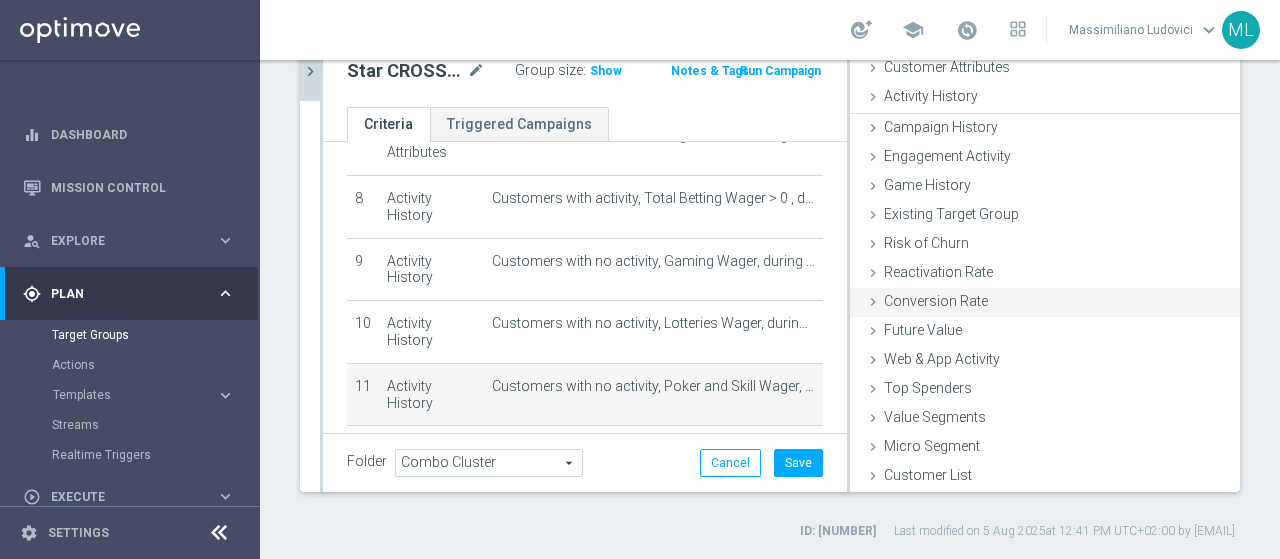 scroll, scrollTop: 92, scrollLeft: 0, axis: vertical 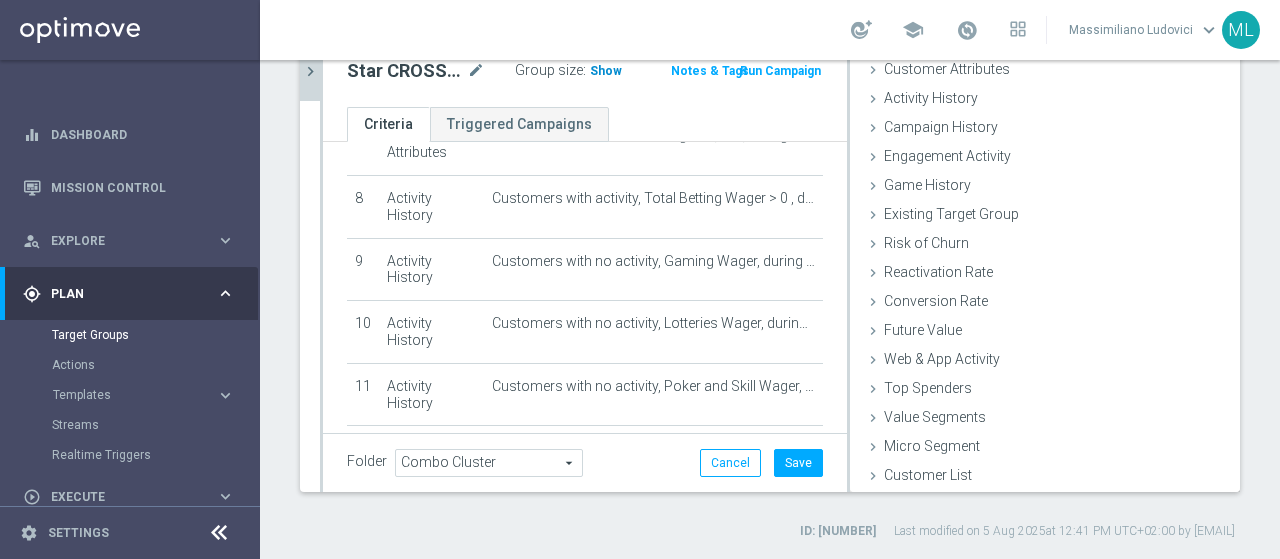 click on "Show" 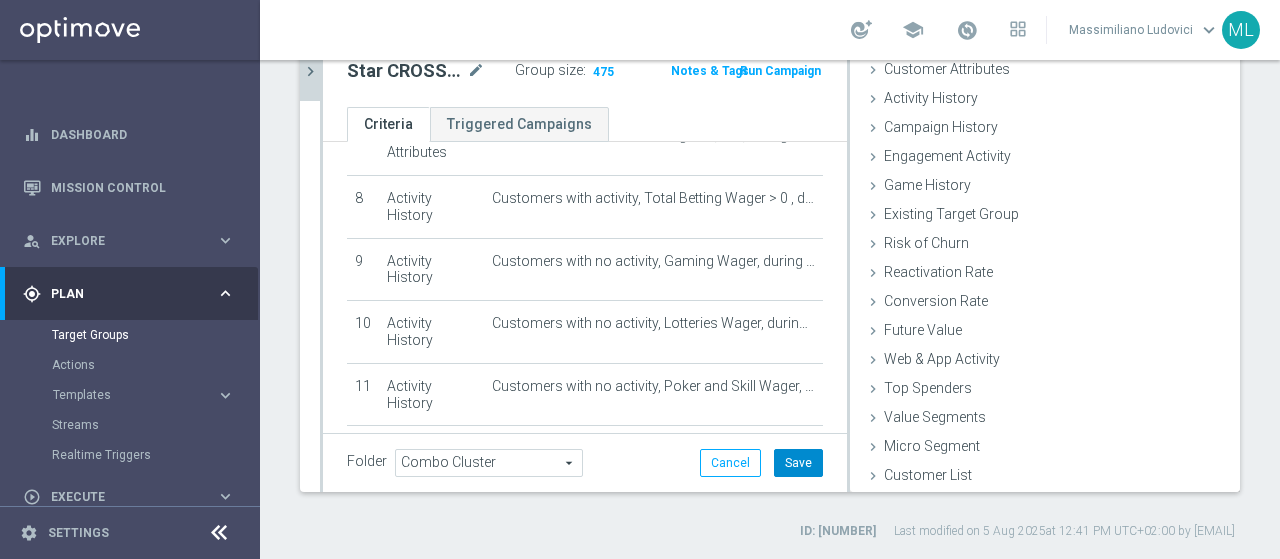 click on "Save" 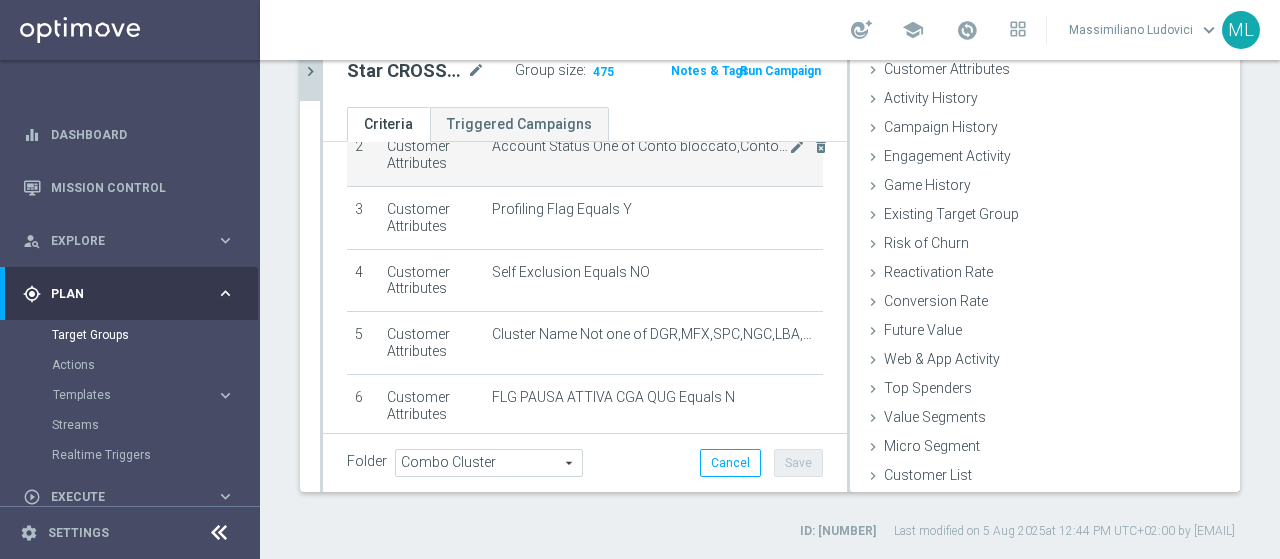 scroll, scrollTop: 200, scrollLeft: 0, axis: vertical 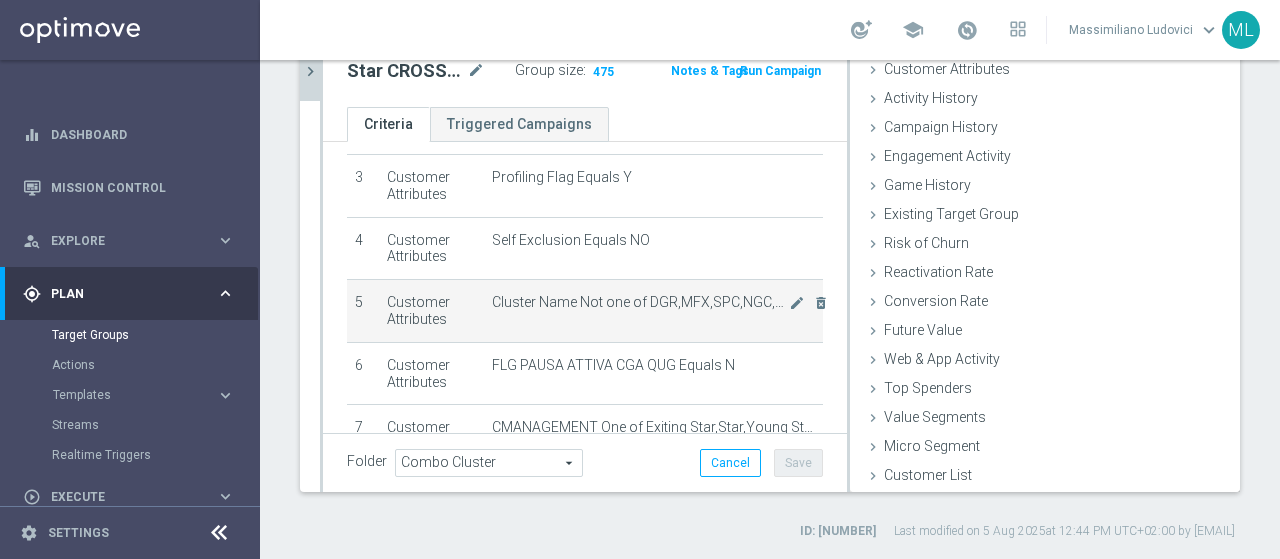 click on "Cluster Name Not one of  DGR,MFX,SPC,NGC,LBA,DGR_SUSPIRIA,Shared_Suspicious_Device,WALLET_ABUSER,BONUS_ABUSER" 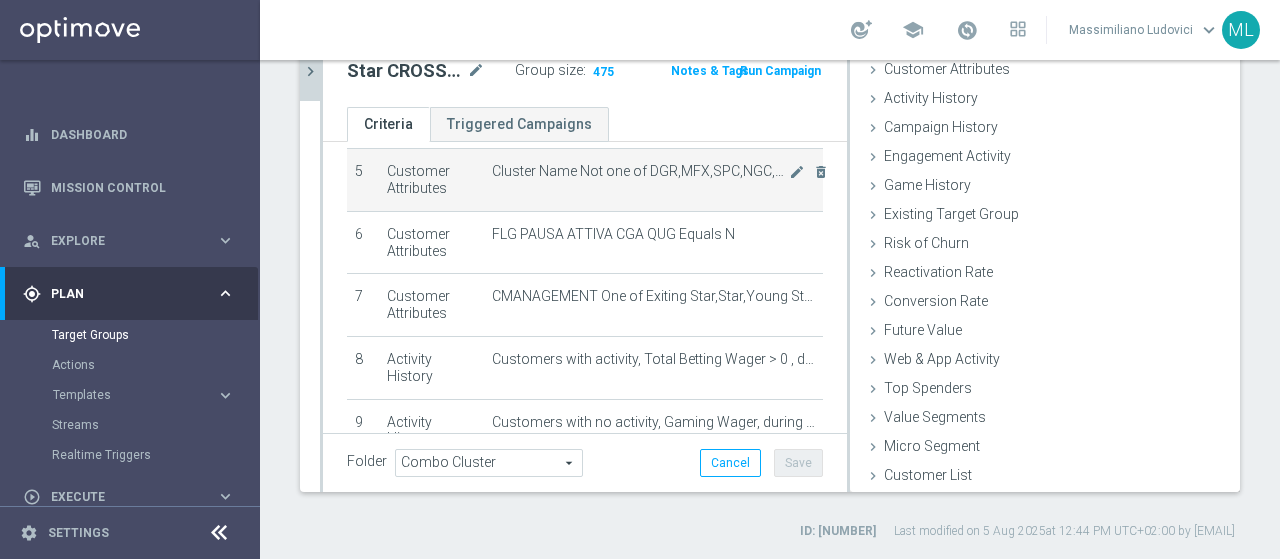scroll, scrollTop: 300, scrollLeft: 0, axis: vertical 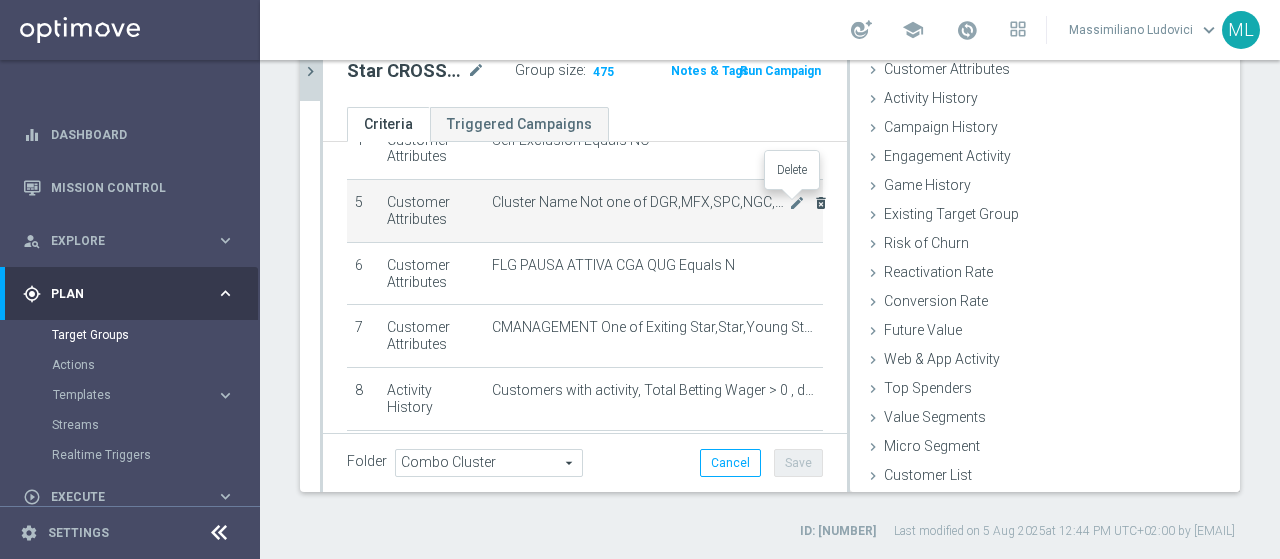 click on "delete_forever" 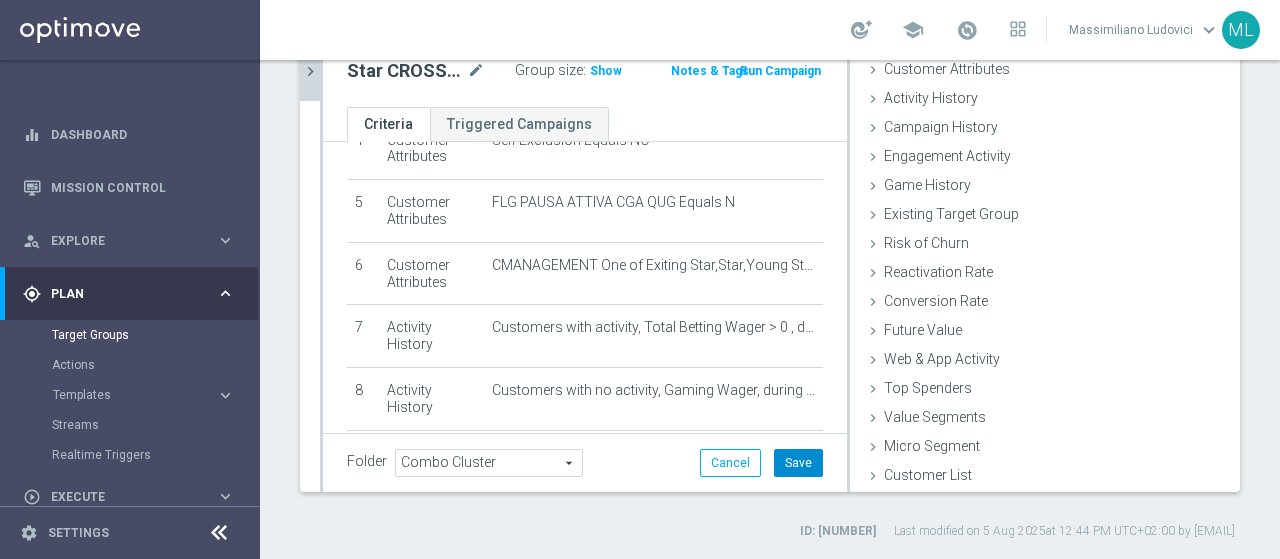 click on "Save" 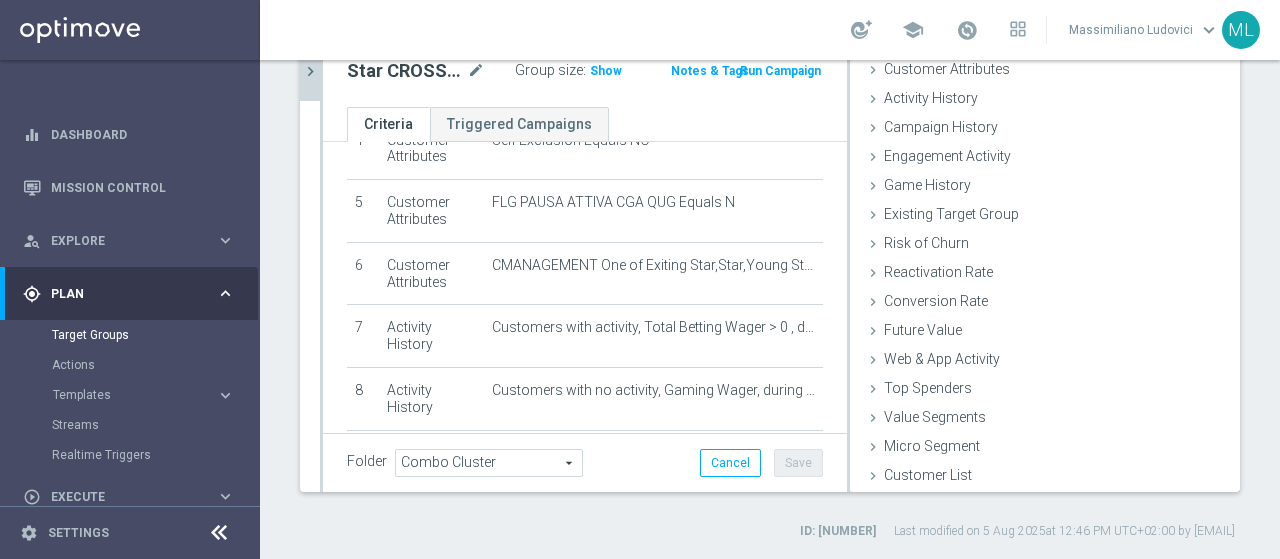 click on "chevron_right" 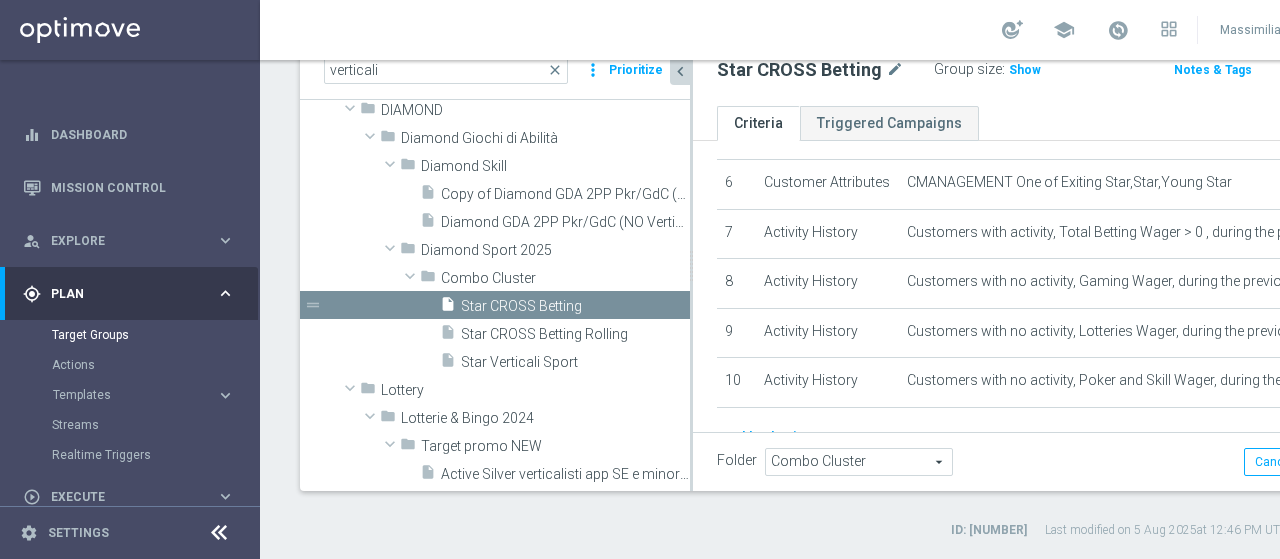 scroll, scrollTop: 300, scrollLeft: 0, axis: vertical 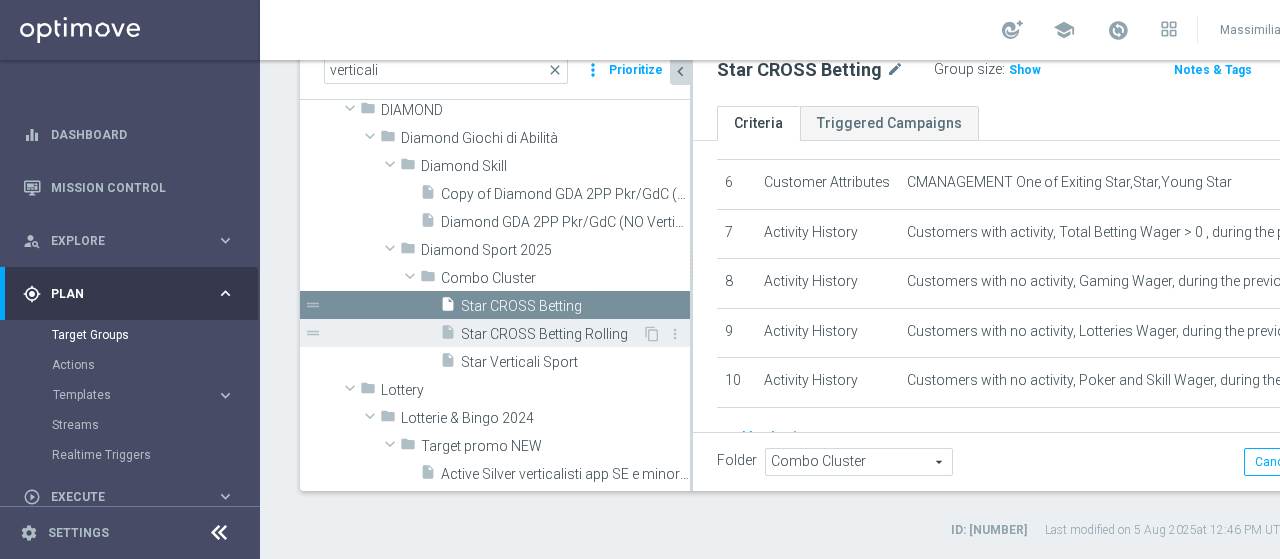 click on "insert_drive_file
Star CROSS Betting Rolling" at bounding box center (541, 333) 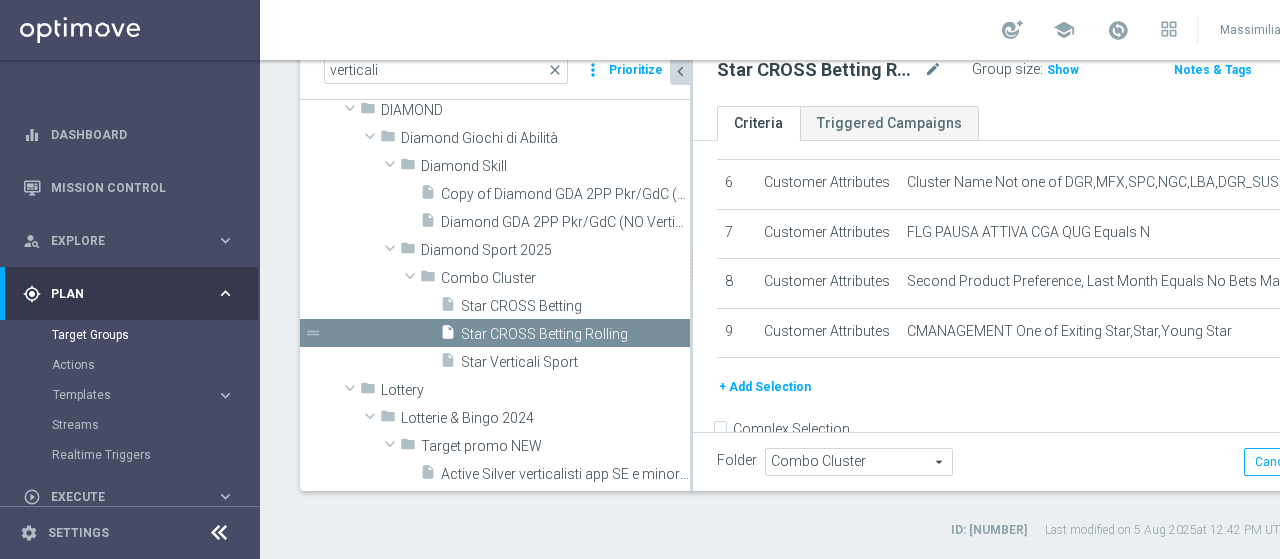 click at bounding box center [1183, 257] 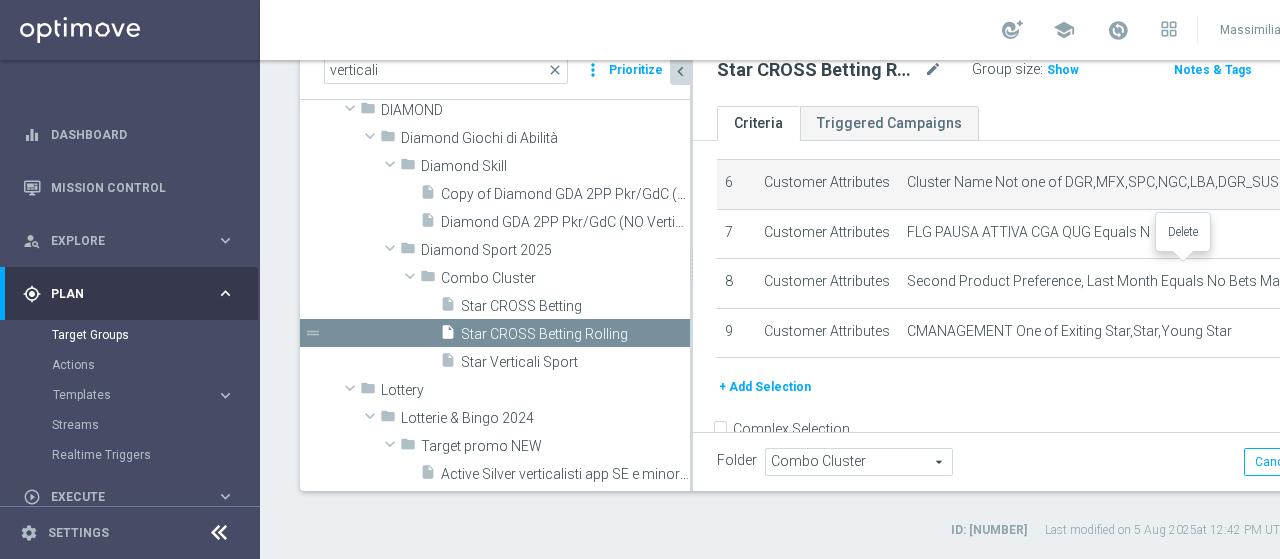 click on "delete_forever" 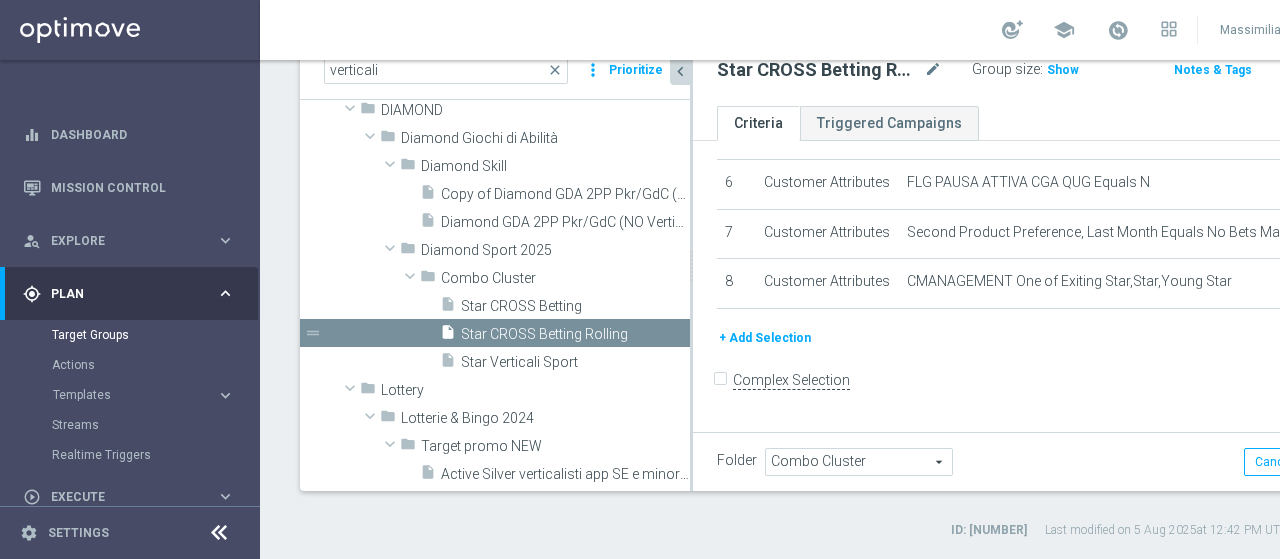 click on "Save" 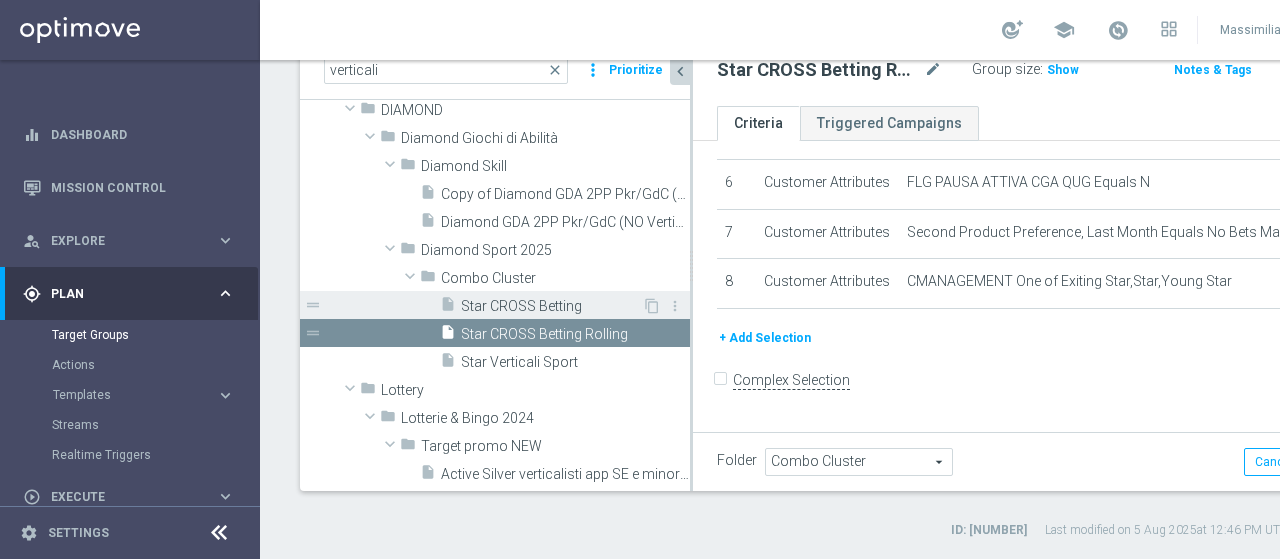 click on "Star CROSS Betting" at bounding box center (551, 306) 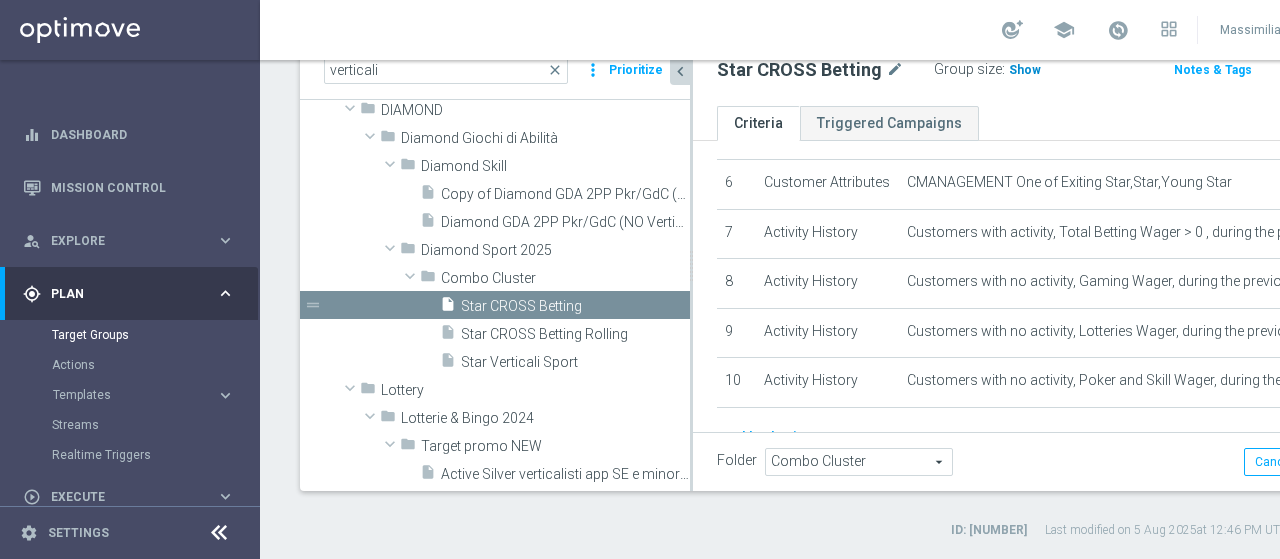 click on "Show" 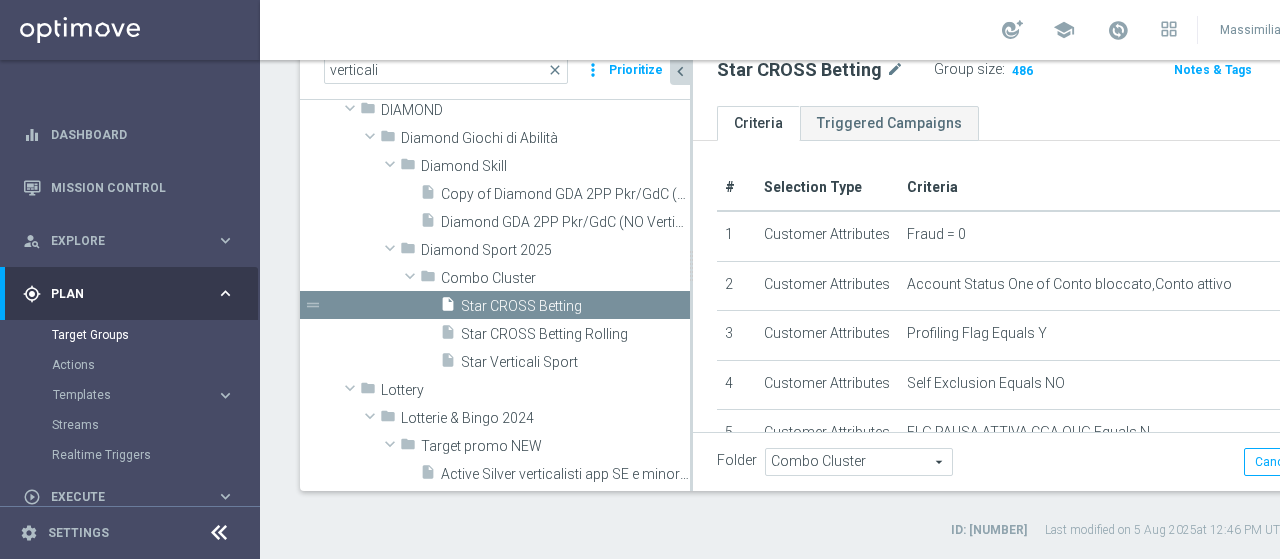 scroll, scrollTop: 530, scrollLeft: 0, axis: vertical 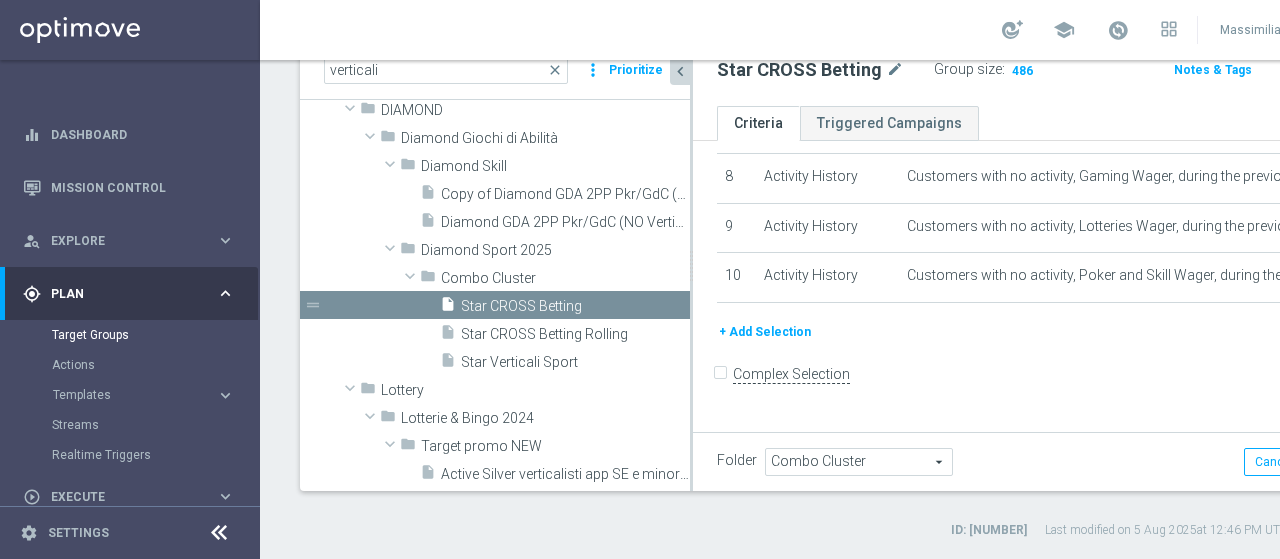 click on "+ Add Selection" 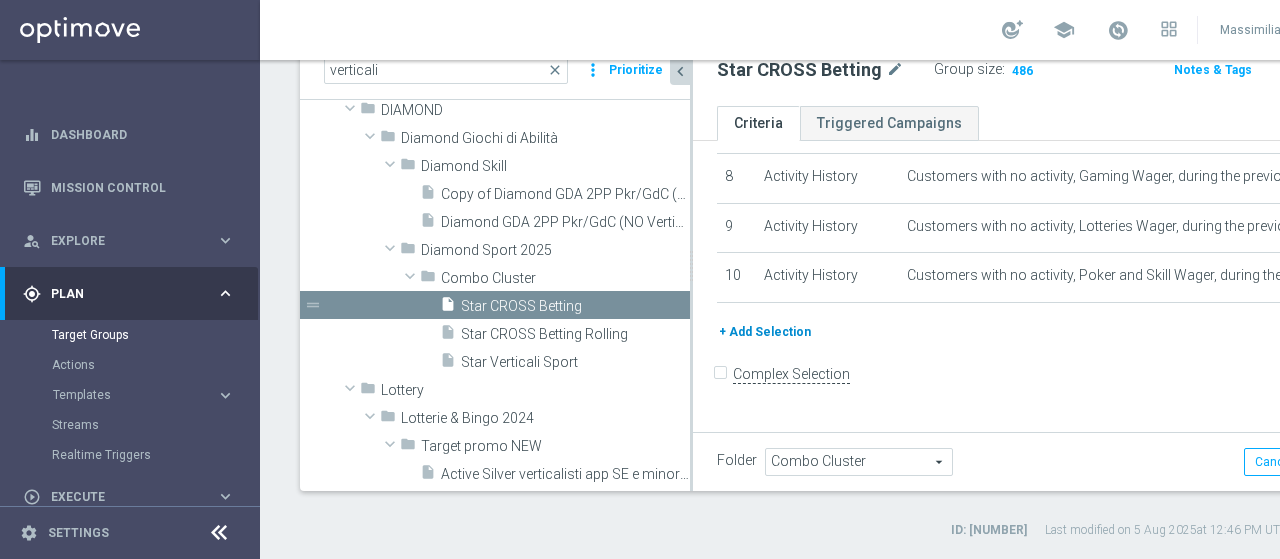 scroll, scrollTop: 510, scrollLeft: 0, axis: vertical 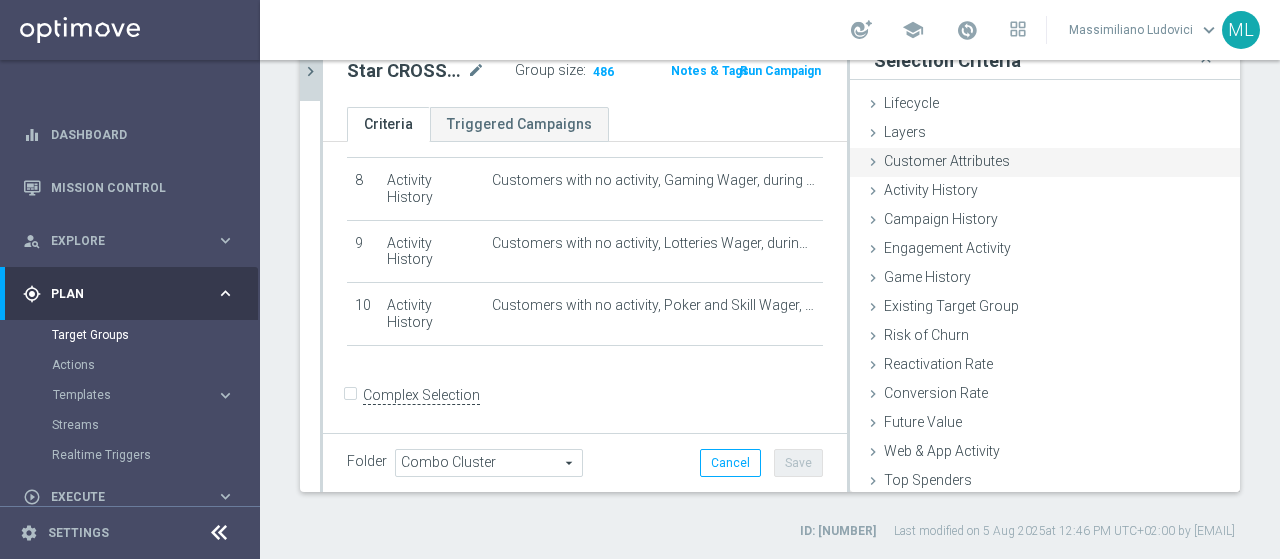 click at bounding box center (873, 162) 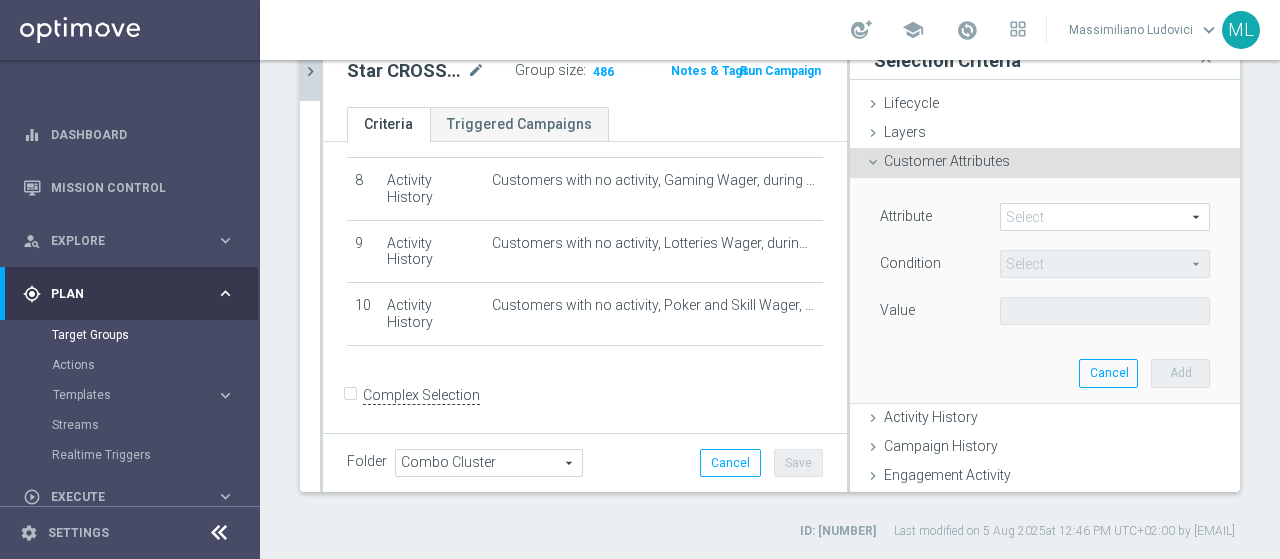 click at bounding box center [1105, 217] 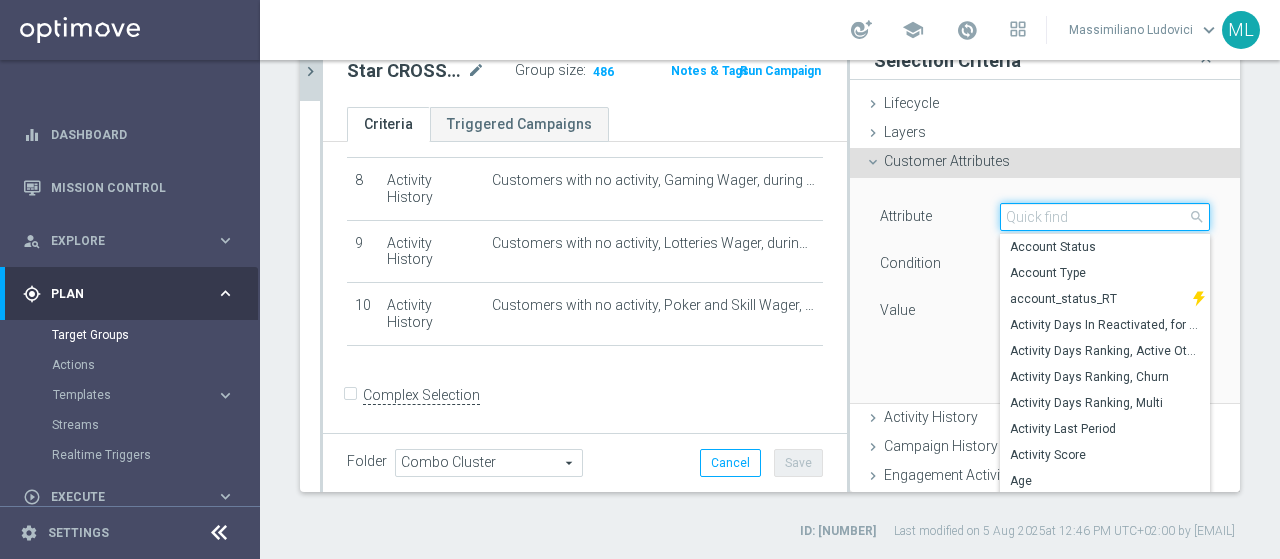 click at bounding box center [1105, 217] 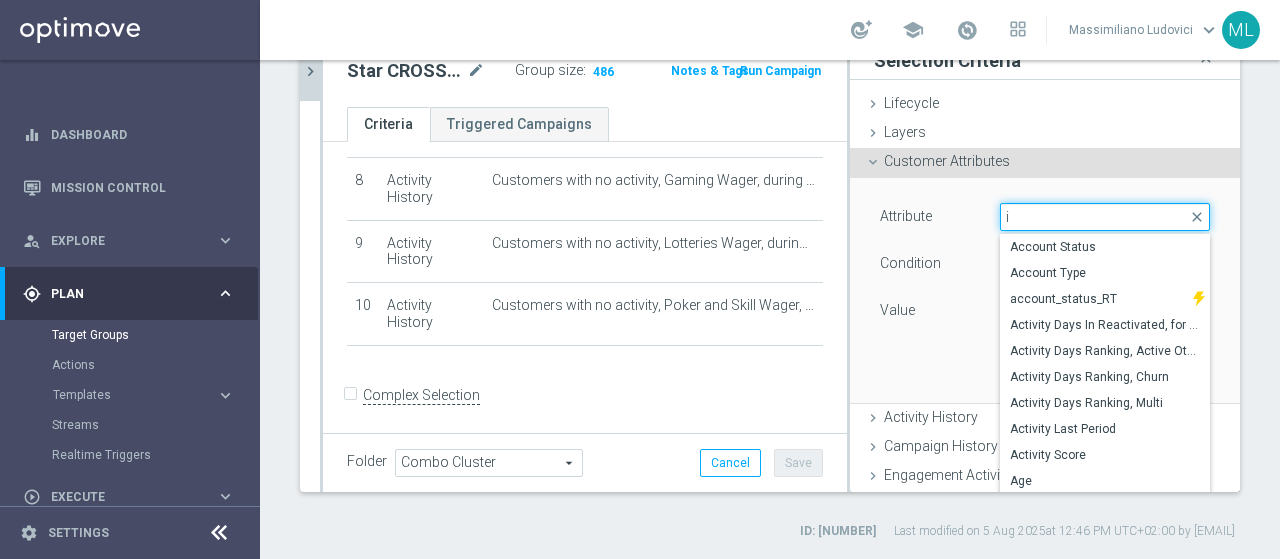 type on "id" 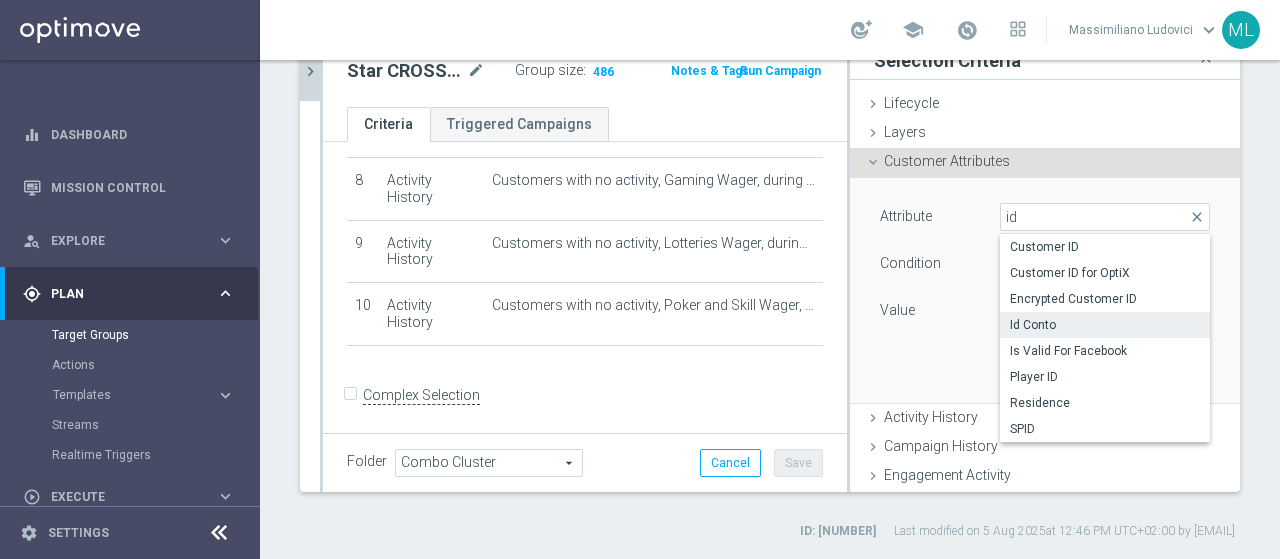 click on "Id Conto" at bounding box center [1105, 325] 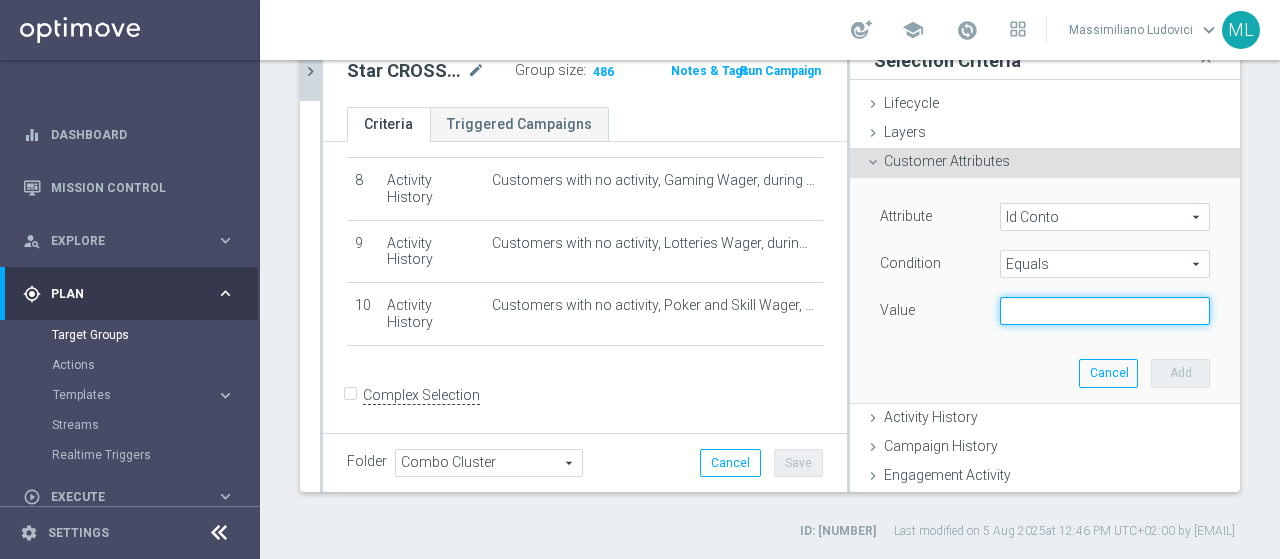click at bounding box center [1105, 311] 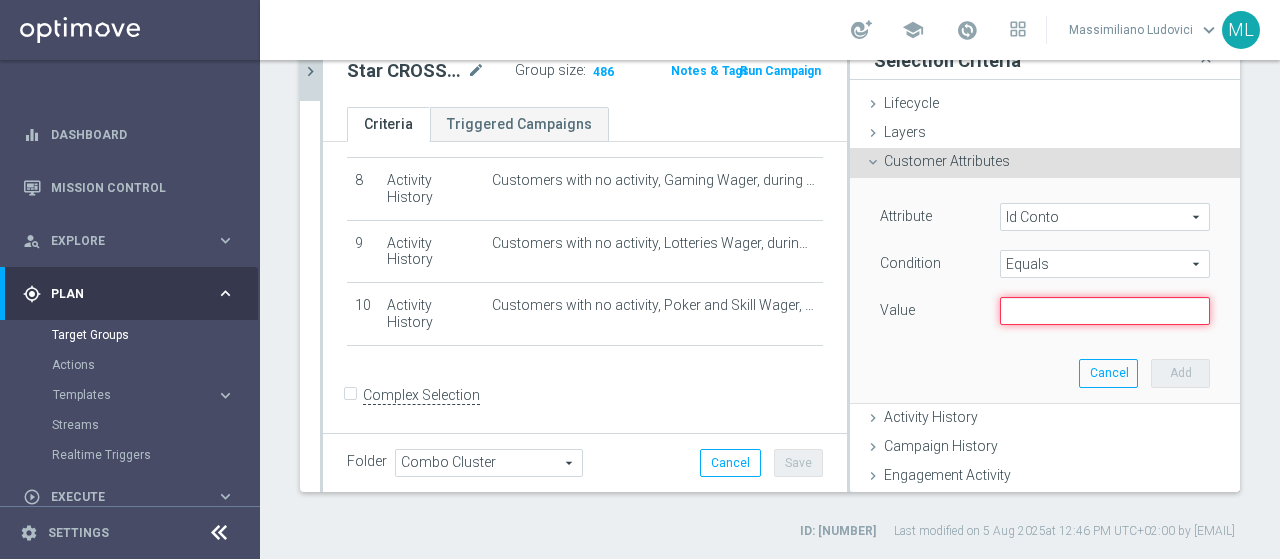 paste on "9460530180466535" 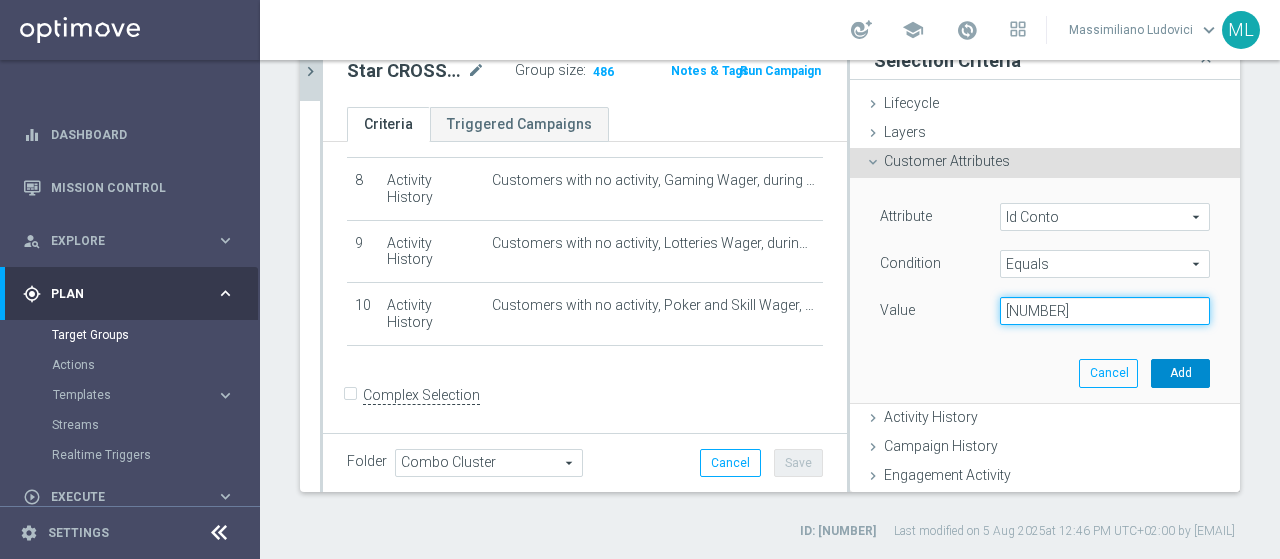 type on "9460530180466535" 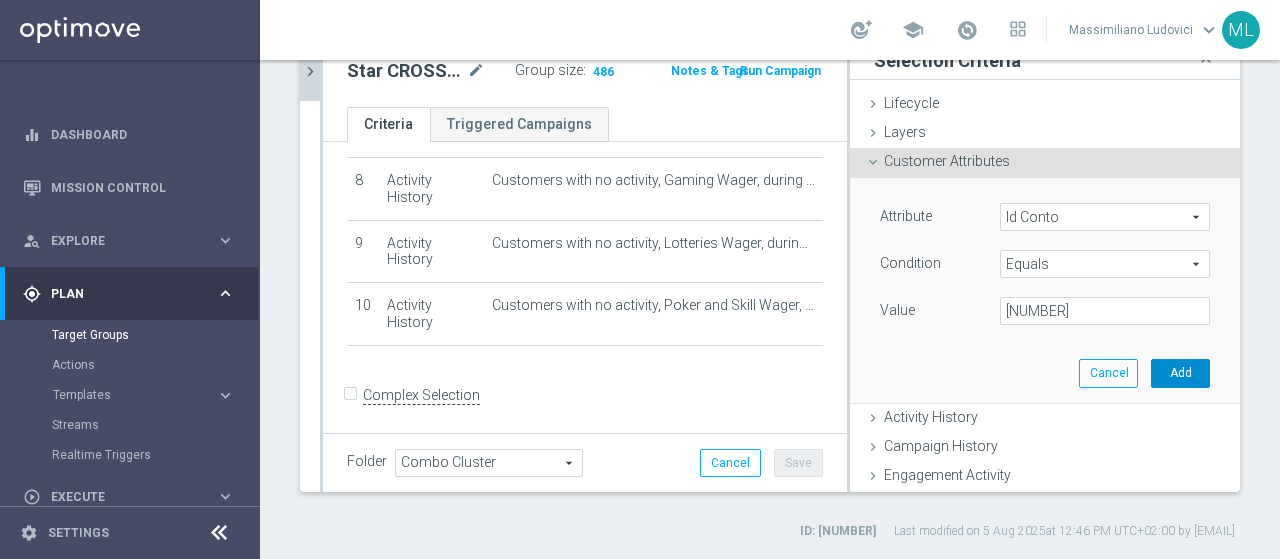 click on "Add" at bounding box center [1180, 373] 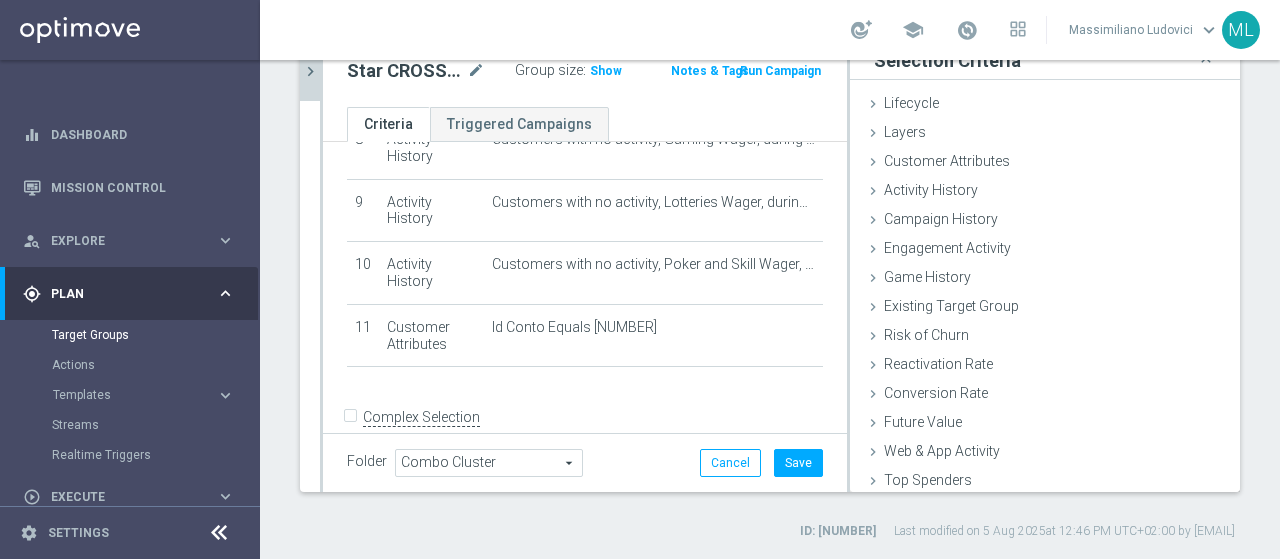 scroll, scrollTop: 572, scrollLeft: 0, axis: vertical 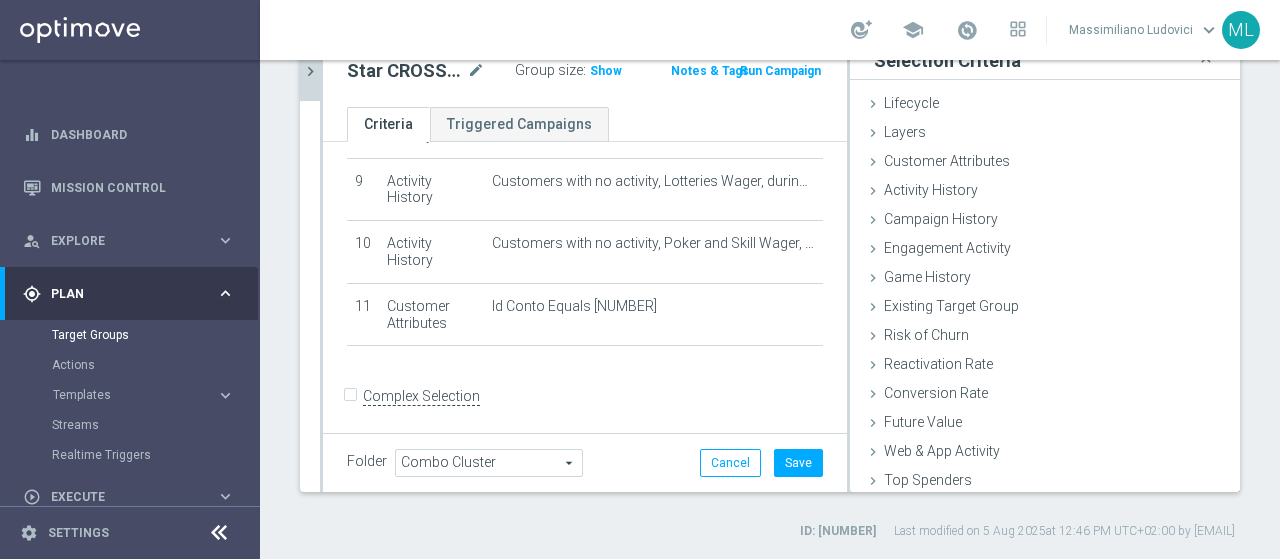 click on "Complex Selection" at bounding box center (353, 398) 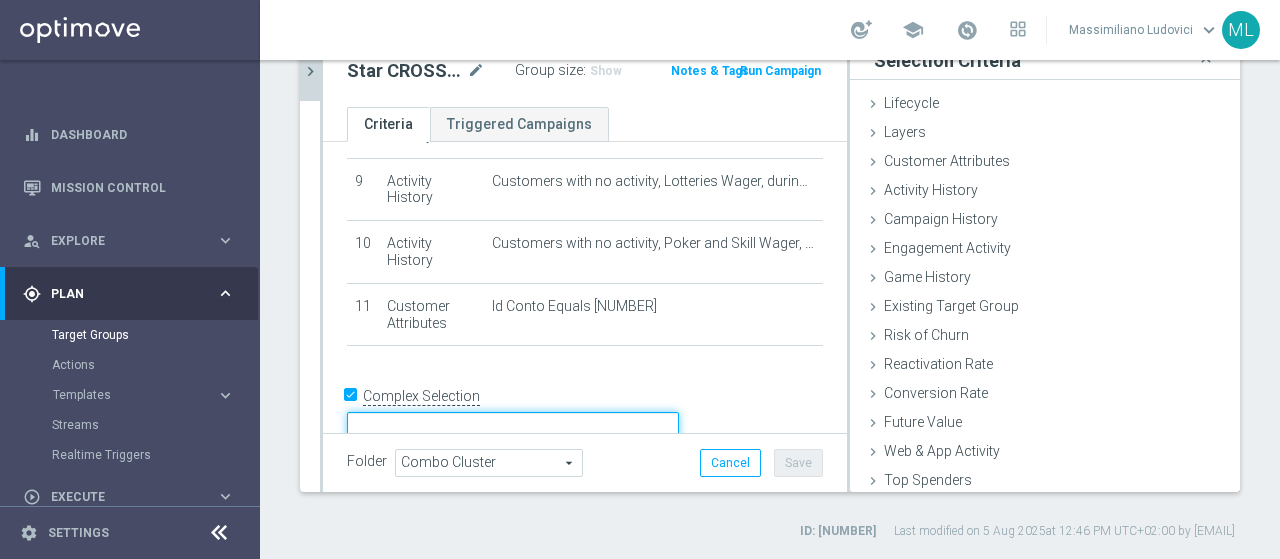 click at bounding box center [513, 429] 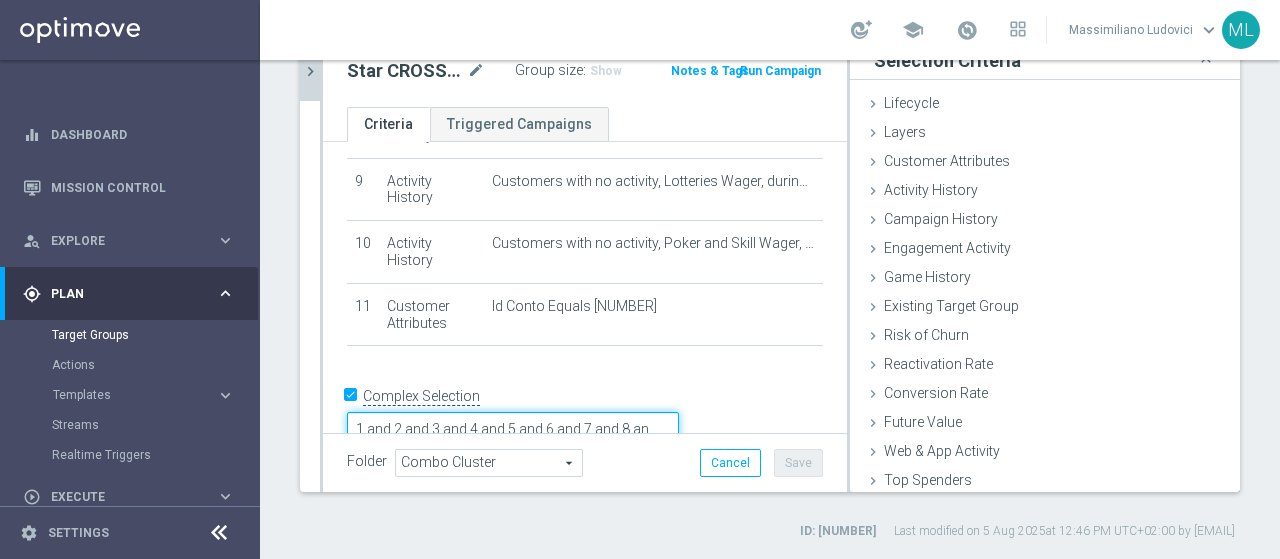 scroll, scrollTop: 8, scrollLeft: 0, axis: vertical 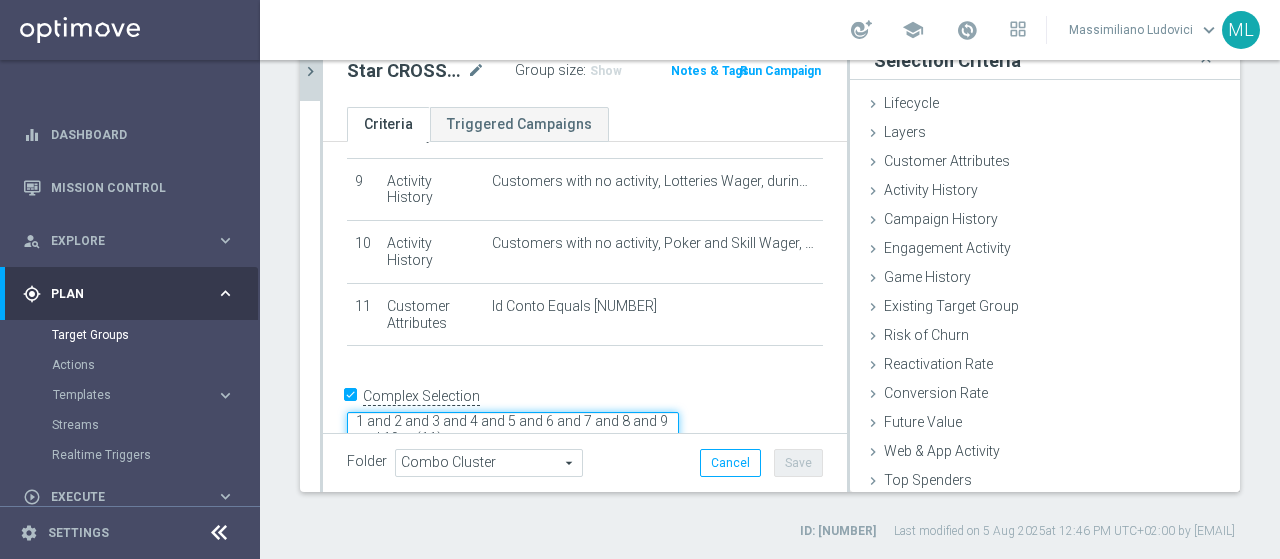 click on "1 and 2 and 3 and 4 and 5 and 6 and 7 and 8 and 9 and 10 or(11)" at bounding box center [513, 429] 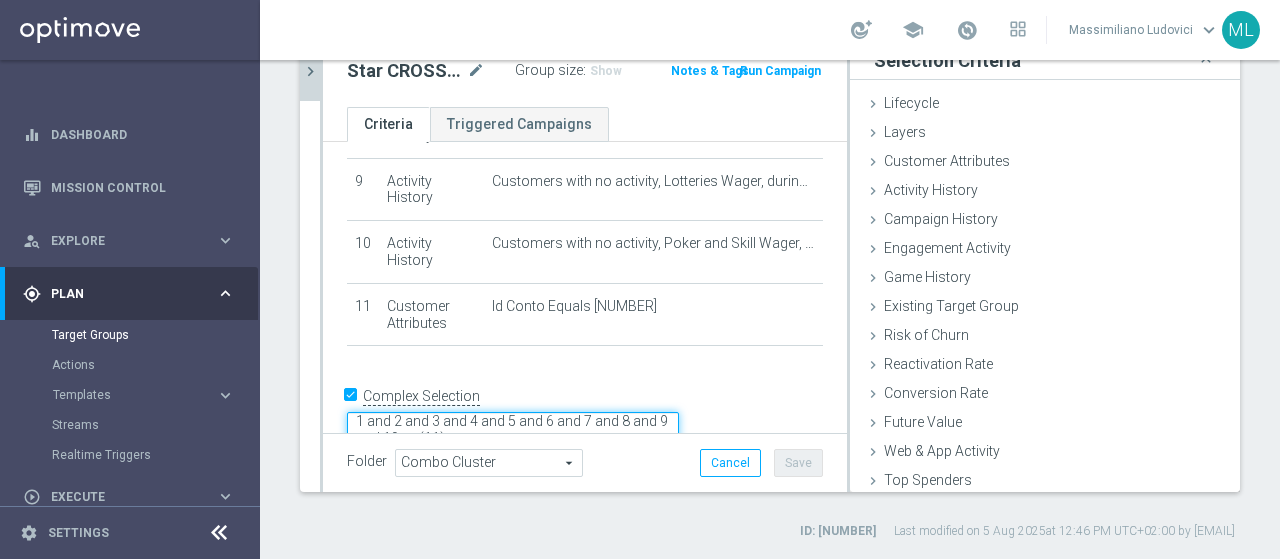 click on "1 and 2 and 3 and 4 and 5 and 6 and 7 and 8 and 9 and 10 or (11)" at bounding box center (513, 429) 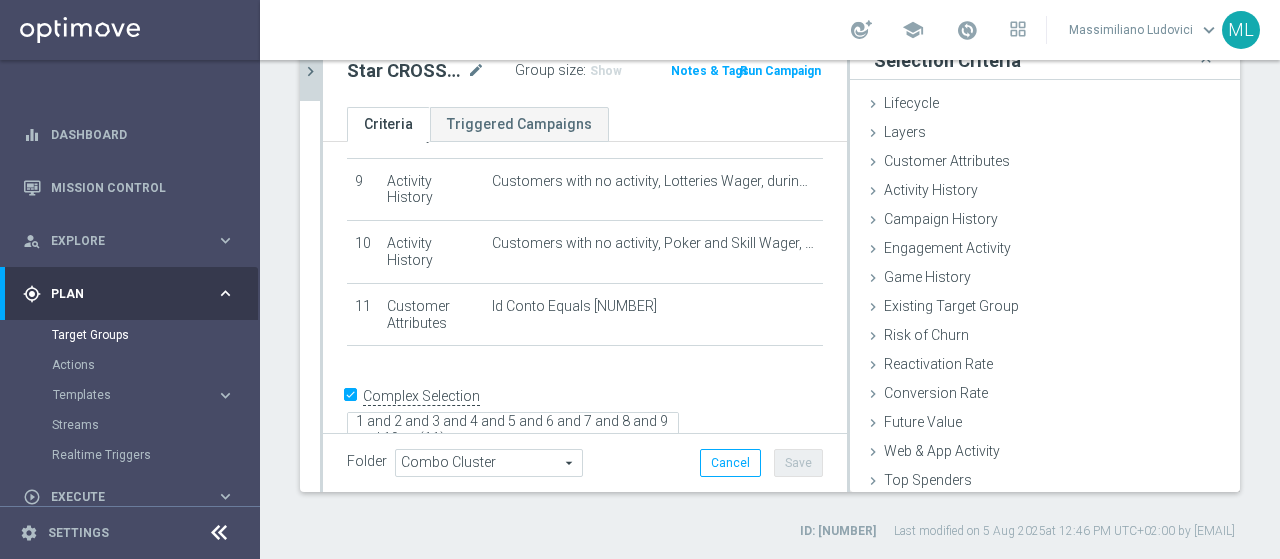 click on "Complex Selection
1 and 2 and 3 and 4 and 5 and 6 and 7 and 8 and 9 and 10 or (11)
Invalid Expression" 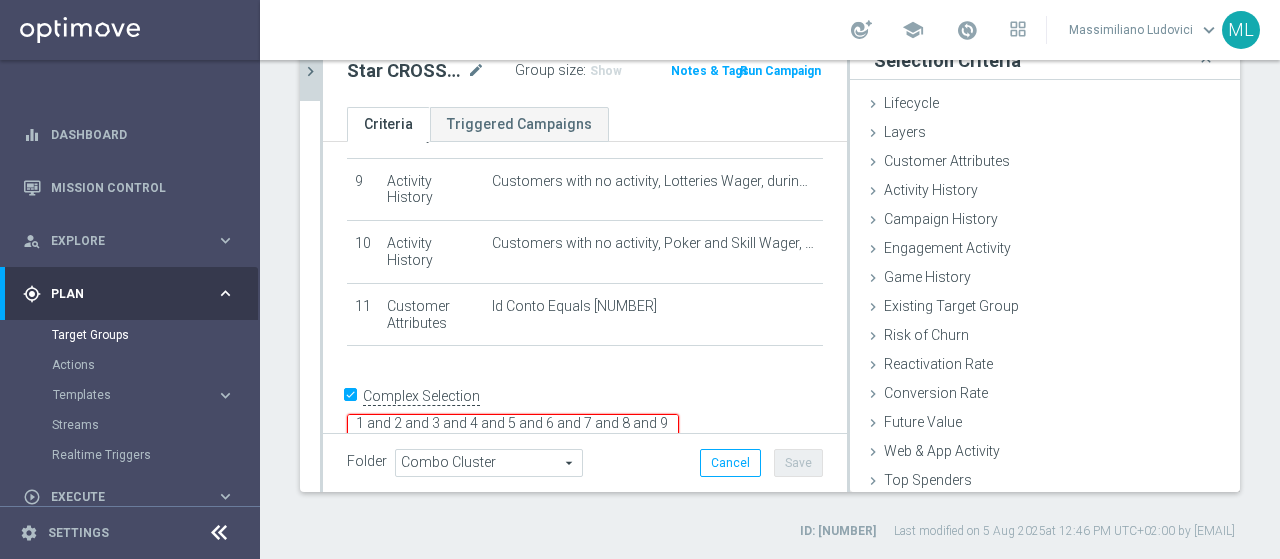 click on "1 and 2 and 3 and 4 and 5 and 6 and 7 and 8 and 9 and 10 or (11)" at bounding box center (513, 431) 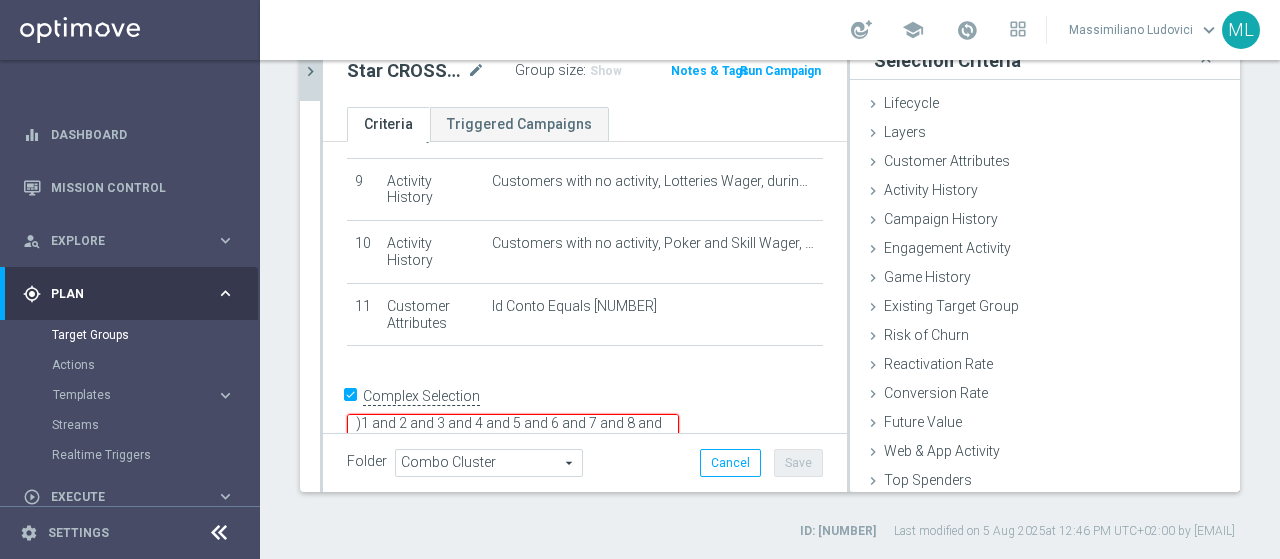 scroll, scrollTop: 7, scrollLeft: 0, axis: vertical 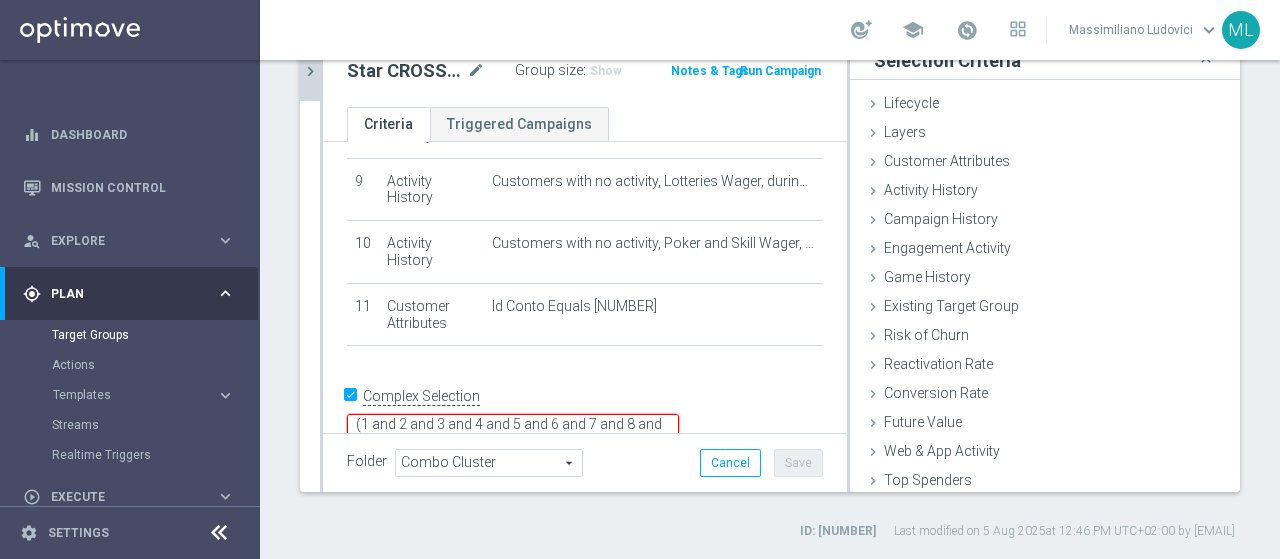 click on "(1 and 2 and 3 and 4 and 5 and 6 and 7 and 8 and 9 and 10 or (11)" at bounding box center (513, 431) 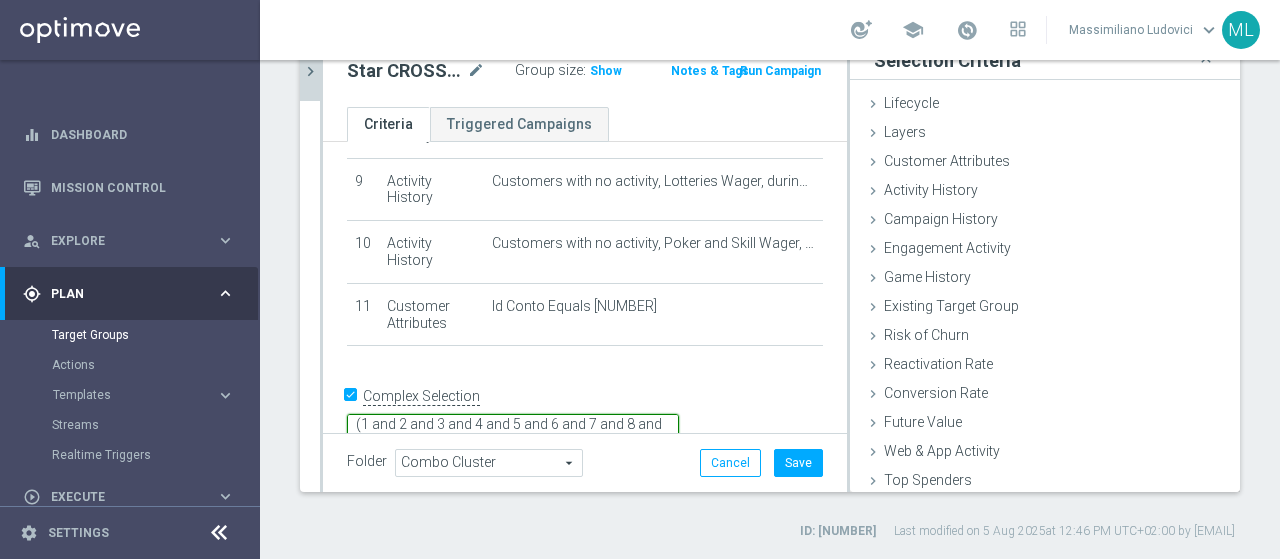 scroll, scrollTop: 8, scrollLeft: 0, axis: vertical 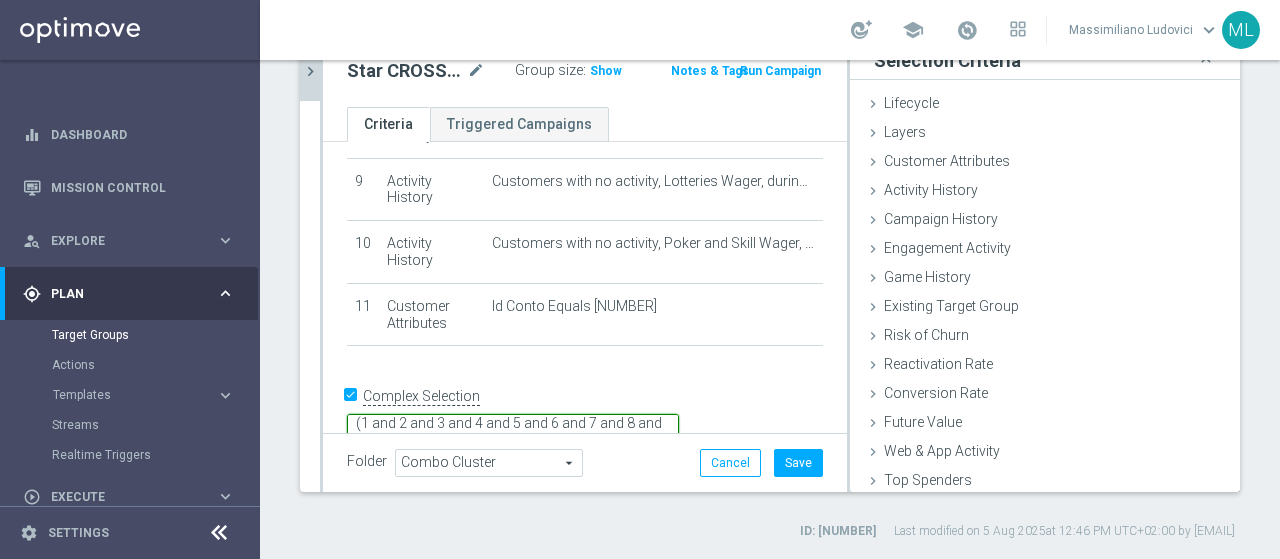 click on "(1 and 2 and 3 and 4 and 5 and 6 and 7 and 8 and 9 and 10) or (11)" at bounding box center [513, 431] 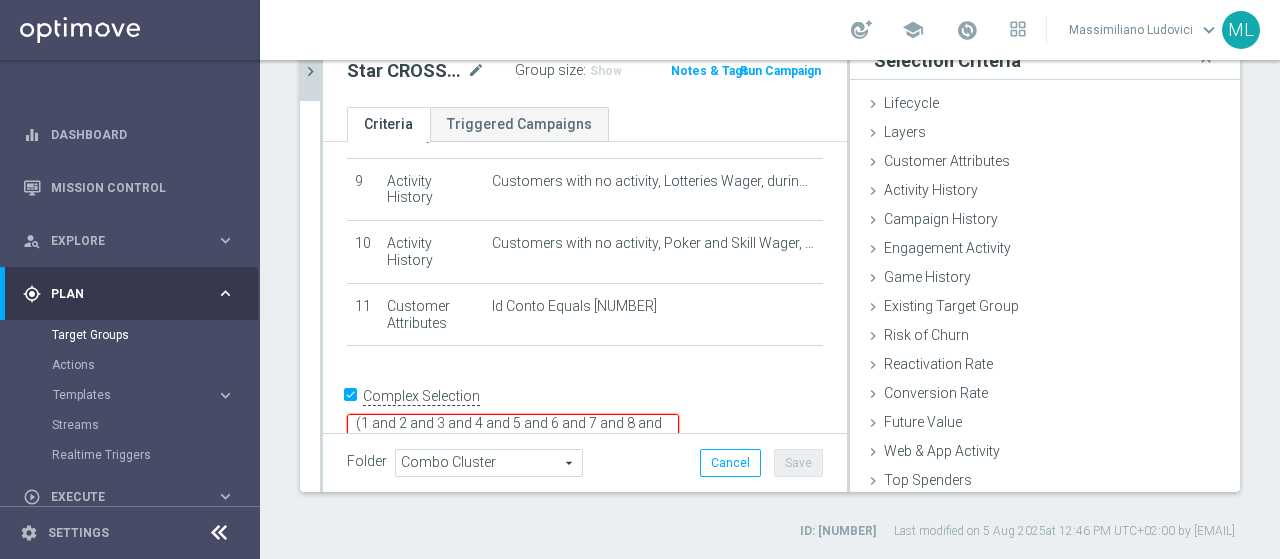 click on "(1 and 2 and 3 and 4 and 5 and 6 and 7 and 8 and 9 and 10) or (11" at bounding box center (513, 431) 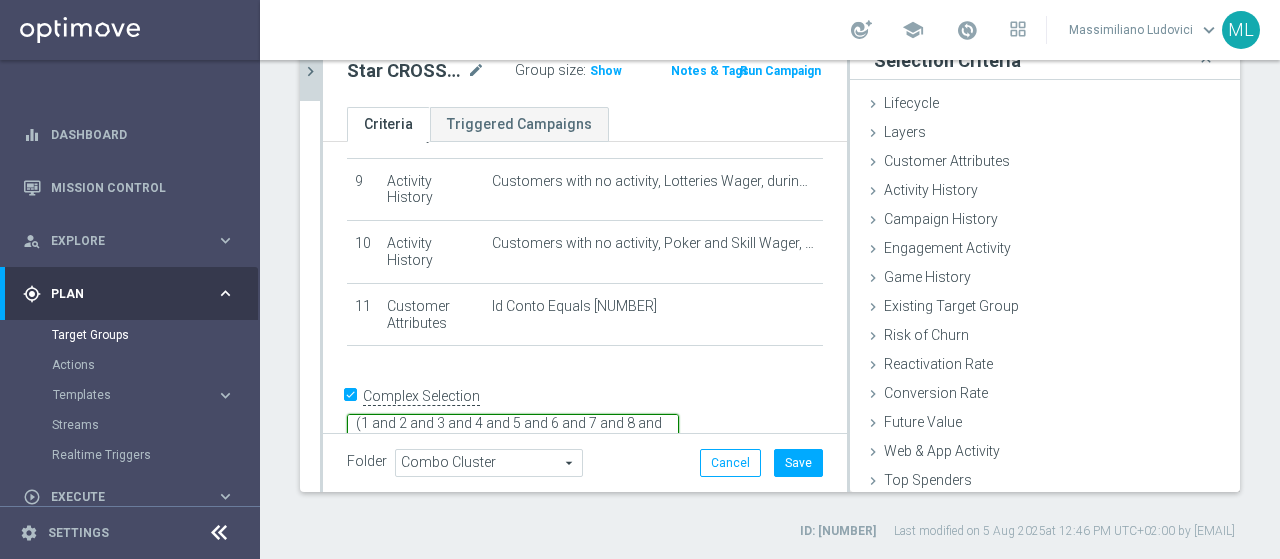 click on "(1 and 2 and 3 and 4 and 5 and 6 and 7 and 8 and 9 and 10) or 11" at bounding box center [513, 431] 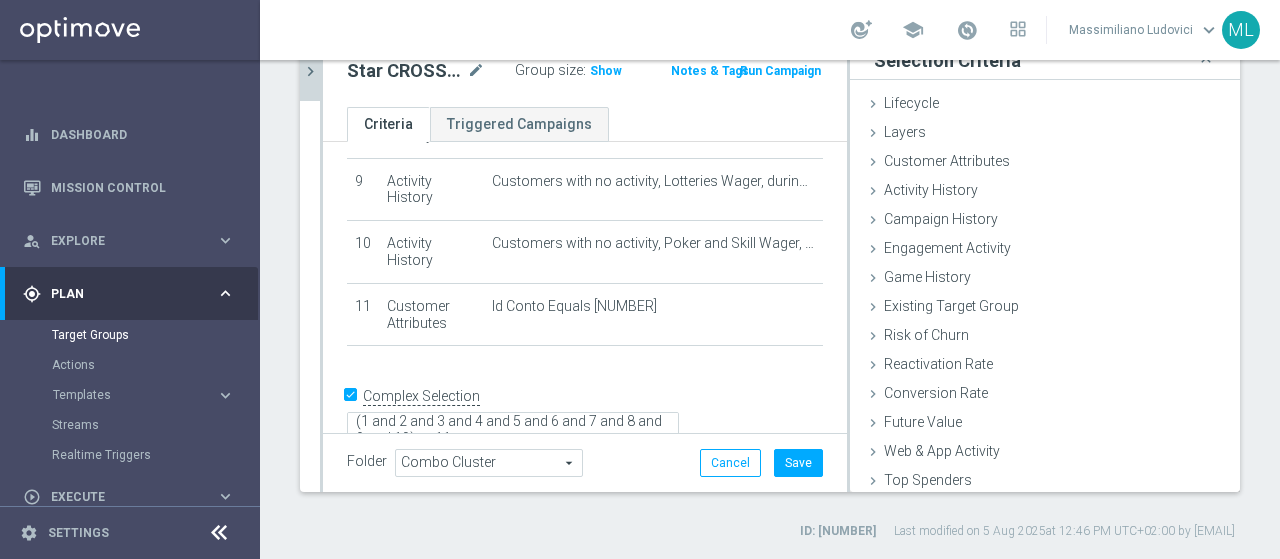 click on "Complex Selection
(1 and 2 and 3 and 4 and 5 and 6 and 7 and 8 and 9 and 10) or 11
Invalid Expression" 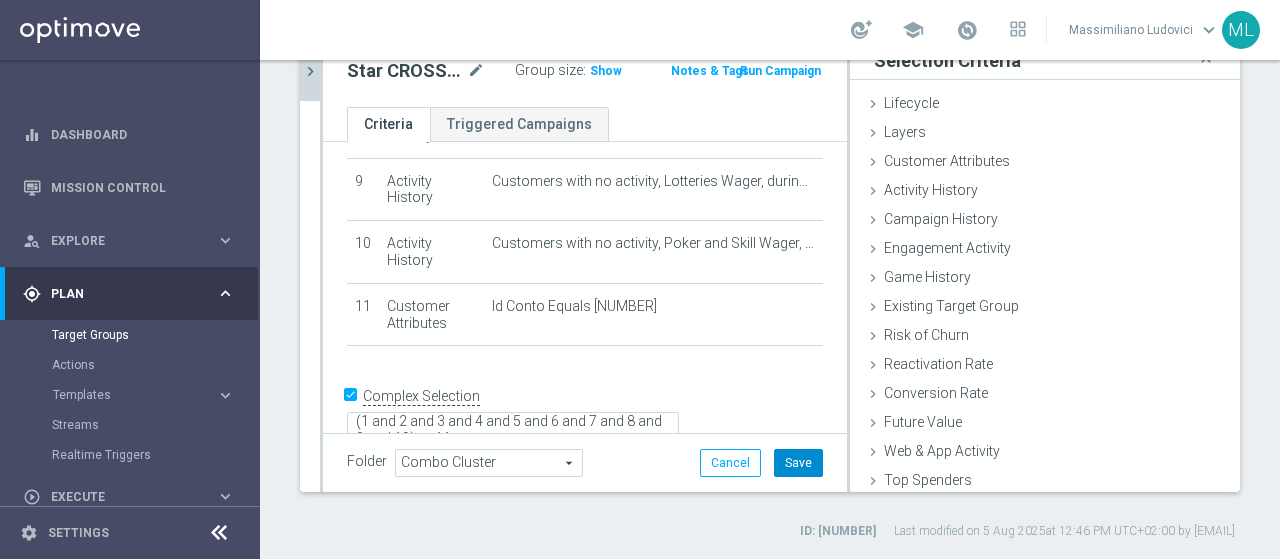 click on "Save" 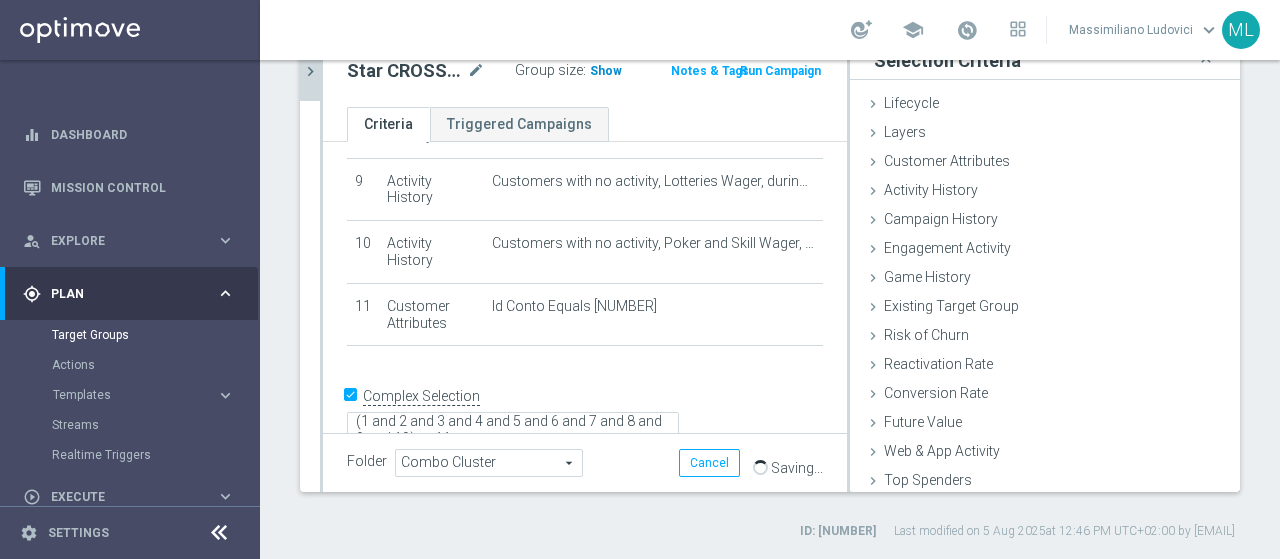 click on "Show" 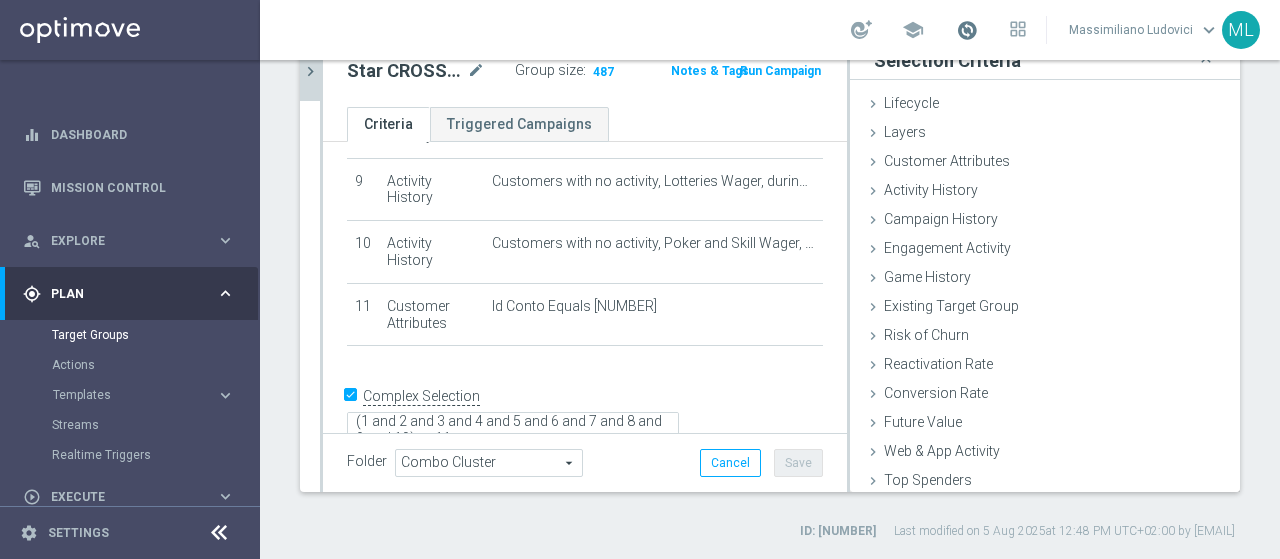 click at bounding box center [967, 30] 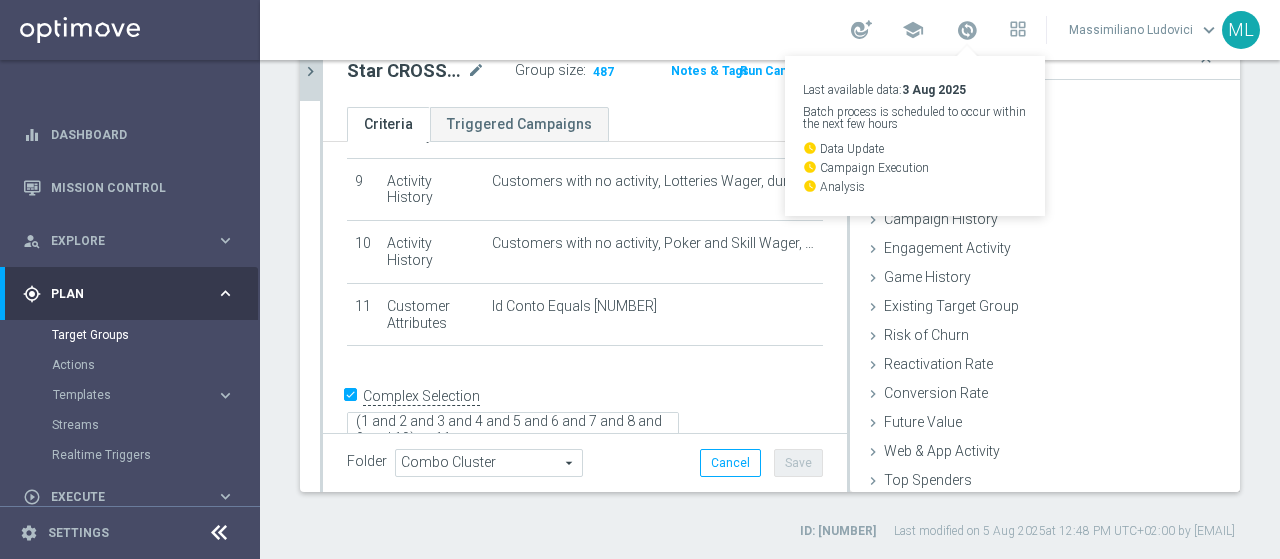 click on "chevron_right" 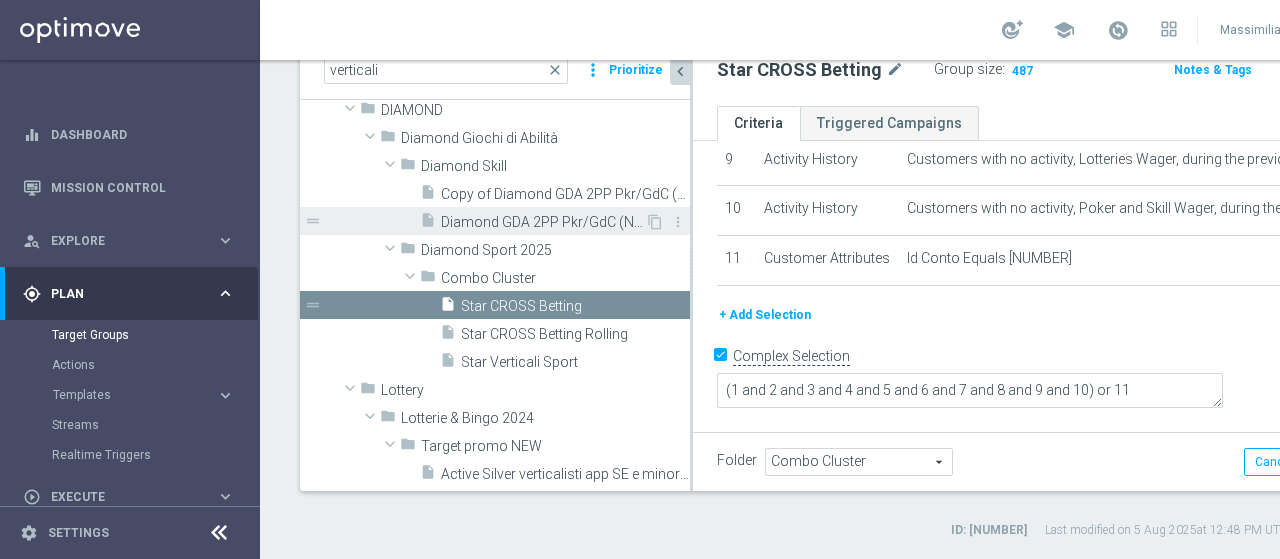 scroll, scrollTop: 572, scrollLeft: 0, axis: vertical 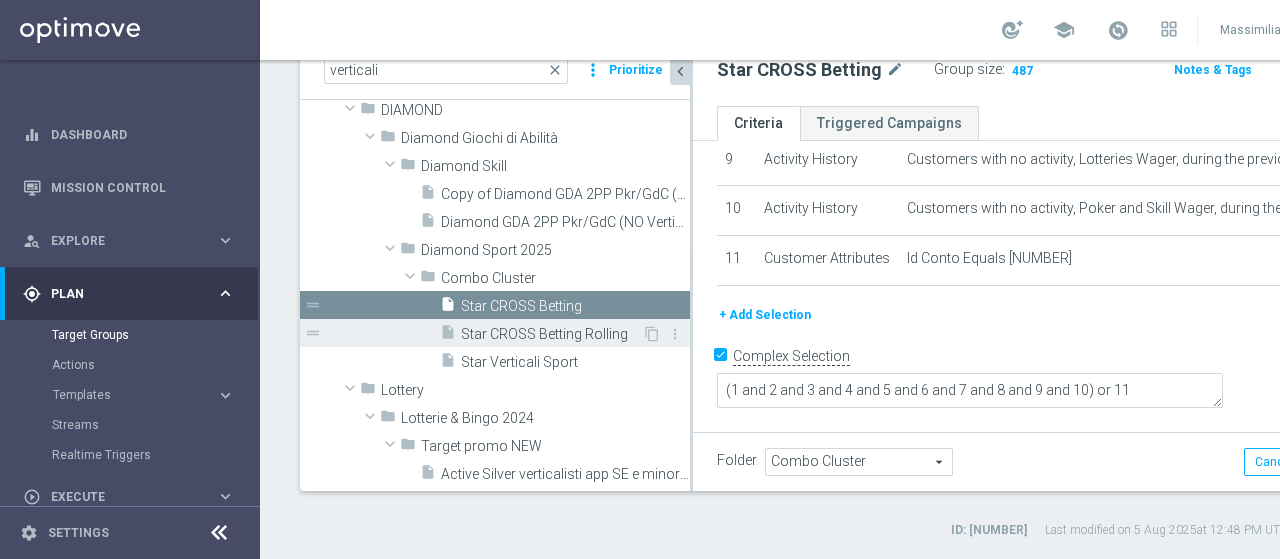 type 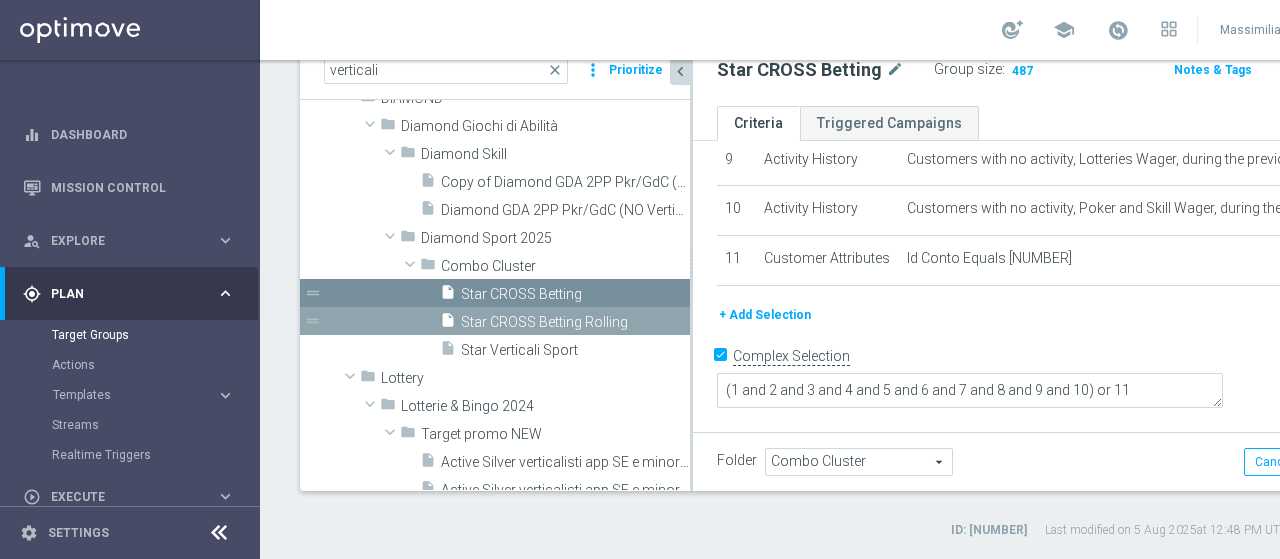 scroll, scrollTop: 121, scrollLeft: 0, axis: vertical 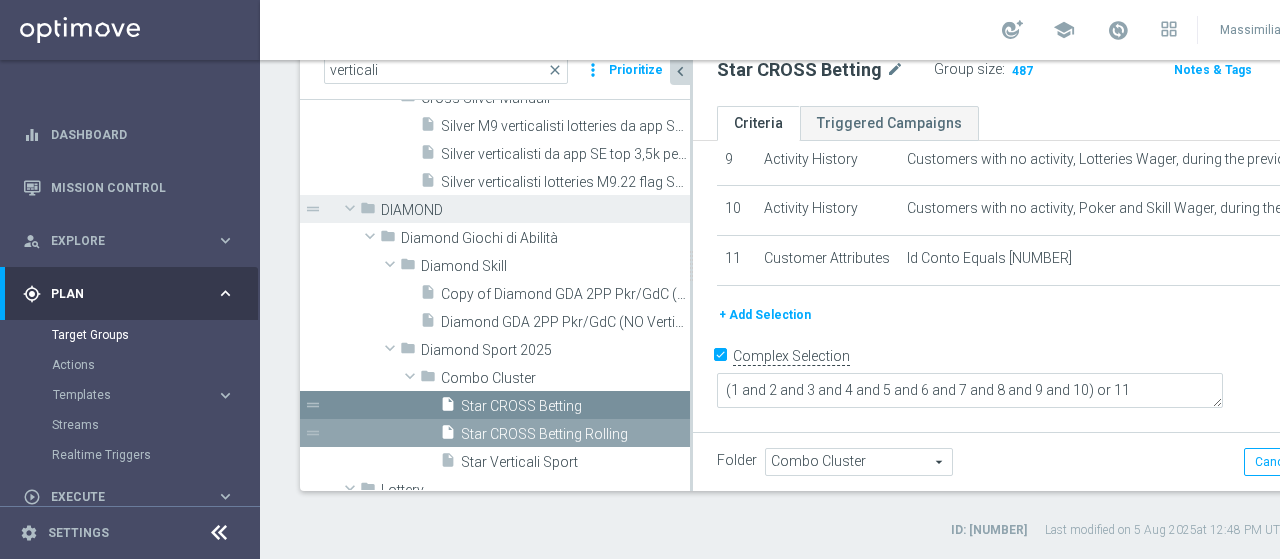 click 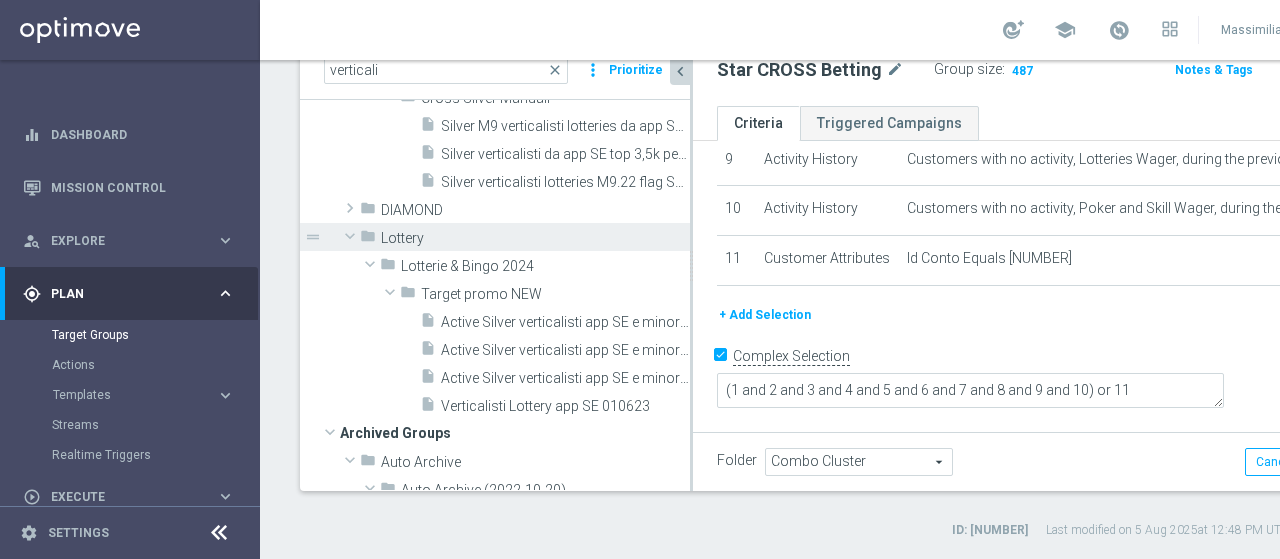 click 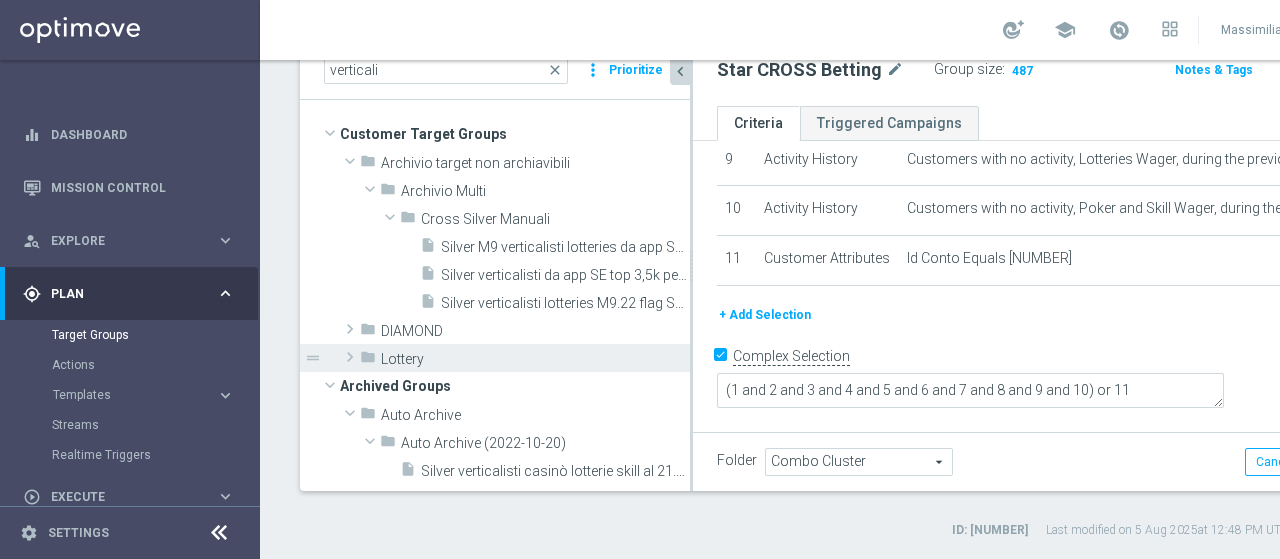 scroll, scrollTop: 0, scrollLeft: 0, axis: both 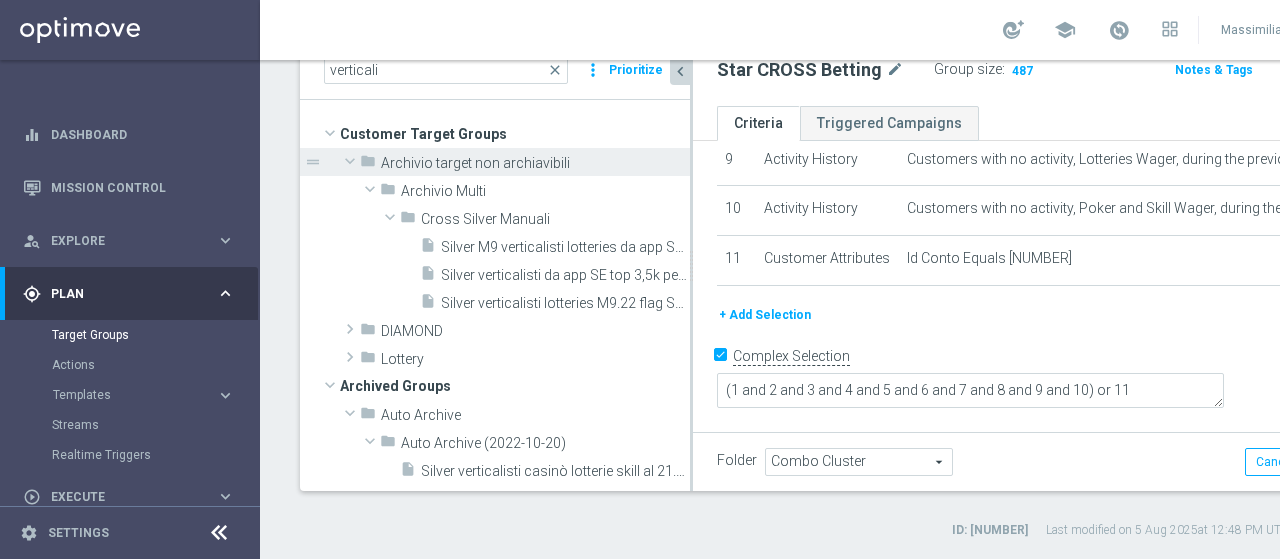 click 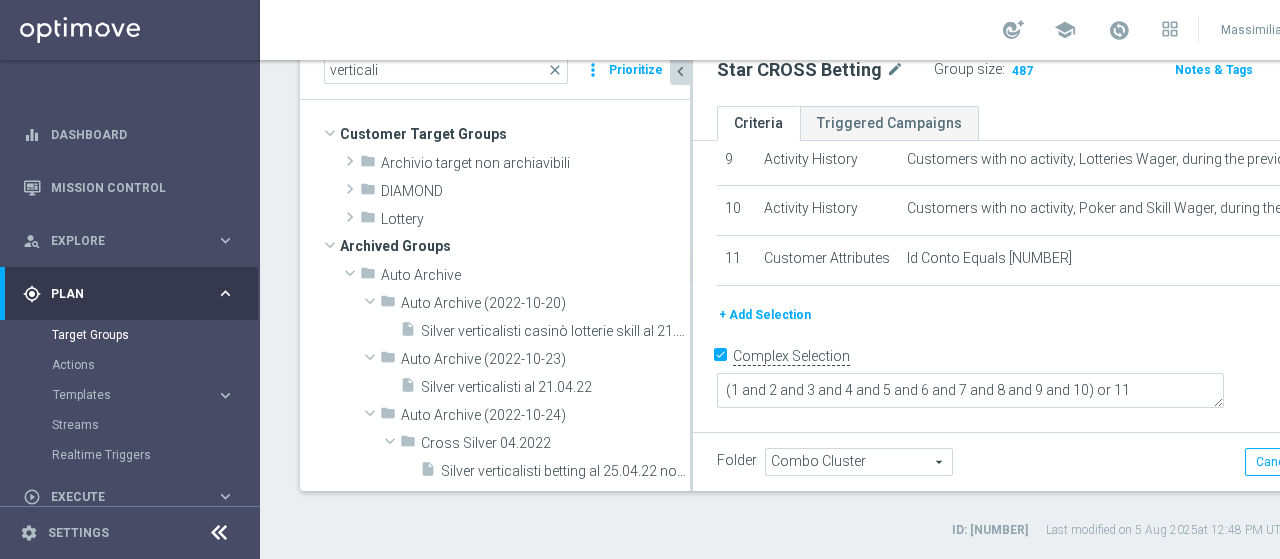 drag, startPoint x: 558, startPoint y: 72, endPoint x: 481, endPoint y: 265, distance: 207.79317 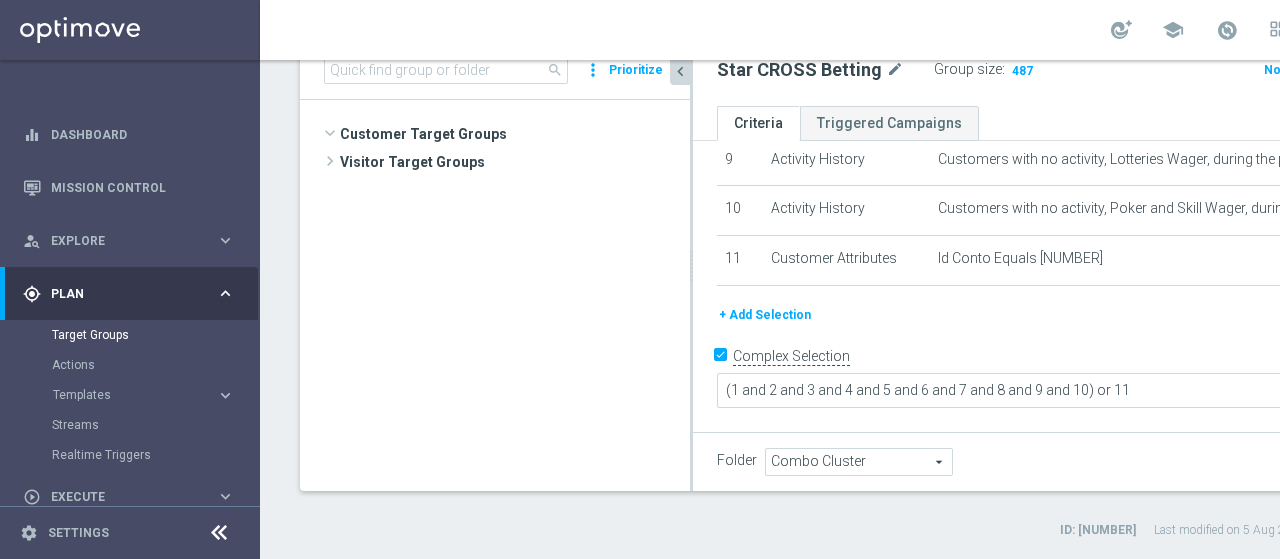 scroll, scrollTop: 168, scrollLeft: 0, axis: vertical 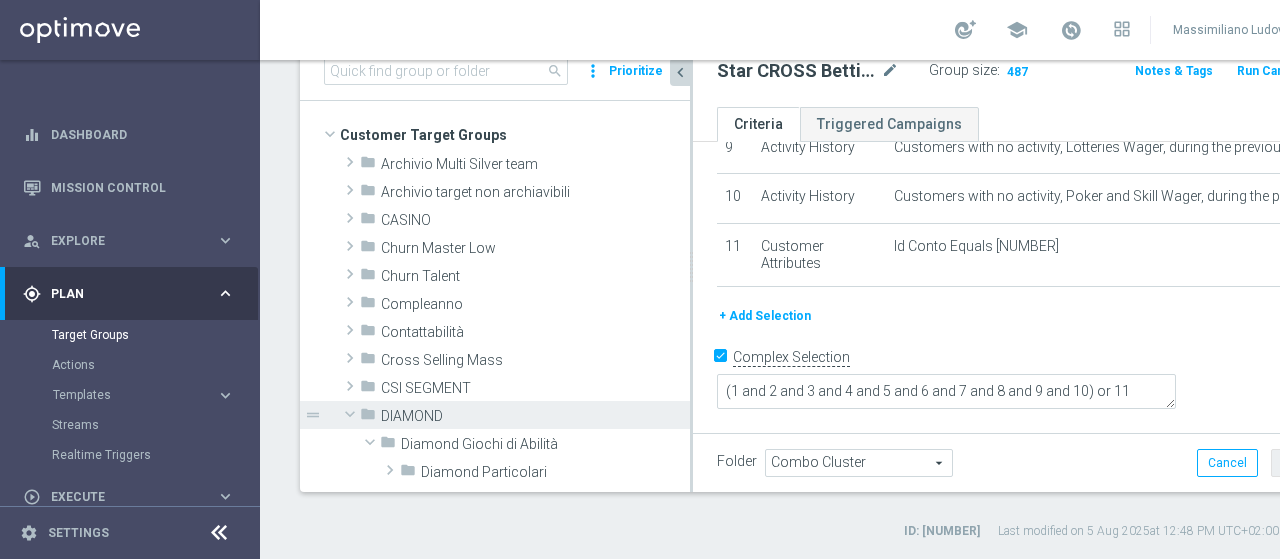 click 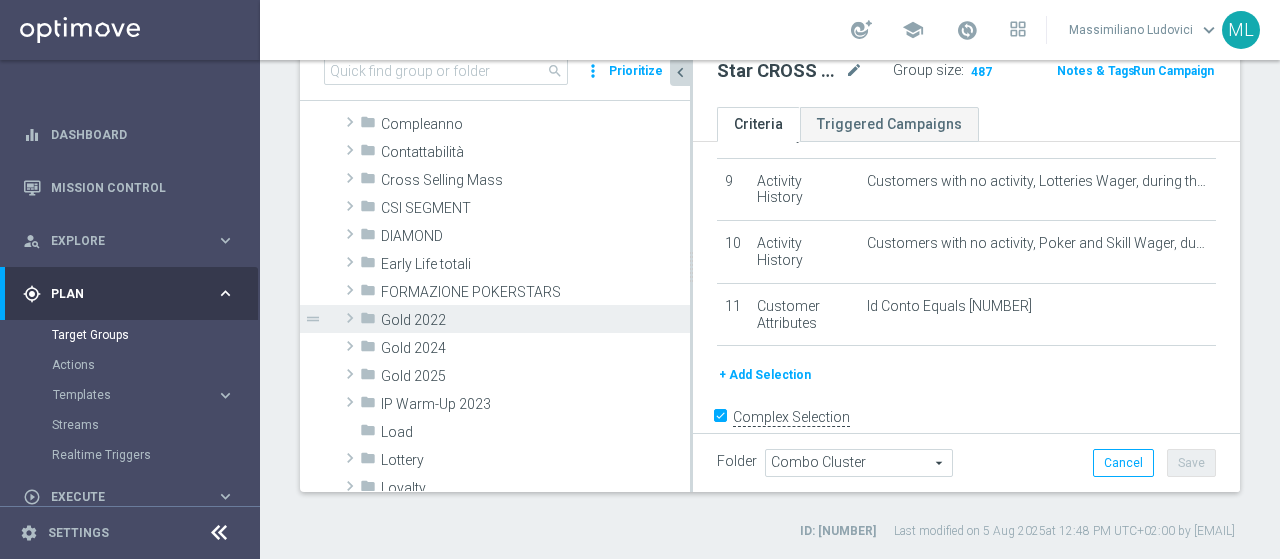 scroll, scrollTop: 200, scrollLeft: 0, axis: vertical 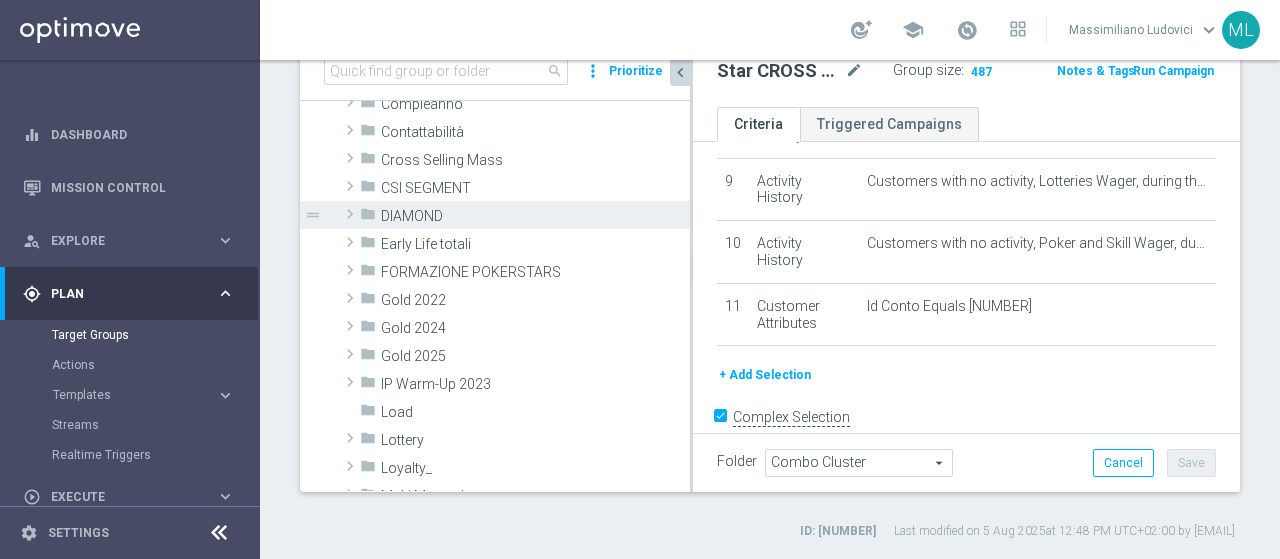 click 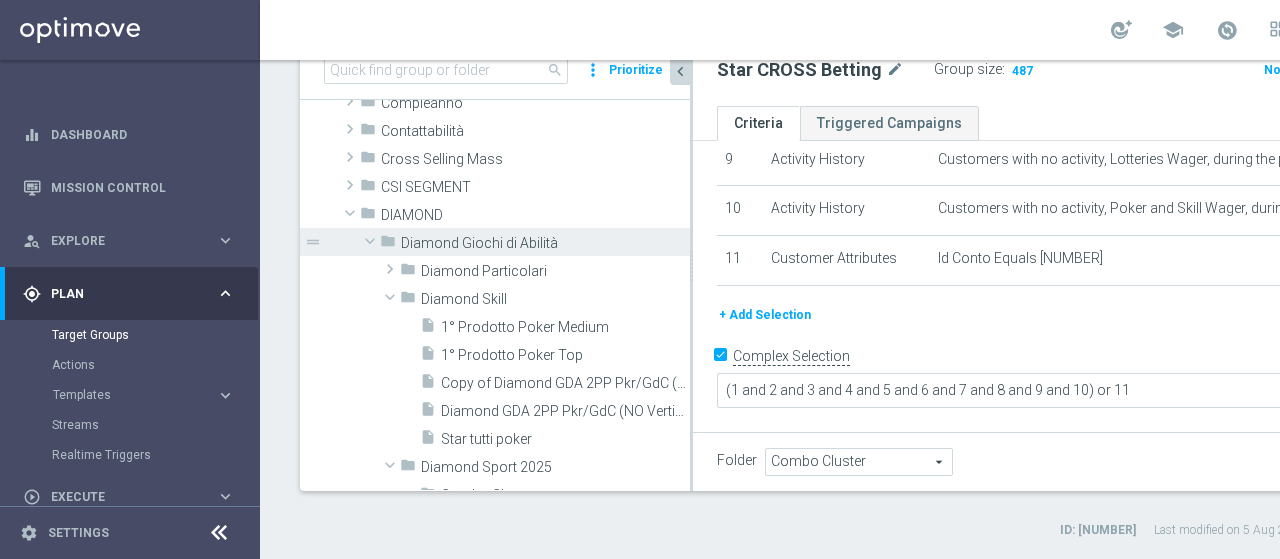scroll, scrollTop: 300, scrollLeft: 0, axis: vertical 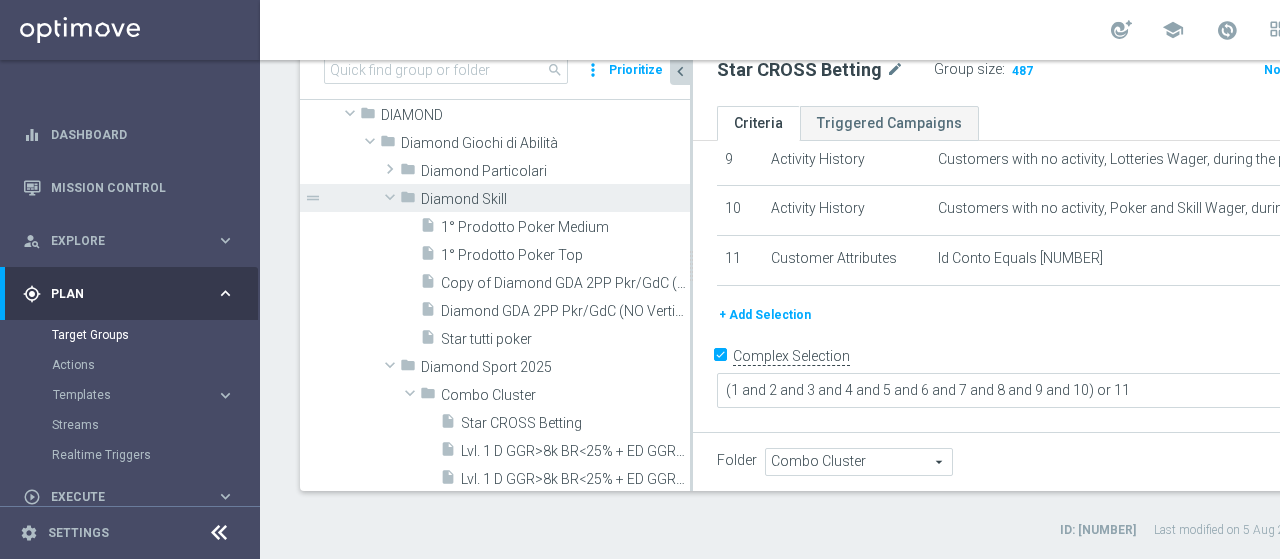 click 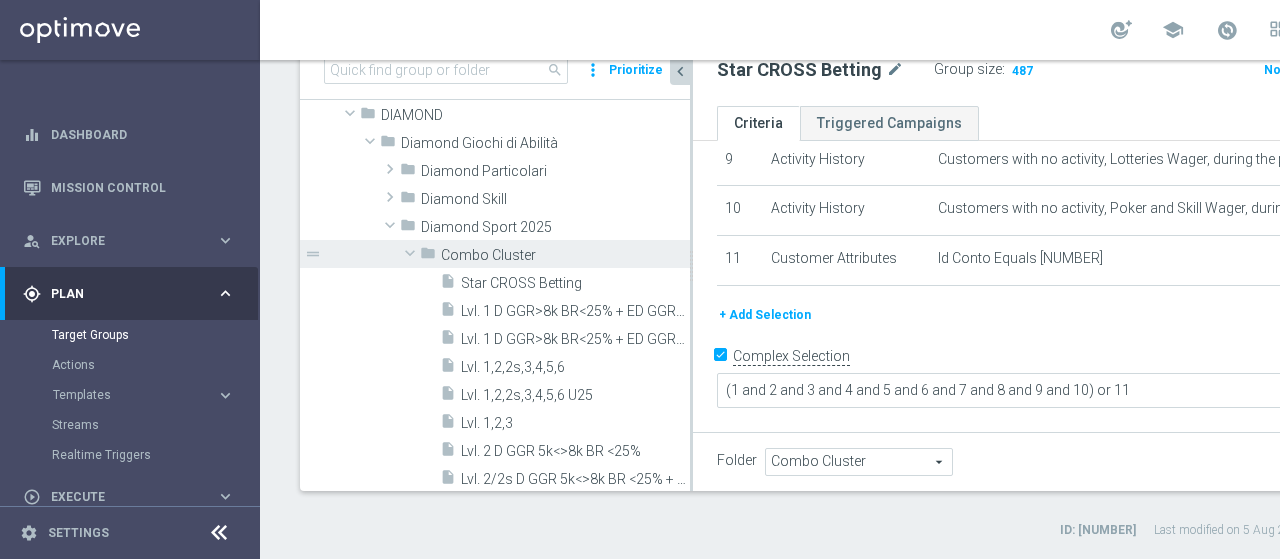 click 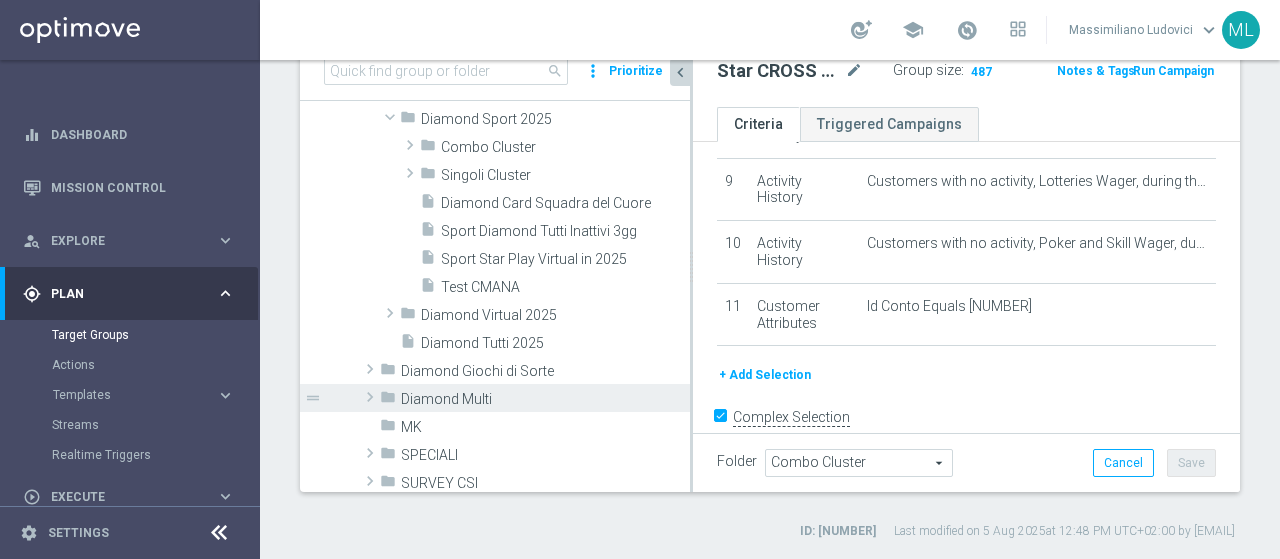 scroll, scrollTop: 400, scrollLeft: 0, axis: vertical 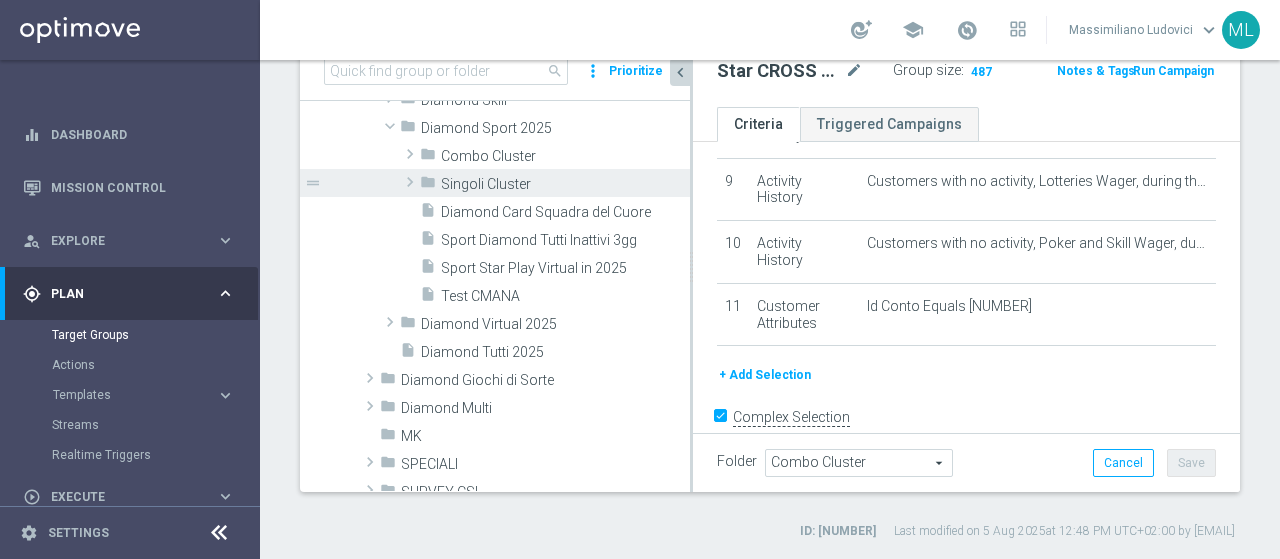 click 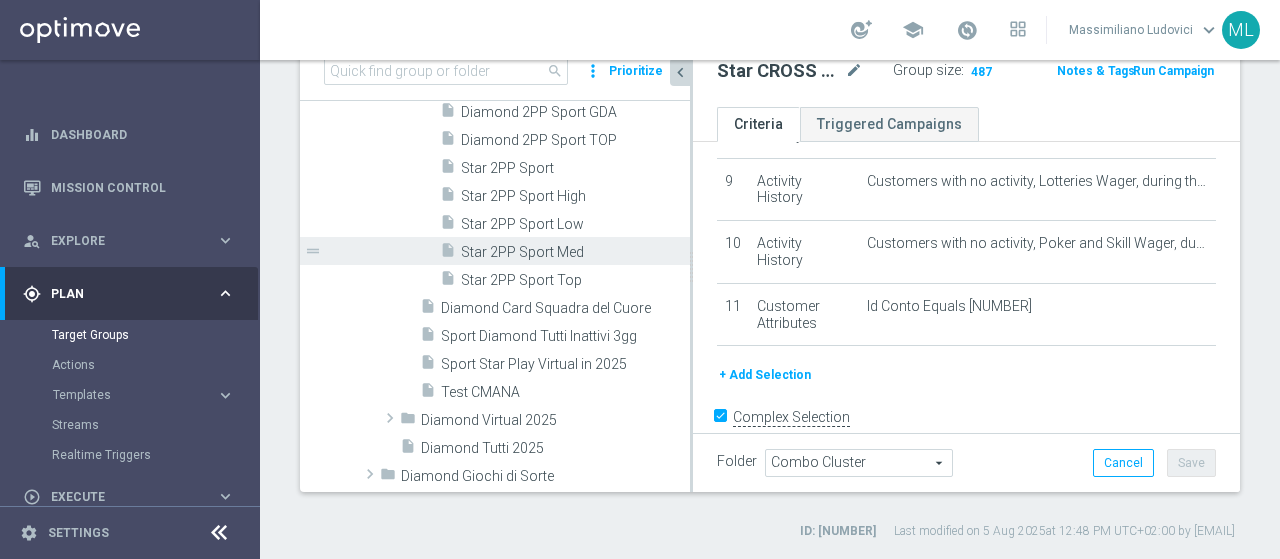 scroll, scrollTop: 400, scrollLeft: 0, axis: vertical 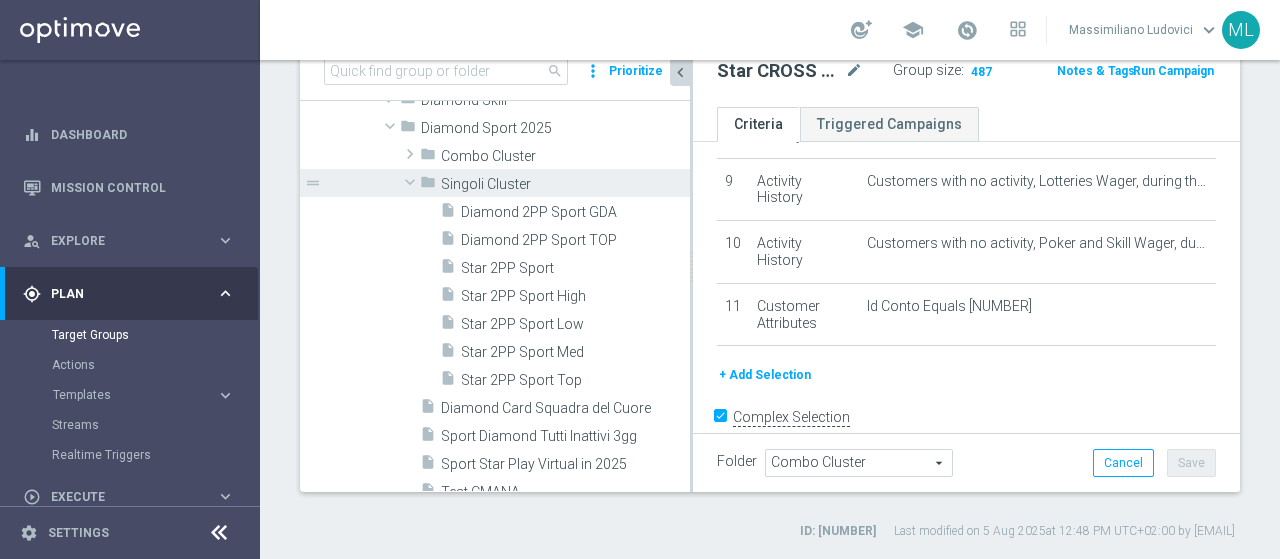 click 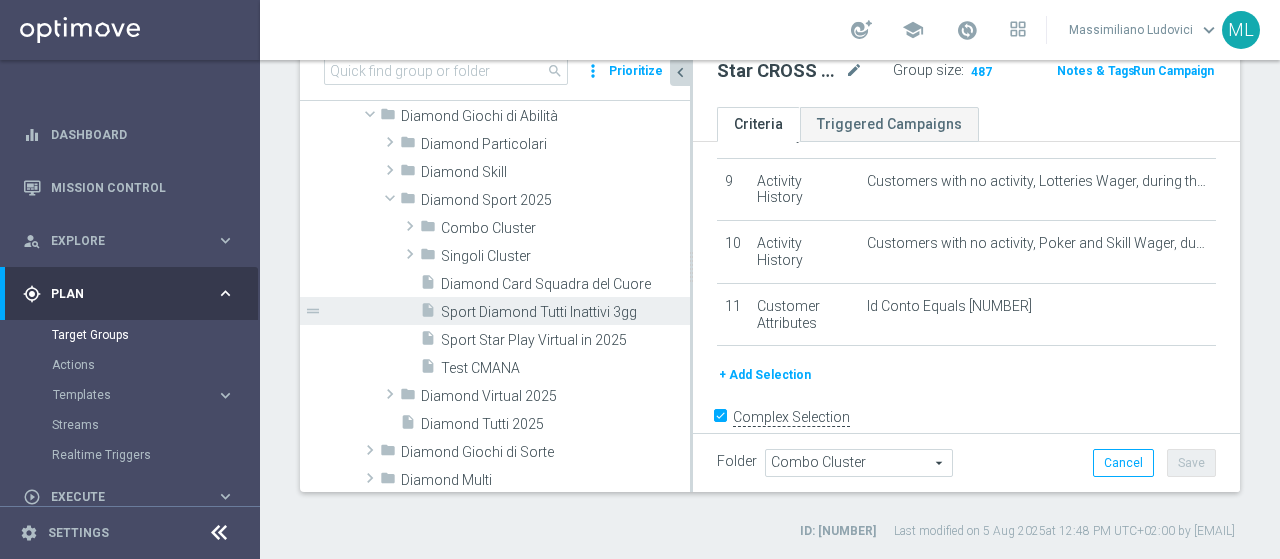 scroll, scrollTop: 300, scrollLeft: 0, axis: vertical 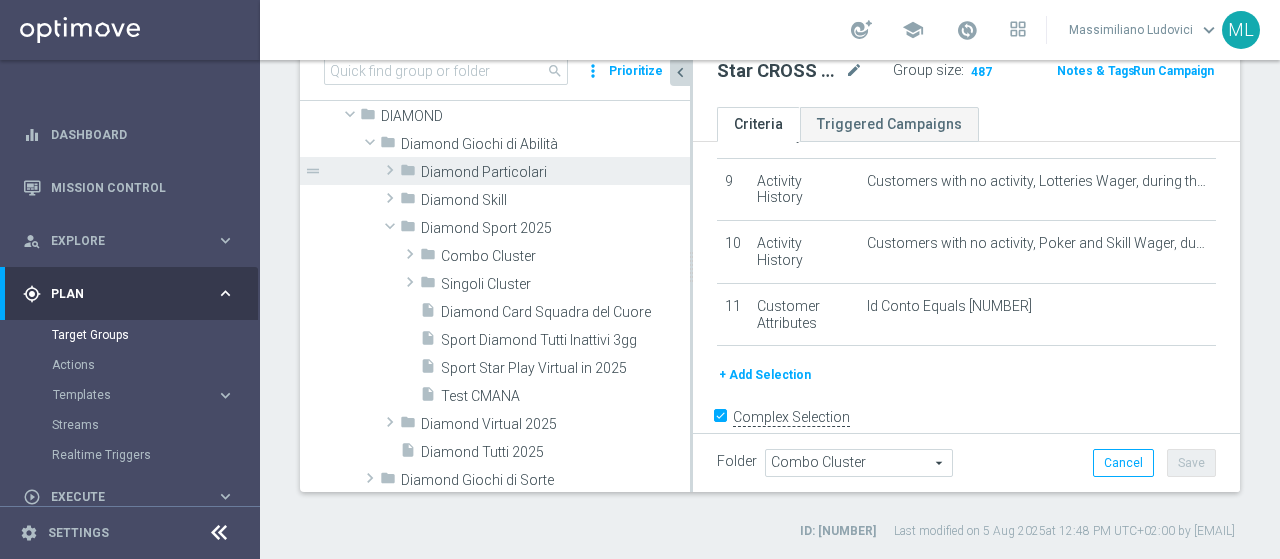 click 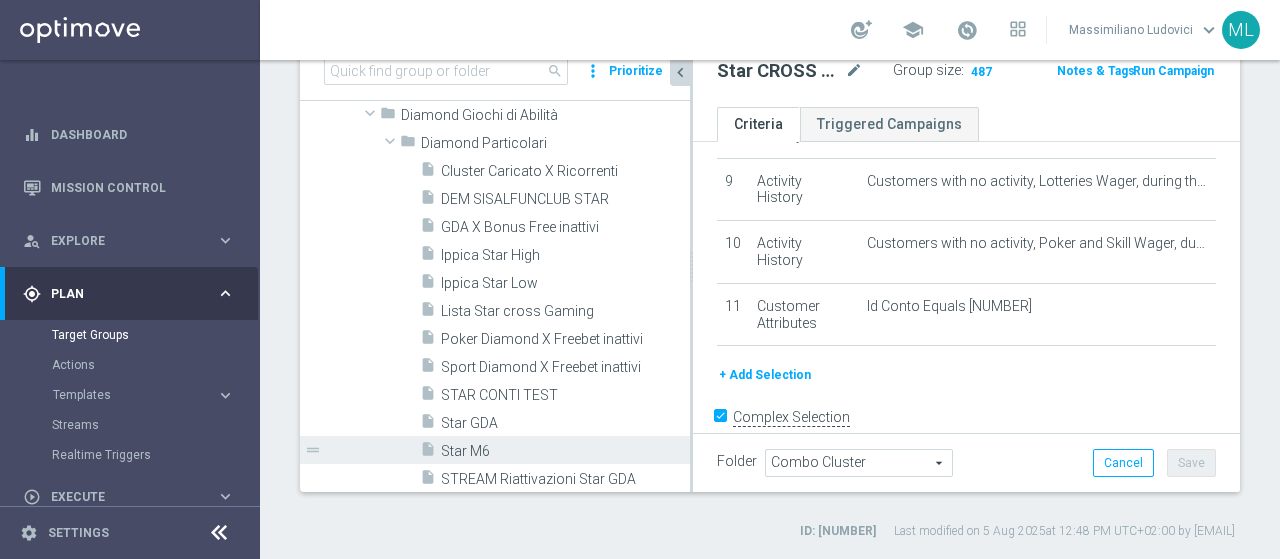 scroll, scrollTop: 300, scrollLeft: 0, axis: vertical 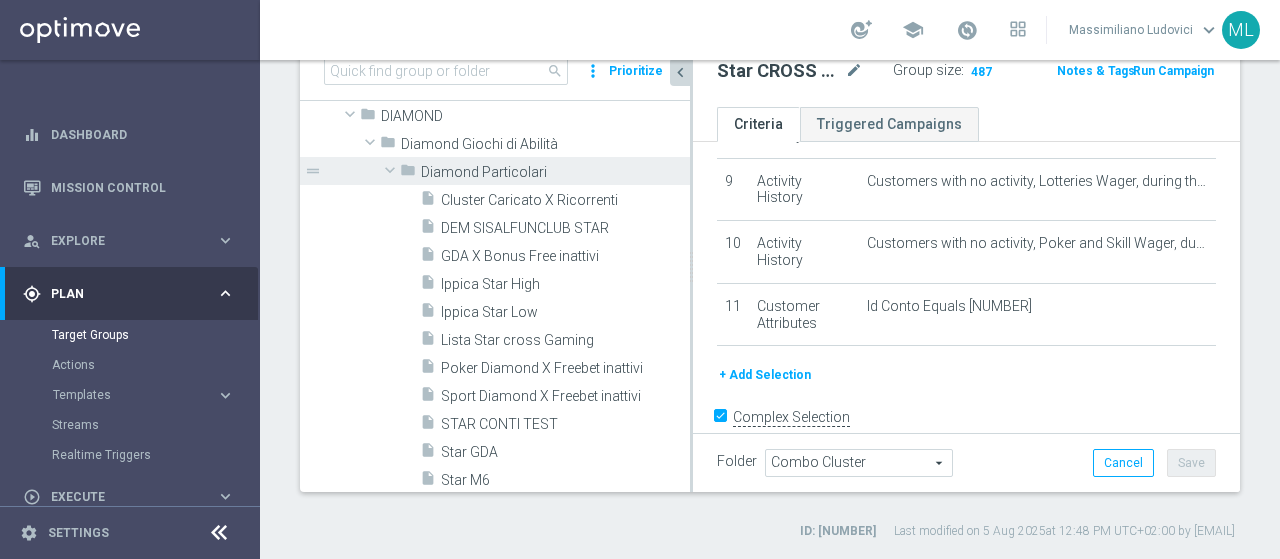click 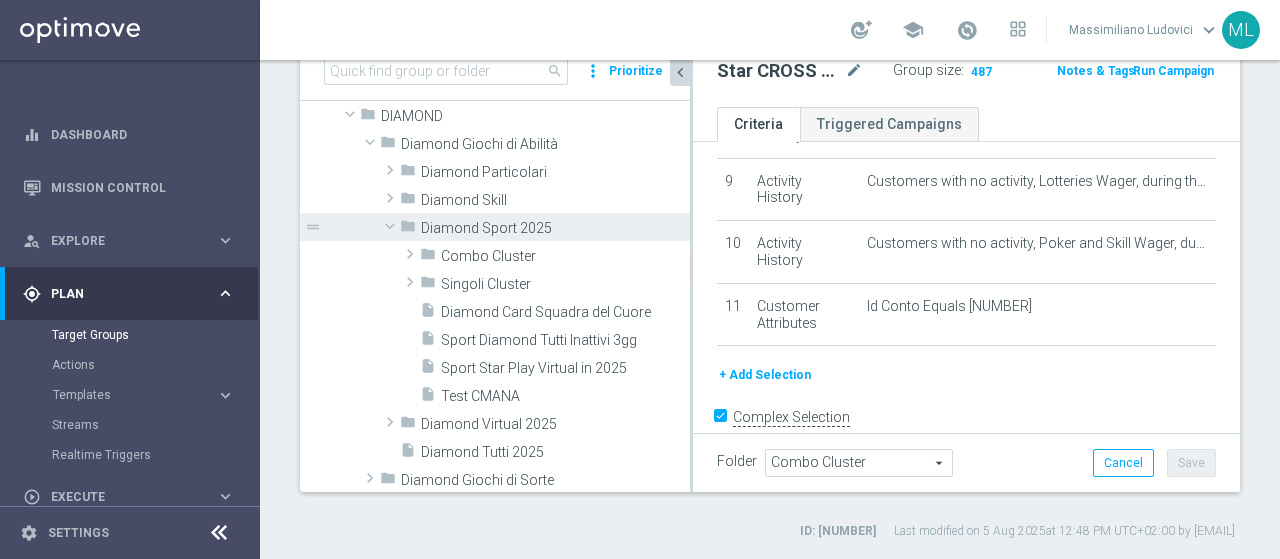 click 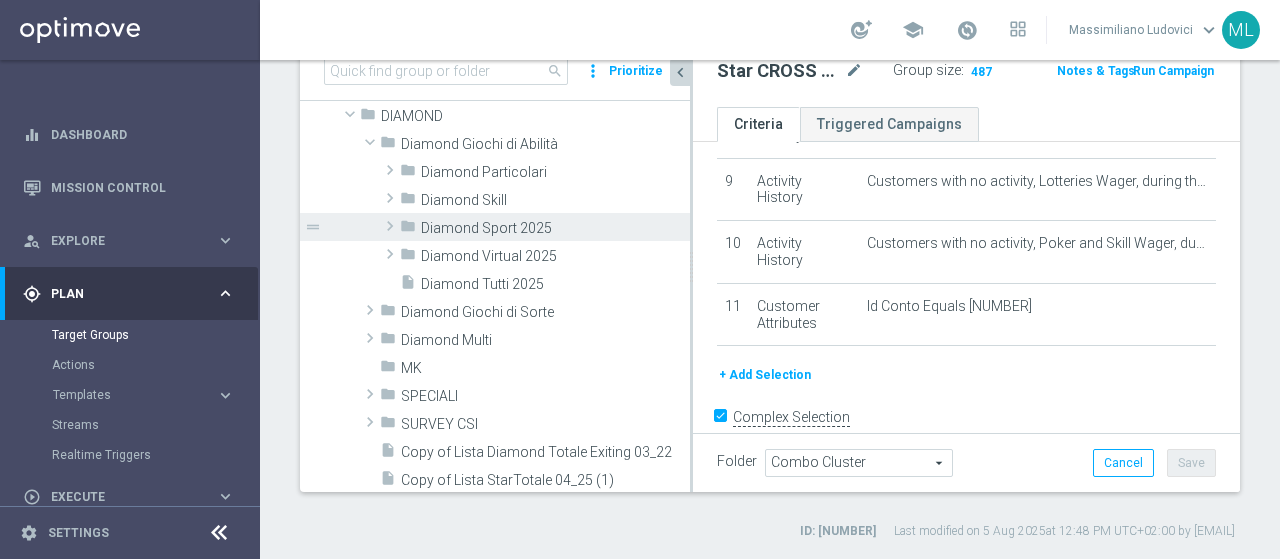 click 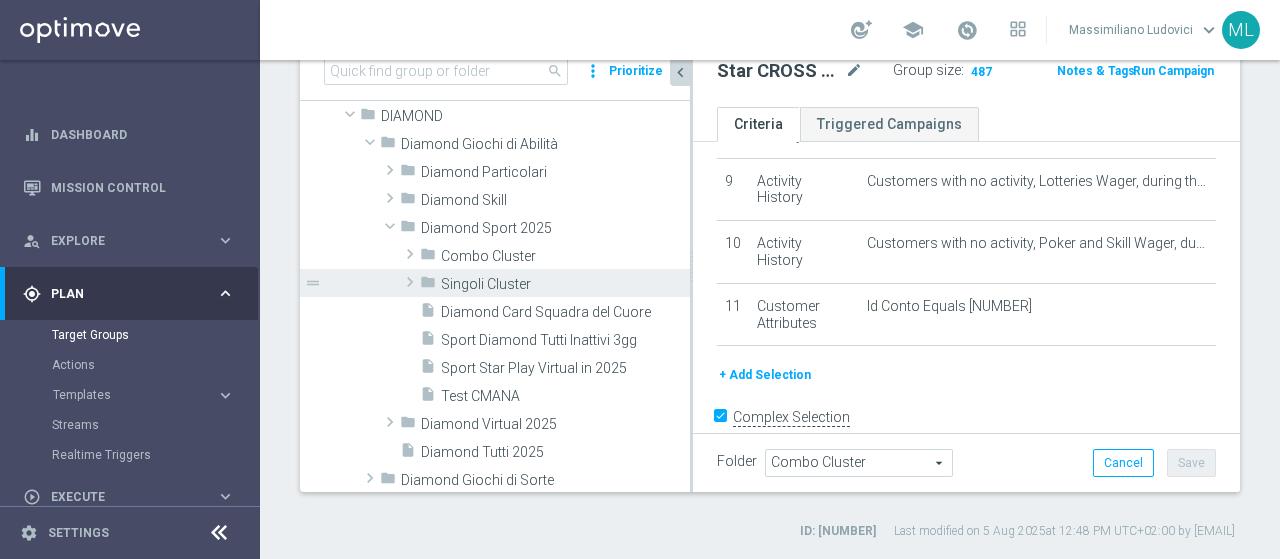click 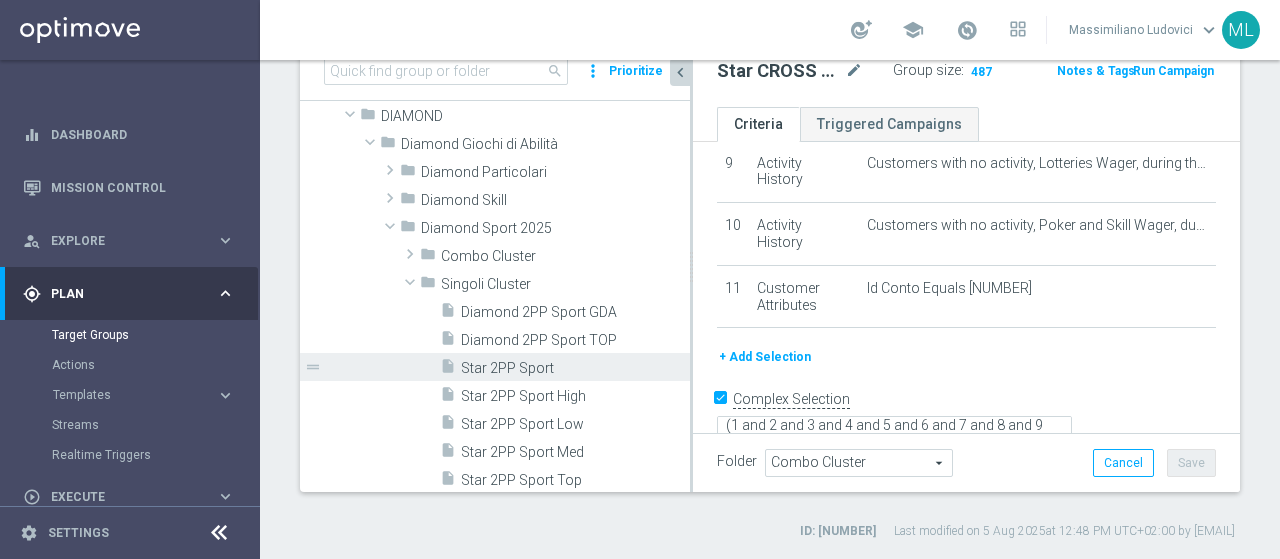 scroll, scrollTop: 594, scrollLeft: 0, axis: vertical 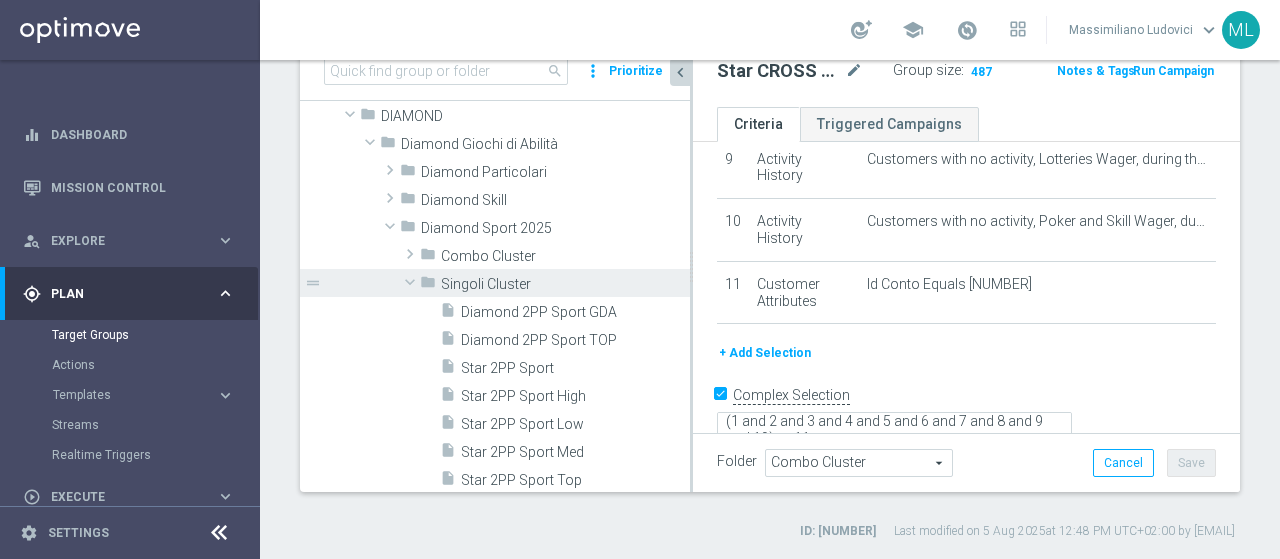 click 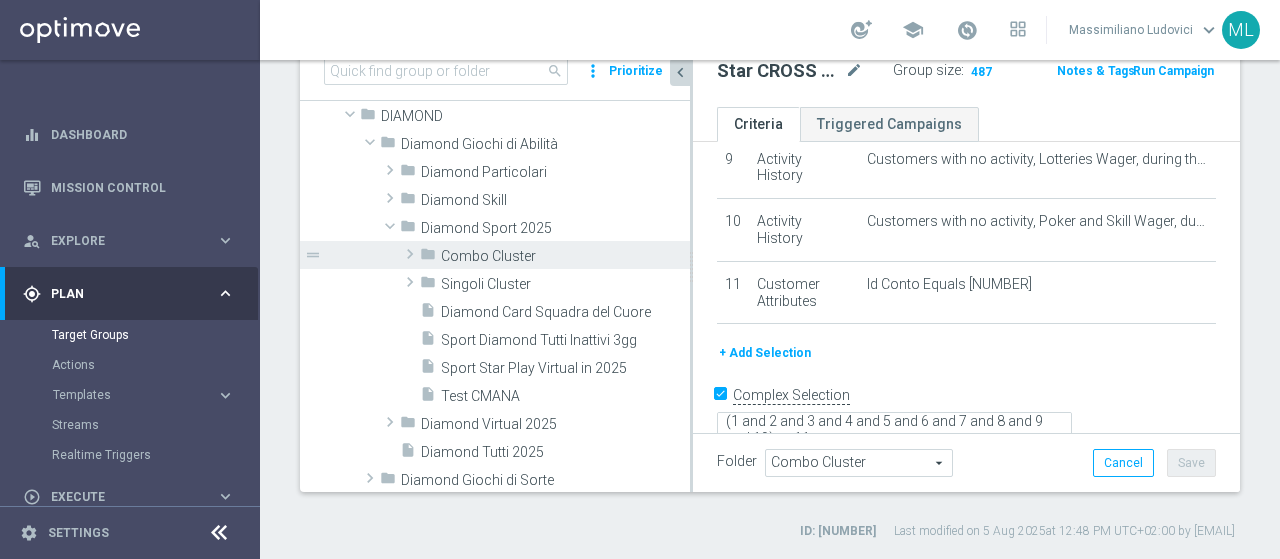 click 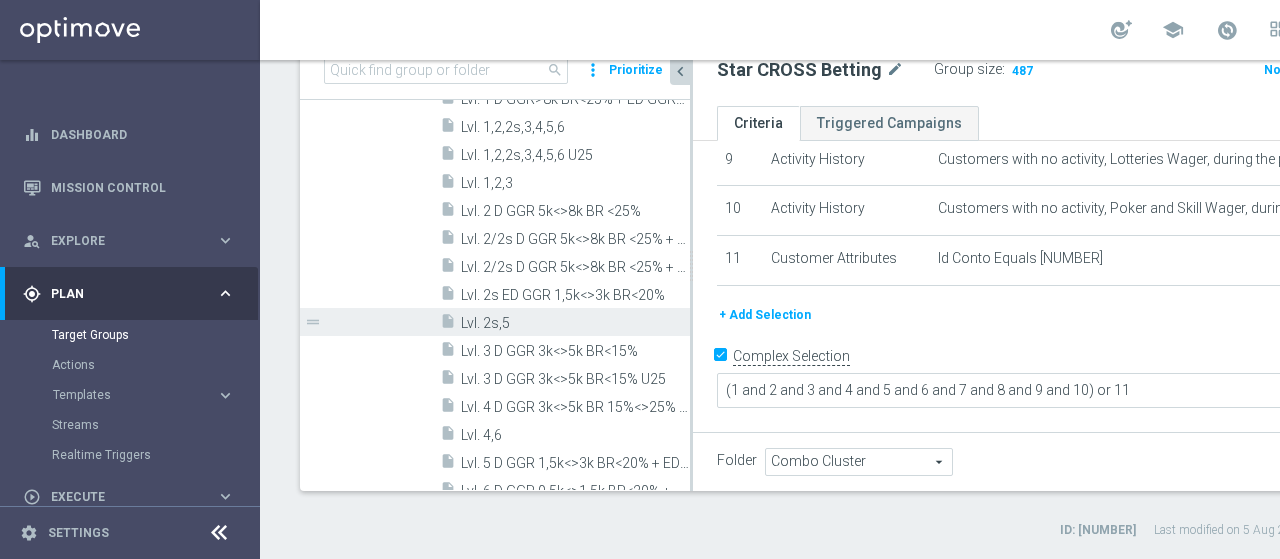 scroll, scrollTop: 700, scrollLeft: 0, axis: vertical 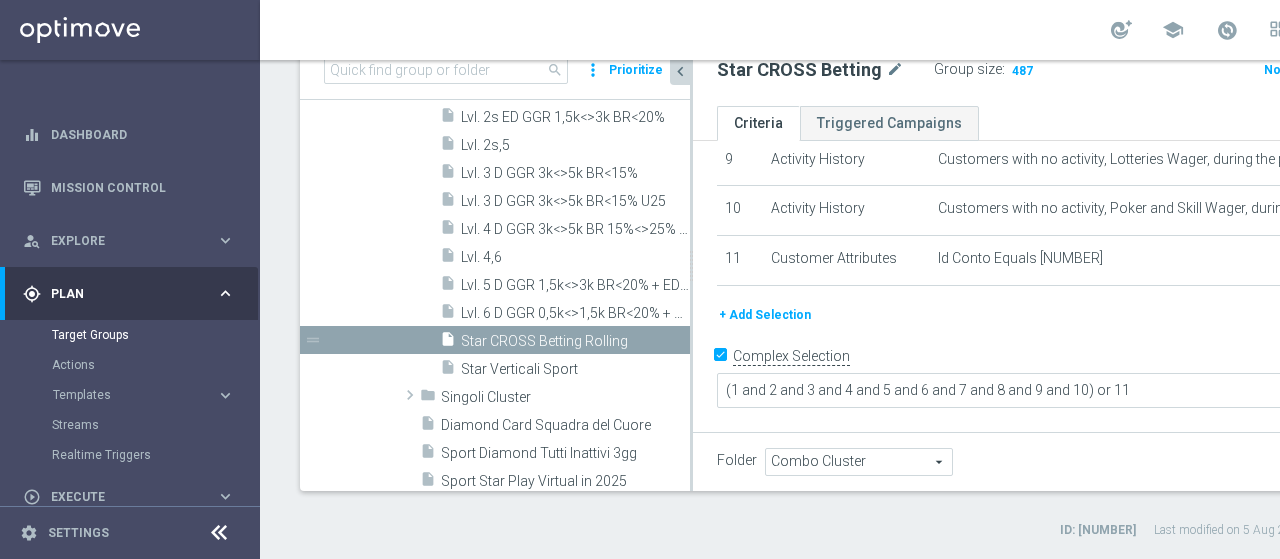 click on "Star CROSS Betting Rolling" at bounding box center [553, 341] 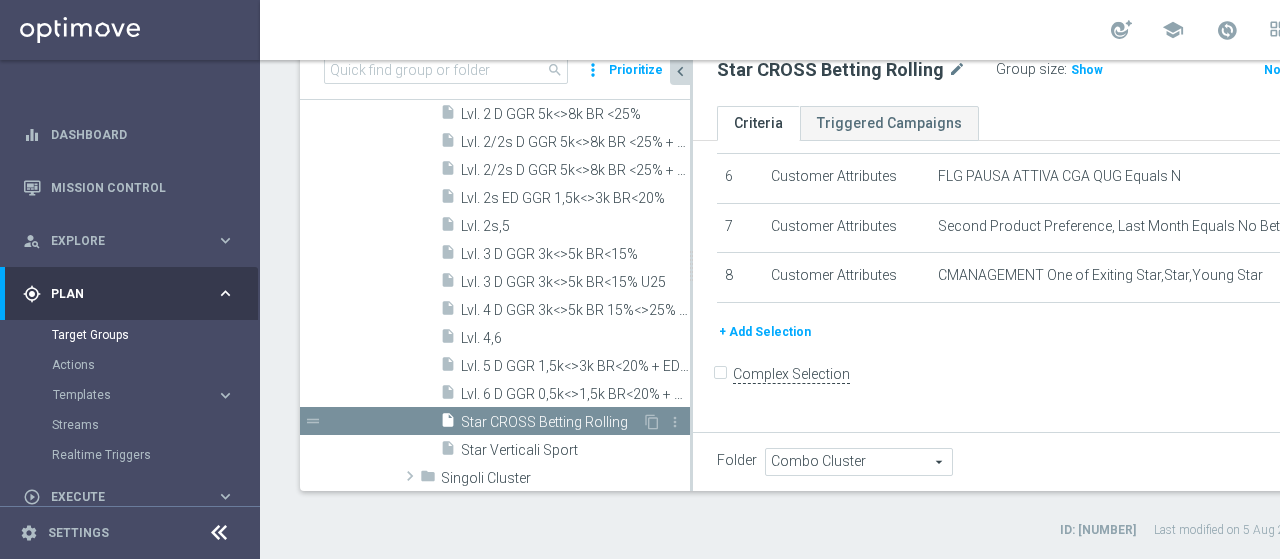 scroll, scrollTop: 600, scrollLeft: 0, axis: vertical 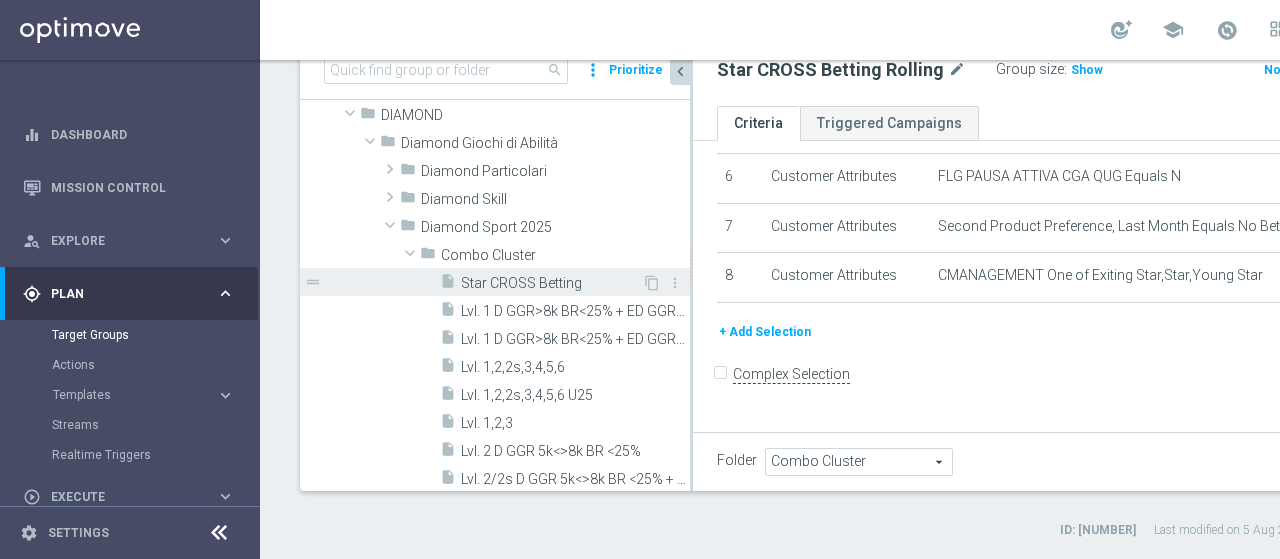 click on "Star CROSS Betting" at bounding box center [551, 283] 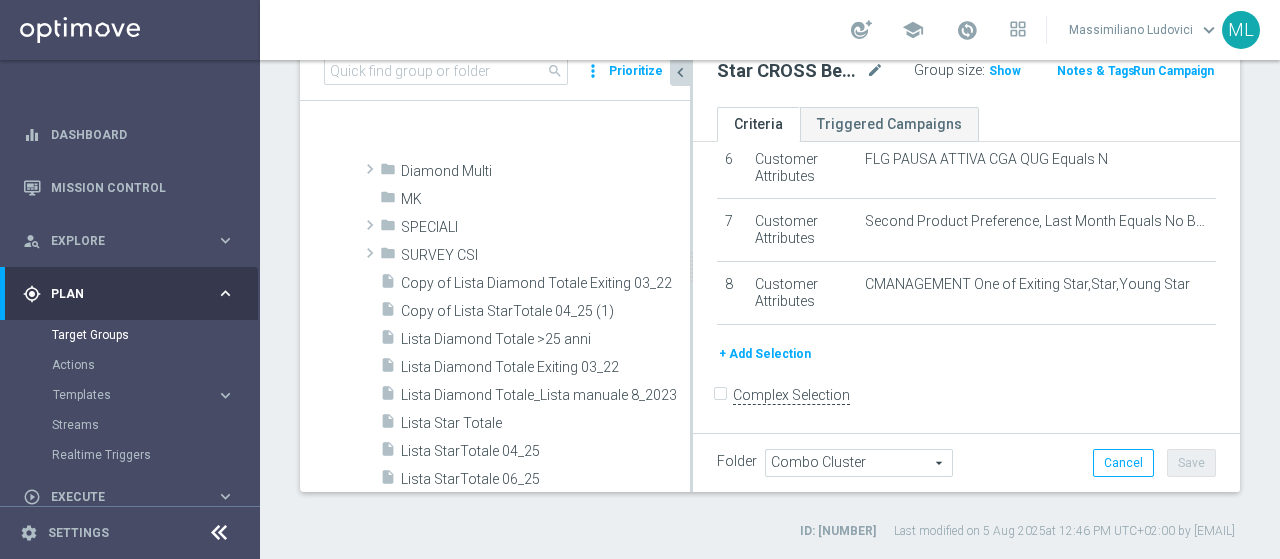 scroll, scrollTop: 1621, scrollLeft: 0, axis: vertical 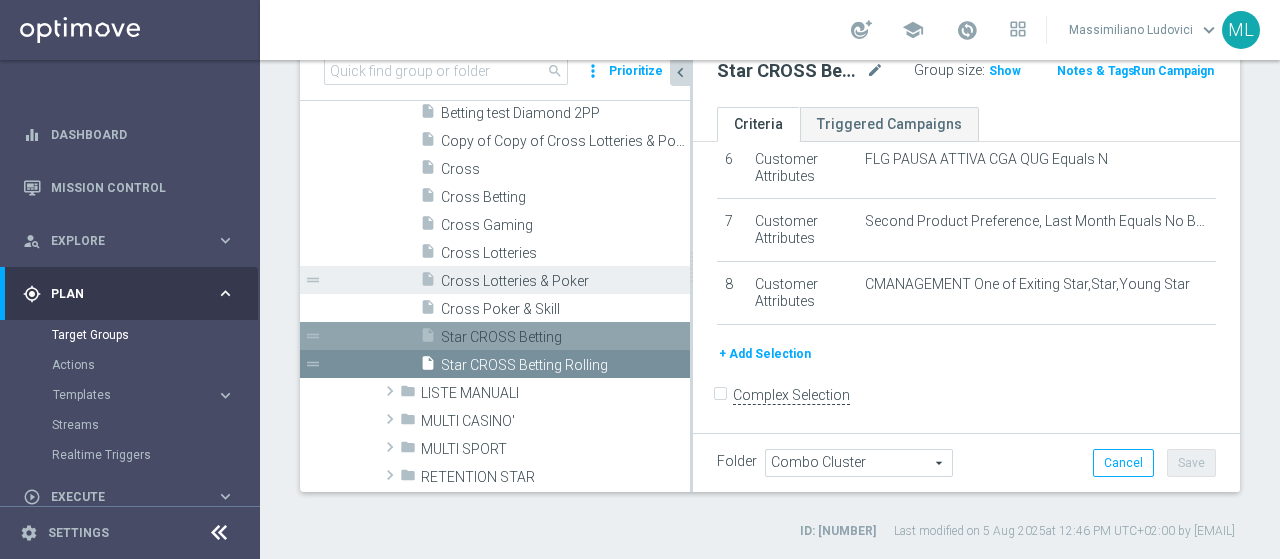 click on "Cross Lotteries & Poker" at bounding box center (543, 281) 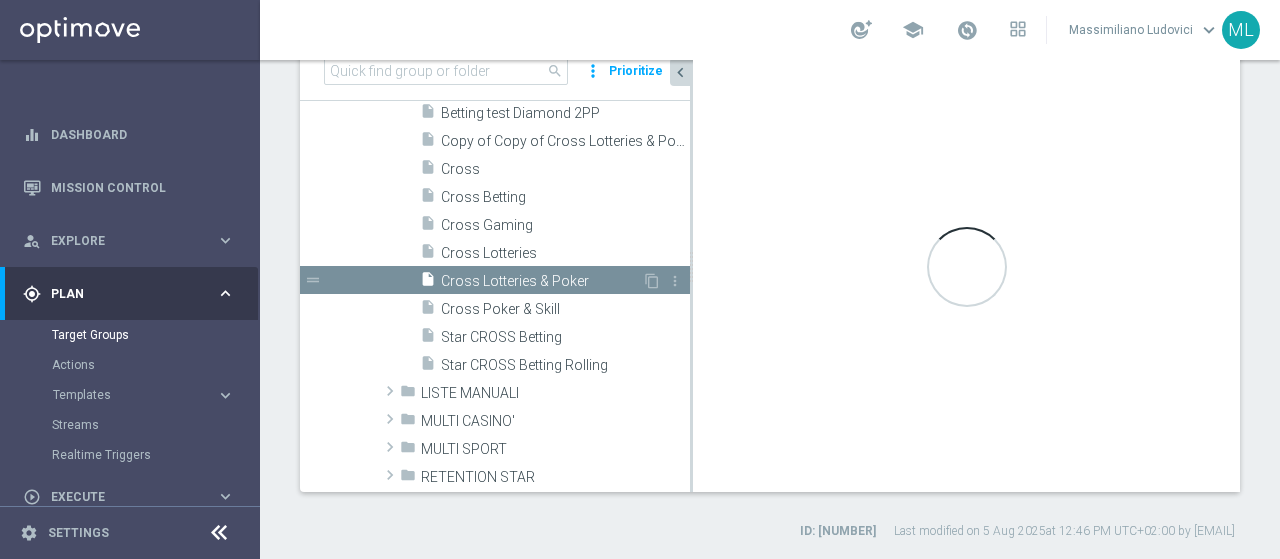 checkbox on "true" 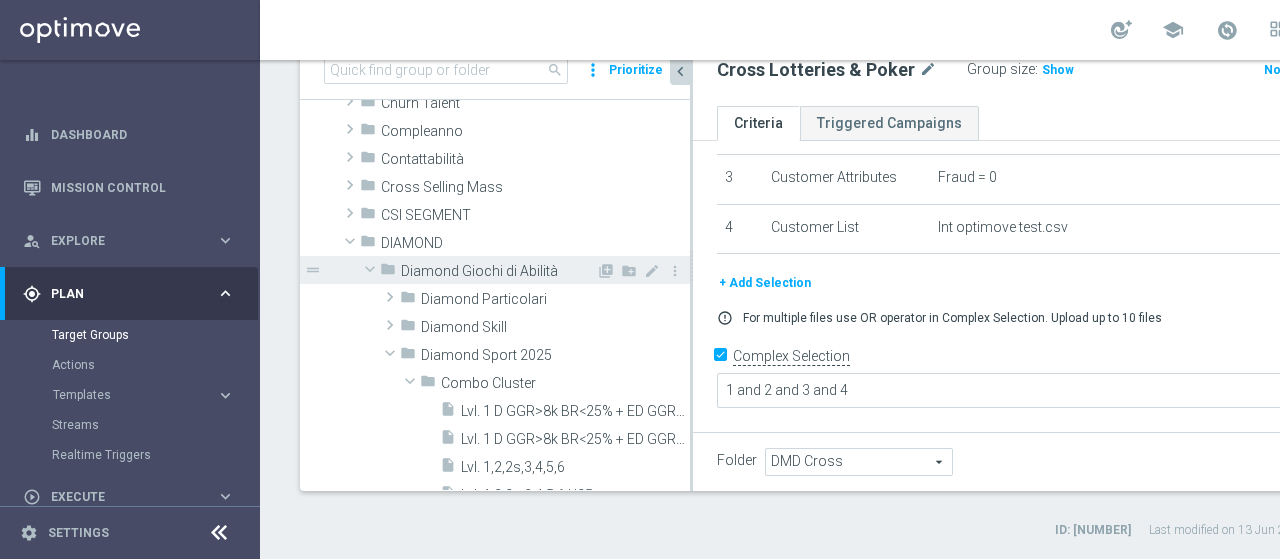 scroll, scrollTop: 143, scrollLeft: 0, axis: vertical 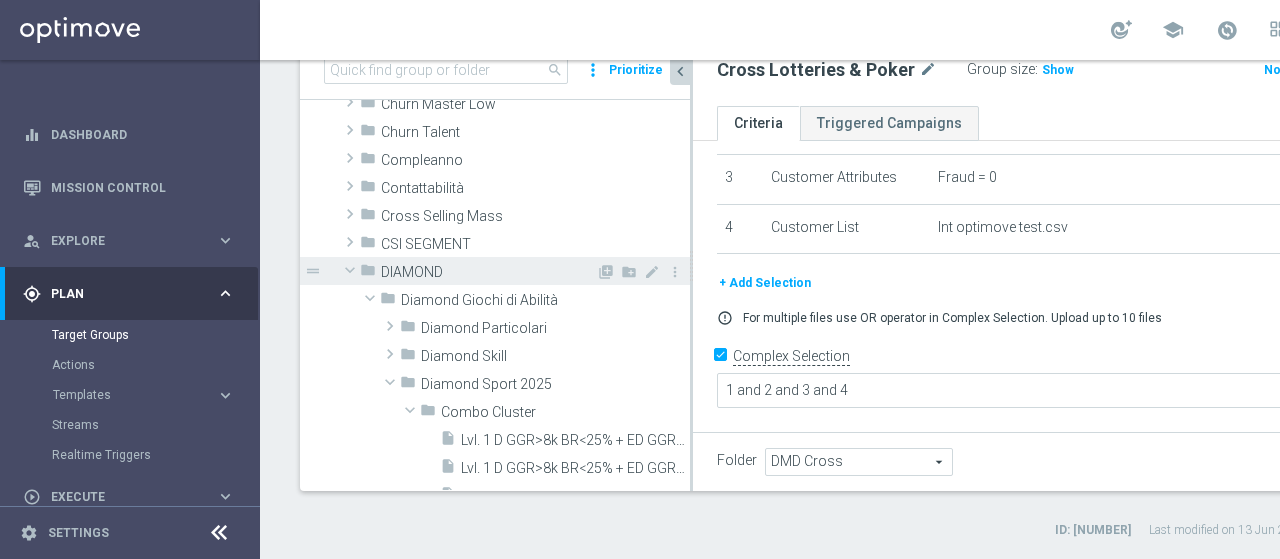 click 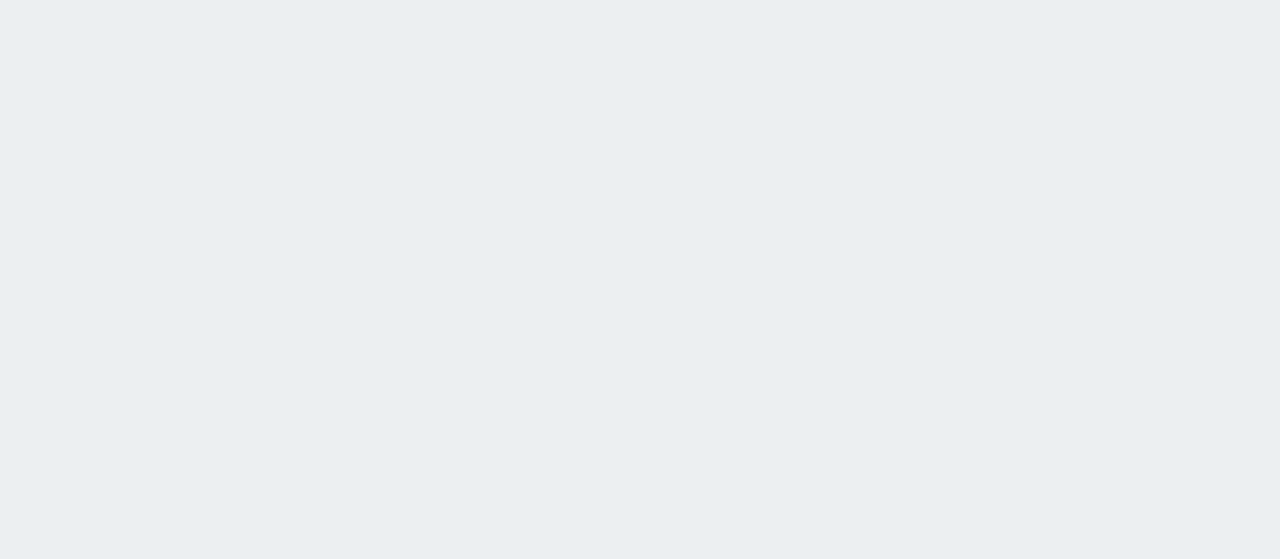 scroll, scrollTop: 0, scrollLeft: 0, axis: both 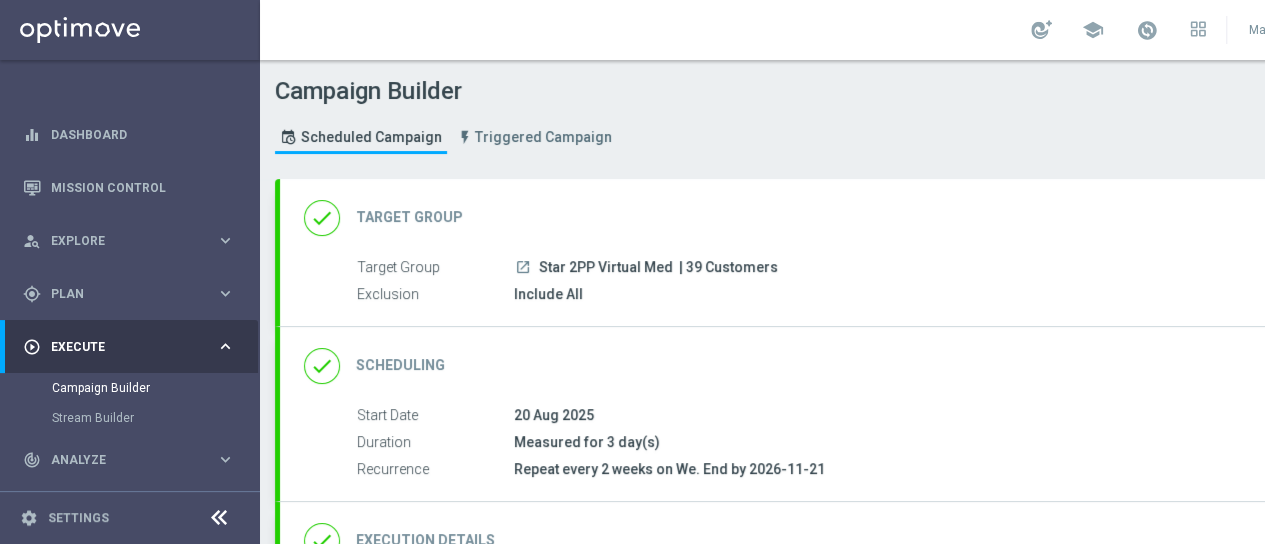 click on "Target Group" 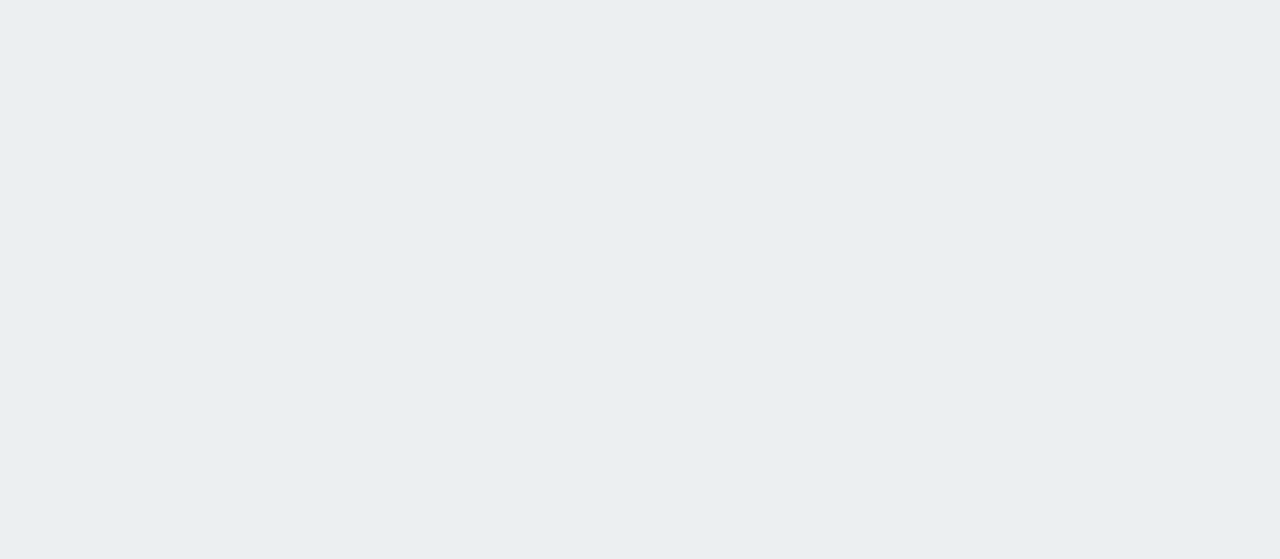 scroll, scrollTop: 0, scrollLeft: 0, axis: both 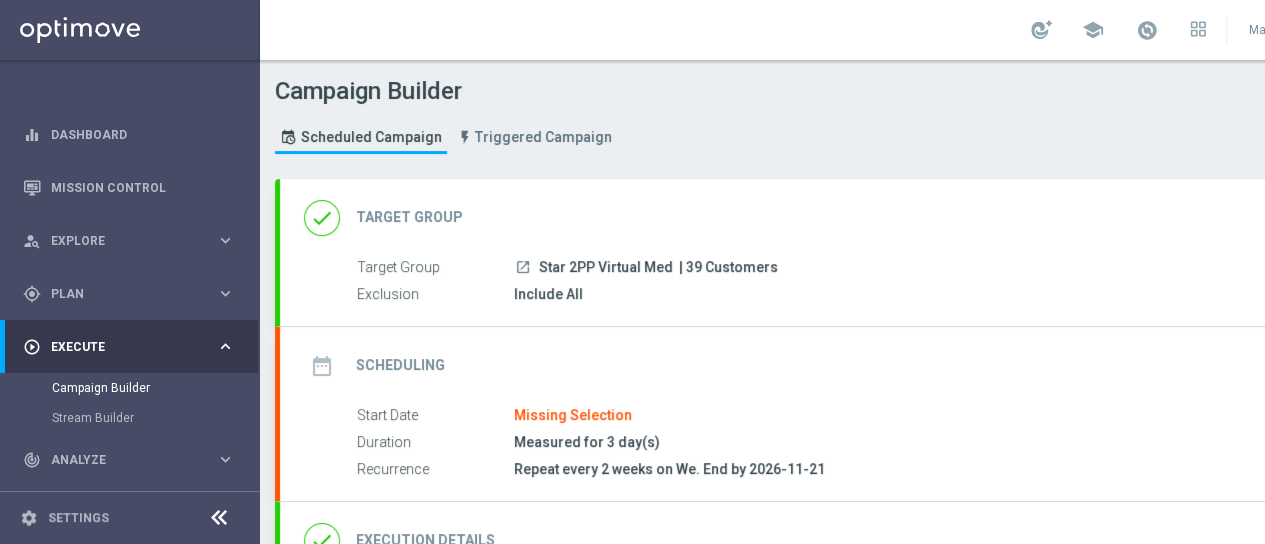 click on "Target Group" 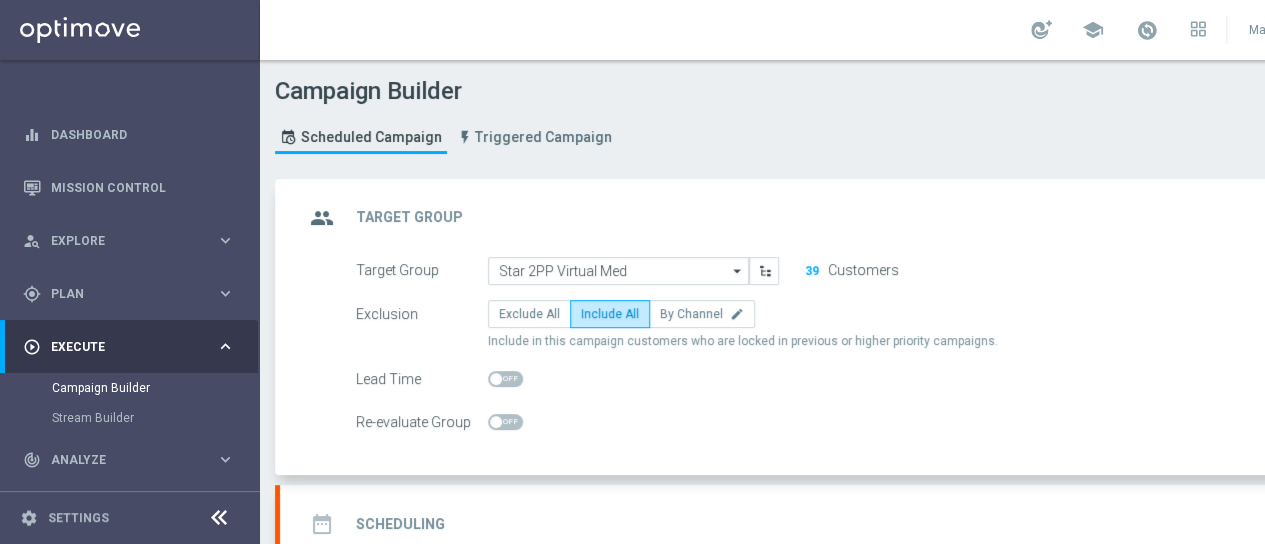click on "arrow_drop_down" 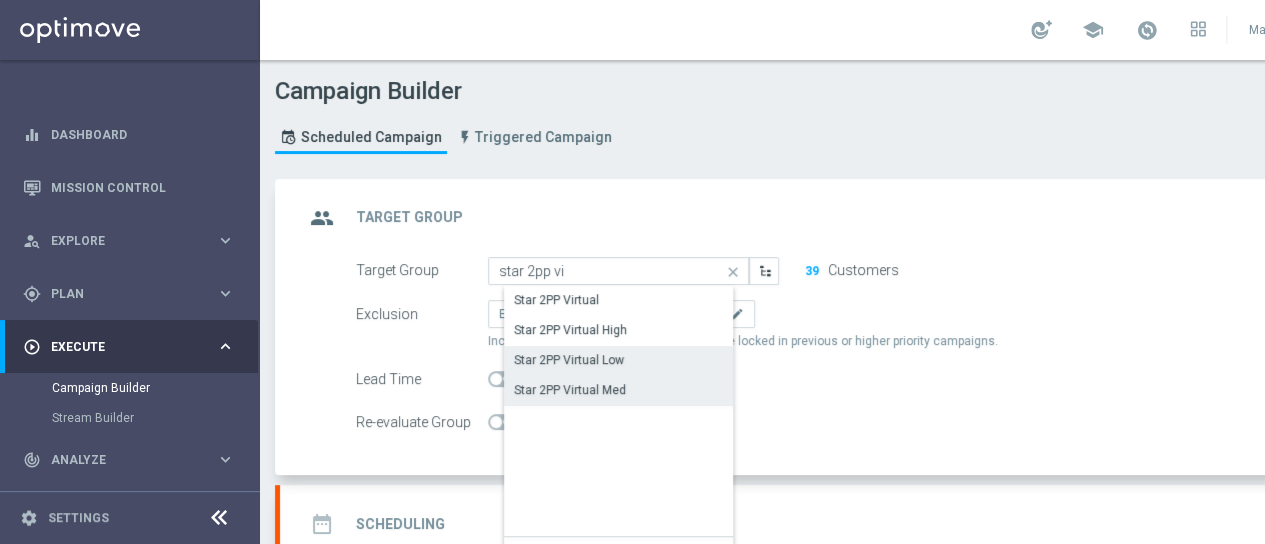 click on "Star 2PP Virtual Low" 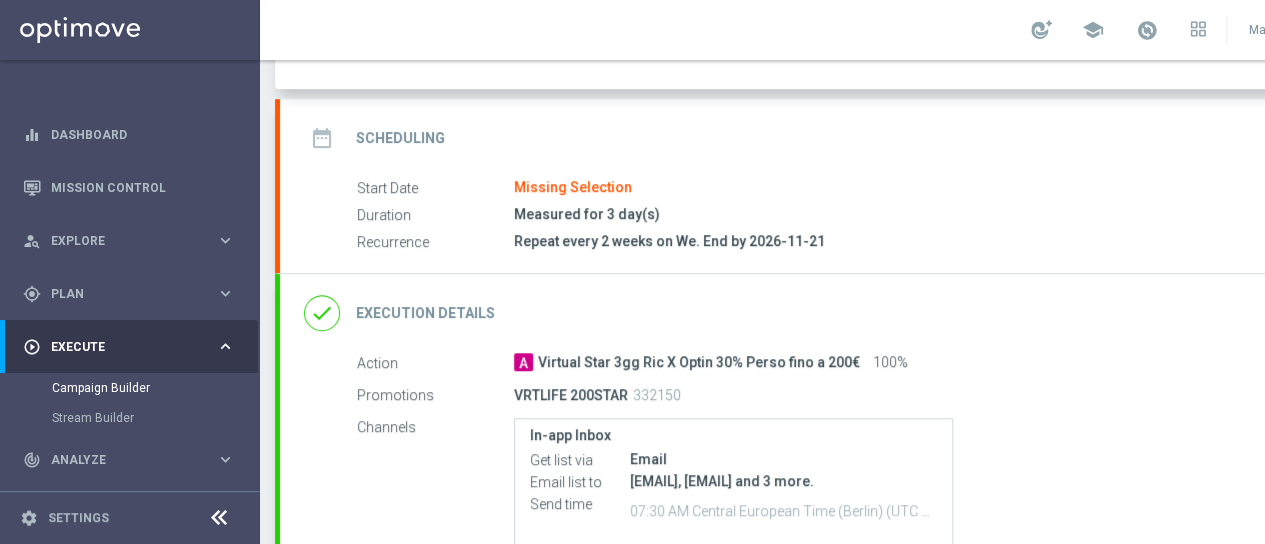scroll, scrollTop: 400, scrollLeft: 0, axis: vertical 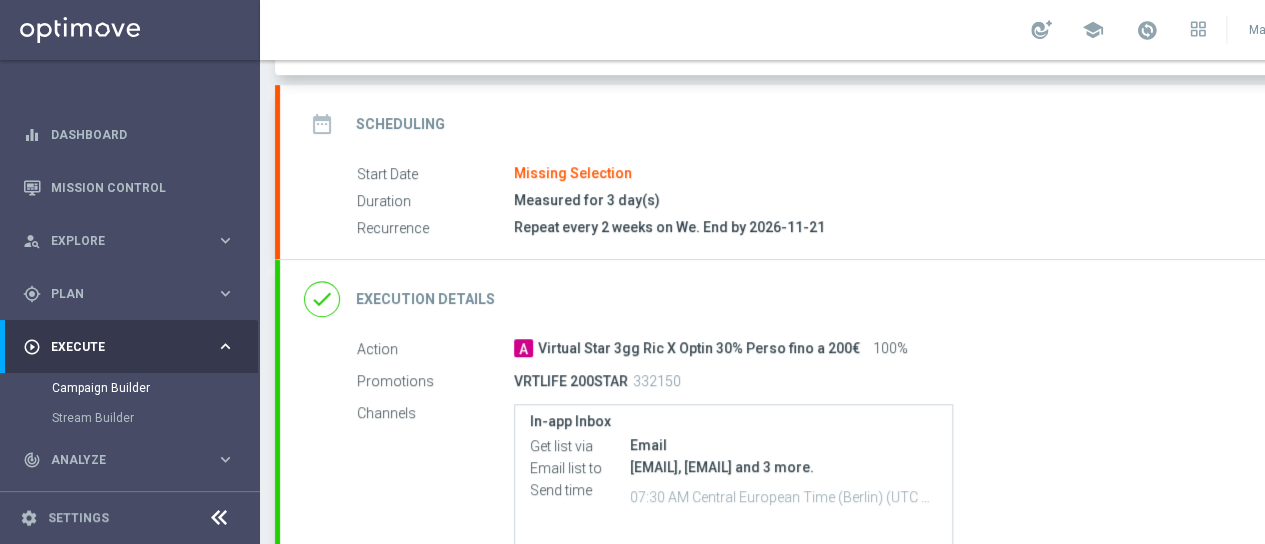 click on "Scheduling" 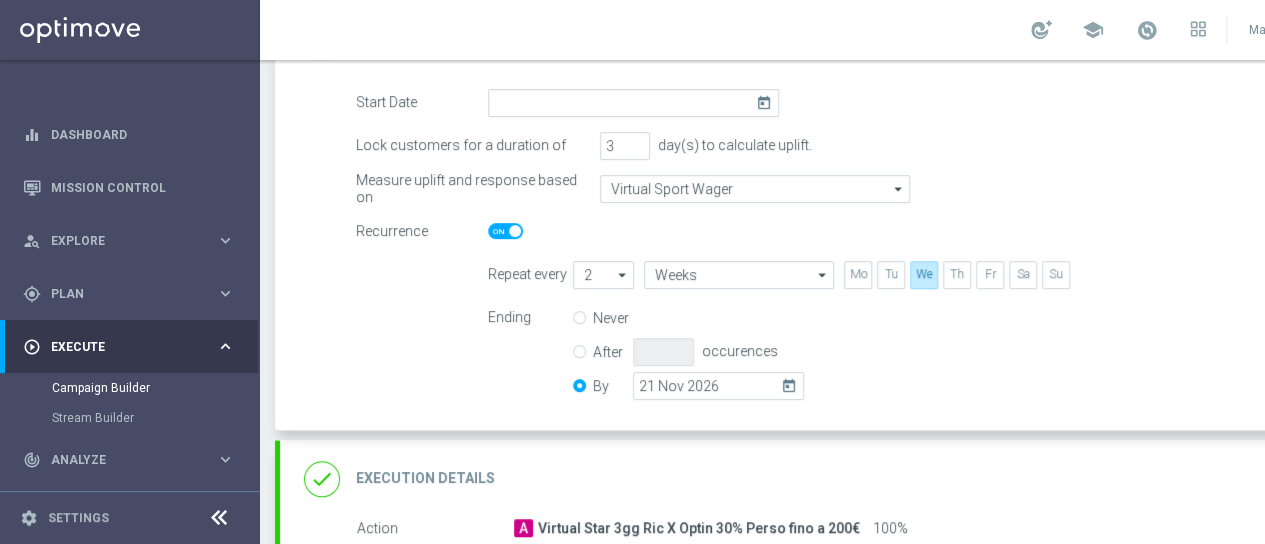 scroll, scrollTop: 200, scrollLeft: 0, axis: vertical 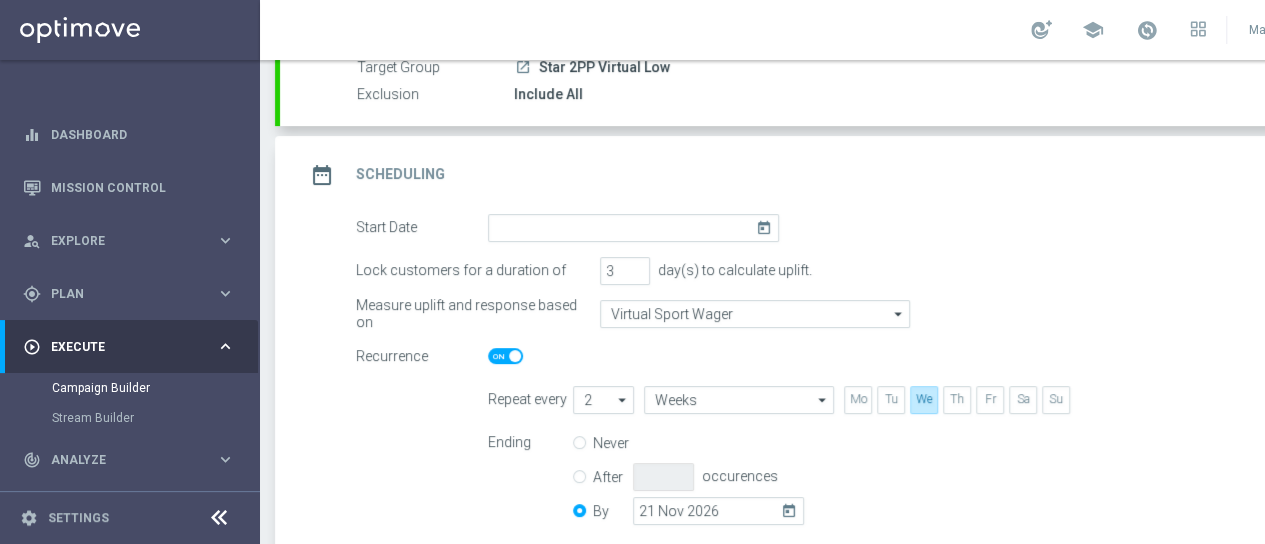 click on "today" 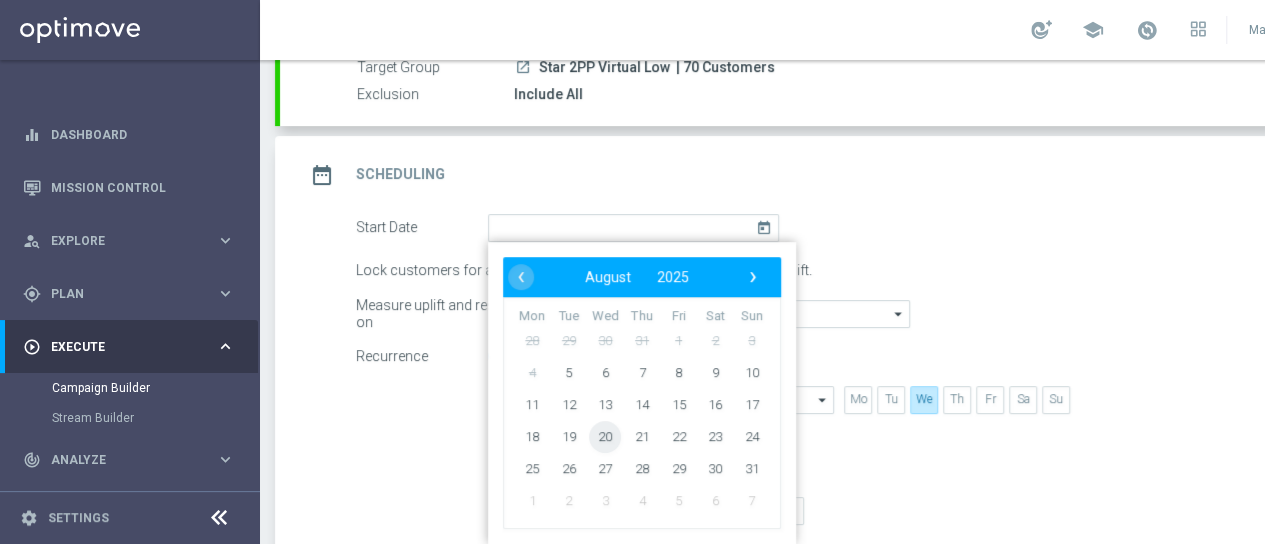 click on "20" 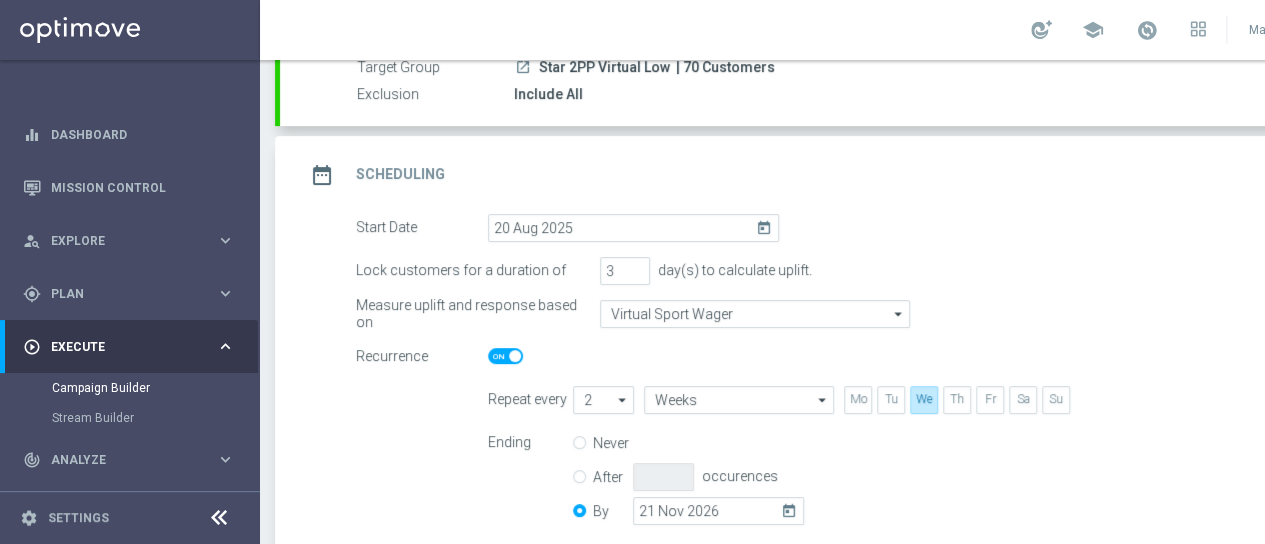 click on "Start Date
[DATE]
[DATE]" 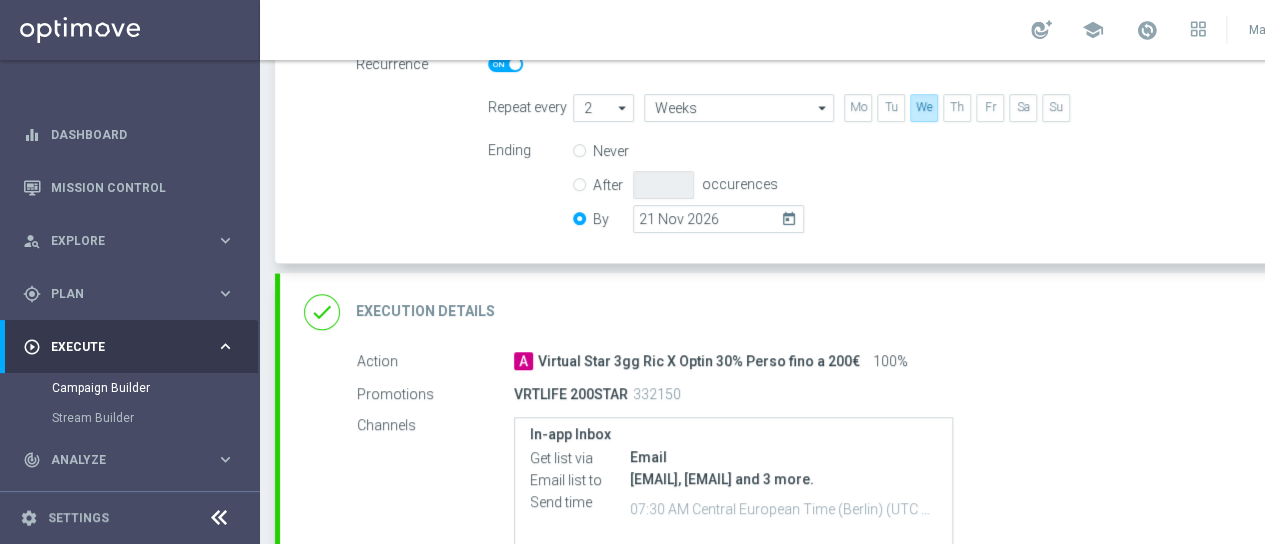 scroll, scrollTop: 500, scrollLeft: 0, axis: vertical 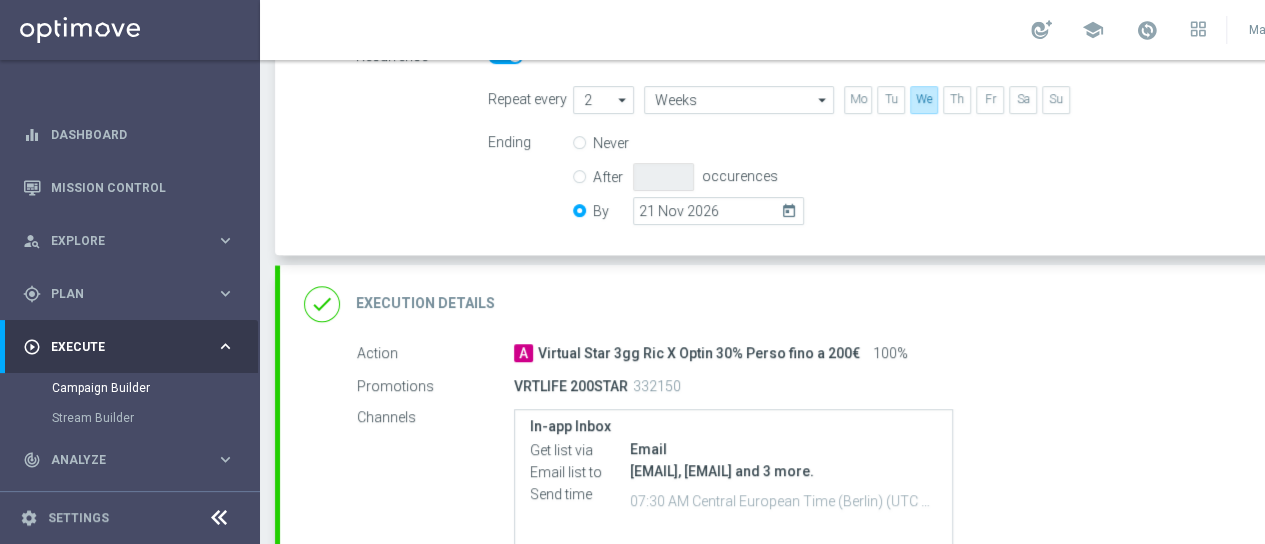 click on "Execution Details" 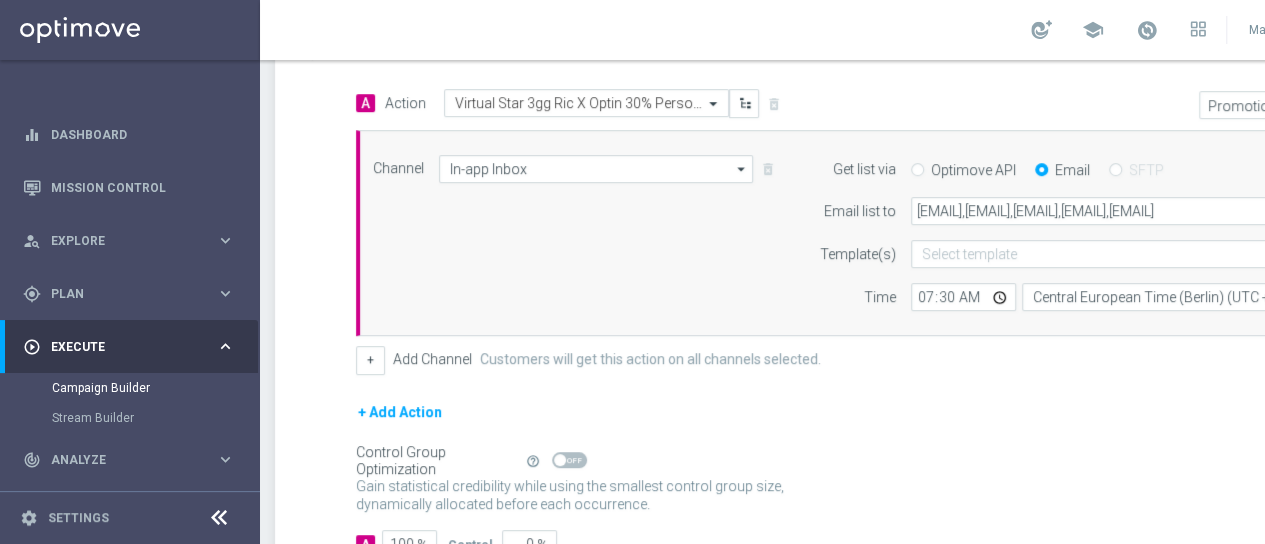 click on "Channel
In-app Inbox
In-app Inbox
arrow_drop_down
Show Selected
1 of 20
Optimail" 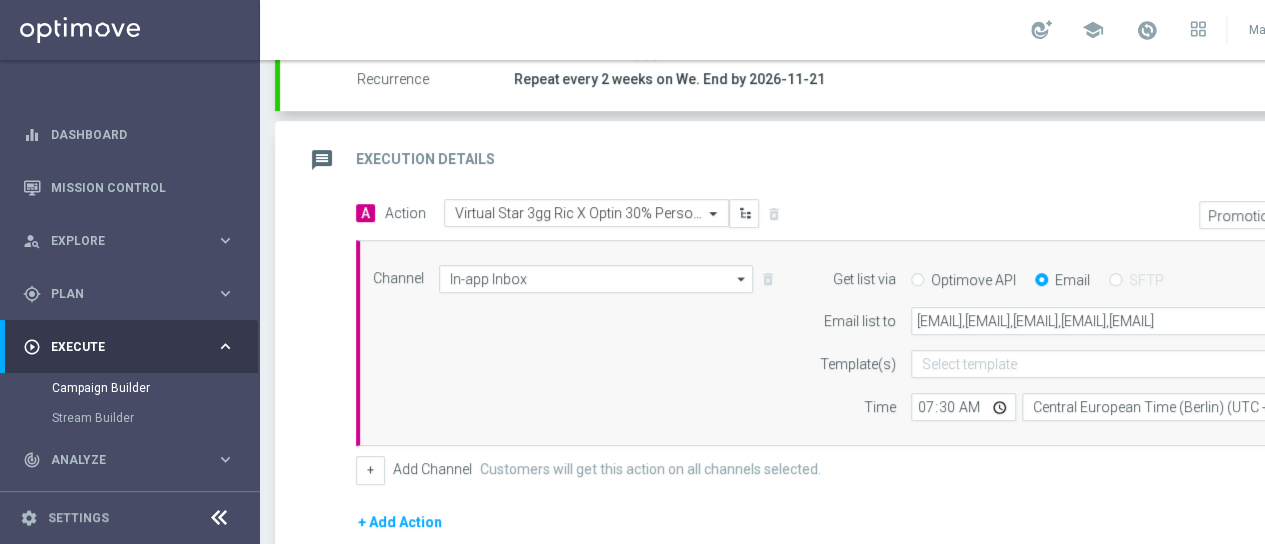scroll, scrollTop: 300, scrollLeft: 0, axis: vertical 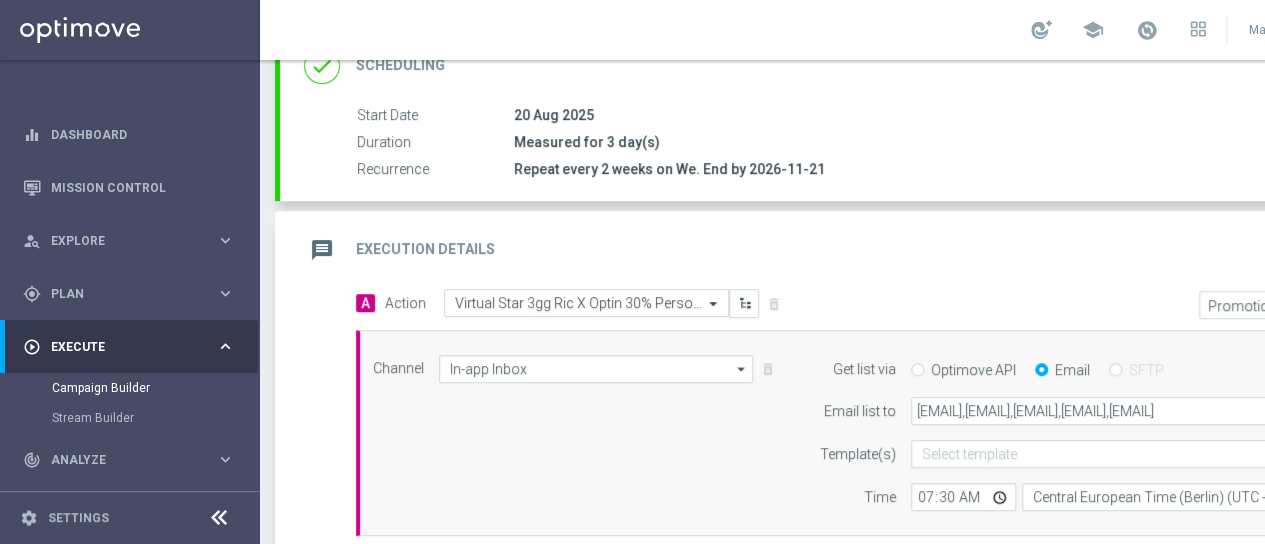 click on "done
Target Group
keyboard_arrow_down
Target Group
launch
Star 2PP Virtual Low
| 70 Customers
Exclusion
Include All
Target Group
Star 2PP Virtual Low
Star 2PP Virtual Low
arrow_drop_down" 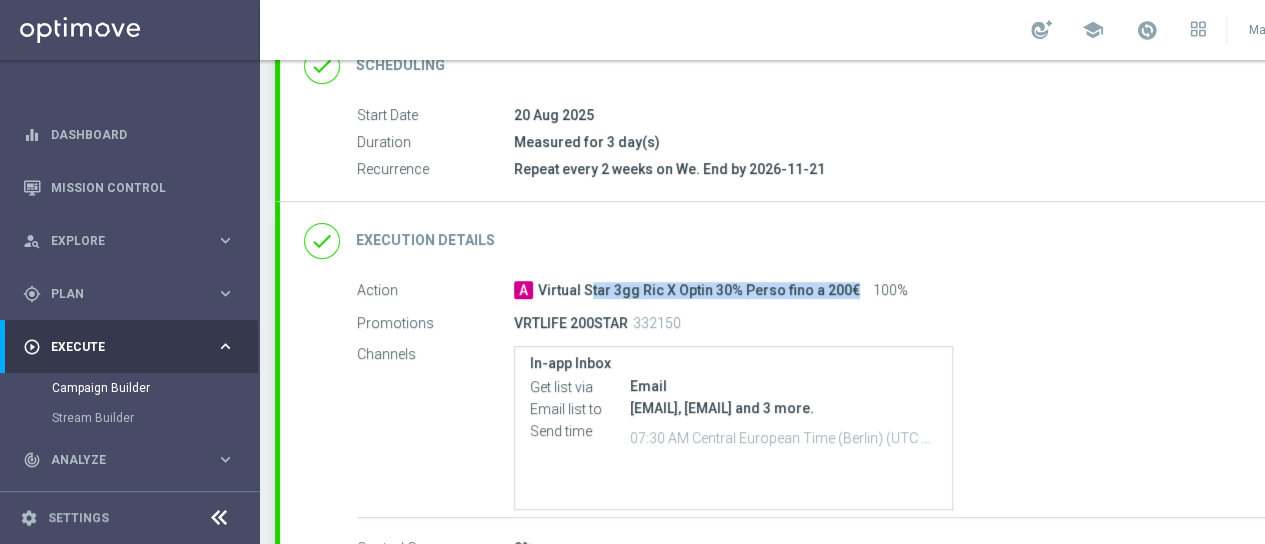 drag, startPoint x: 539, startPoint y: 281, endPoint x: 859, endPoint y: 291, distance: 320.15622 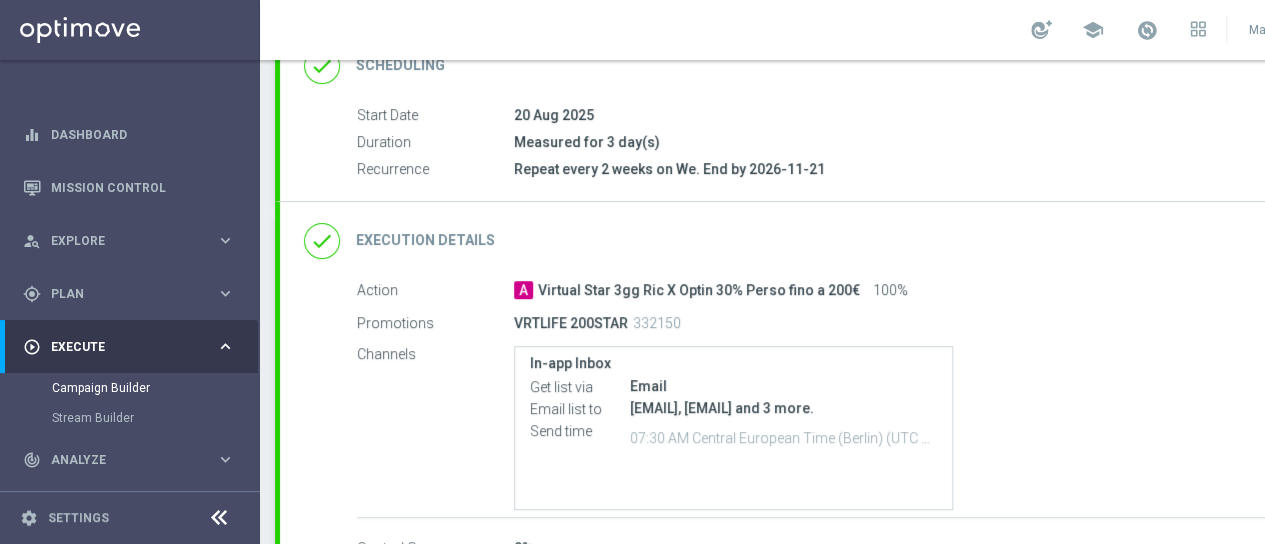 click on "Execution Details" 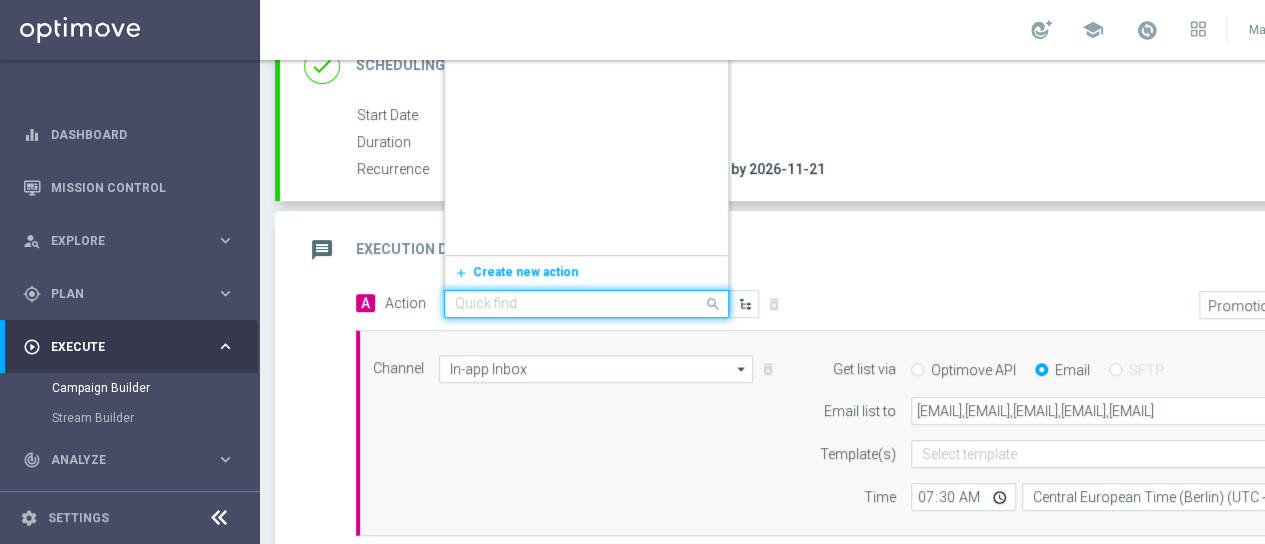 click 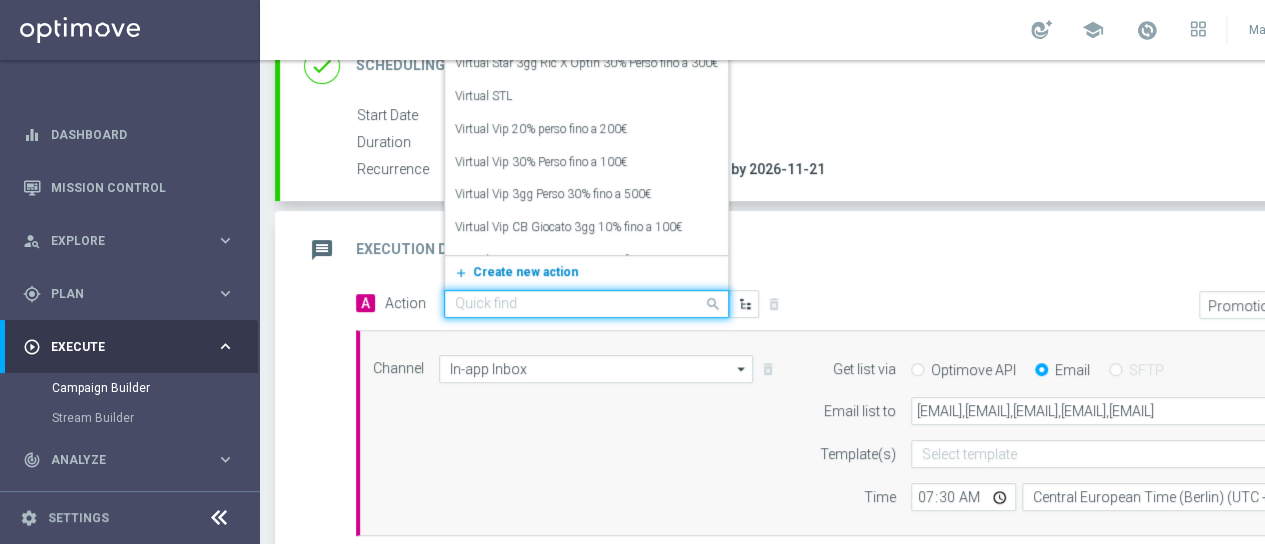 click on "Create new action" at bounding box center (525, 272) 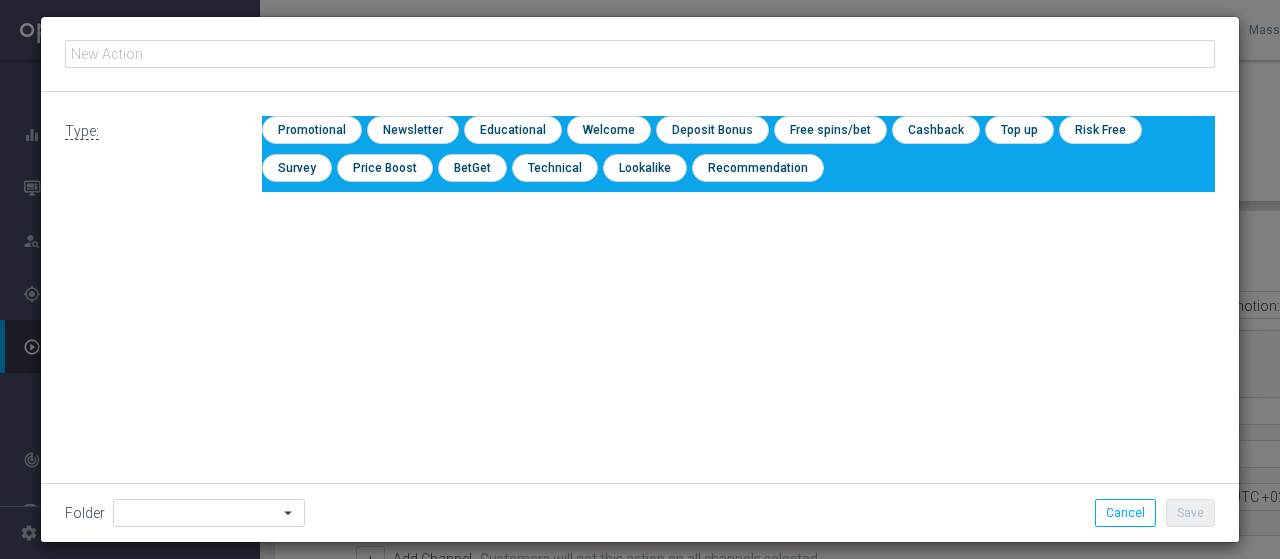 click 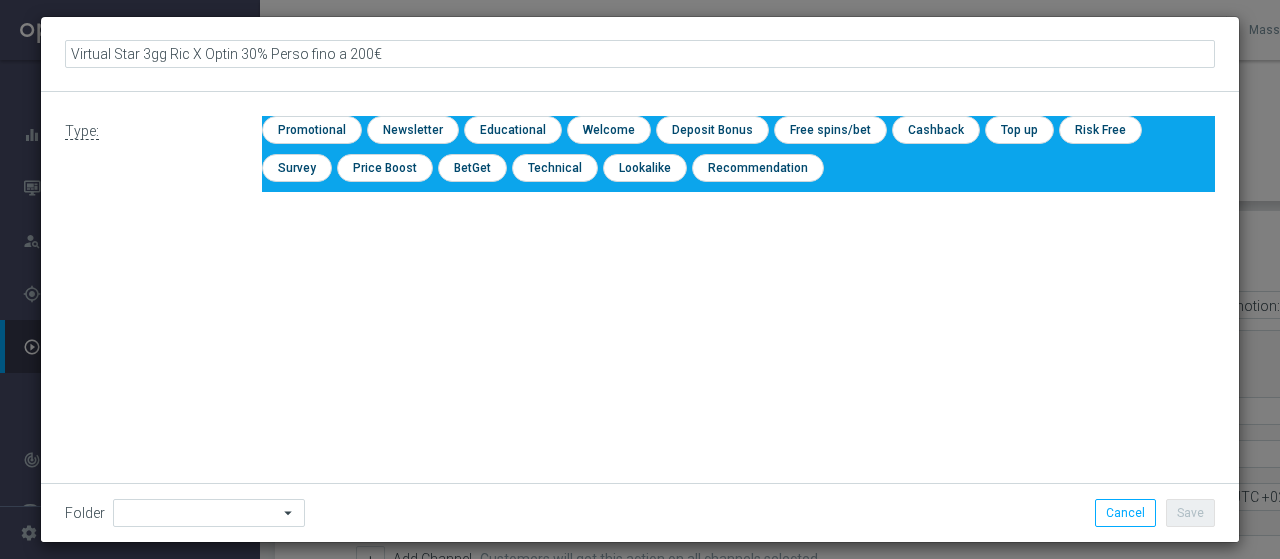 click on "Virtual Star 3gg Ric X Optin 30% Perso fino a 200€" 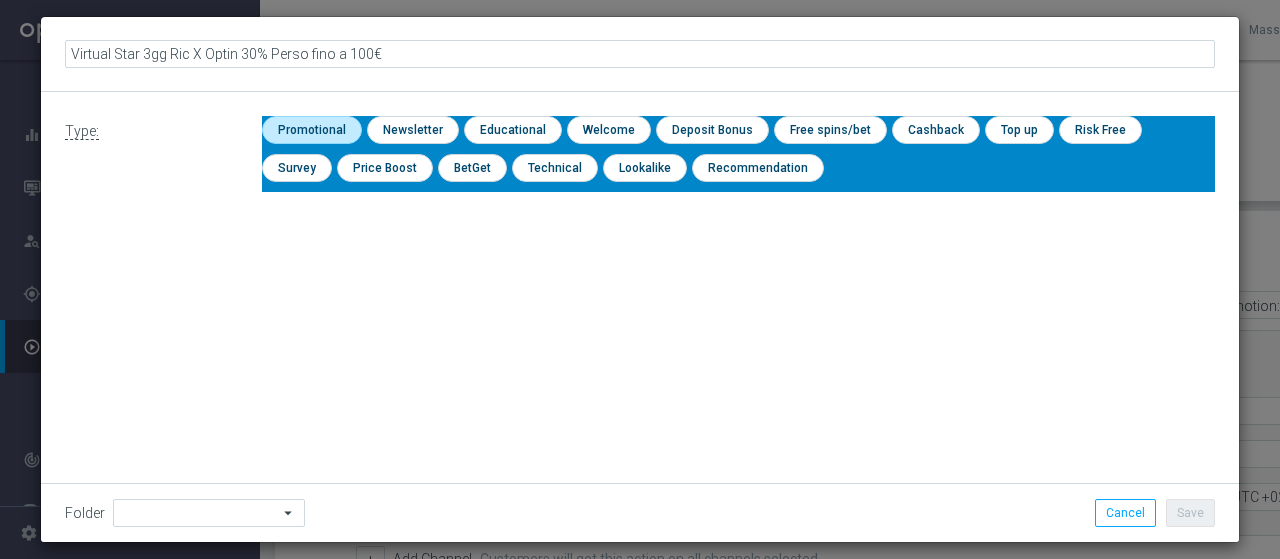 click 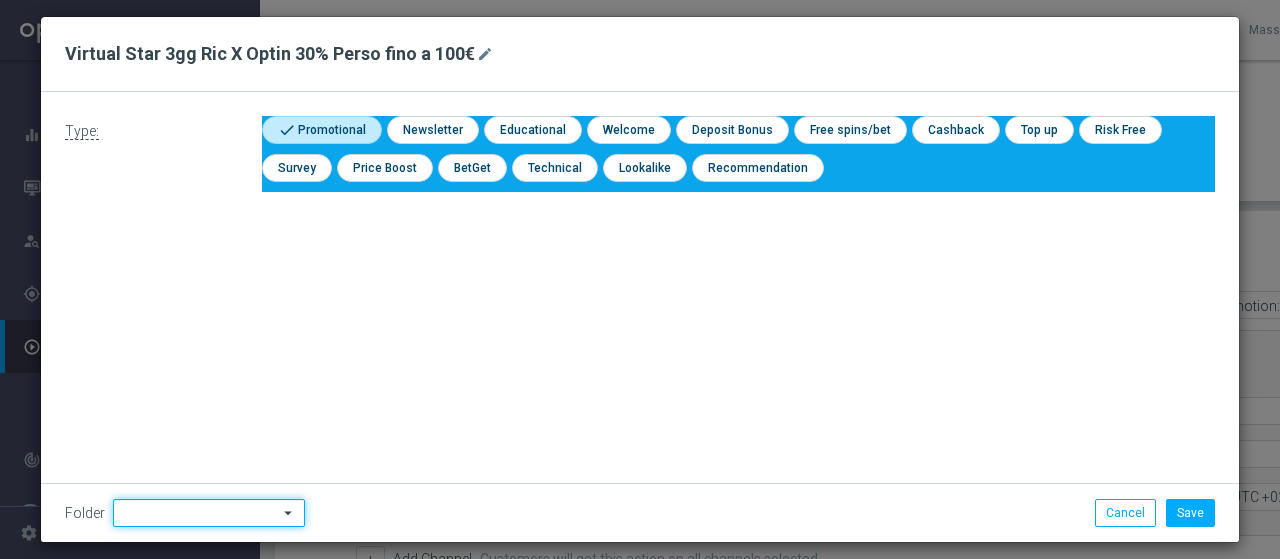 click 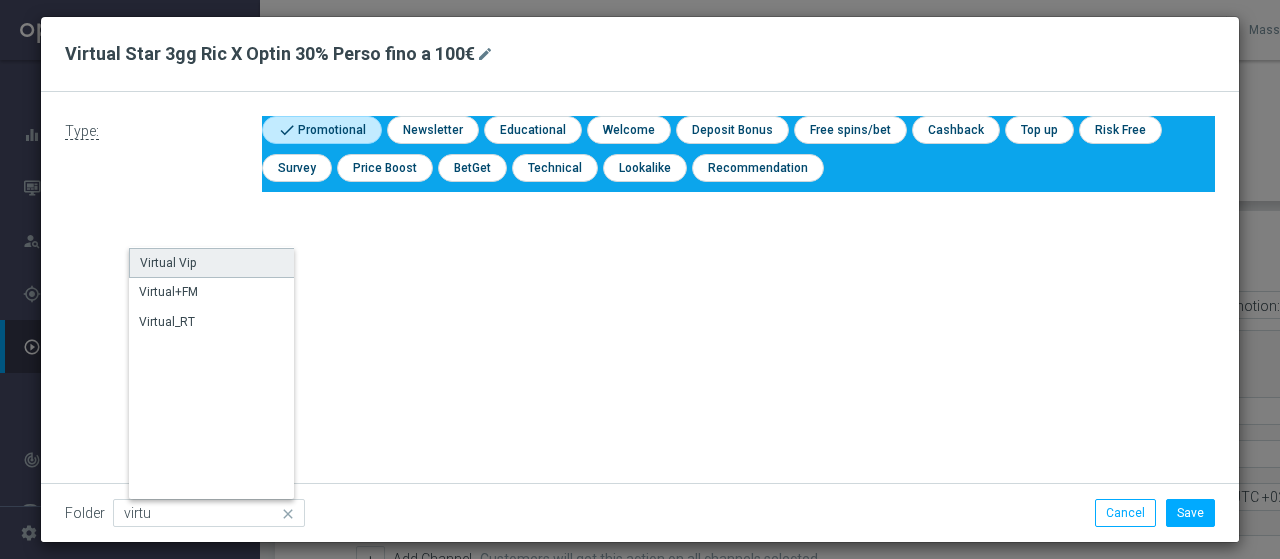click on "Virtual Vip" 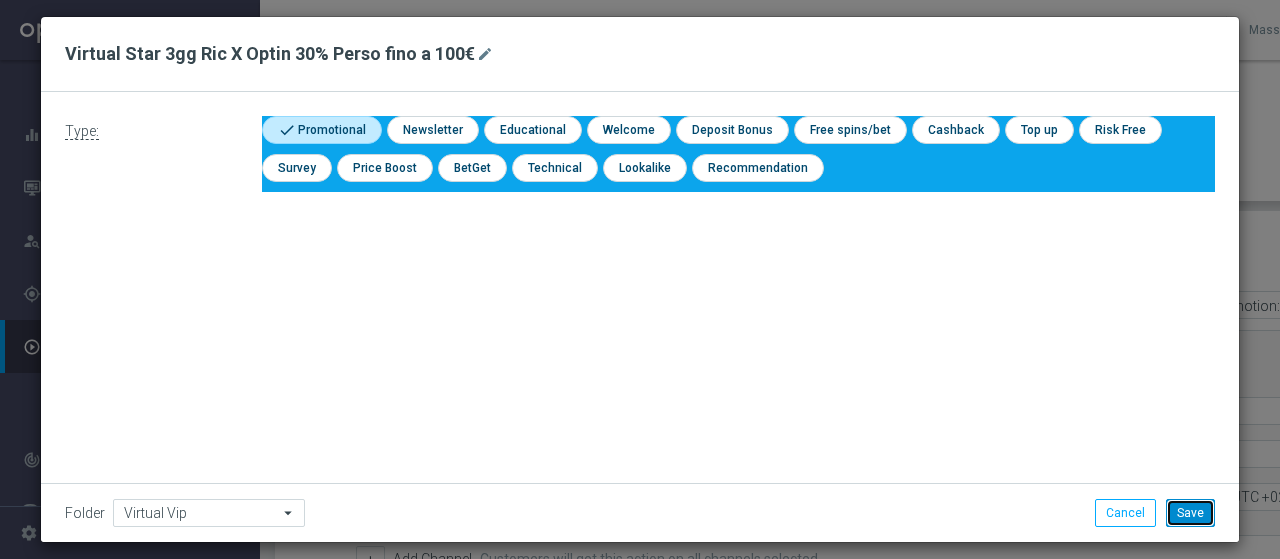 click on "Save" 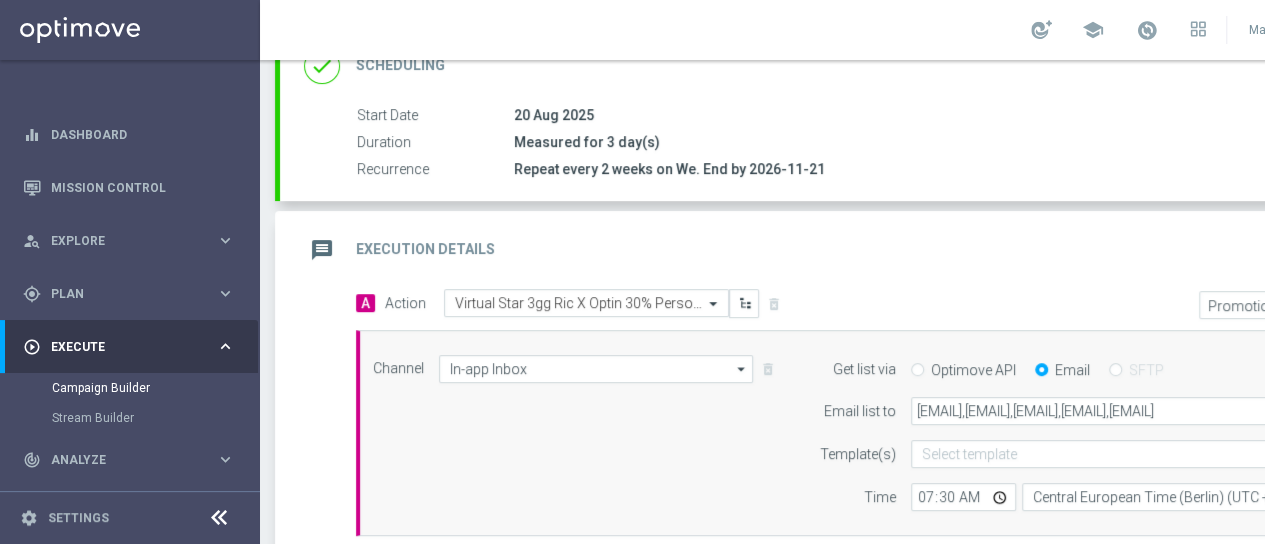 scroll, scrollTop: 0, scrollLeft: 210, axis: horizontal 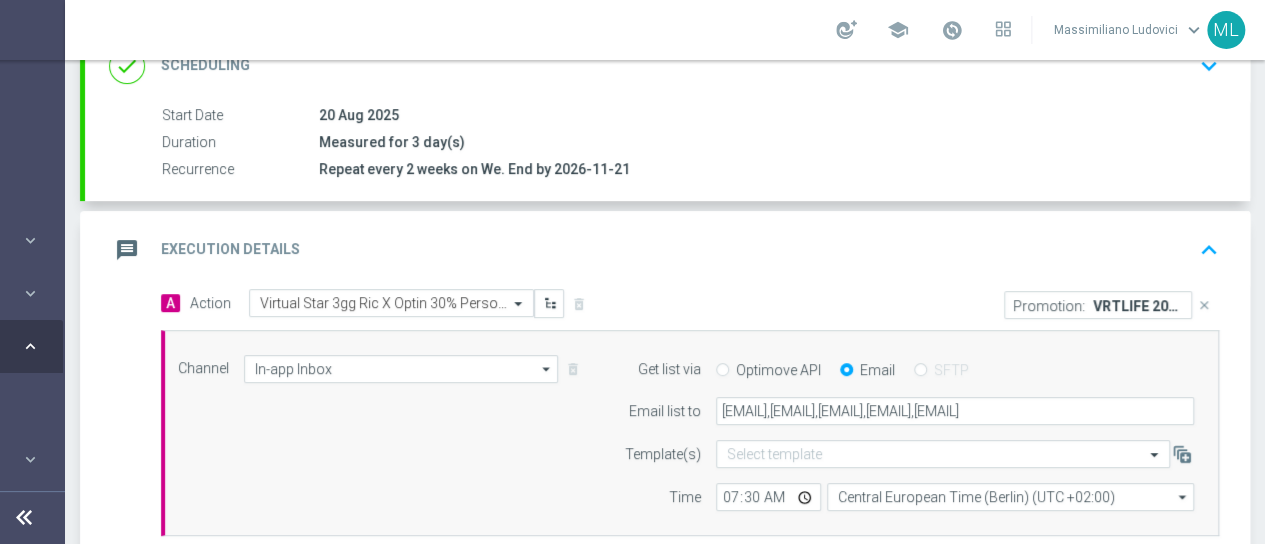 click on "close" 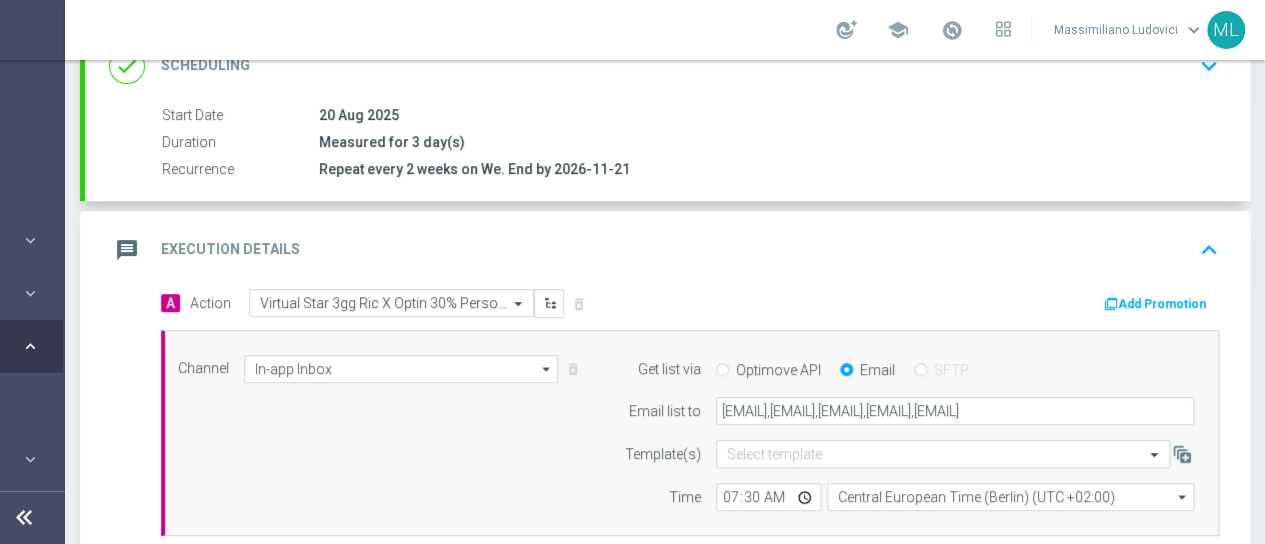 click on "Add Promotion" 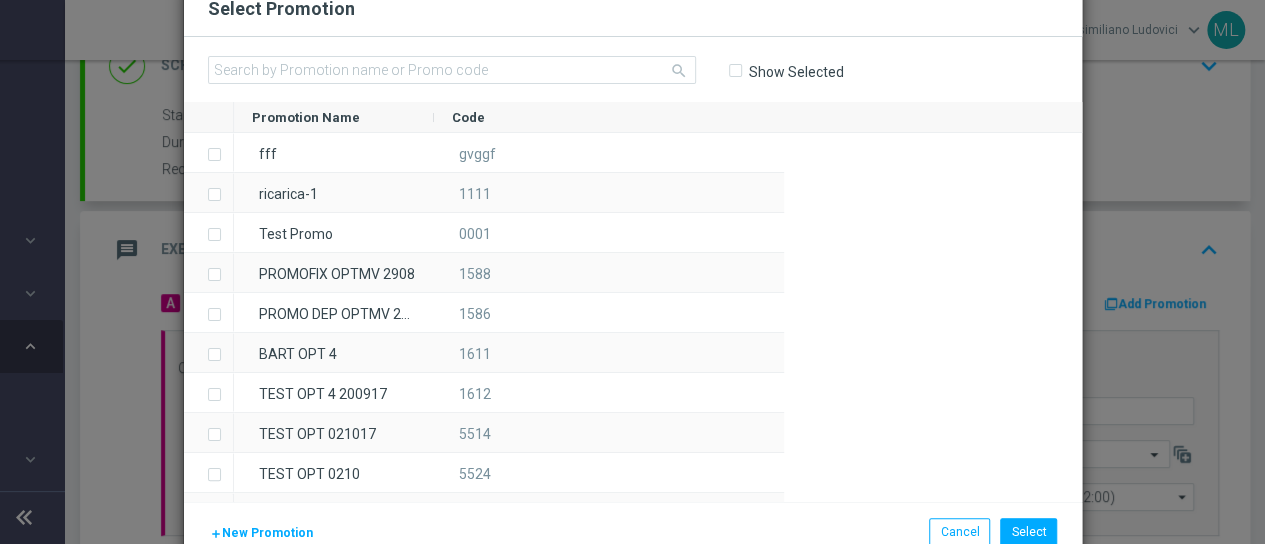 scroll, scrollTop: 0, scrollLeft: 195, axis: horizontal 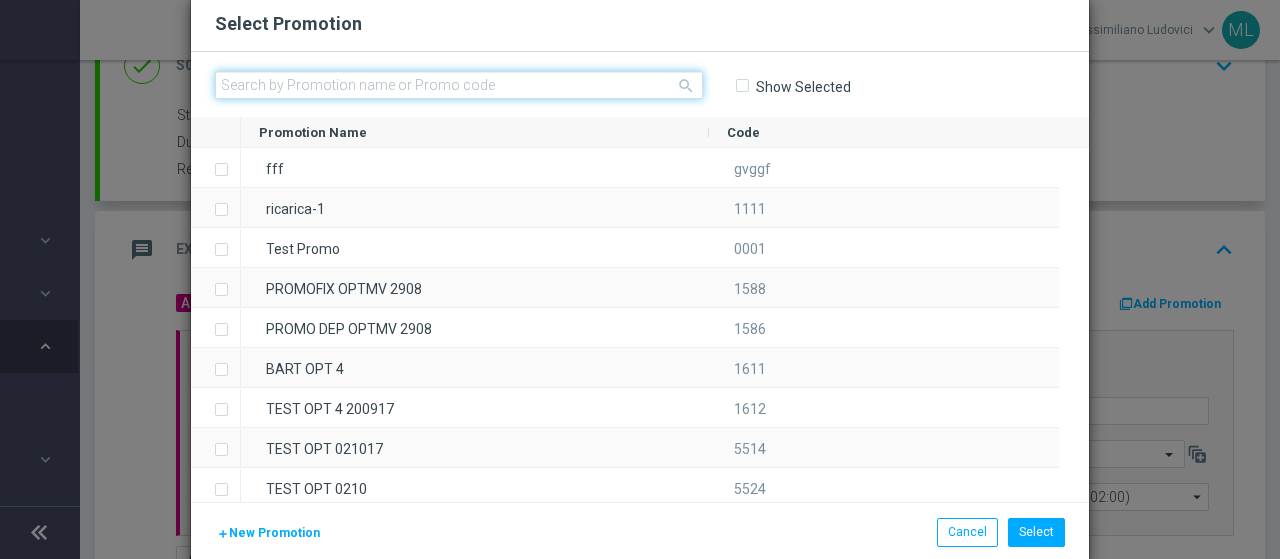 click 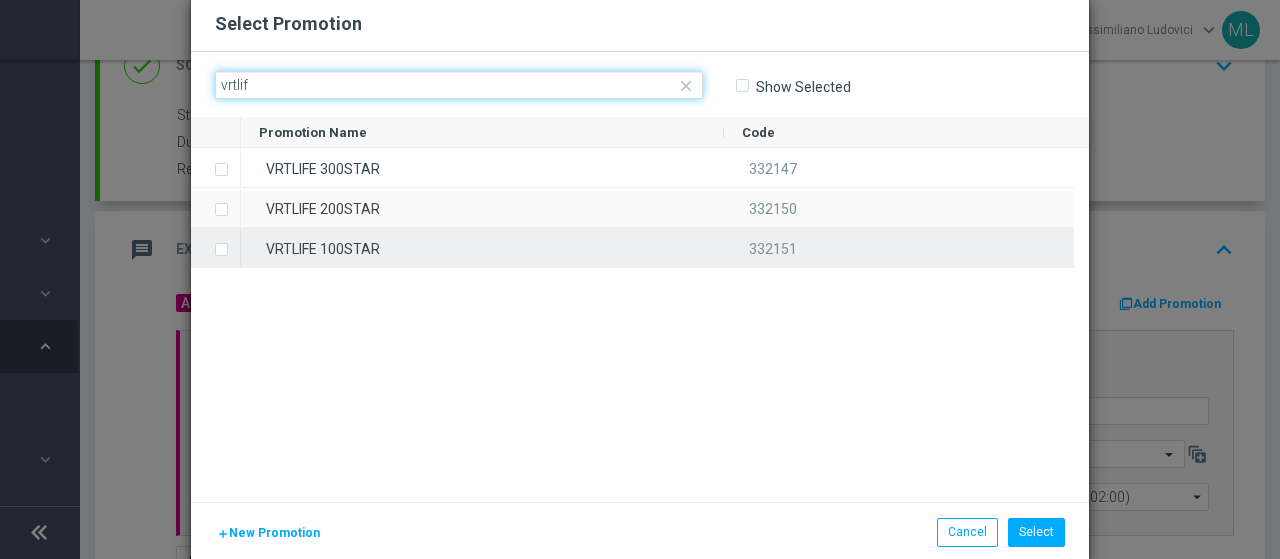 type on "vrtlif" 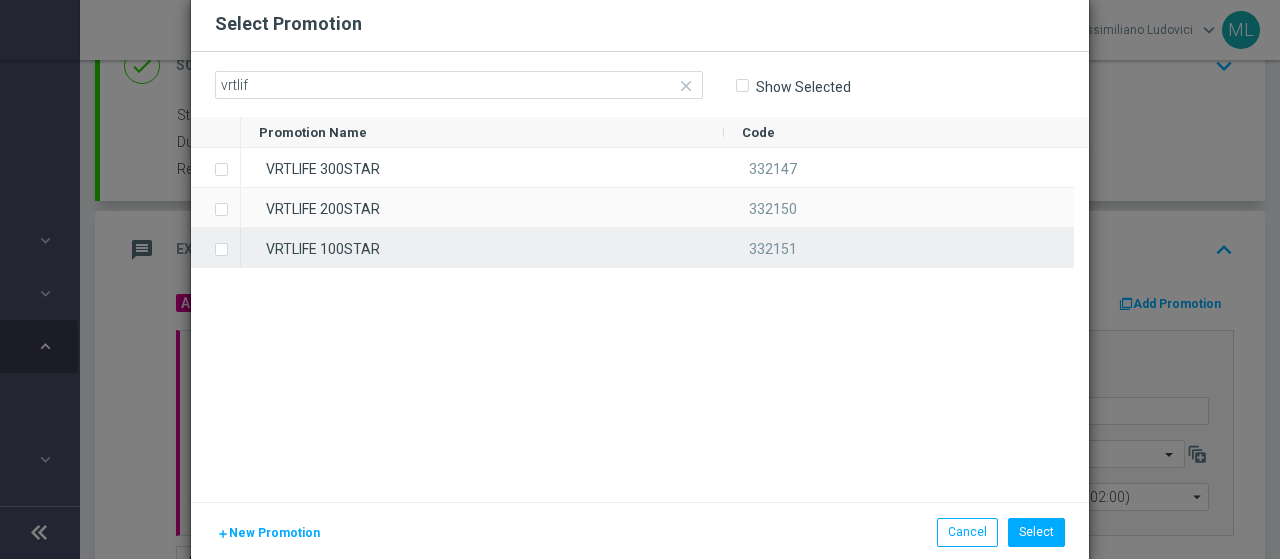 click 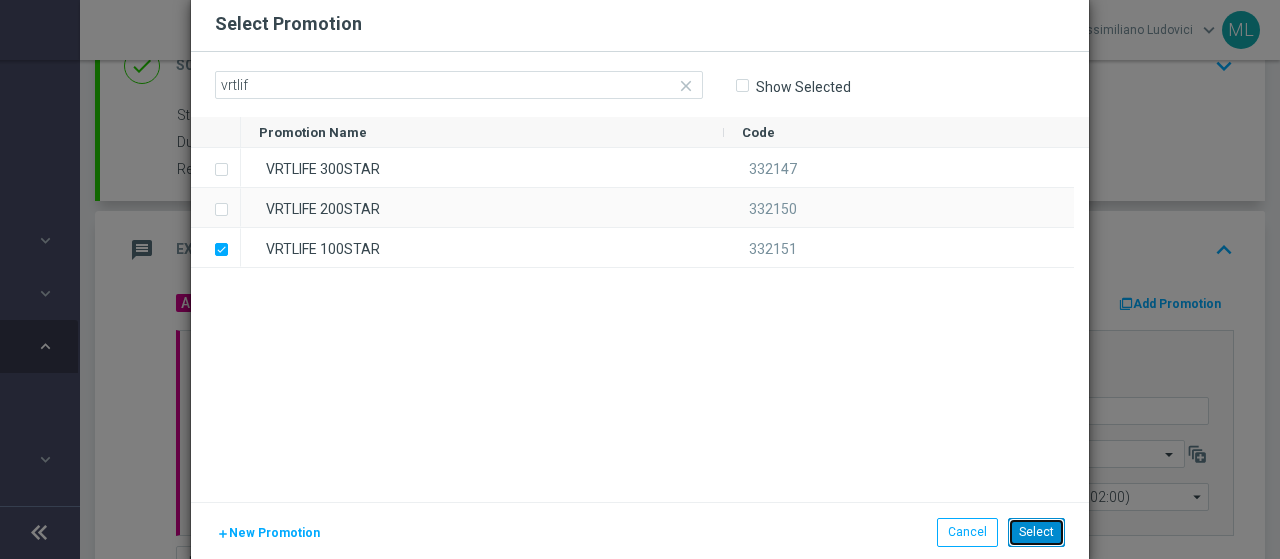 click on "Select" 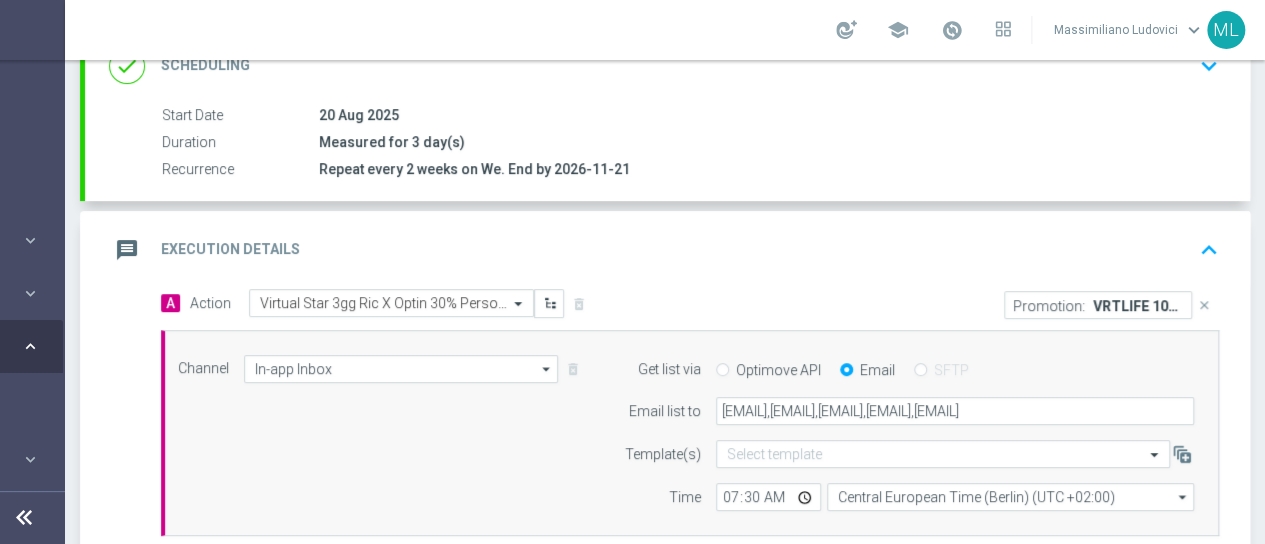 click on "message
Execution Details
keyboard_arrow_up" 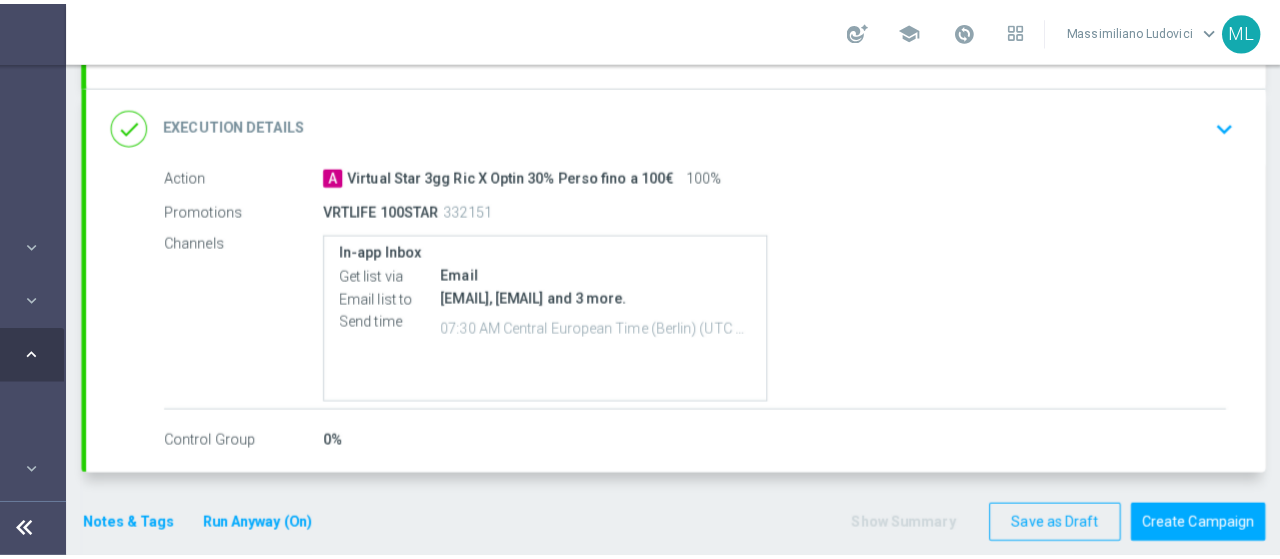 scroll, scrollTop: 424, scrollLeft: 0, axis: vertical 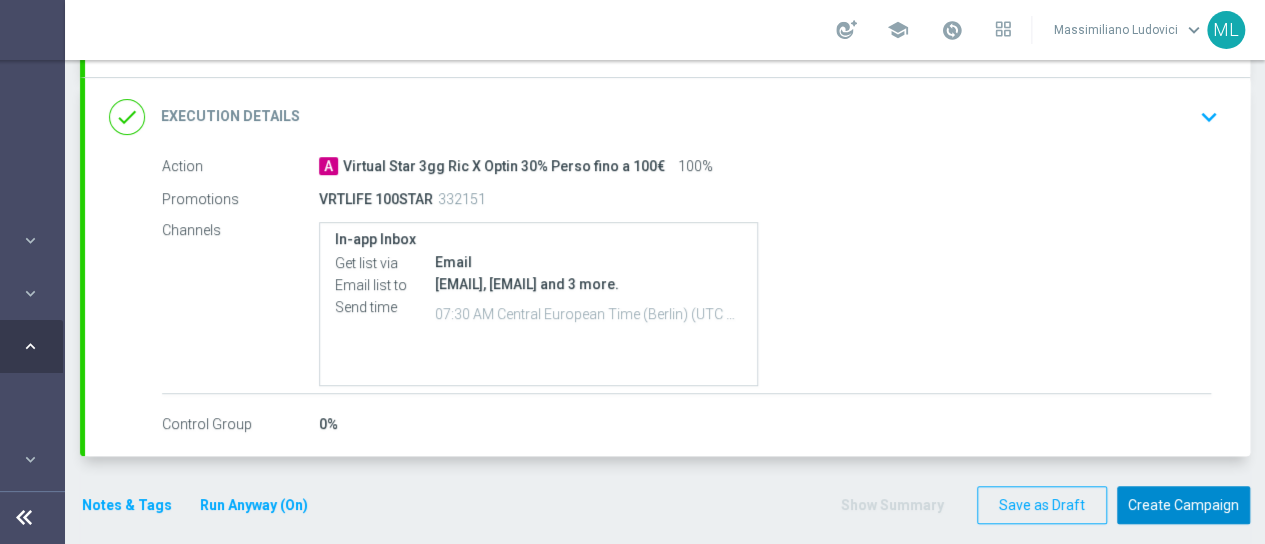 click on "Create Campaign" 